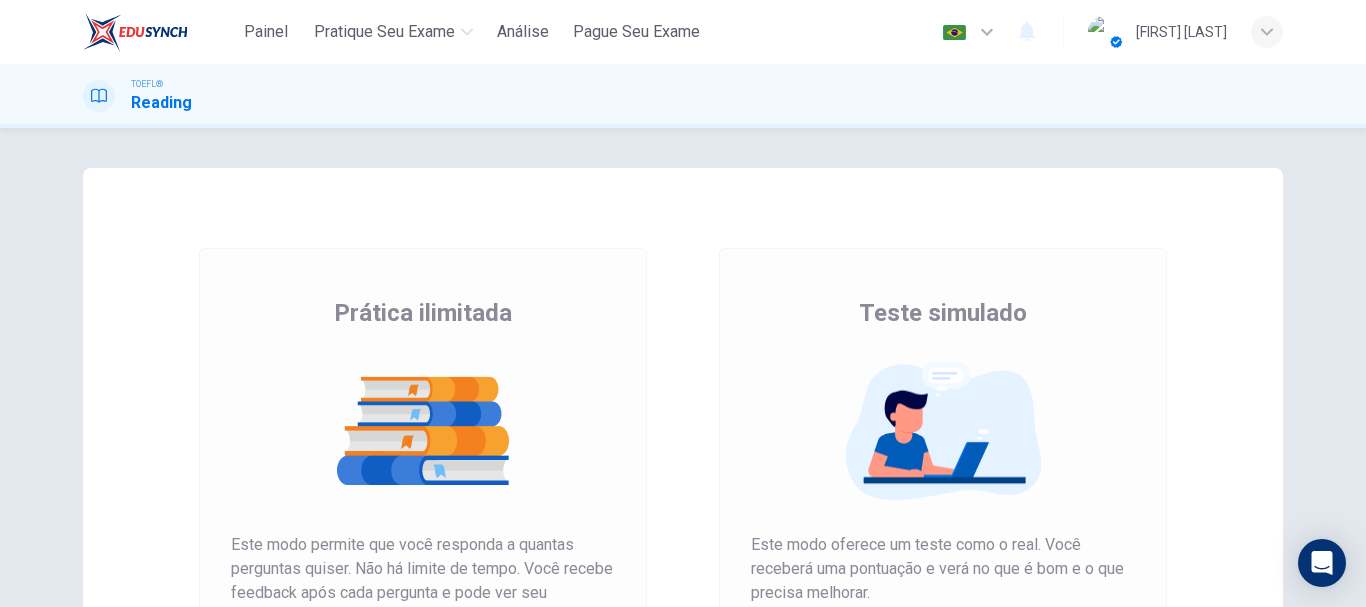 scroll, scrollTop: 0, scrollLeft: 0, axis: both 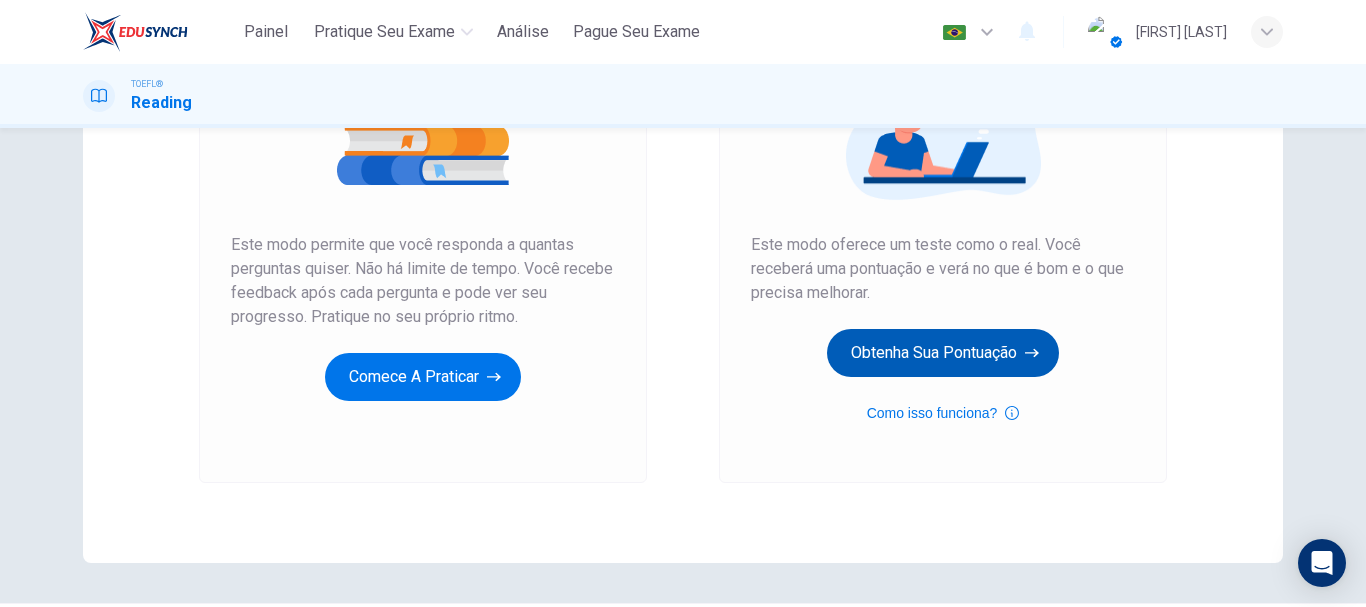 click on "Obtenha sua pontuação" at bounding box center [423, 377] 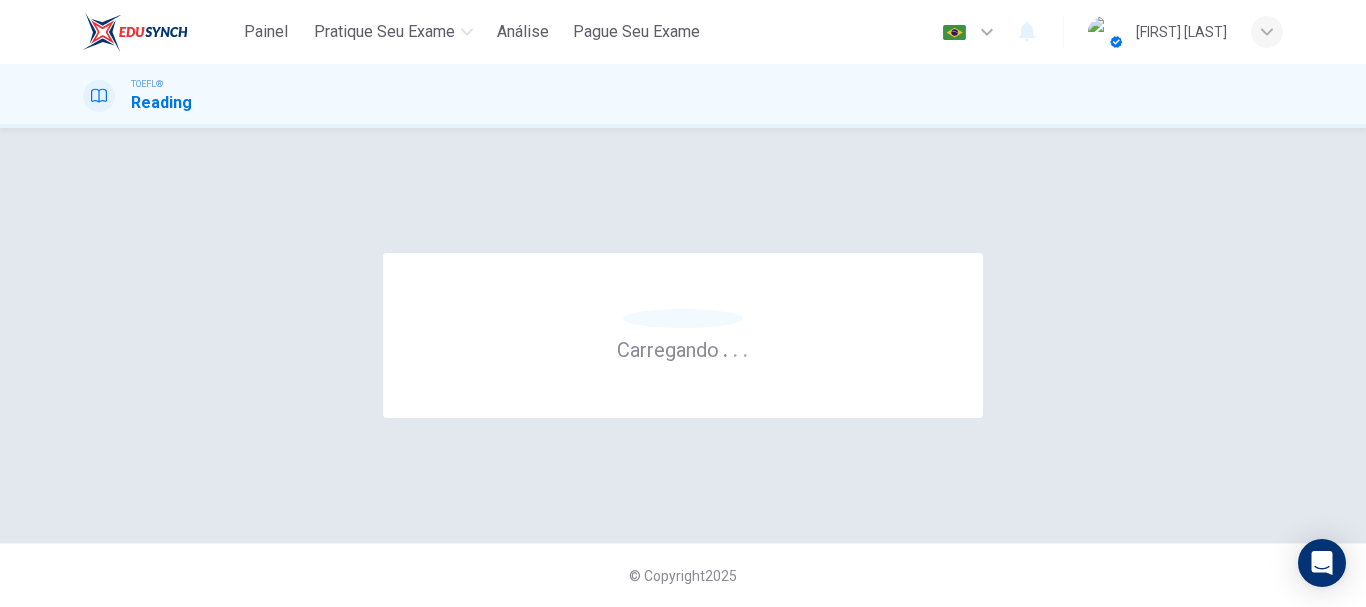 scroll, scrollTop: 0, scrollLeft: 0, axis: both 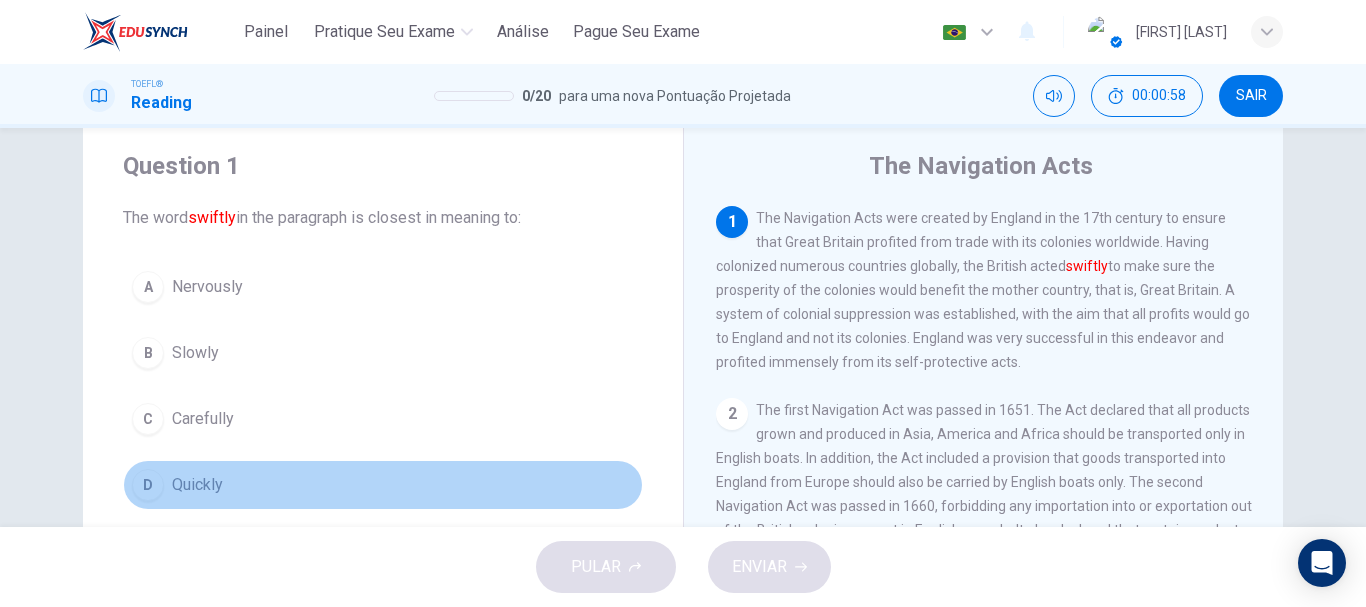 click on "Quickly" at bounding box center (207, 287) 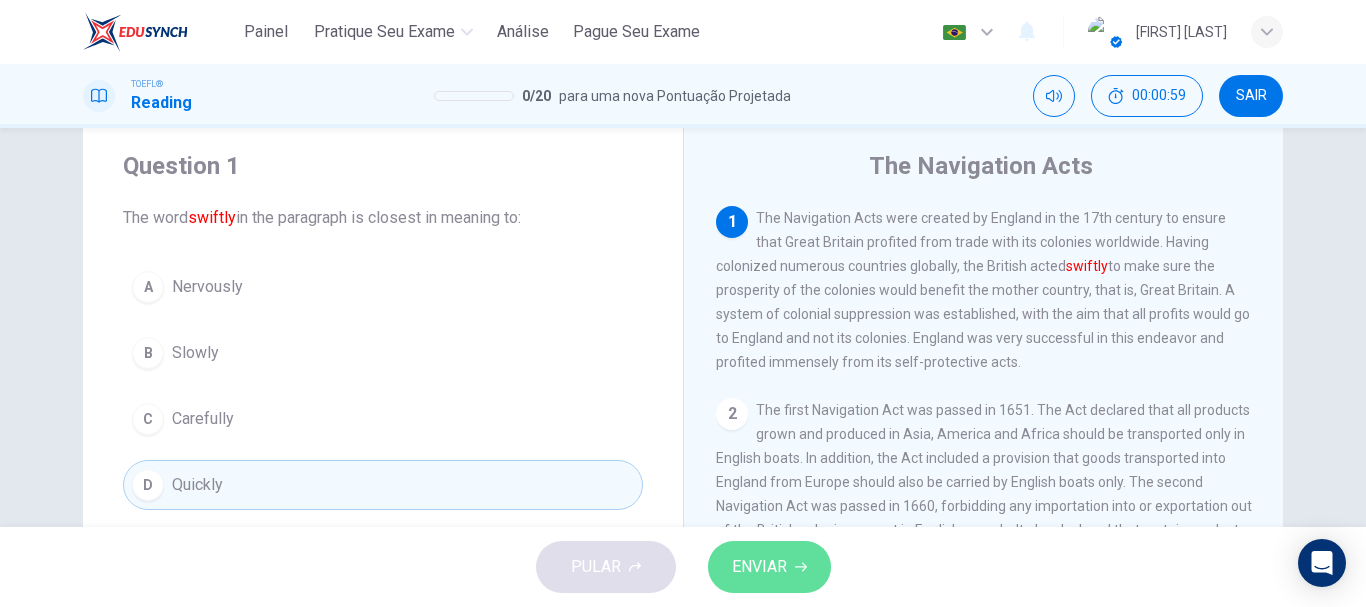 click on "ENVIAR" at bounding box center [759, 567] 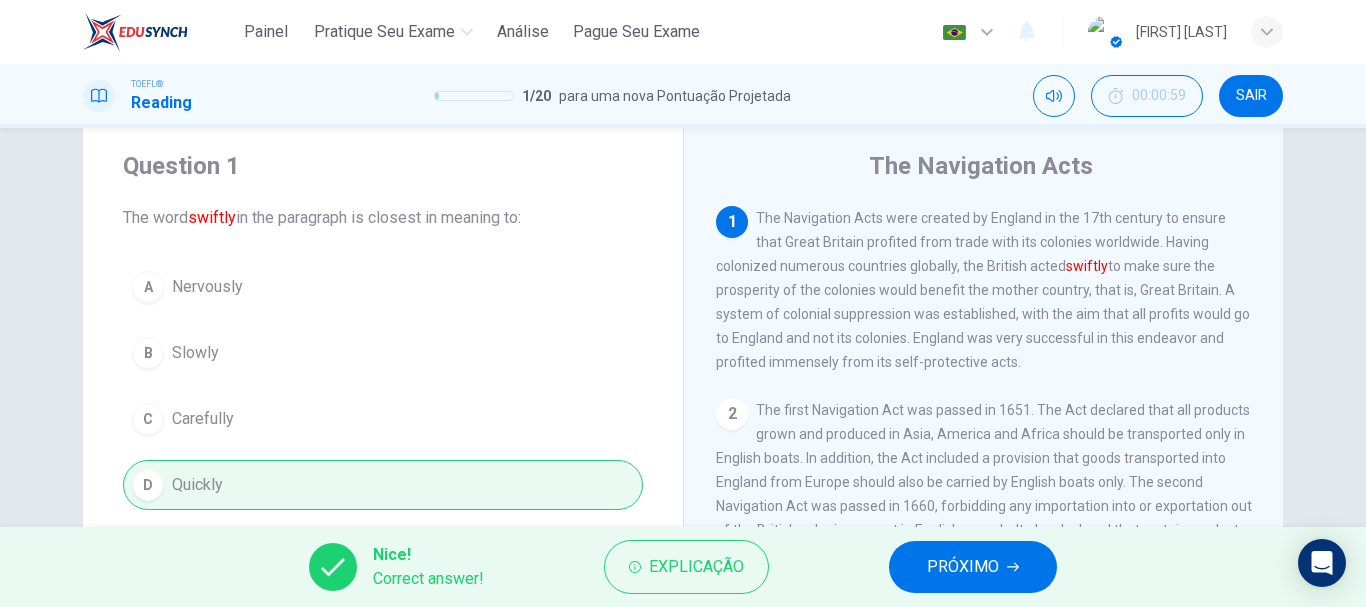 click on "PRÓXIMO" at bounding box center (963, 567) 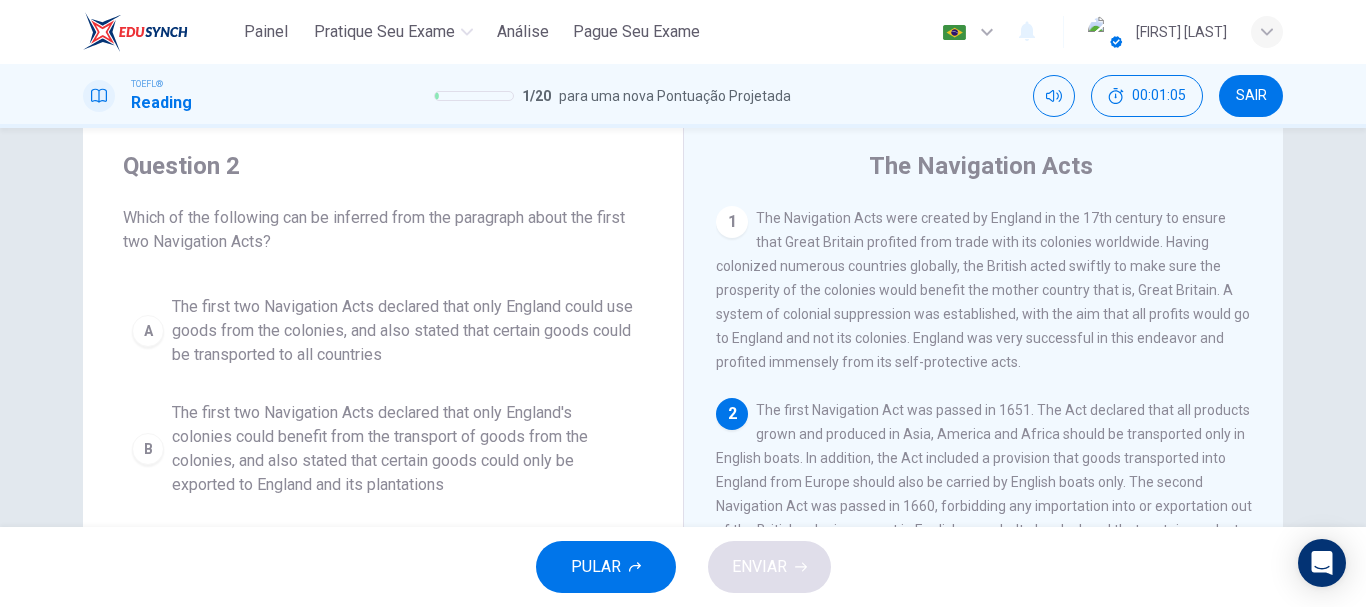 click on "Question 2 Which of the following can be inferred from the paragraph about the first two Navigation Acts? A The first two Navigation Acts declared that only England could use goods from the colonies, and also stated that certain goods could be transported to all countries B The first two Navigation Acts declared that only England's colonies could benefit from the transport of goods from the colonies, and also stated that certain goods could only be exported to England and its plantations C The first two Navigation Acts declared that only English vessels could be used for the transport of goods from the colonies, and also stated that certain goods could only be exported to England and its plantations D The first two Navigation Acts prevented English vessels from being used for the transport of goods from the colonies, and also stated that only certain goods could be exported to England and its plantations The Navigation Acts 1 2 3 4 5 6" at bounding box center (683, 327) 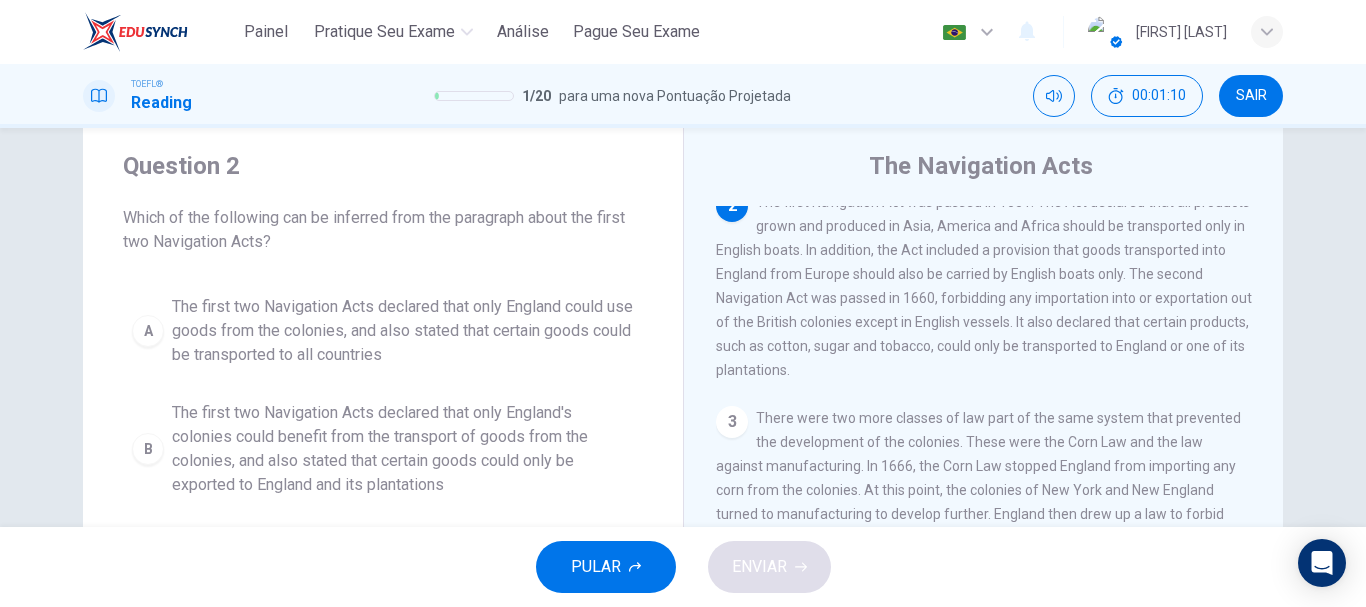 scroll, scrollTop: 187, scrollLeft: 0, axis: vertical 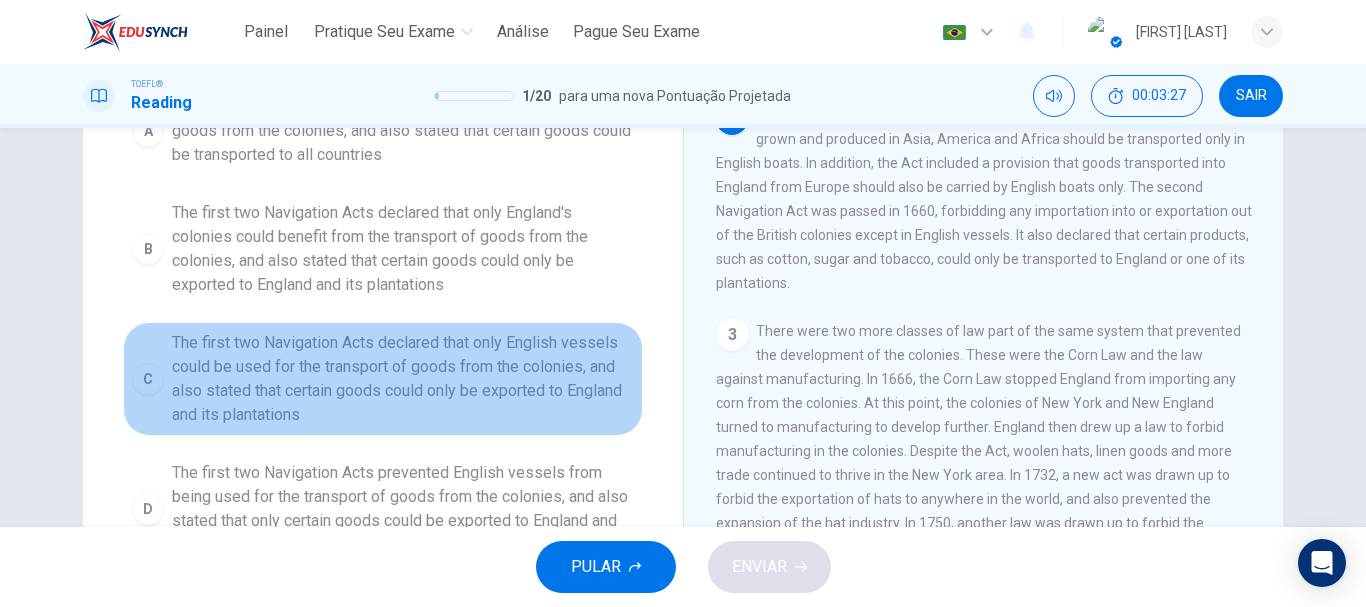 click on "The first two Navigation Acts declared that only English vessels could be used for the transport of goods from the colonies, and also stated that certain goods could only be exported to England and its plantations" at bounding box center (403, 131) 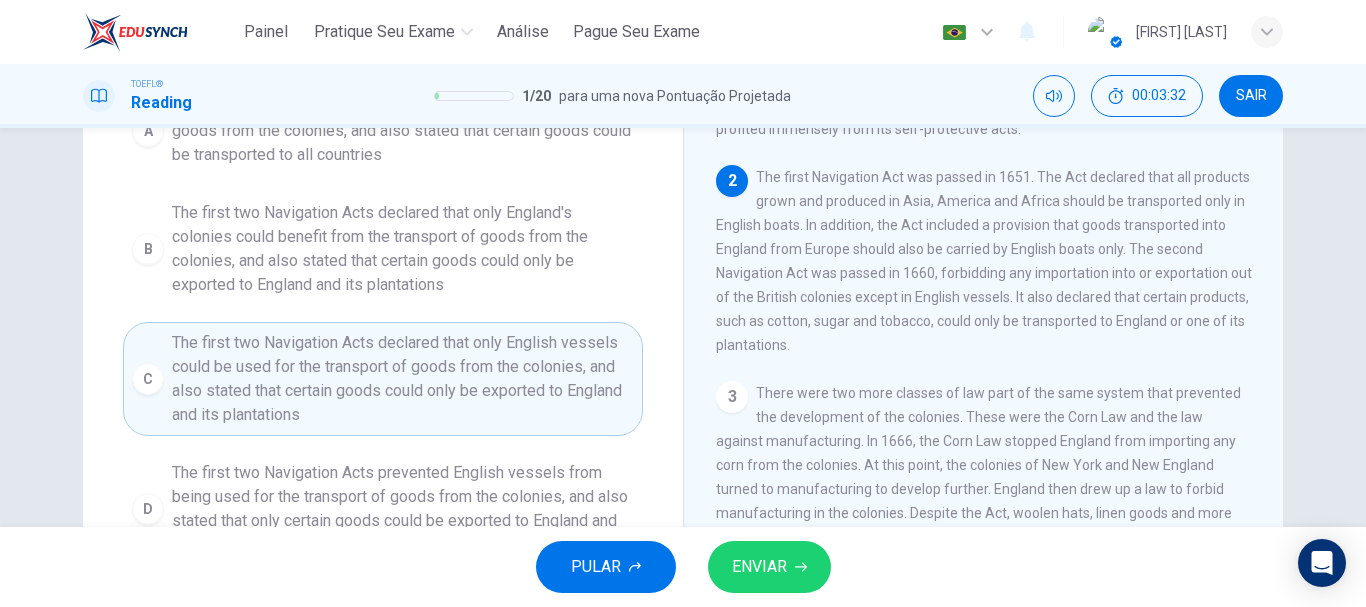 scroll, scrollTop: 0, scrollLeft: 0, axis: both 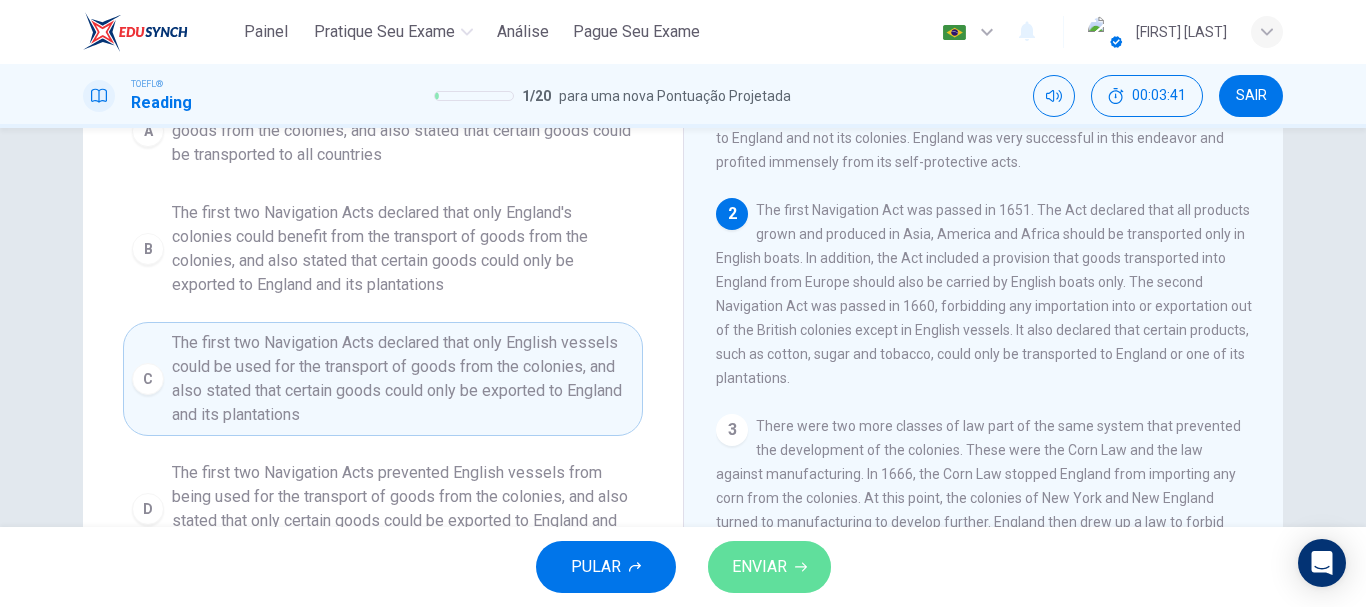 click on "ENVIAR" at bounding box center (769, 567) 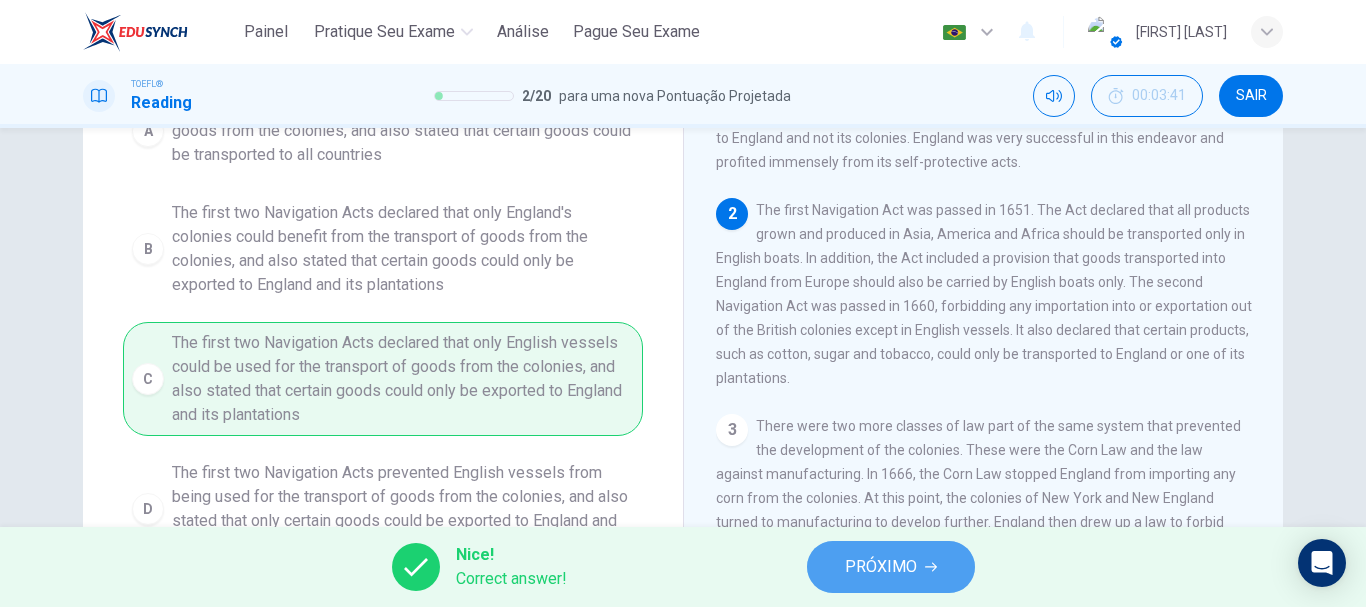 click on "PRÓXIMO" at bounding box center (881, 567) 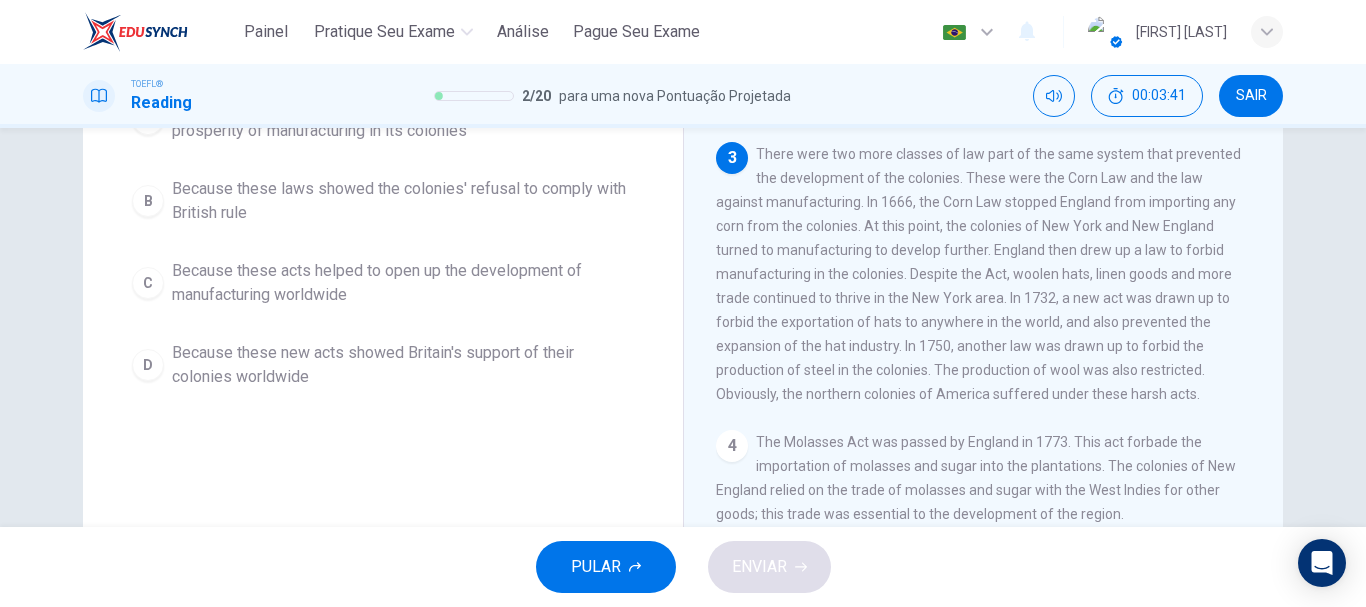 scroll, scrollTop: 323, scrollLeft: 0, axis: vertical 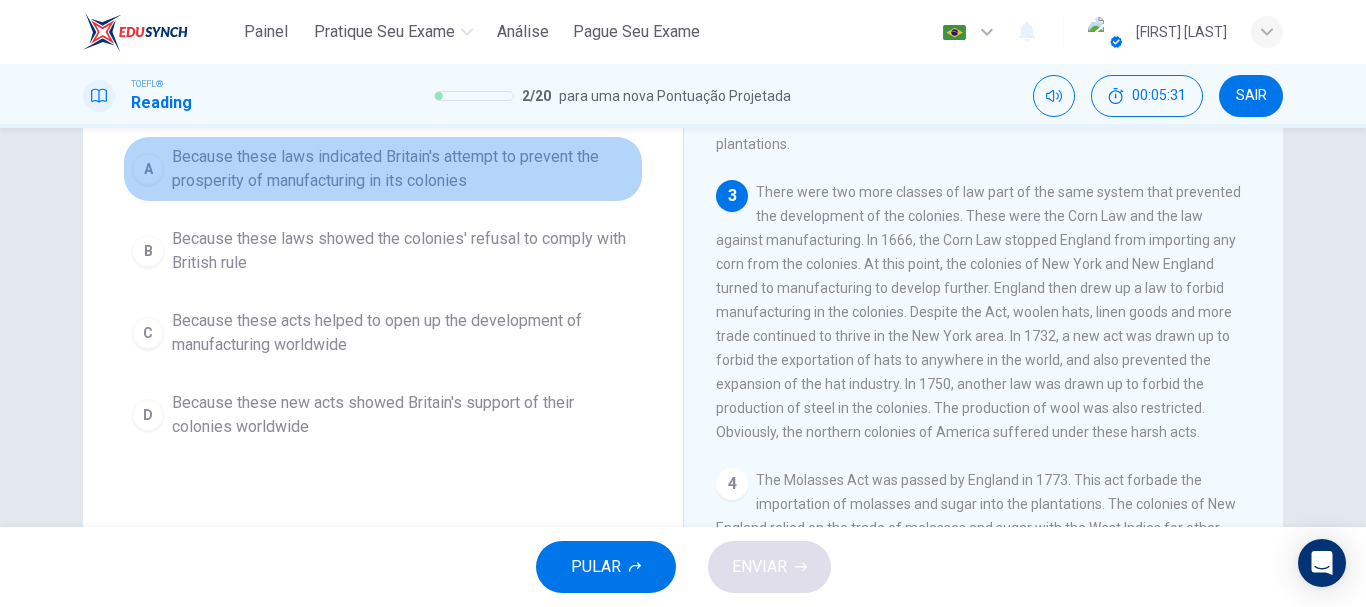 click on "Because these laws indicated Britain's attempt to prevent the prosperity of manufacturing in its colonies" at bounding box center [403, 169] 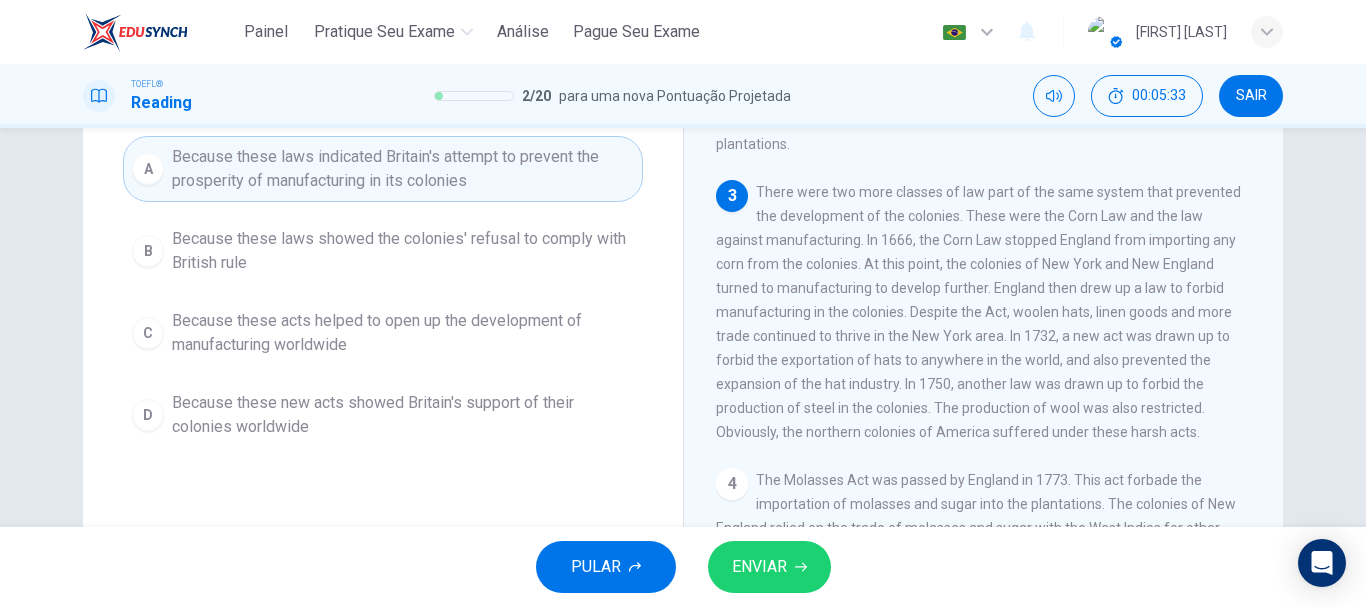click on "ENVIAR" at bounding box center (759, 567) 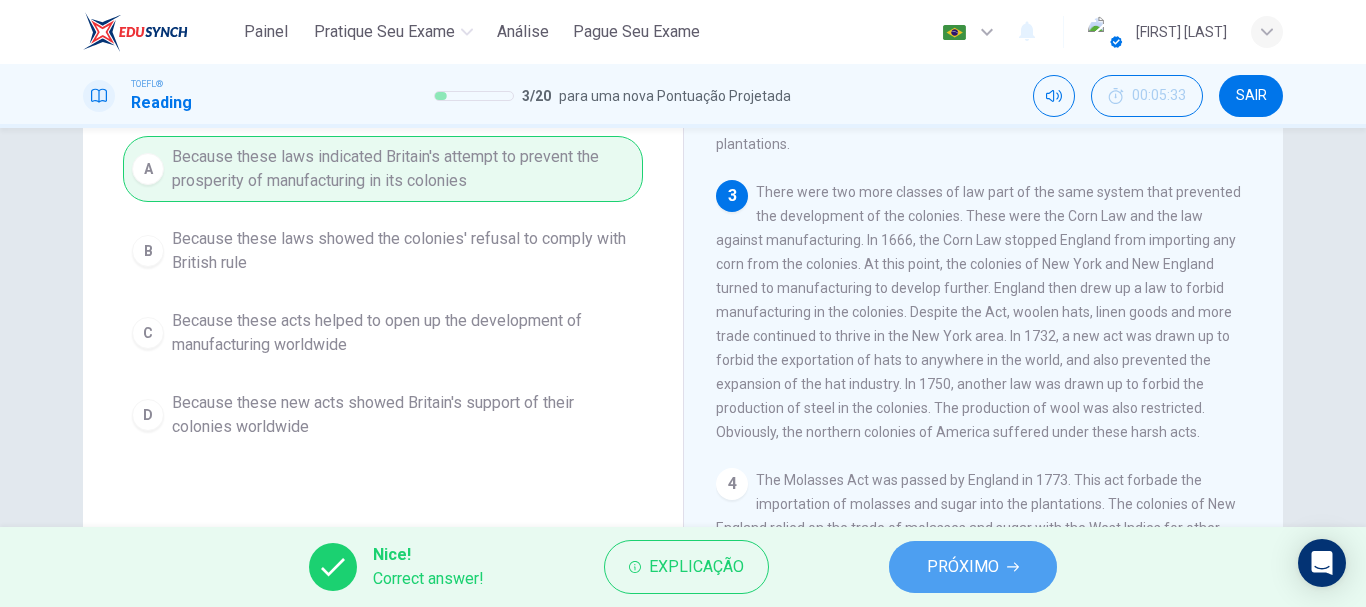 click on "PRÓXIMO" at bounding box center [963, 567] 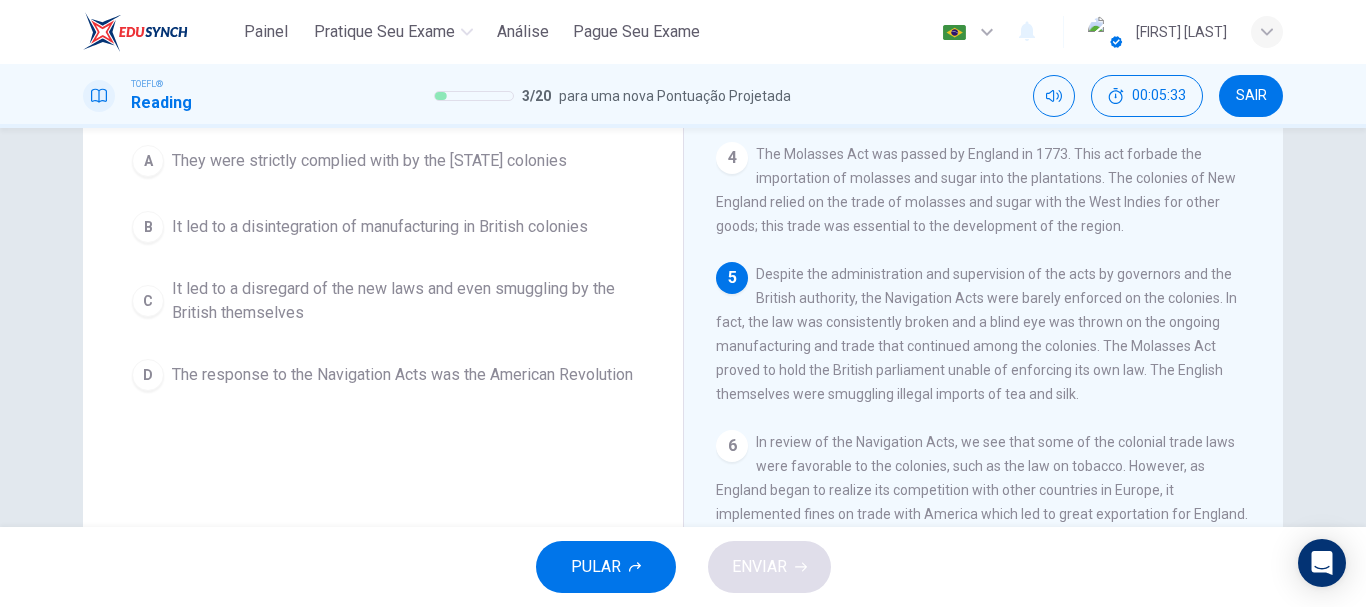 scroll, scrollTop: 621, scrollLeft: 0, axis: vertical 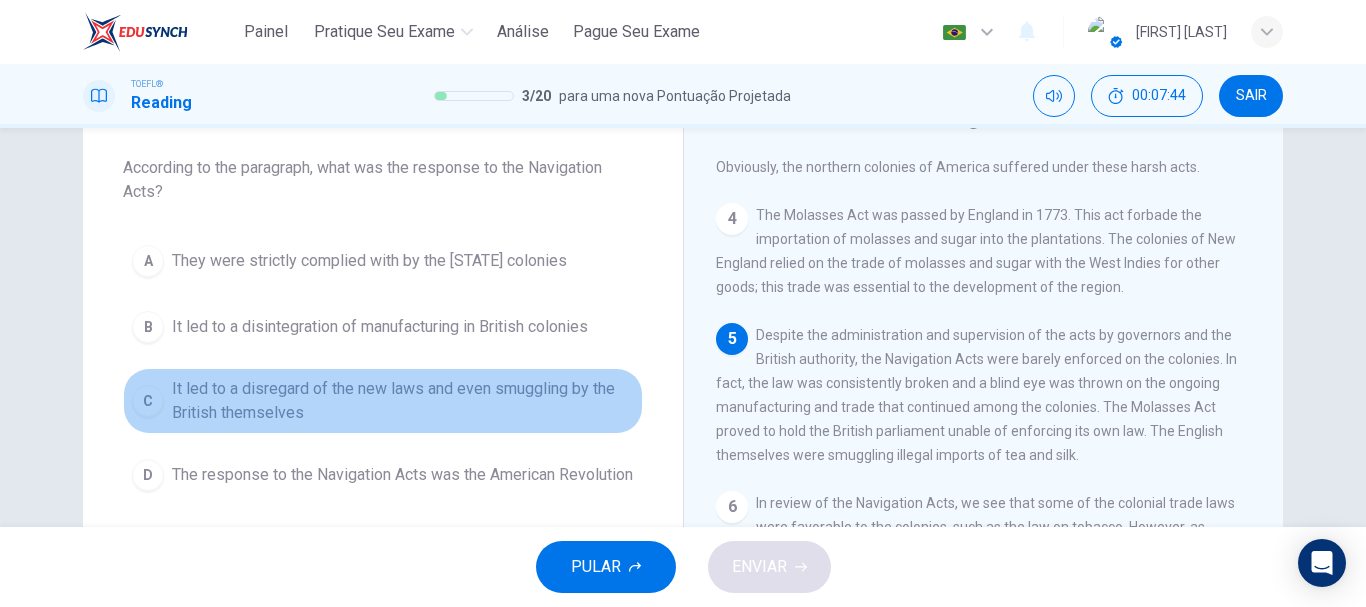 click on "It led to a disregard of the new laws and even smuggling by the British themselves" at bounding box center (369, 261) 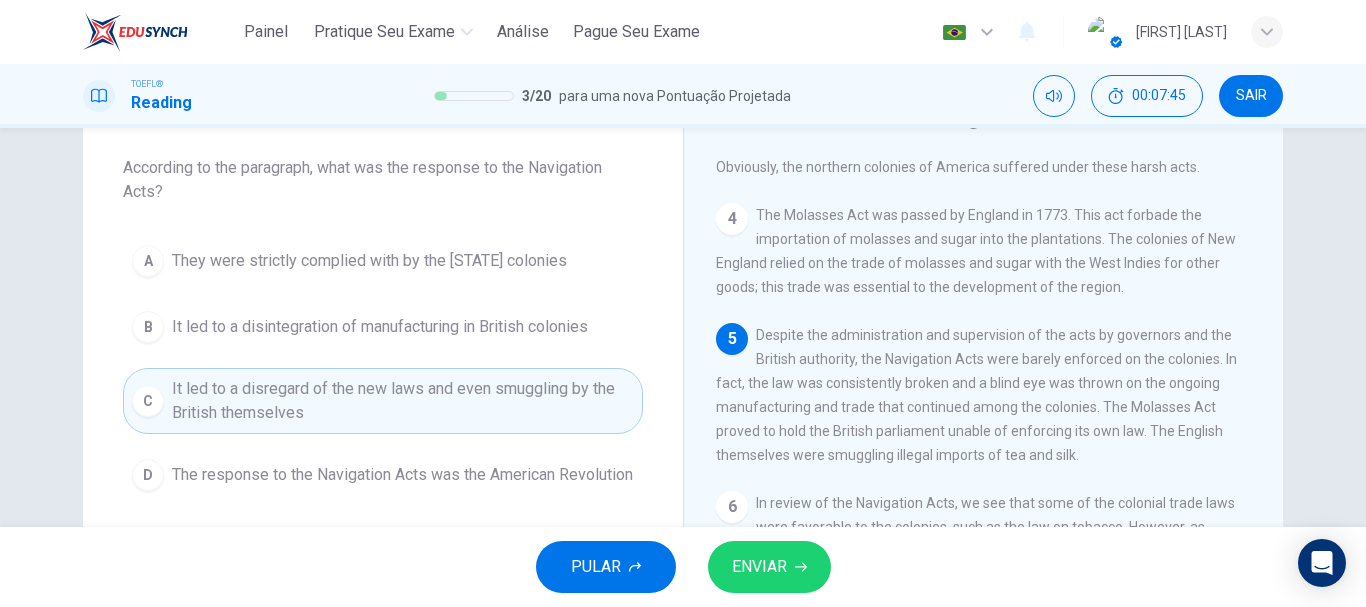 click on "ENVIAR" at bounding box center [759, 567] 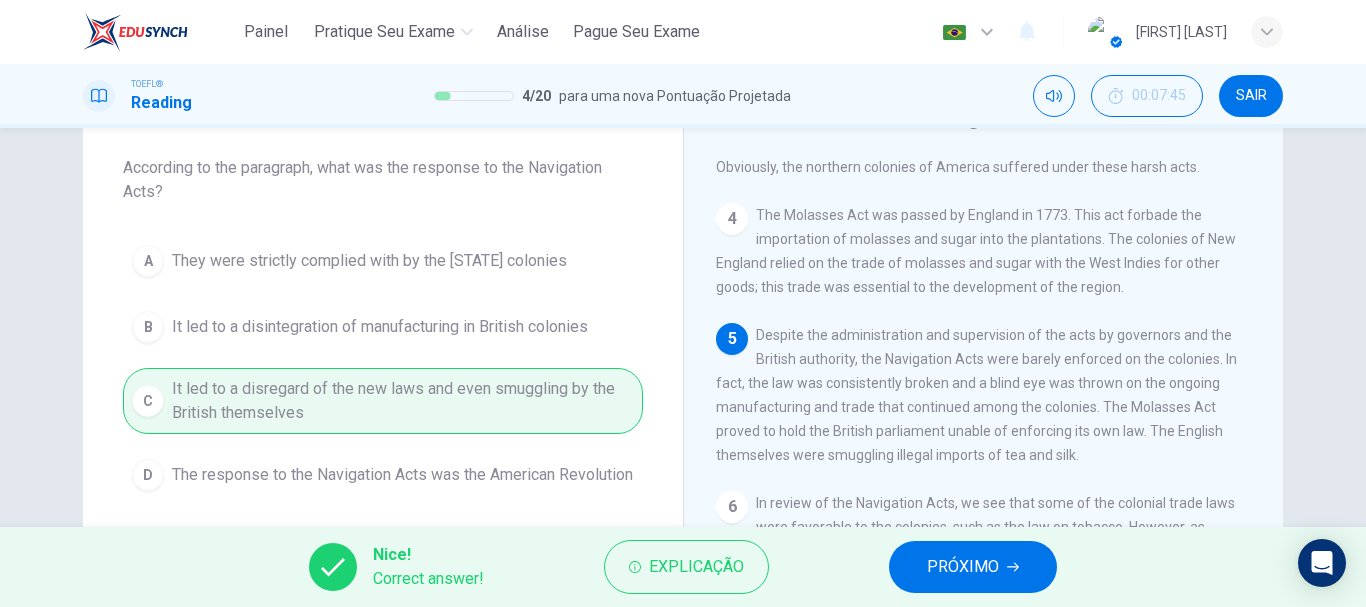 click on "PRÓXIMO" at bounding box center (963, 567) 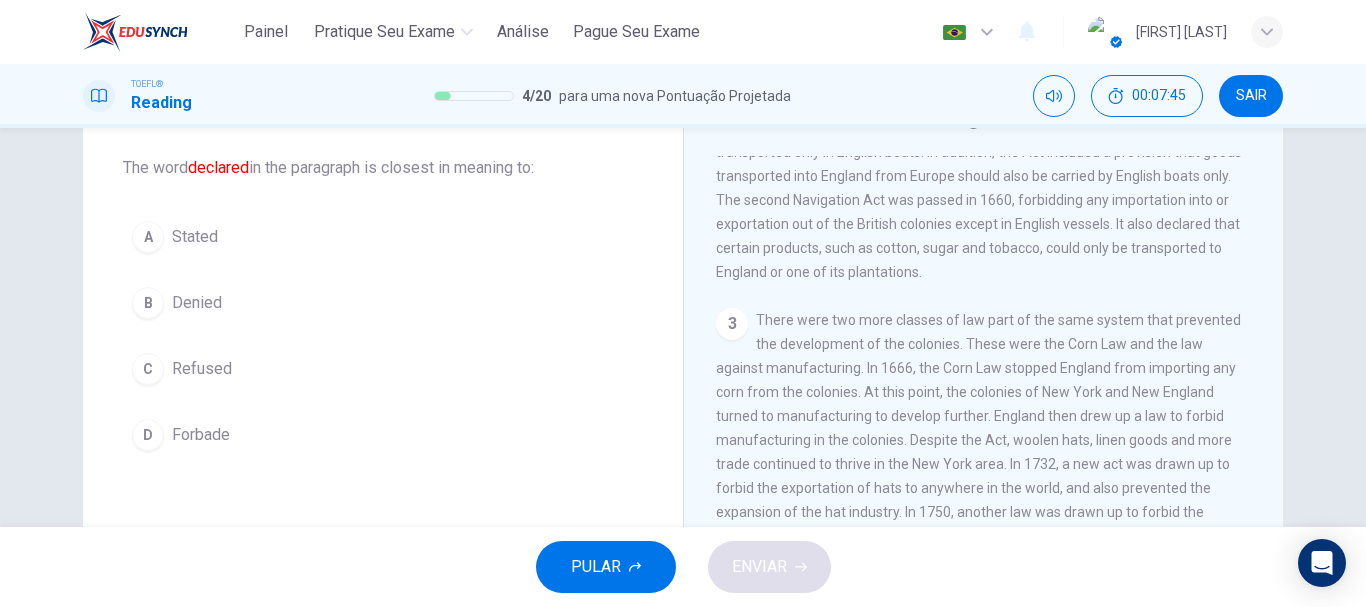 scroll, scrollTop: 199, scrollLeft: 0, axis: vertical 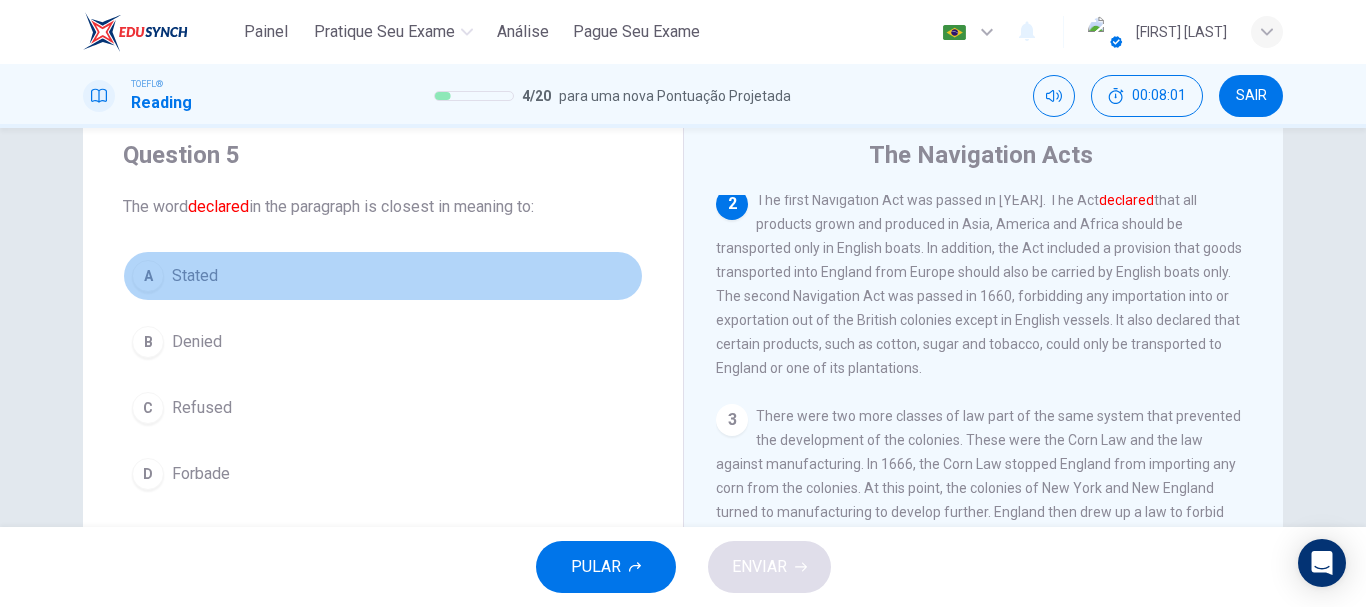click on "Stated" at bounding box center (195, 276) 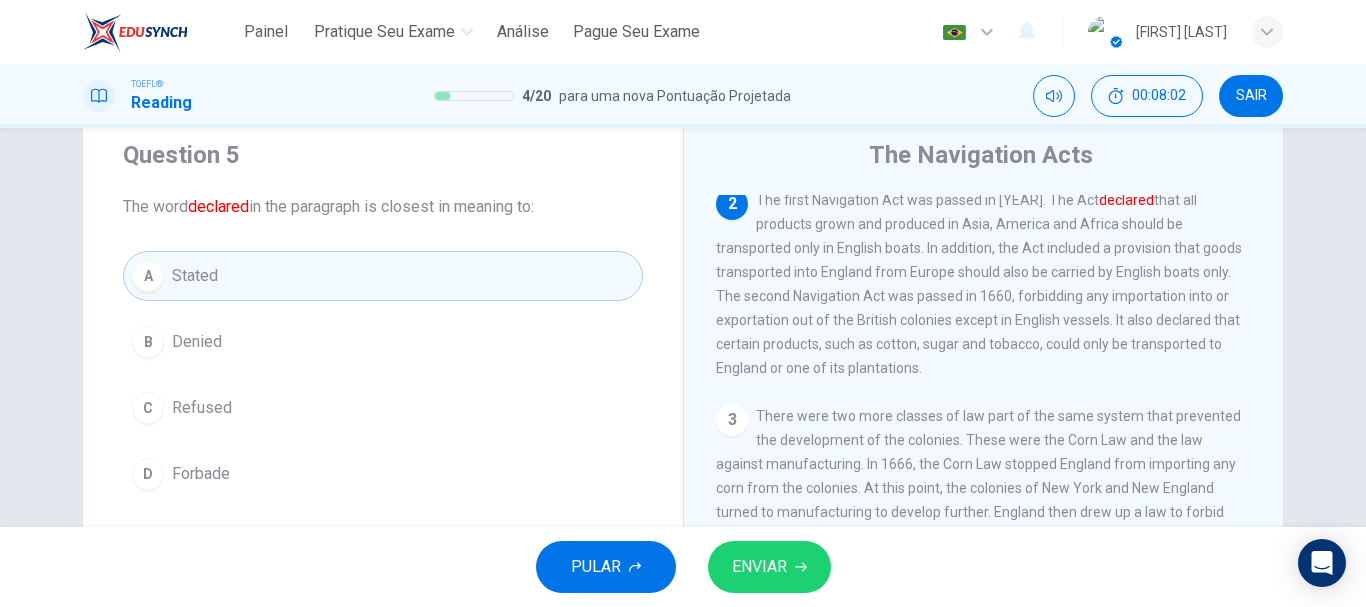 click on "ENVIAR" at bounding box center [759, 567] 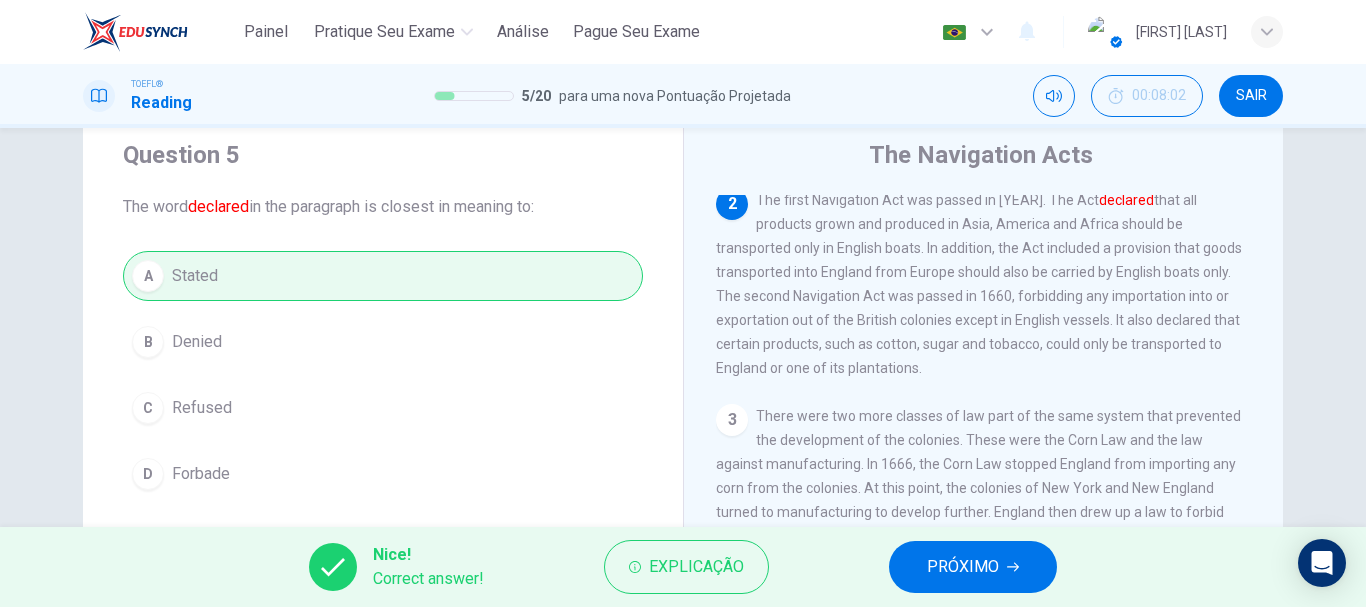 click on "PRÓXIMO" at bounding box center [973, 567] 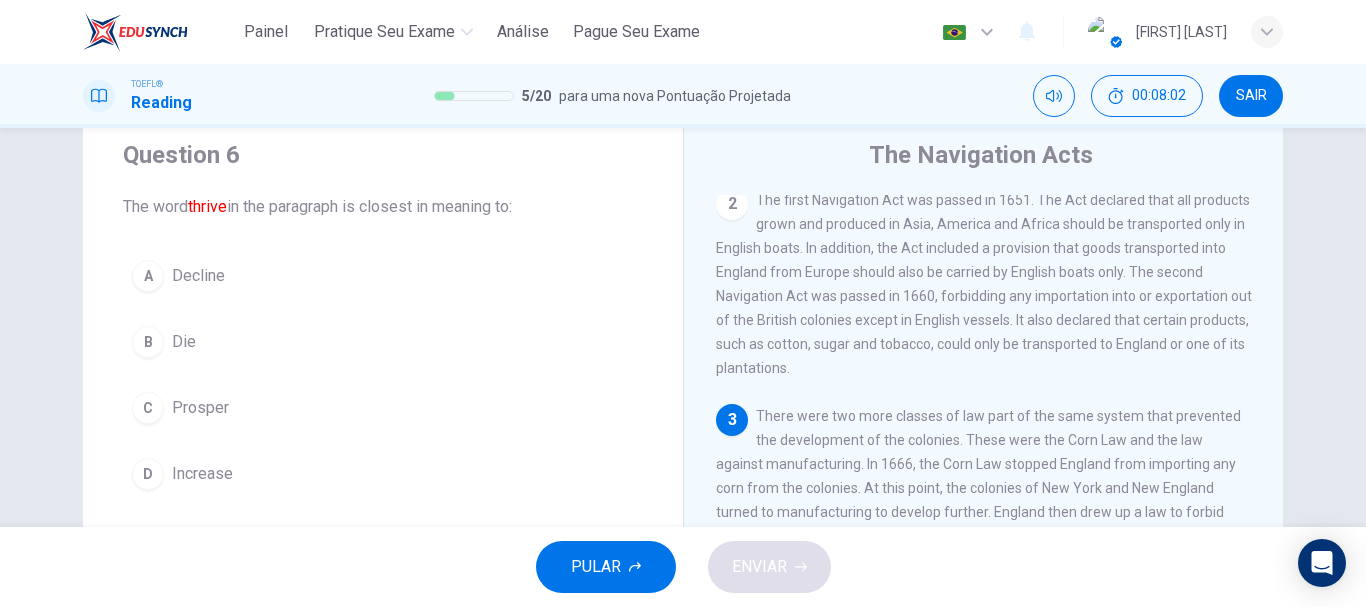 scroll, scrollTop: 323, scrollLeft: 0, axis: vertical 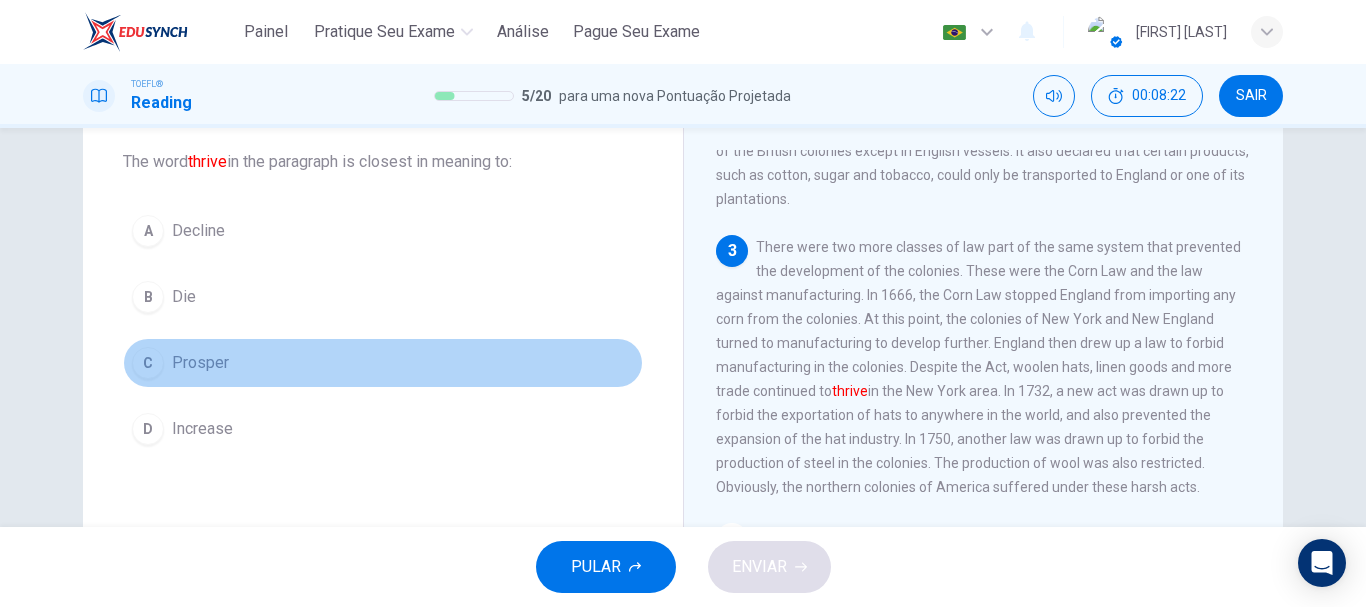 click on "Prosper" at bounding box center [198, 231] 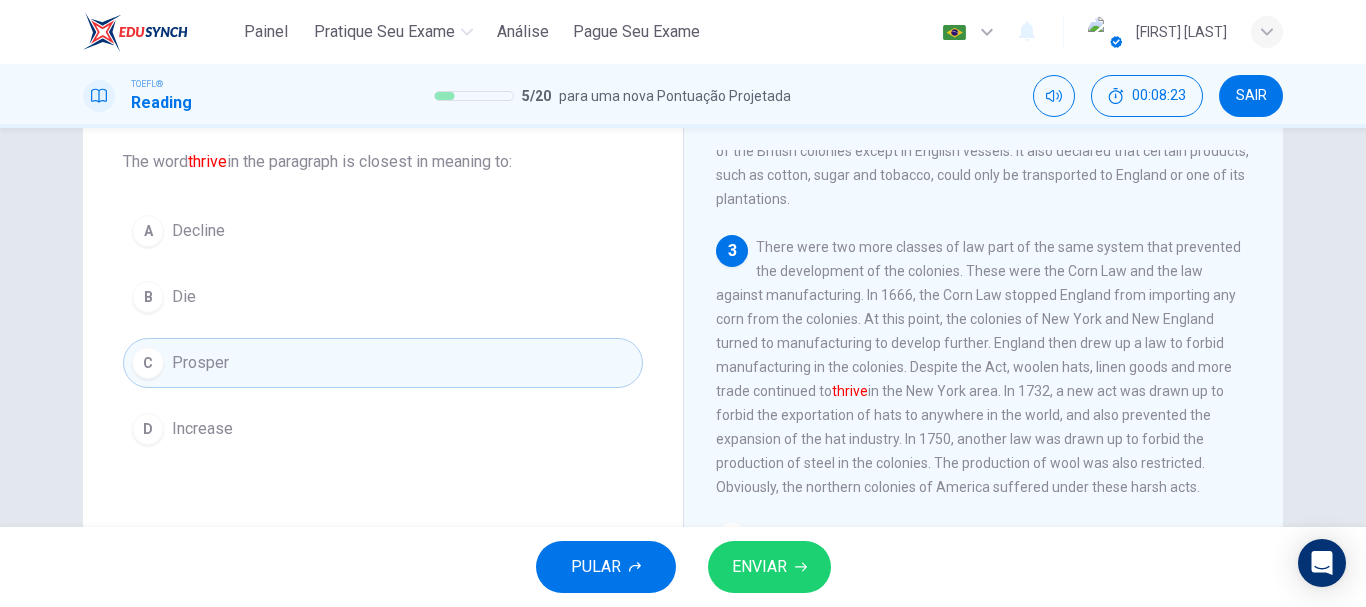 click on "ENVIAR" at bounding box center (759, 567) 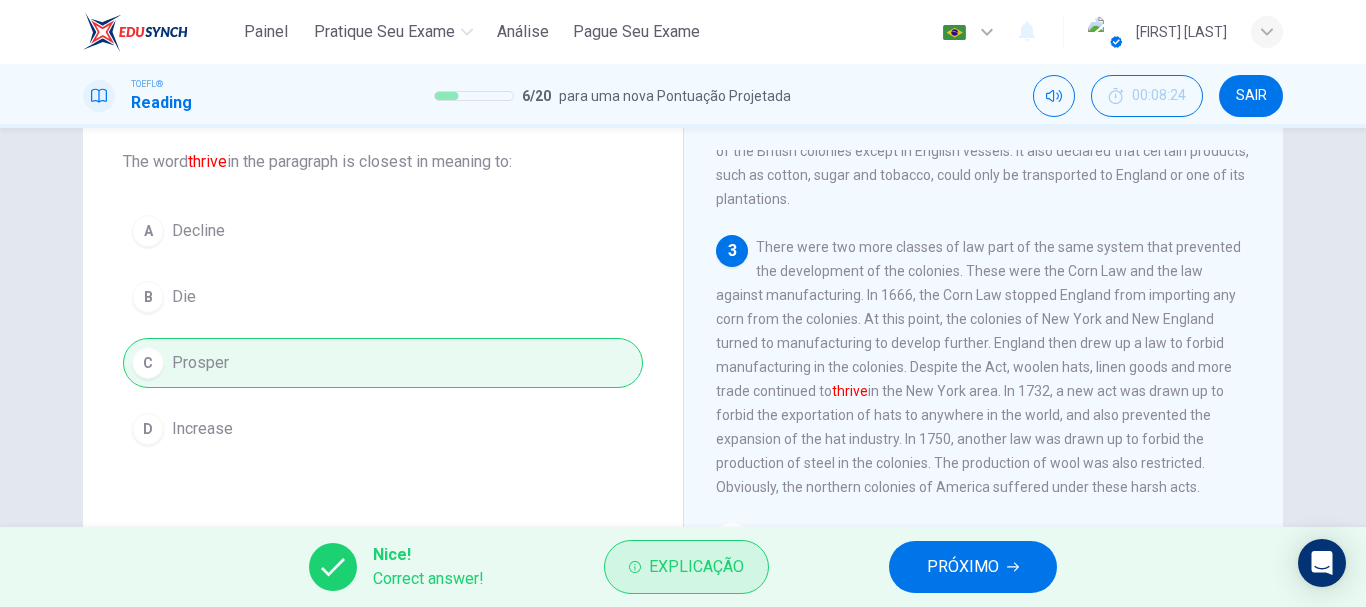 click on "Explicação" at bounding box center (686, 567) 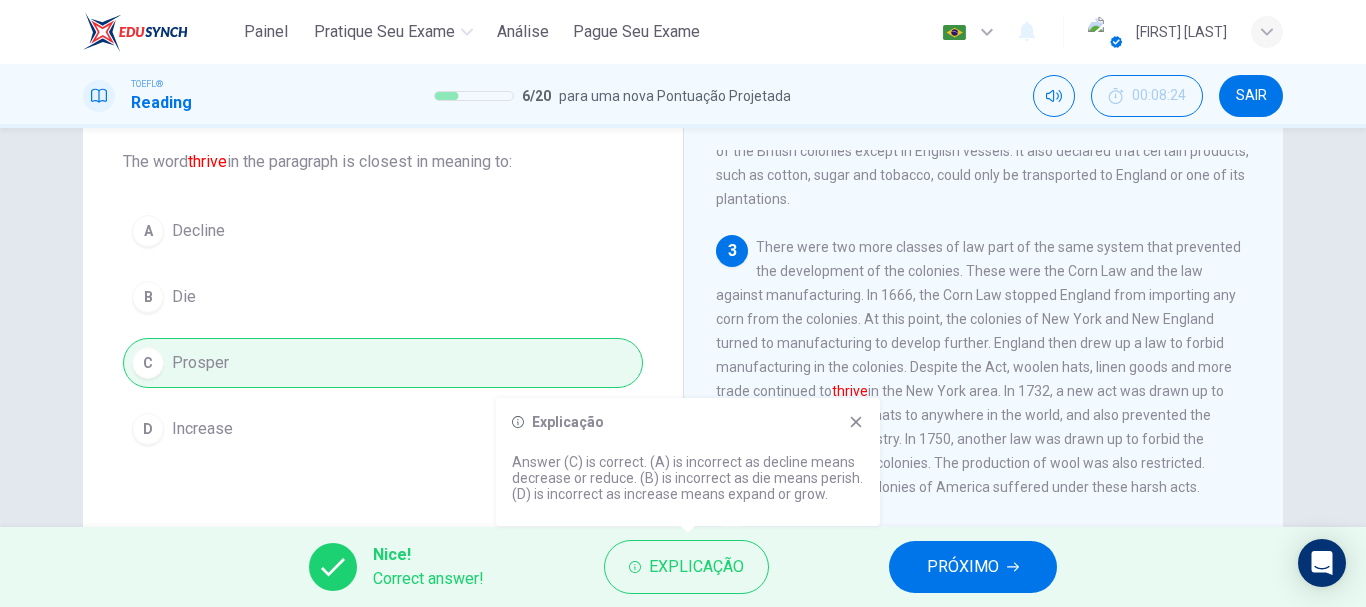 click at bounding box center [856, 422] 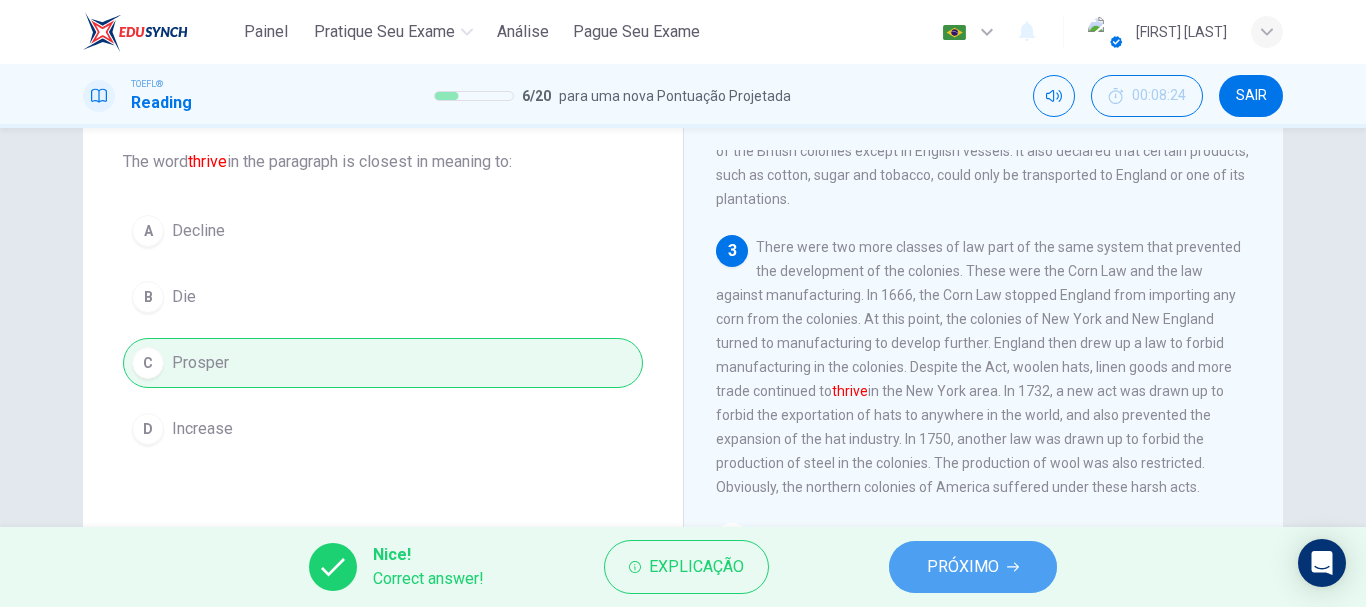 click on "PRÓXIMO" at bounding box center (963, 567) 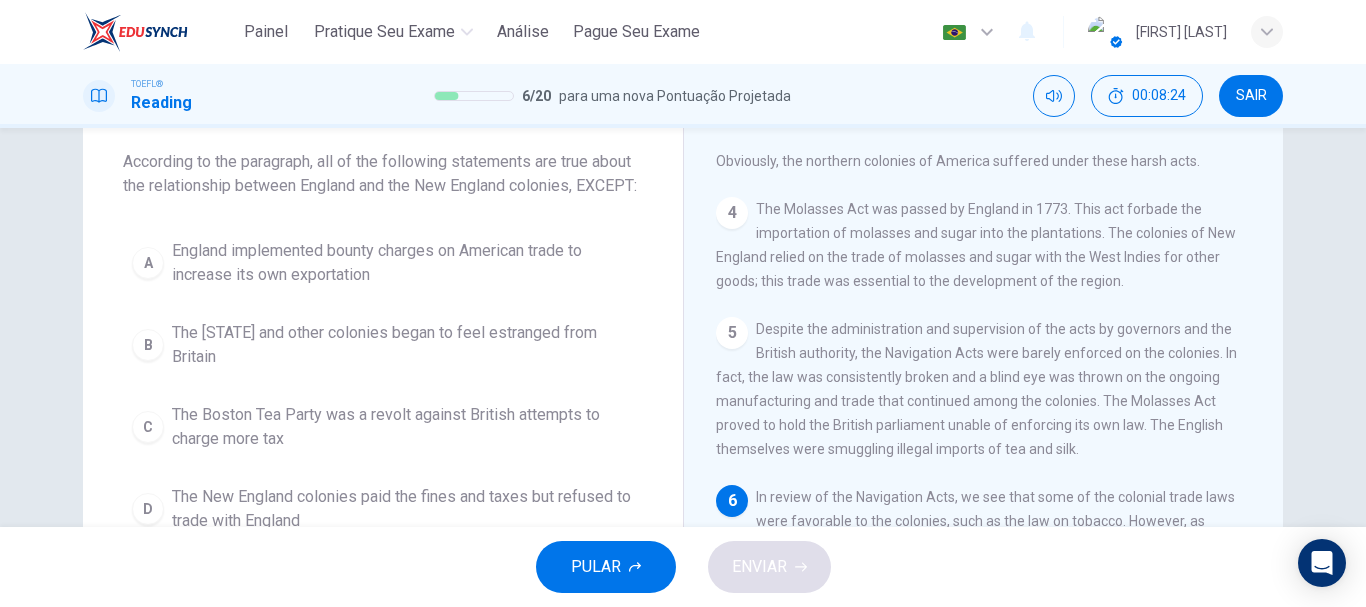scroll, scrollTop: 694, scrollLeft: 0, axis: vertical 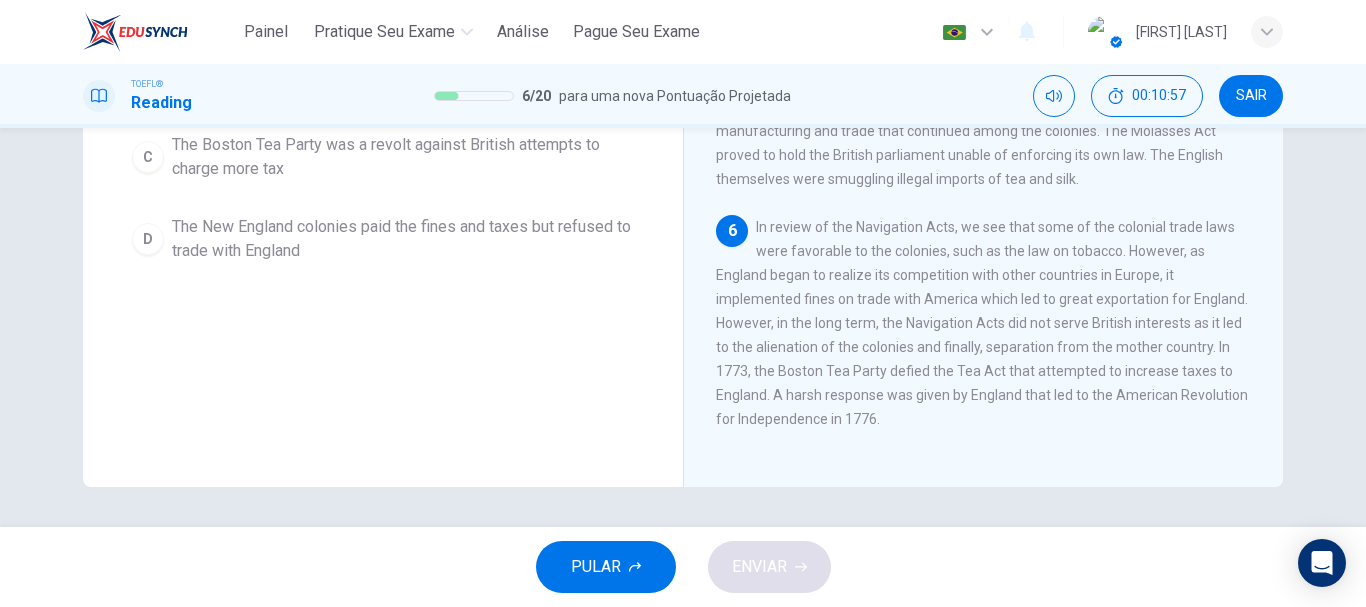 click on "The New England colonies paid the fines and taxes but refused to trade with England" at bounding box center [403, -7] 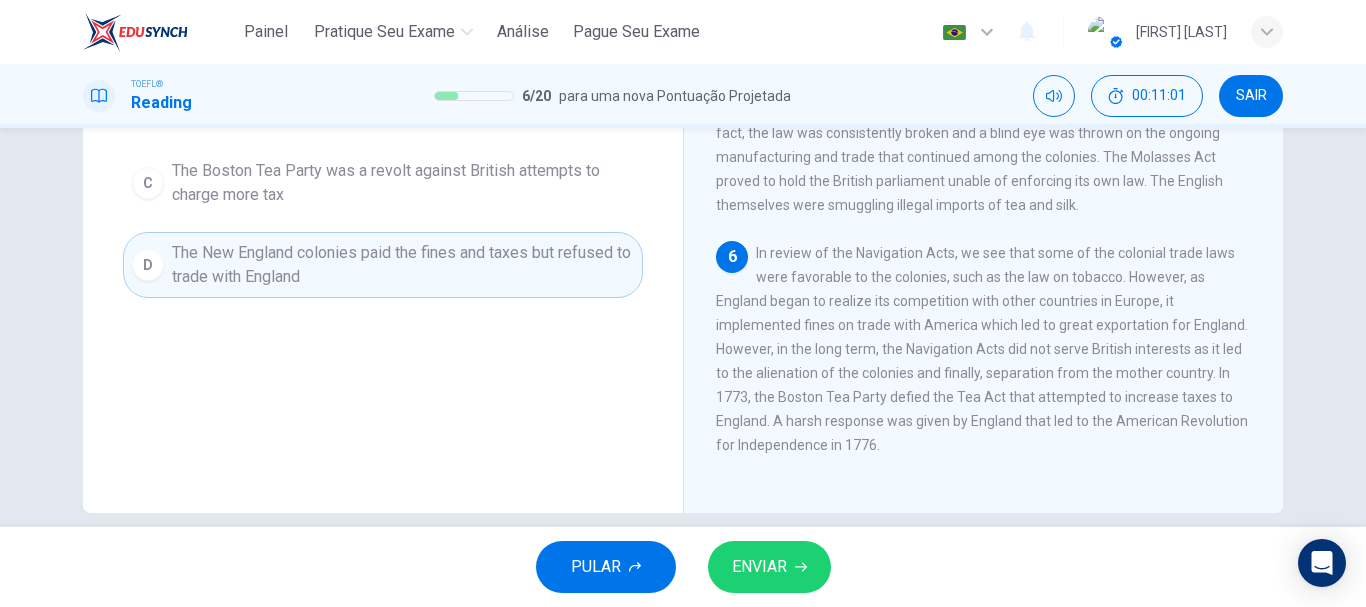 scroll, scrollTop: 376, scrollLeft: 0, axis: vertical 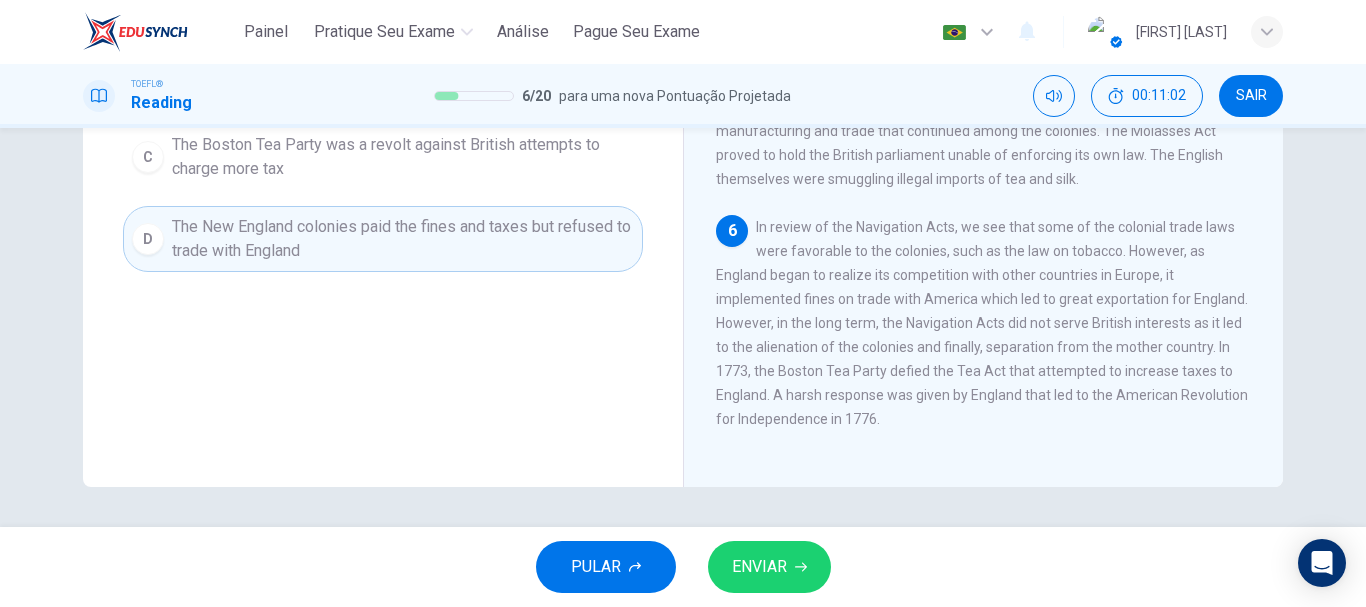 click on "ENVIAR" at bounding box center (769, 567) 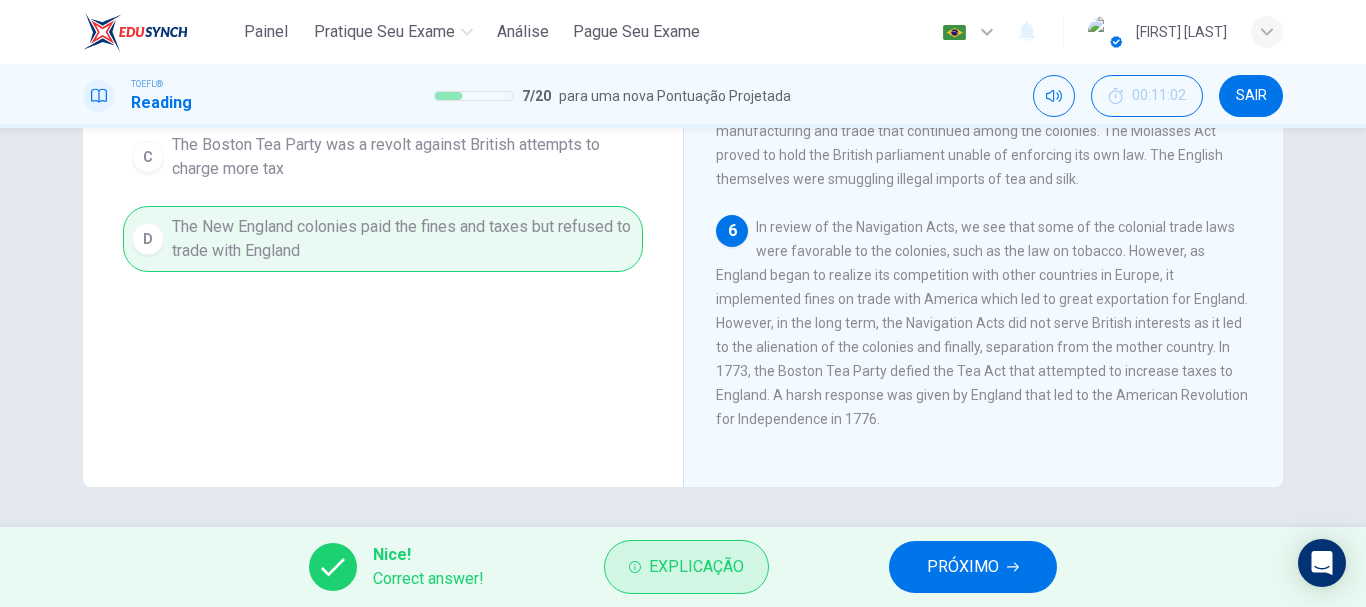 click on "Explicação" at bounding box center [686, 567] 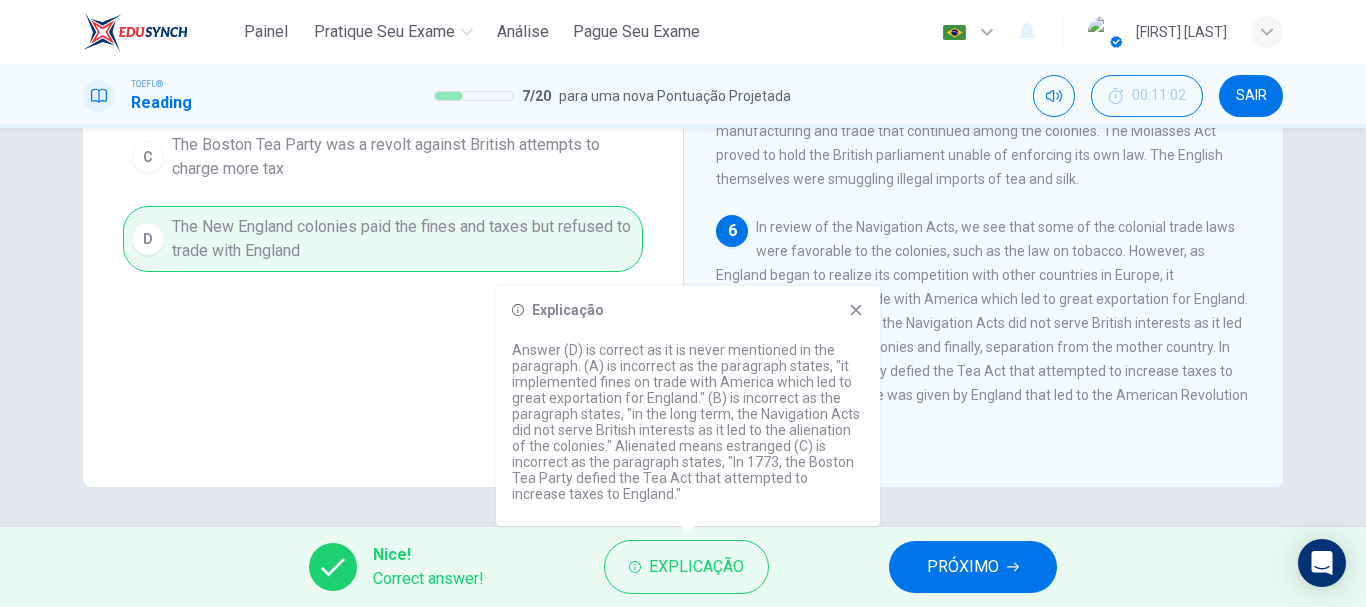 click on "PRÓXIMO" at bounding box center (963, 567) 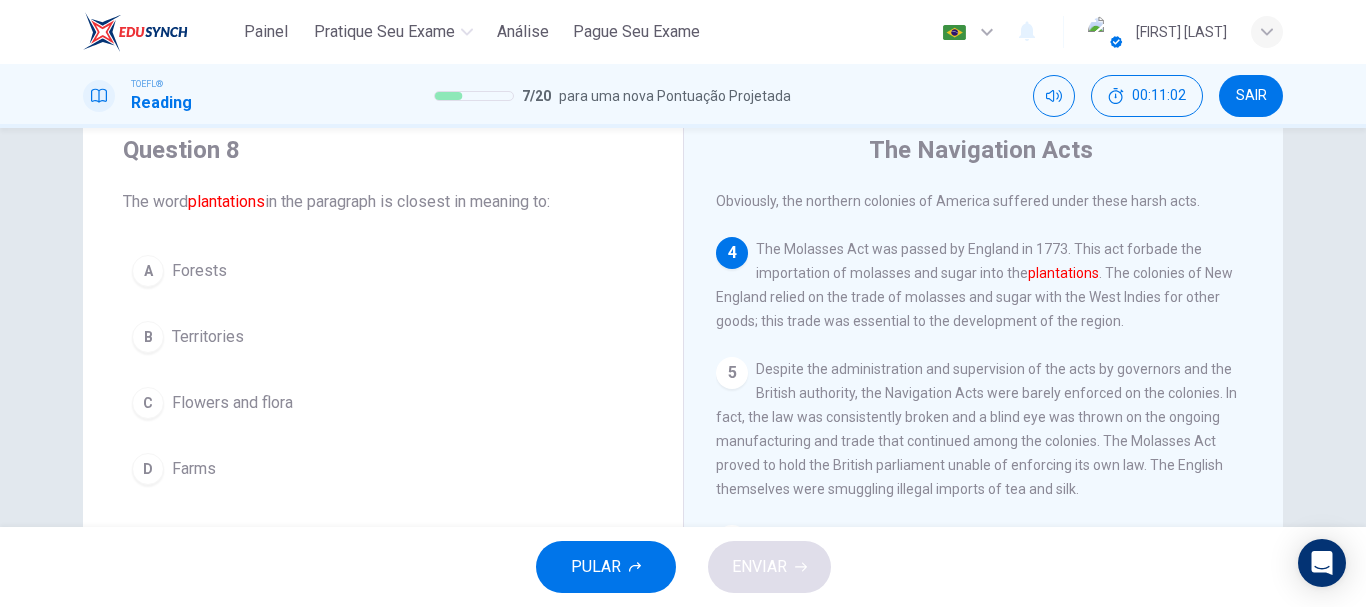 scroll, scrollTop: 0, scrollLeft: 0, axis: both 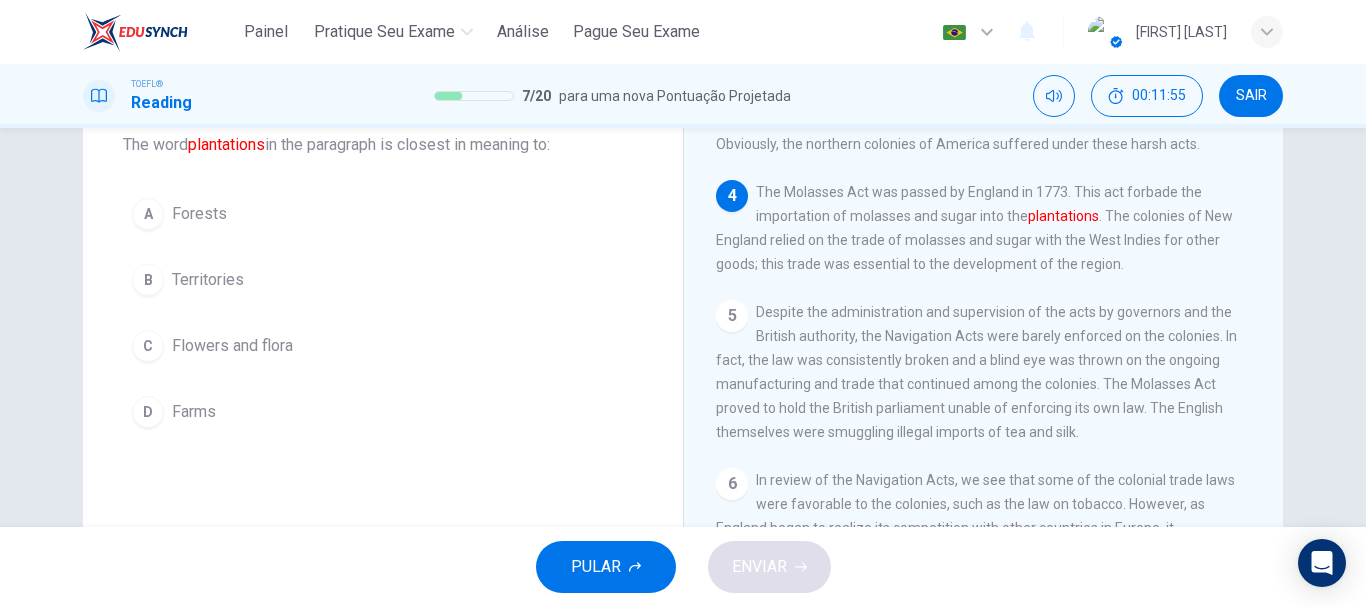 click on "D Farms" at bounding box center (383, 412) 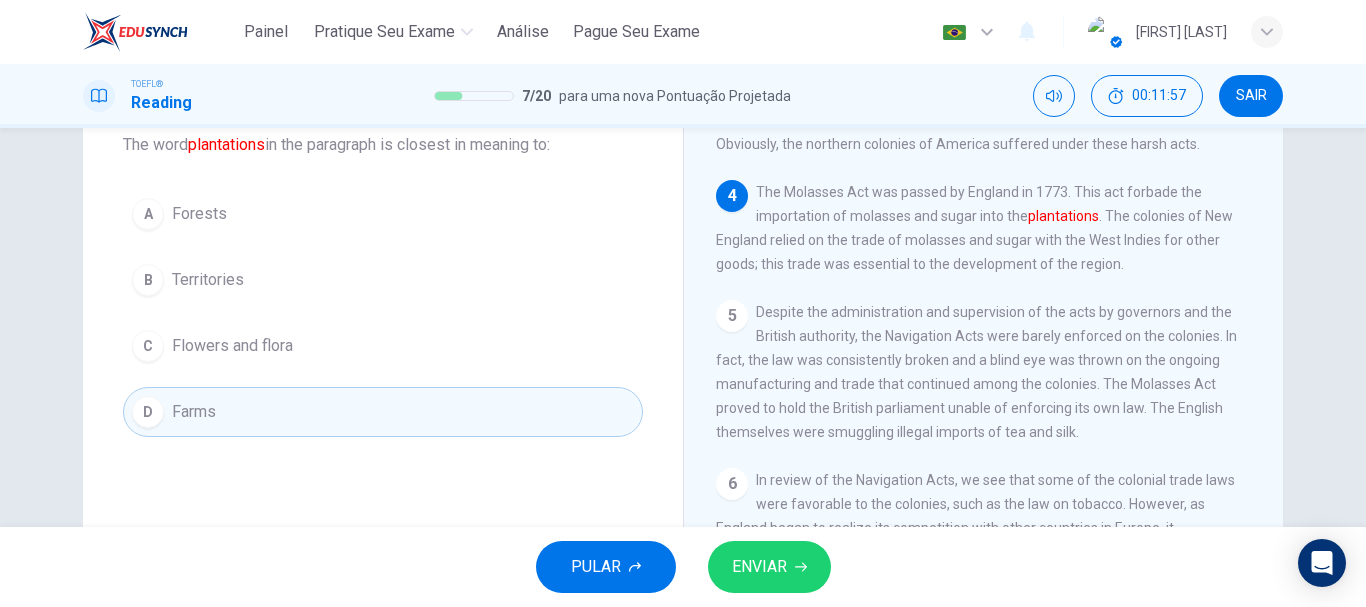 click on "ENVIAR" at bounding box center [759, 567] 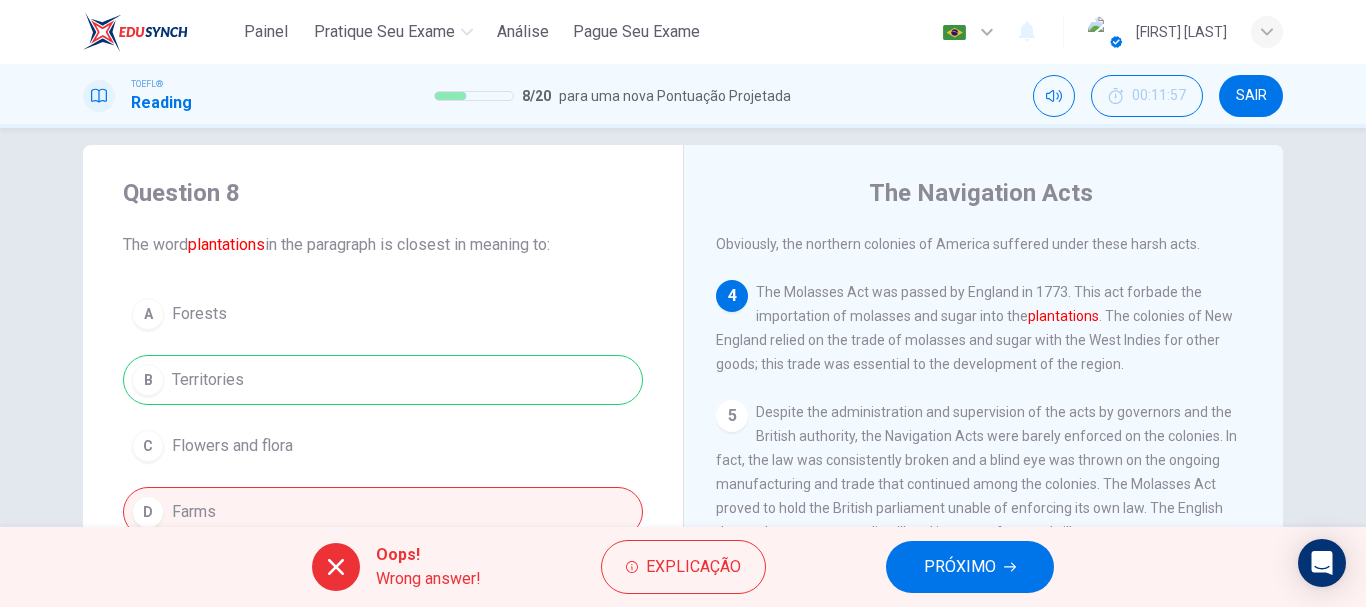 scroll, scrollTop: 123, scrollLeft: 0, axis: vertical 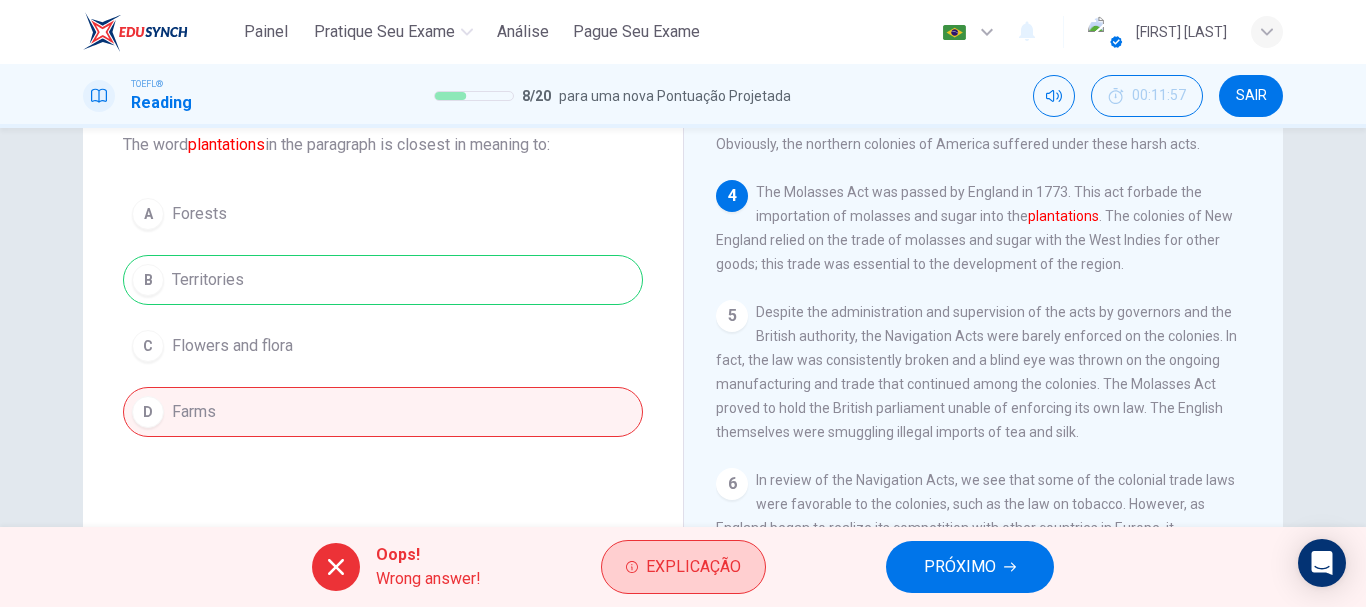 click on "Explicação" at bounding box center (693, 567) 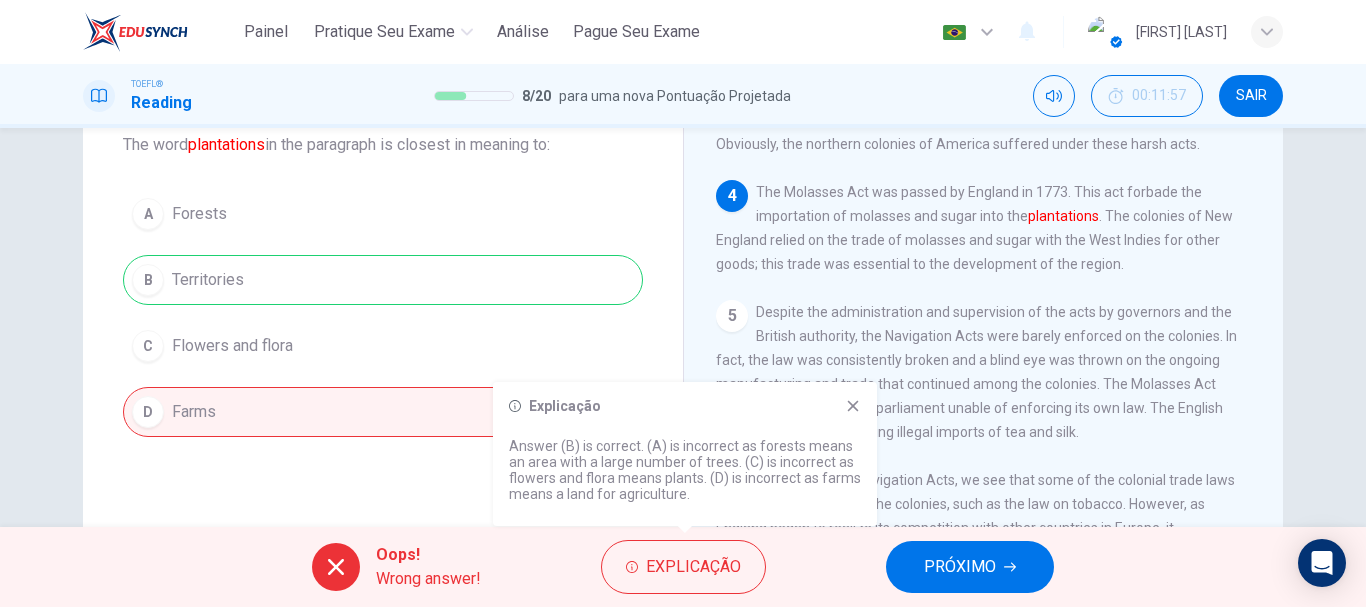 click at bounding box center (853, 406) 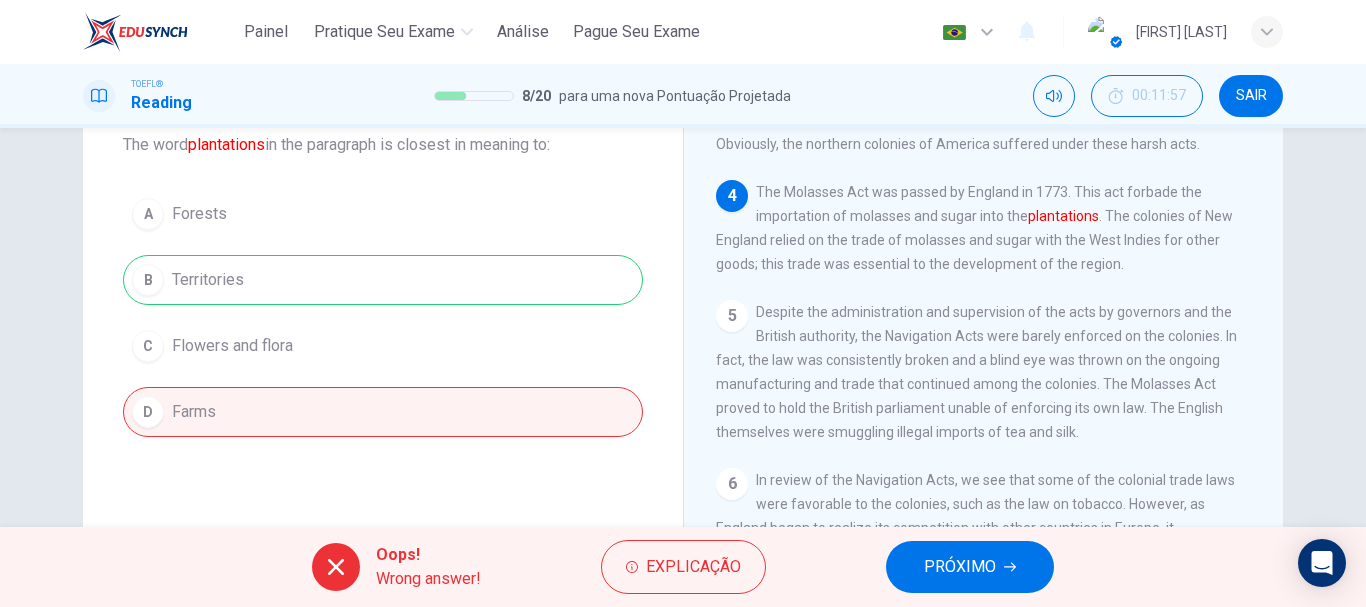 click on "PRÓXIMO" at bounding box center [960, 567] 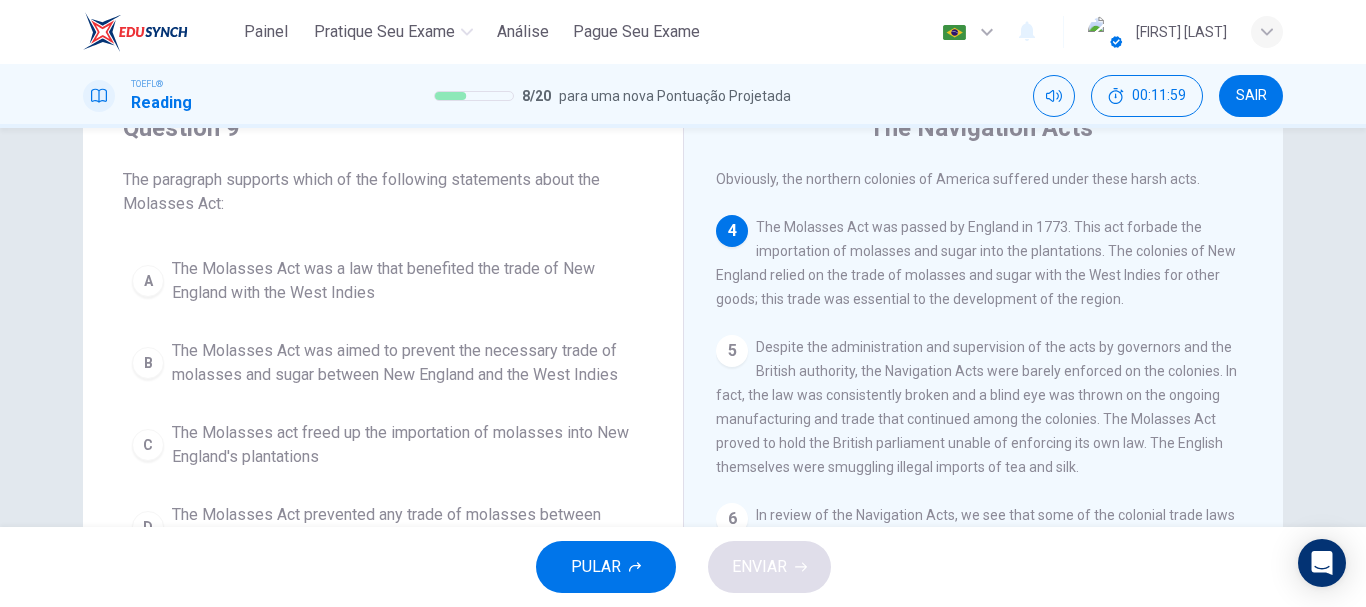 scroll, scrollTop: 123, scrollLeft: 0, axis: vertical 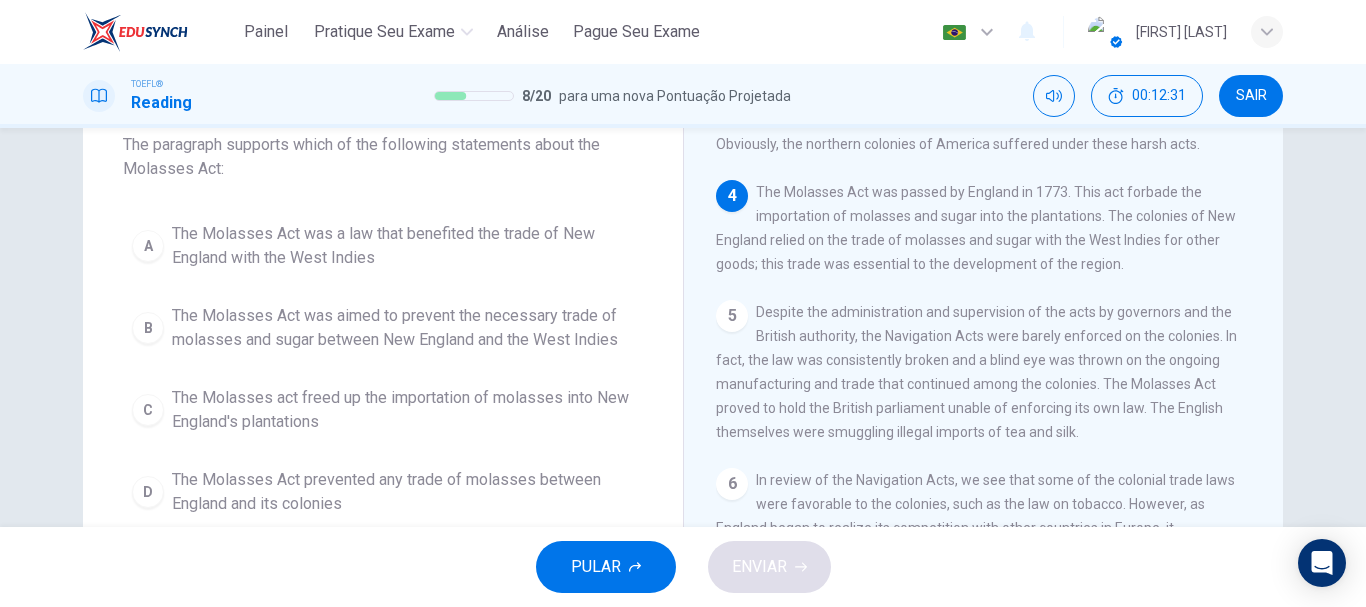 click on "The Molasses Act was aimed to prevent the necessary trade of molasses and sugar between New England and the West Indies" at bounding box center [403, 246] 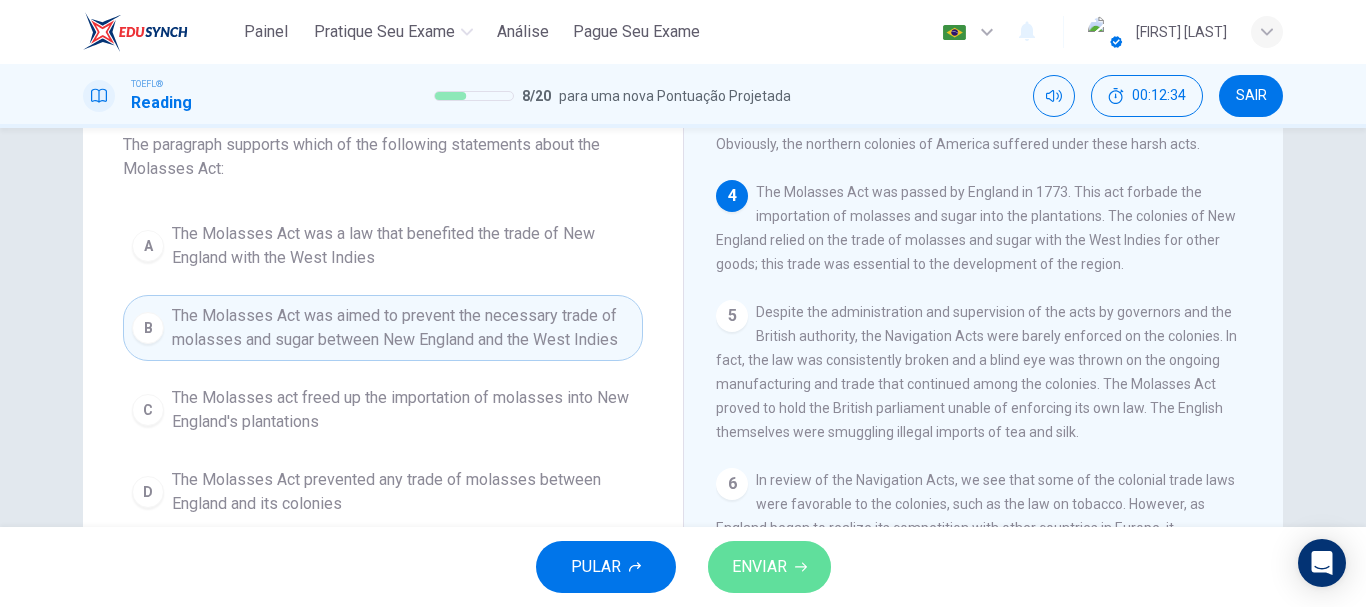 click on "ENVIAR" at bounding box center [759, 567] 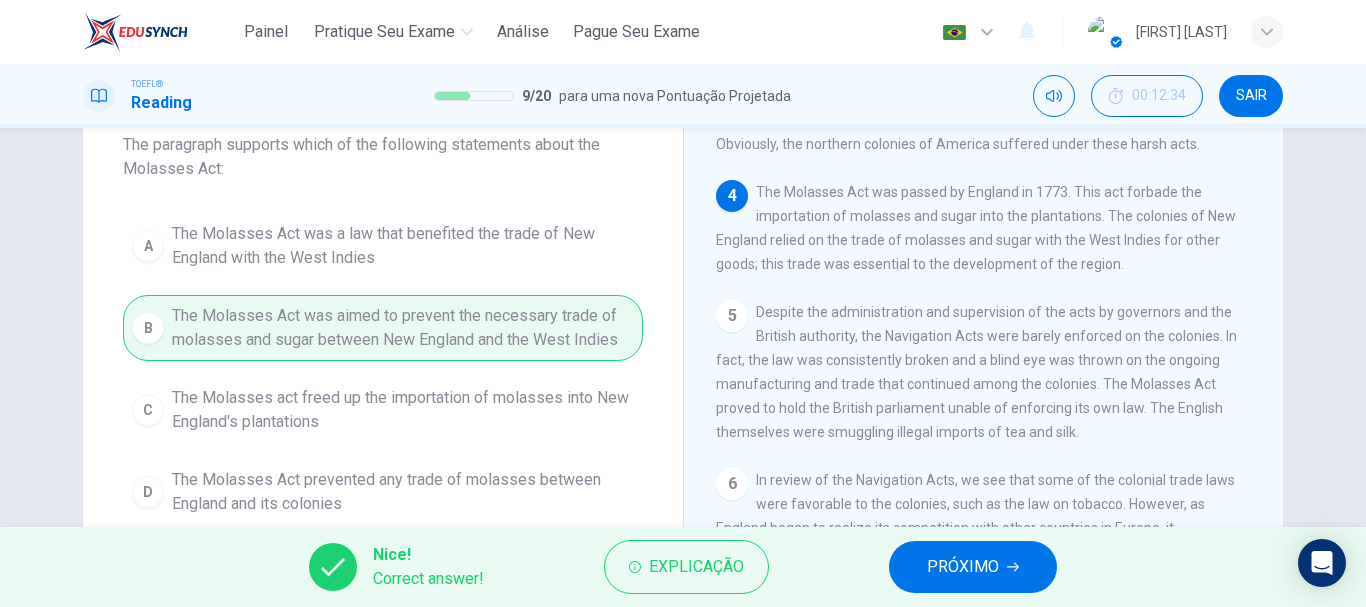 click on "PRÓXIMO" at bounding box center (963, 567) 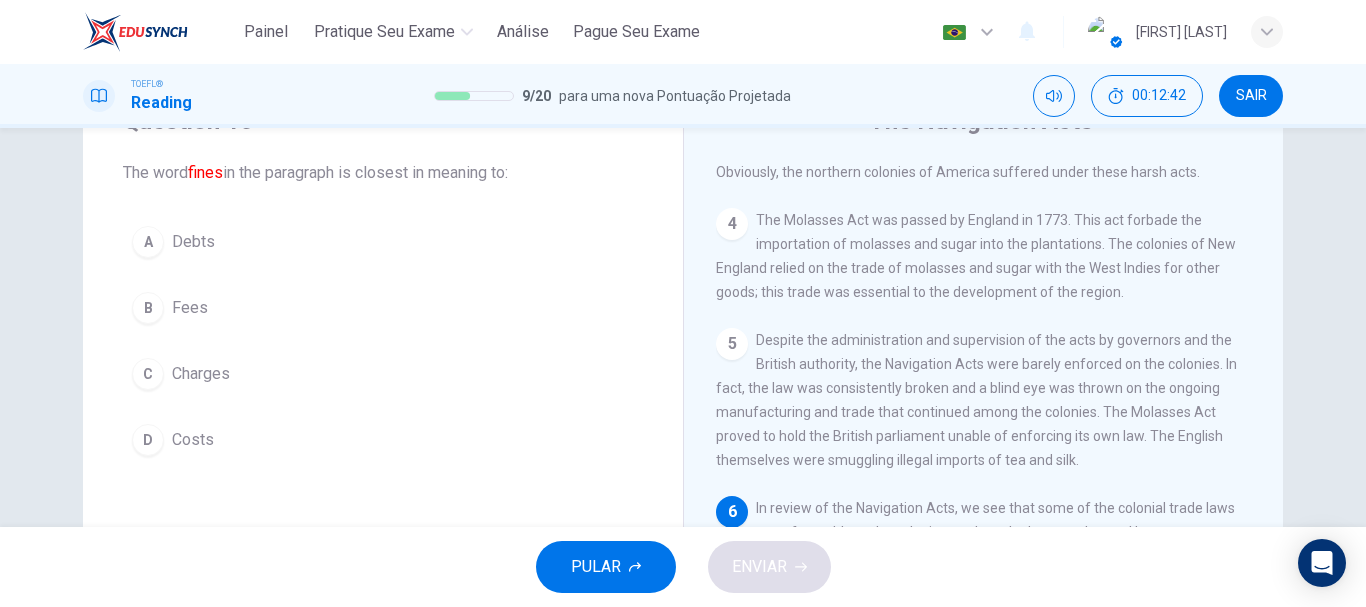 scroll, scrollTop: 123, scrollLeft: 0, axis: vertical 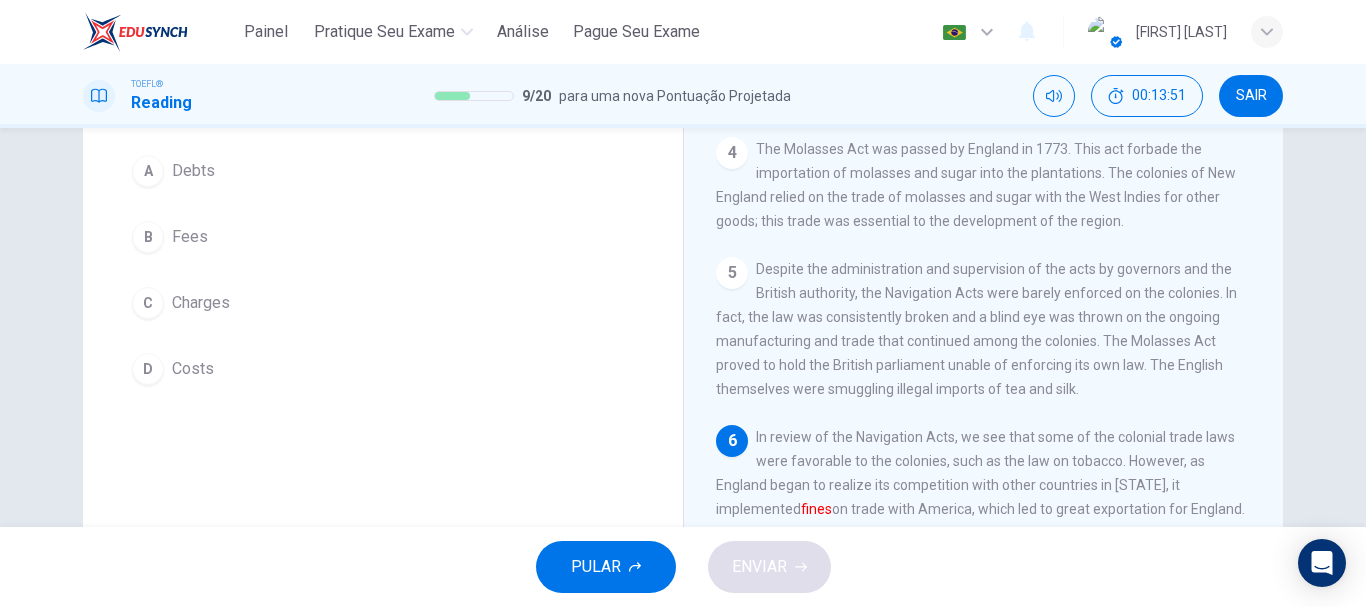click on "Fees" at bounding box center (193, 171) 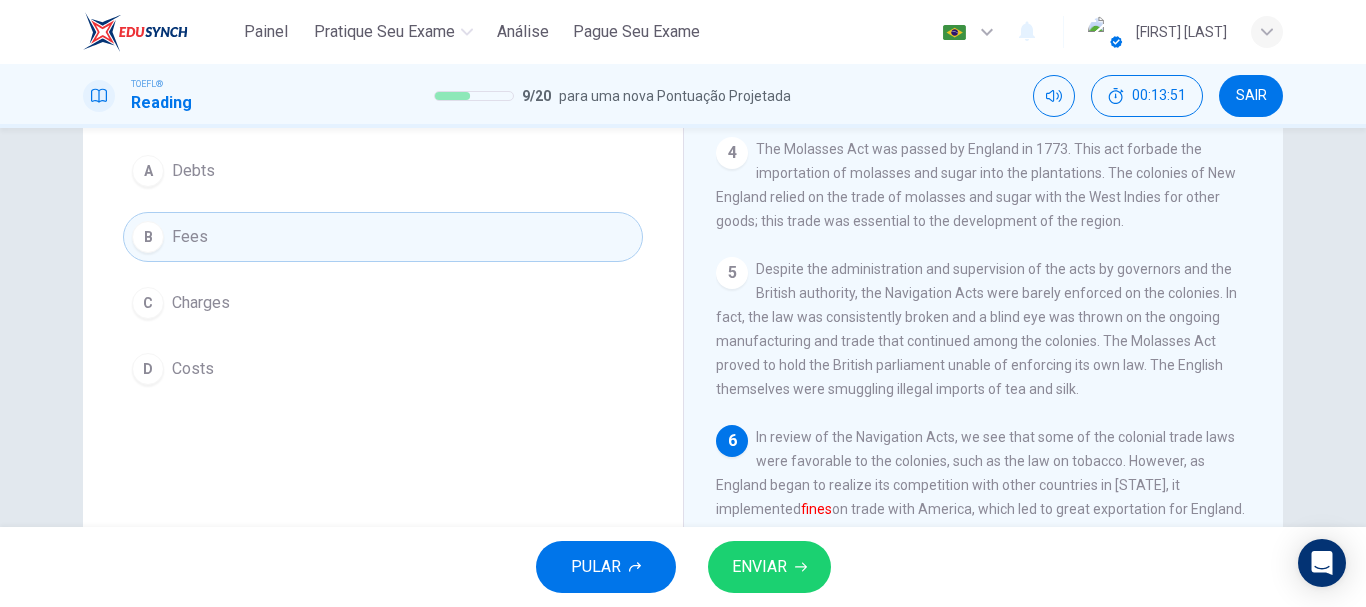 click on "ENVIAR" at bounding box center [759, 567] 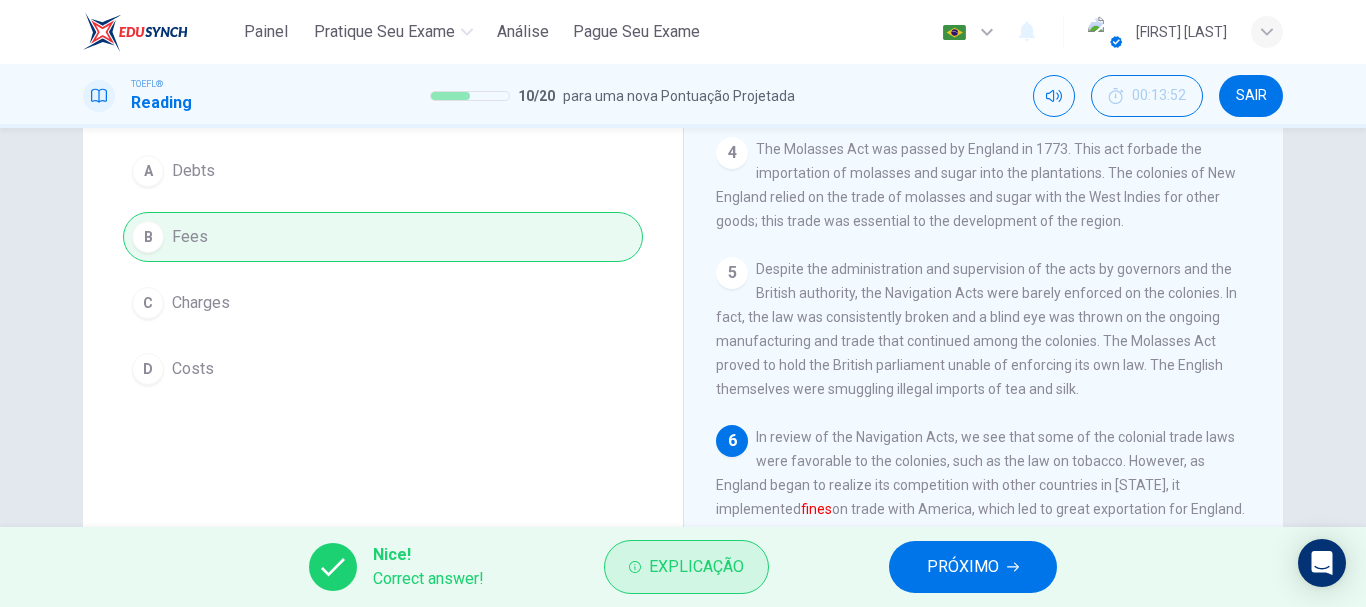 click on "Explicação" at bounding box center [686, 567] 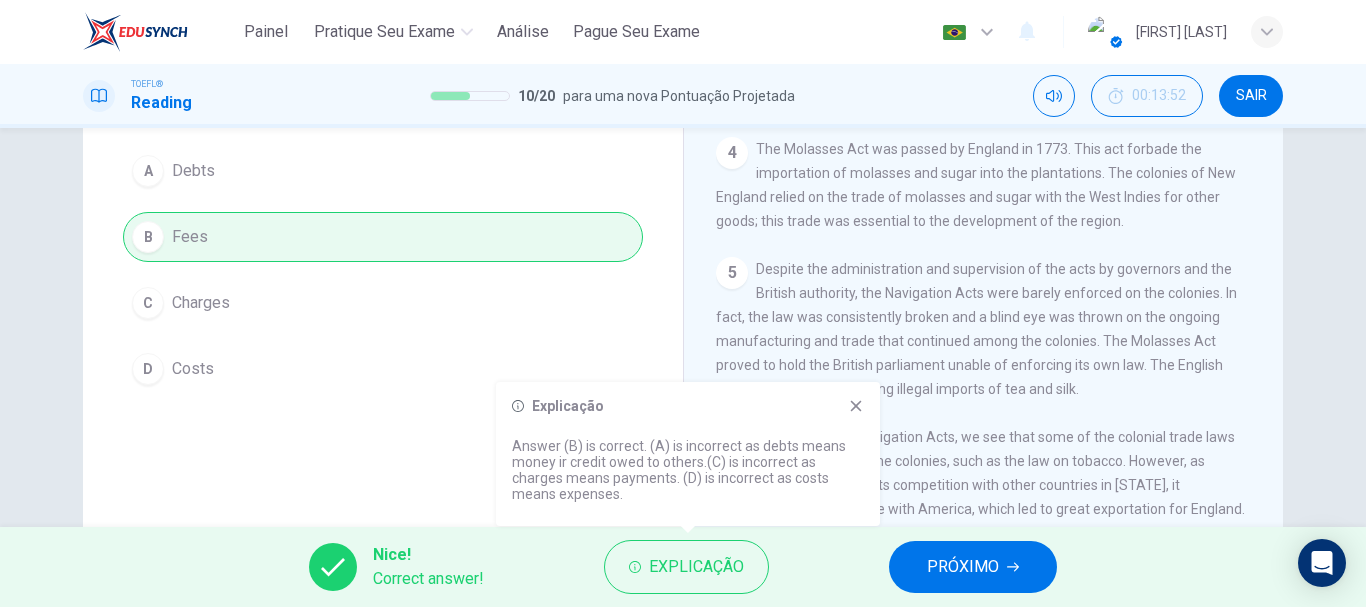 click on "PRÓXIMO" at bounding box center [963, 567] 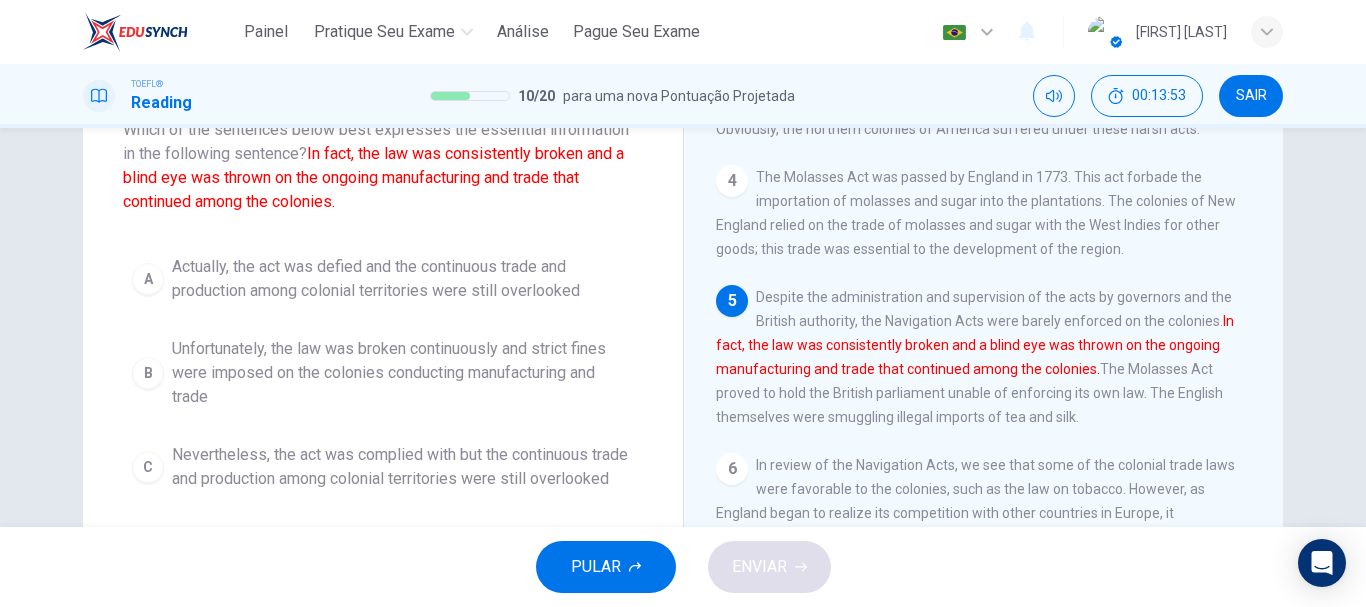 scroll, scrollTop: 38, scrollLeft: 0, axis: vertical 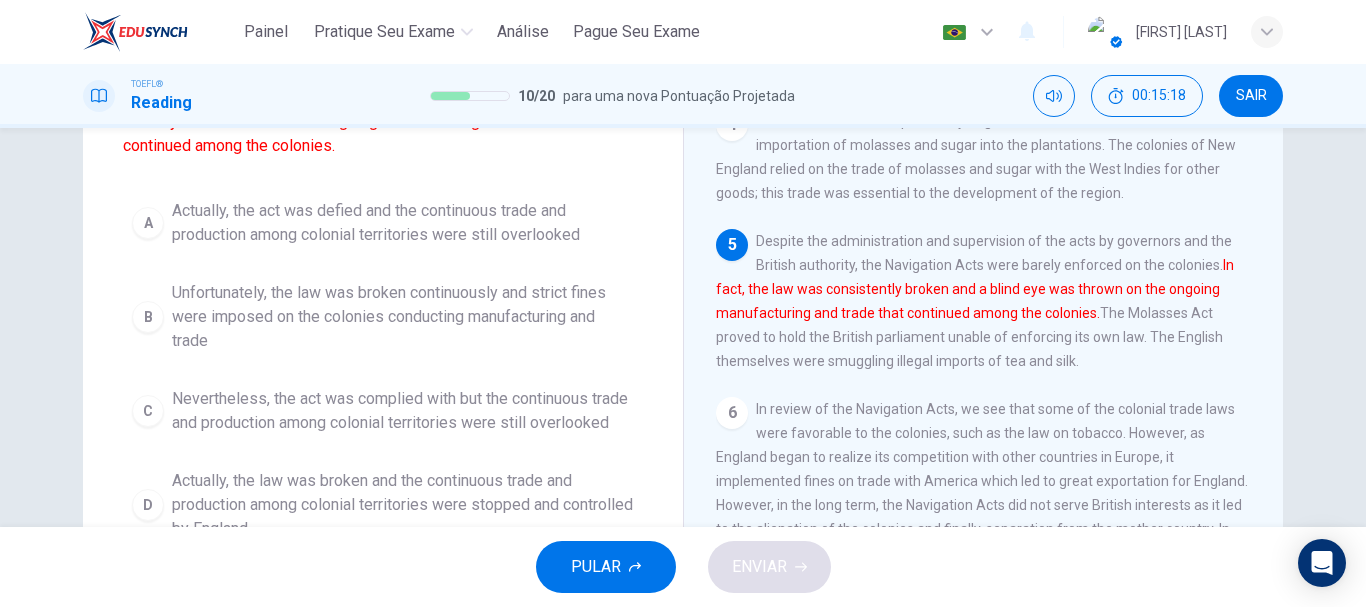 click on "Actually, the act was defied and the continuous trade and production among colonial territories were overlooked" at bounding box center (403, 223) 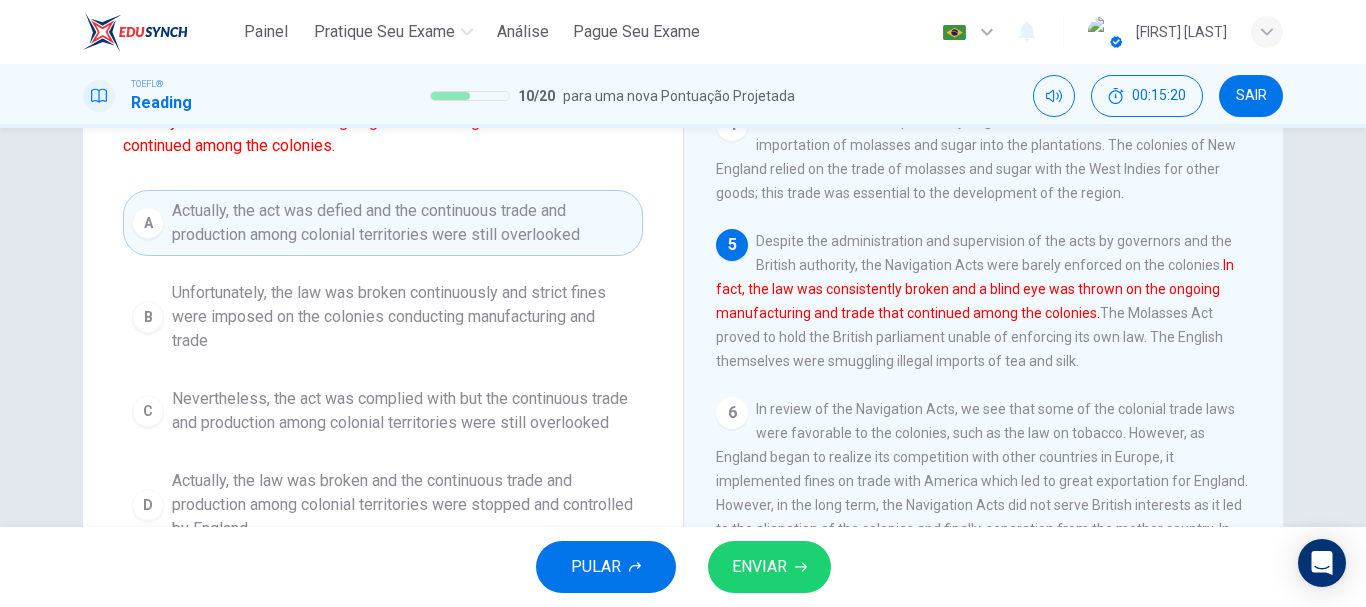click on "ENVIAR" at bounding box center (769, 567) 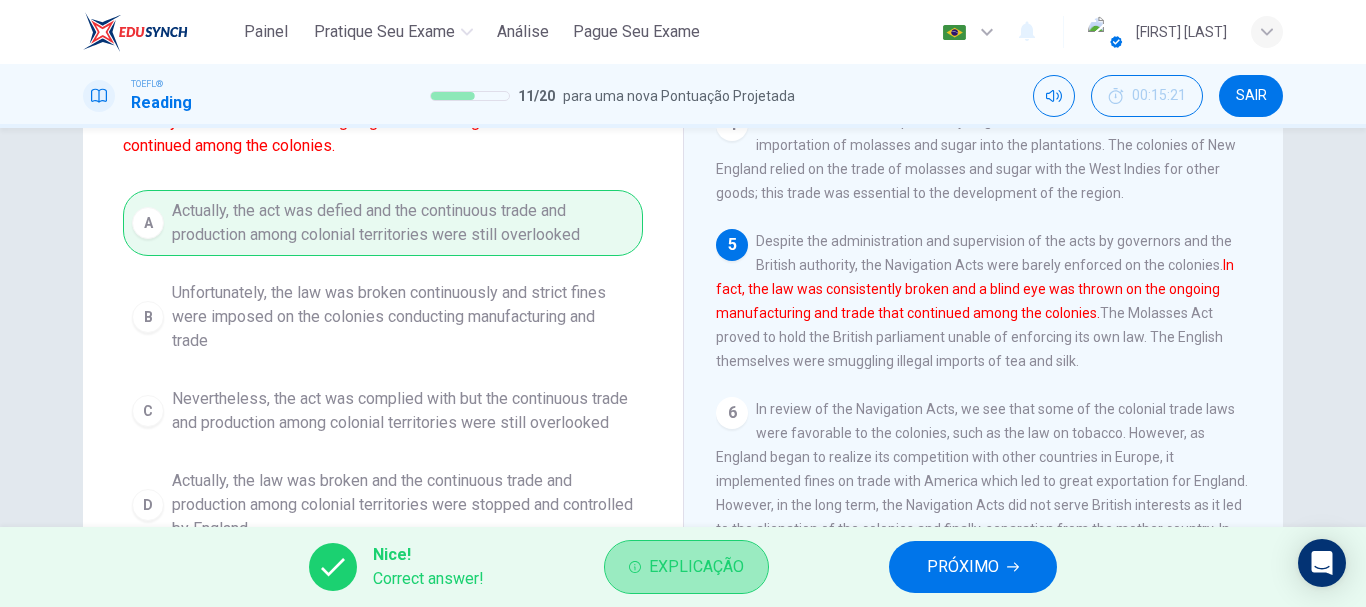 click on "Explicação" at bounding box center (696, 567) 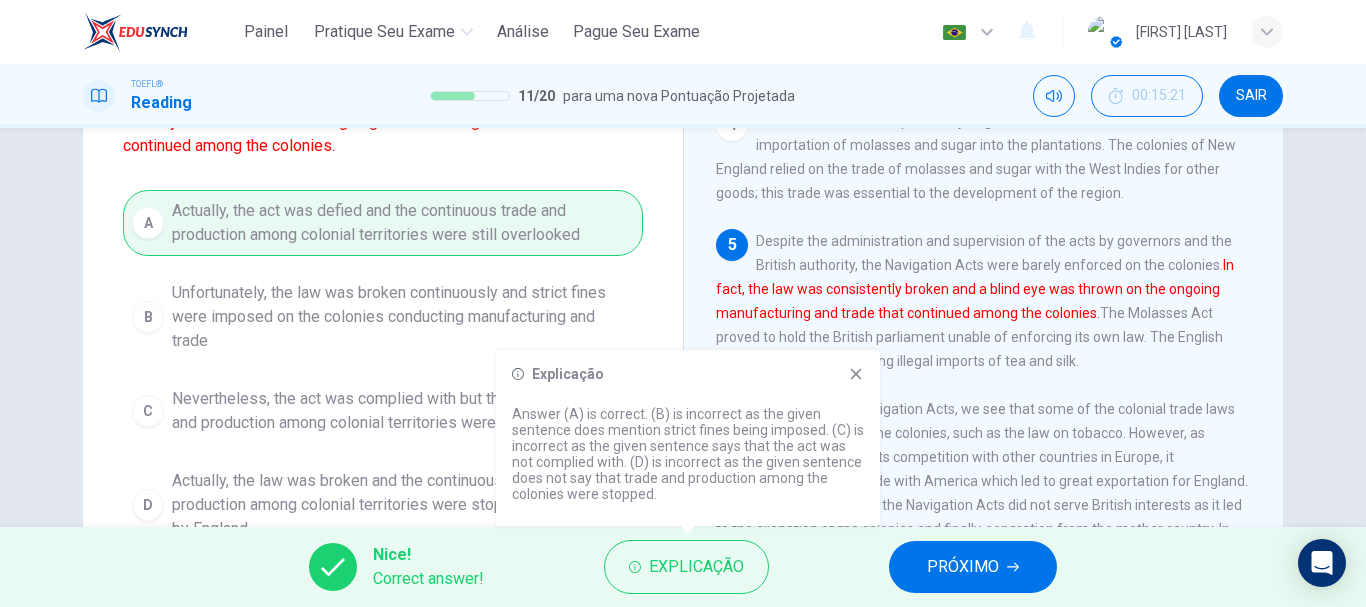 click on "PRÓXIMO" at bounding box center (973, 567) 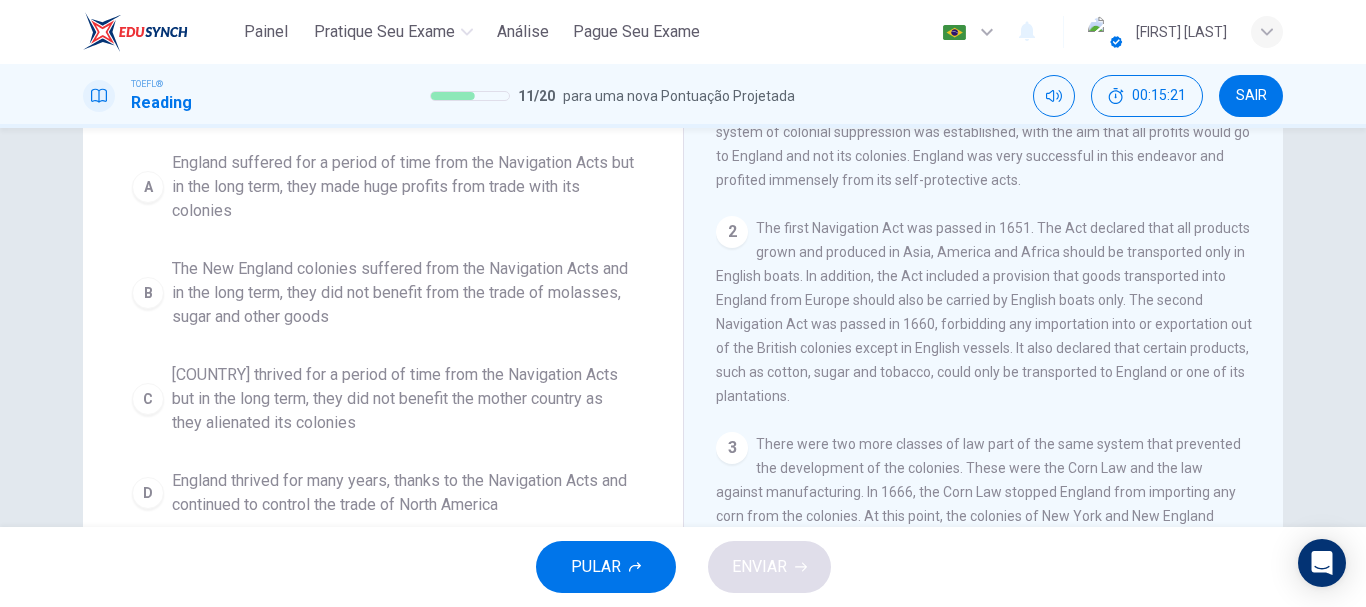 scroll, scrollTop: 0, scrollLeft: 0, axis: both 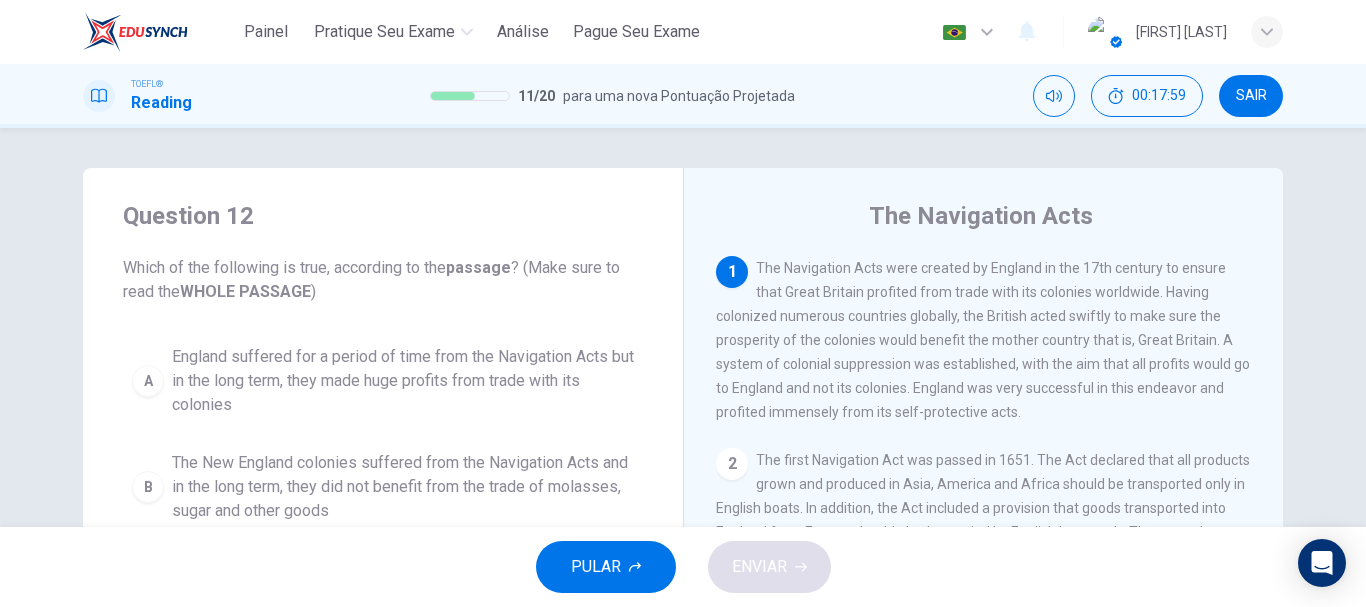 click on "2" at bounding box center (732, 464) 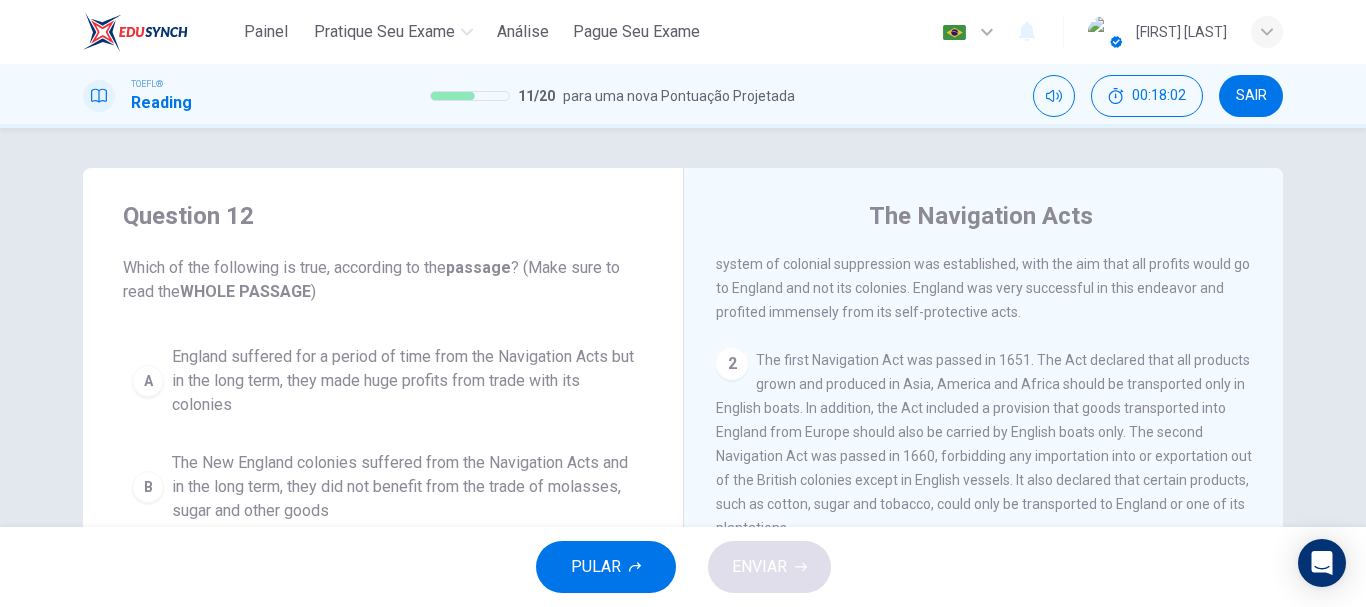 scroll, scrollTop: 200, scrollLeft: 0, axis: vertical 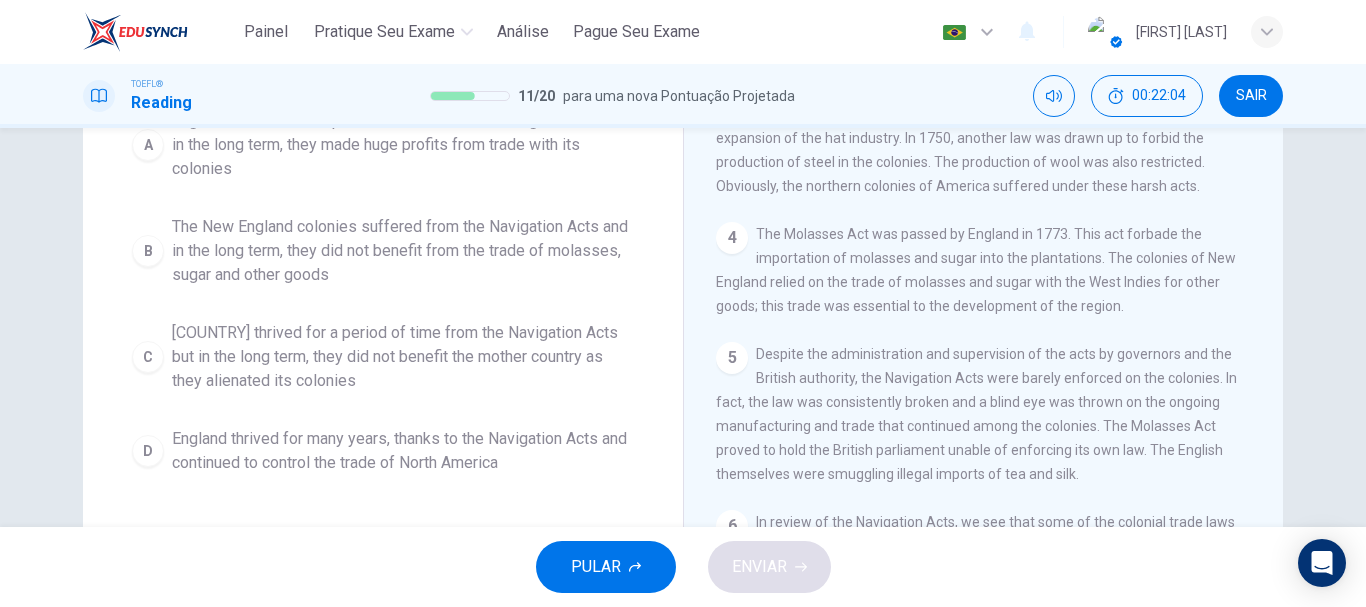 click on "England thrived for a period of time from the Navigation Acts but in the long term, they did not benefit the mother country as they alienated its colonies" at bounding box center (403, 145) 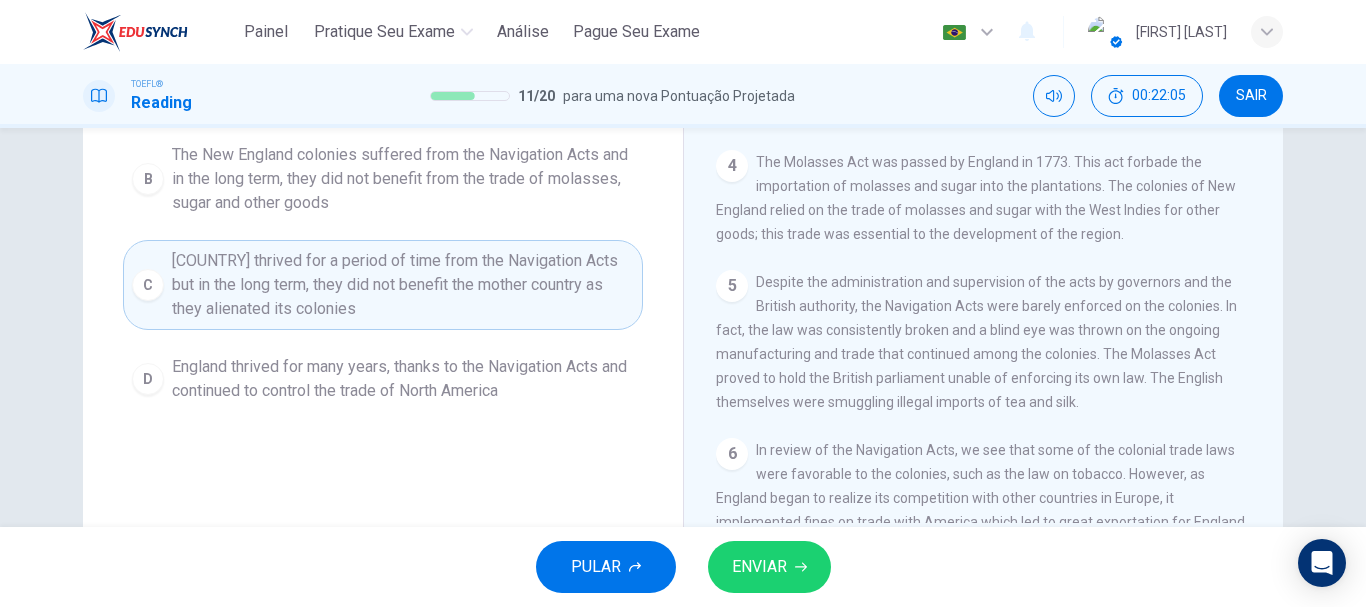 scroll, scrollTop: 376, scrollLeft: 0, axis: vertical 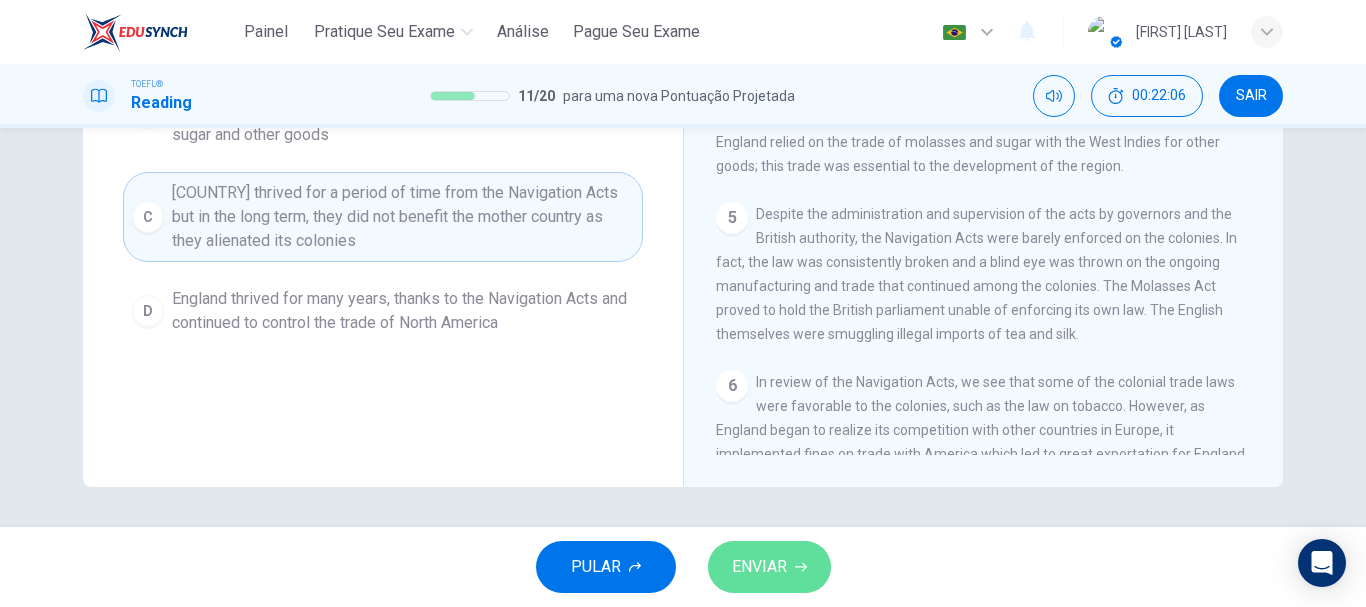 click on "ENVIAR" at bounding box center [769, 567] 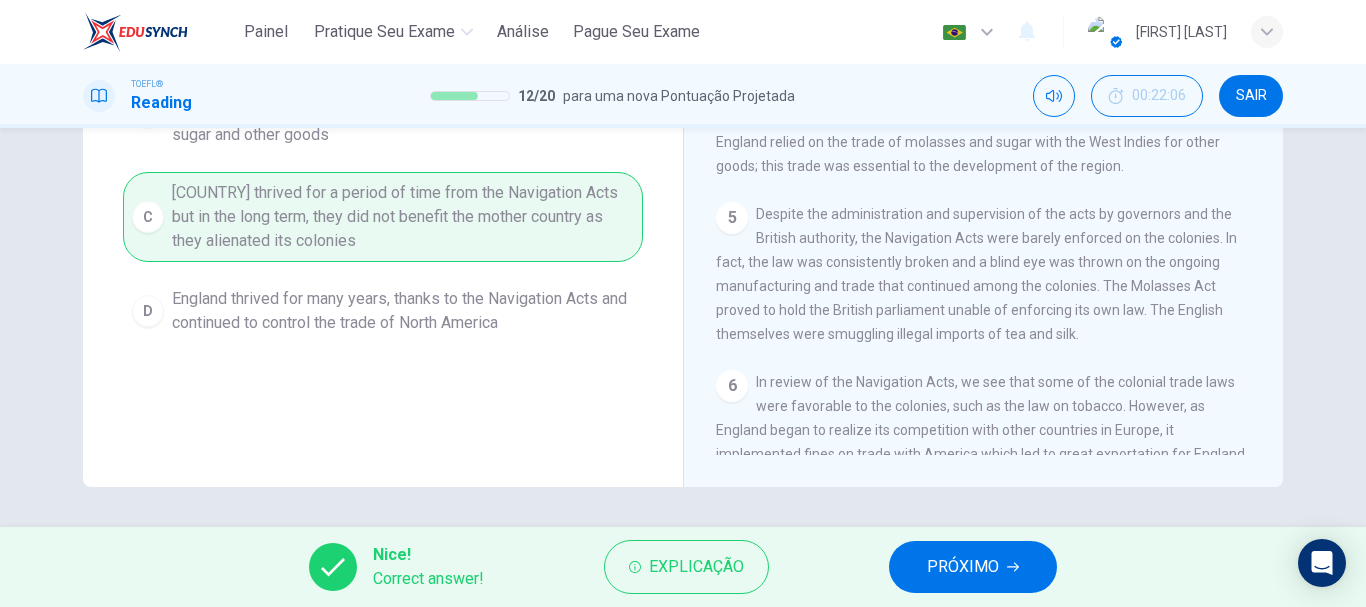 click on "PRÓXIMO" at bounding box center (963, 567) 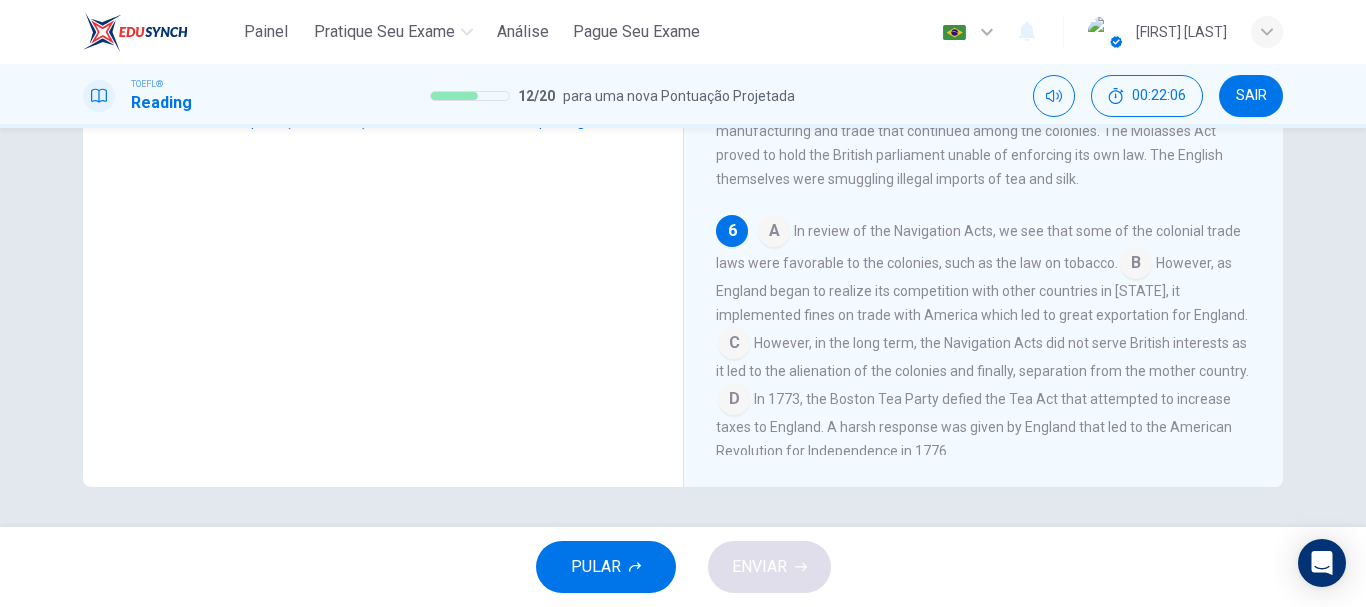 scroll, scrollTop: 717, scrollLeft: 0, axis: vertical 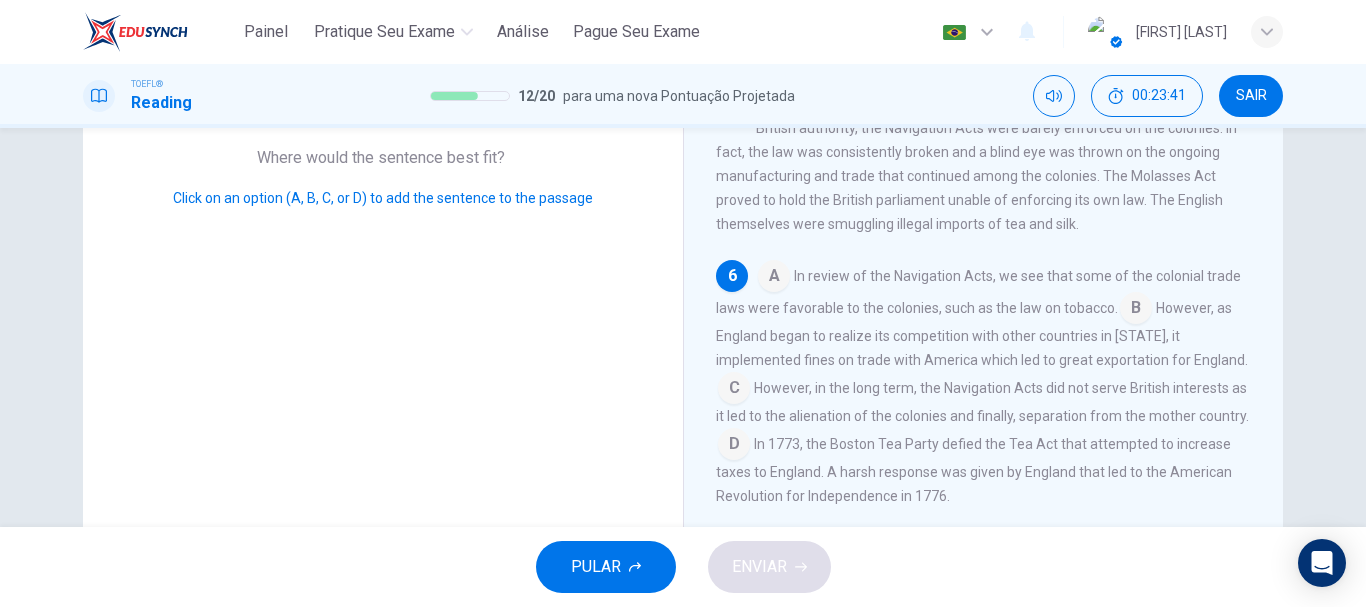 click at bounding box center (774, 278) 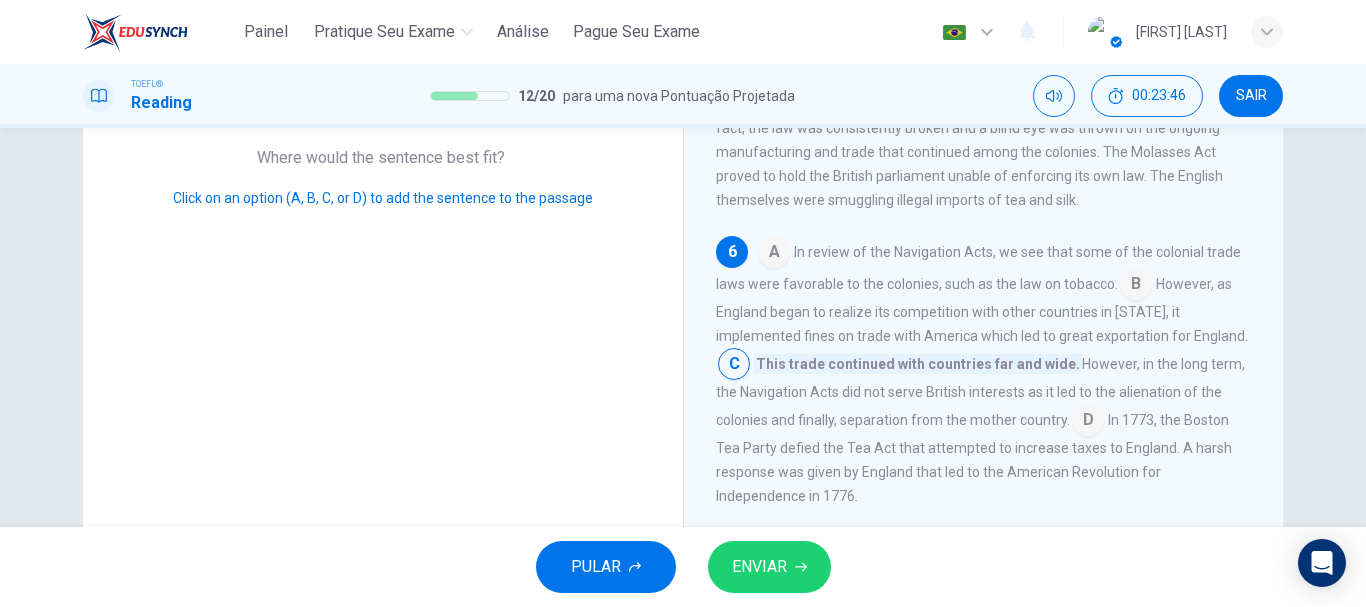 click on "ENVIAR" at bounding box center [759, 567] 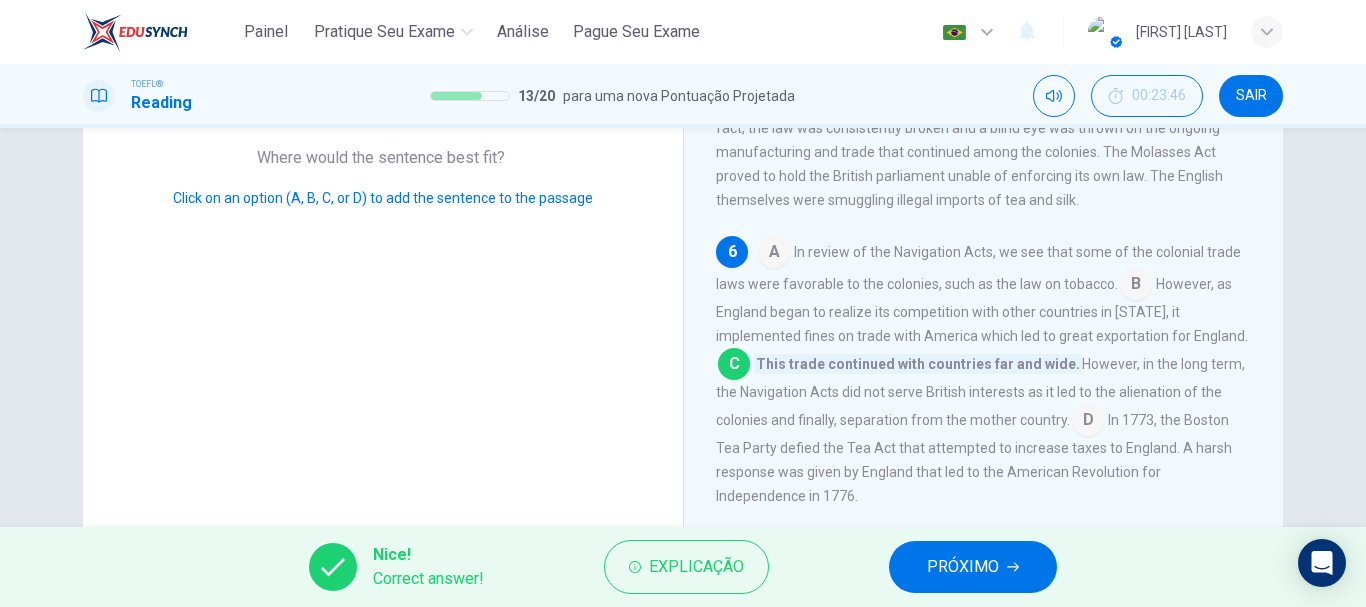 click at bounding box center (1013, 567) 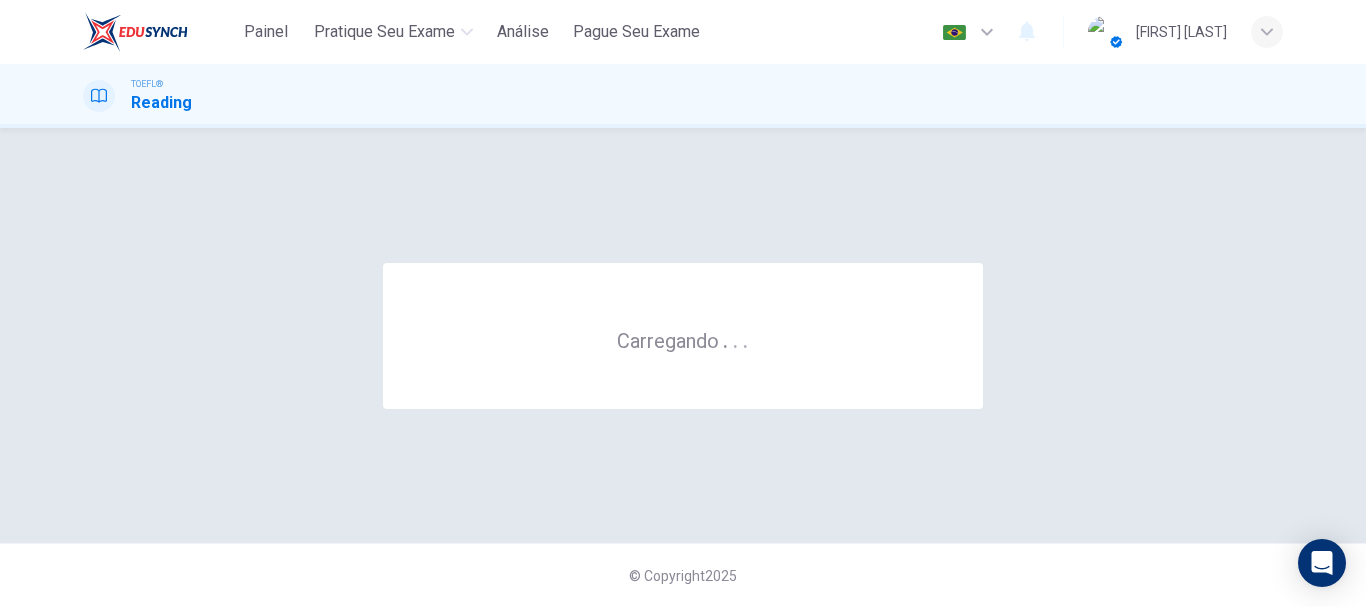 scroll, scrollTop: 0, scrollLeft: 0, axis: both 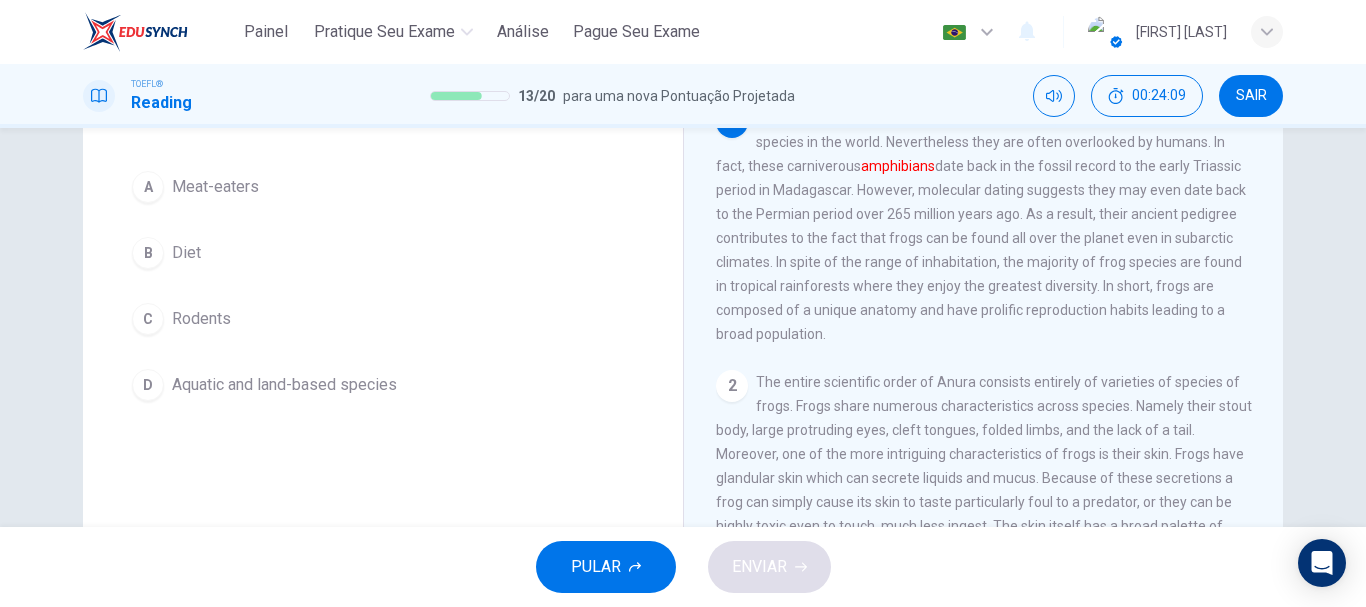 click on "Aquatic and land-based species" at bounding box center (215, 187) 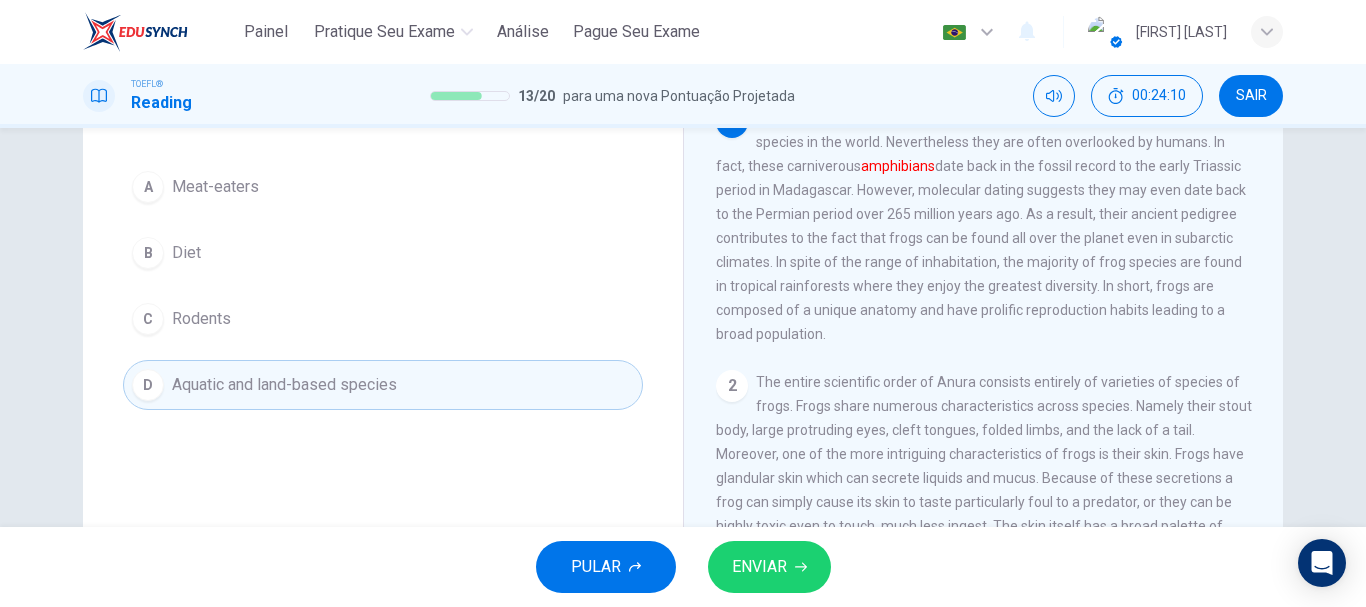 click on "ENVIAR" at bounding box center (769, 567) 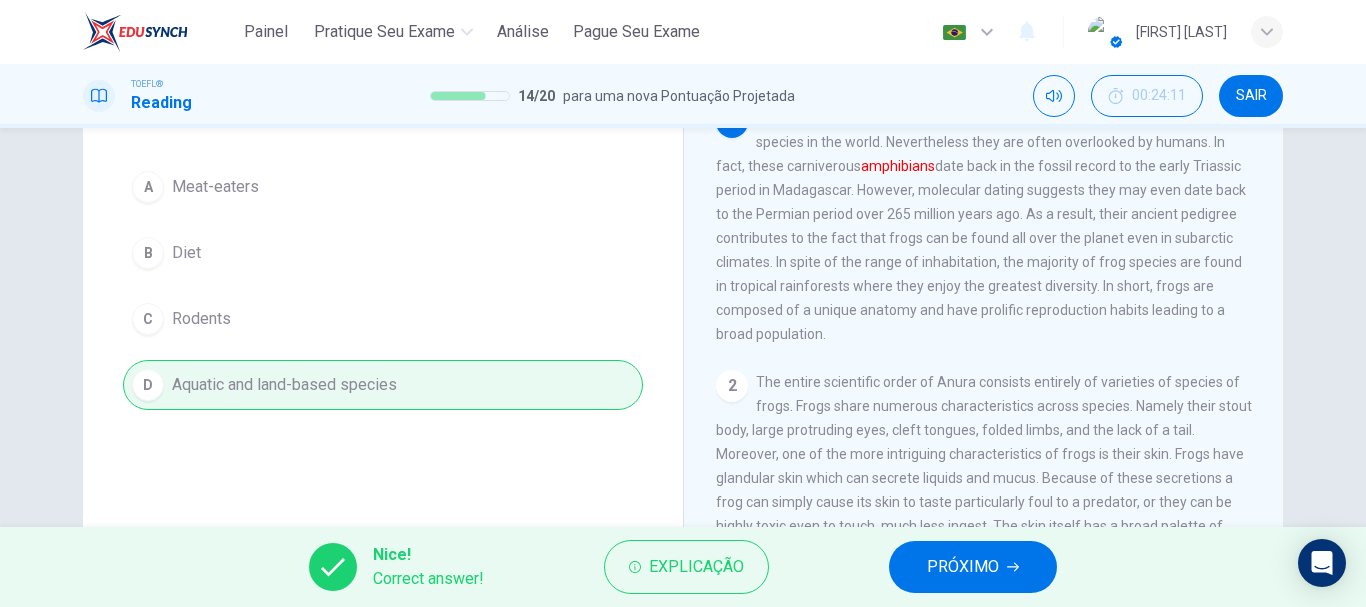 click on "PRÓXIMO" at bounding box center [963, 567] 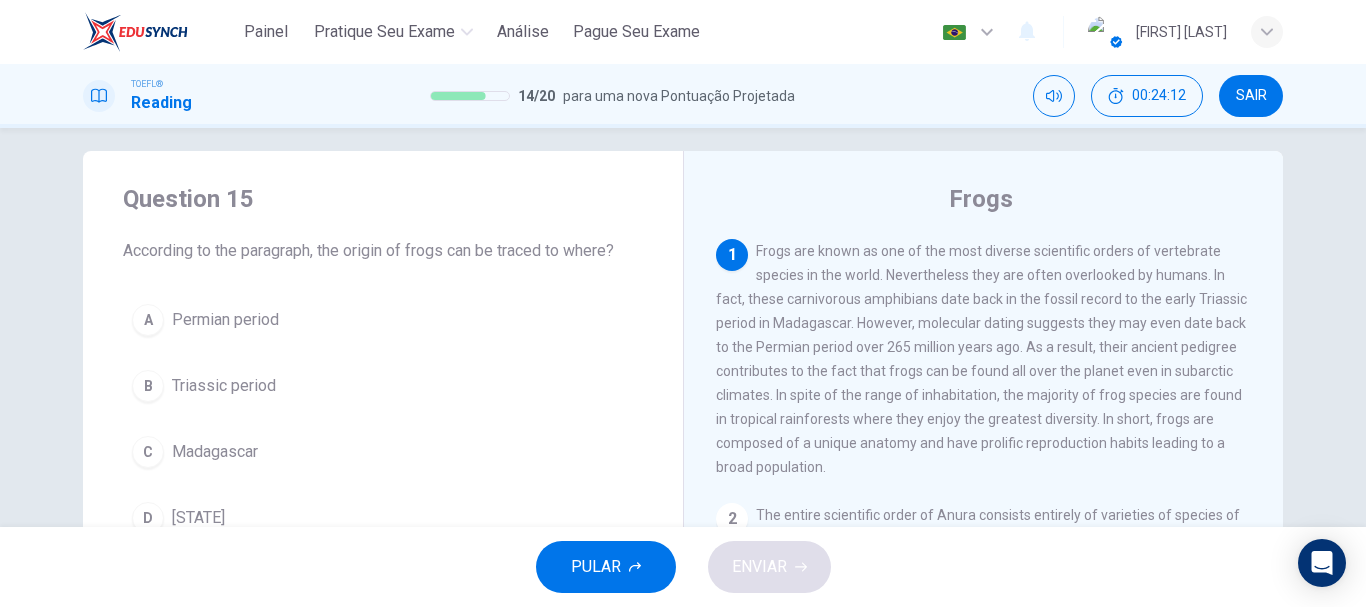 scroll, scrollTop: 0, scrollLeft: 0, axis: both 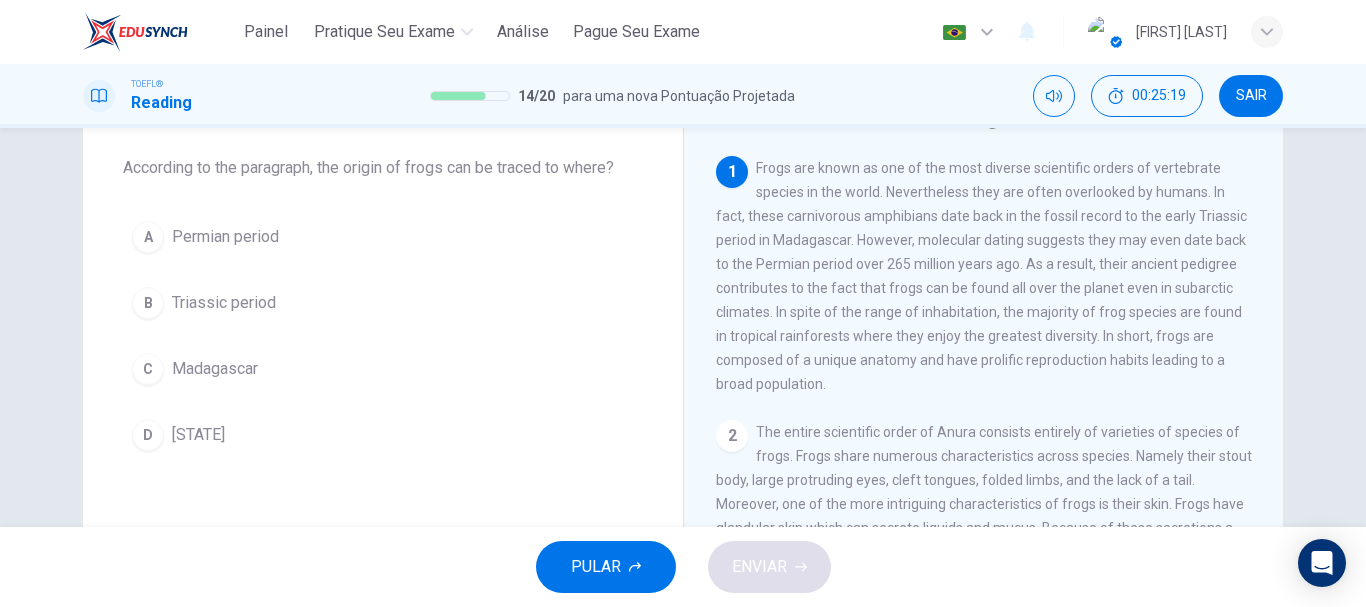 click on "Permian period" at bounding box center [225, 237] 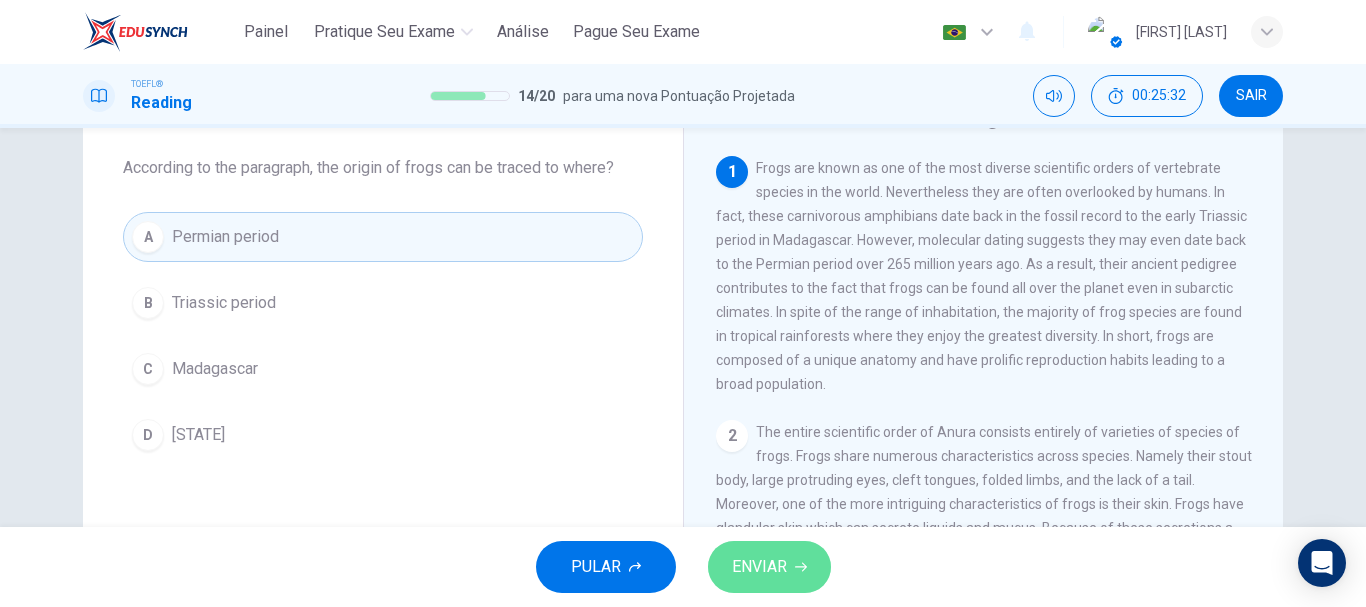 click on "ENVIAR" at bounding box center (759, 567) 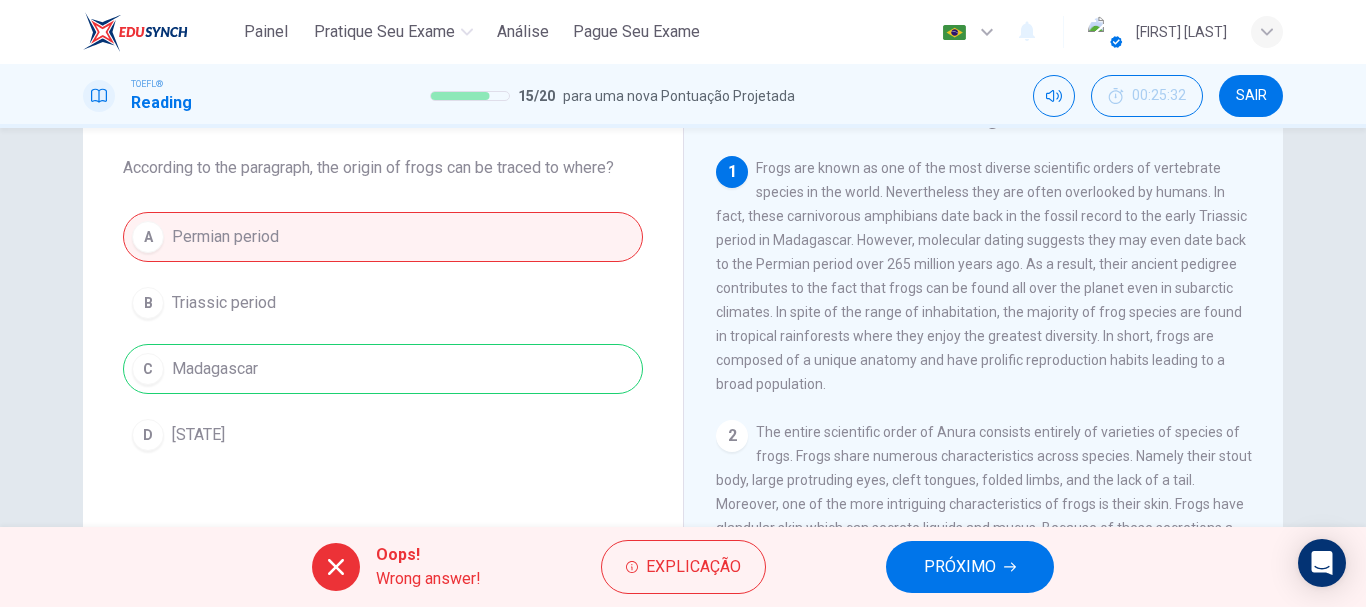 drag, startPoint x: 568, startPoint y: 162, endPoint x: 609, endPoint y: 174, distance: 42.72002 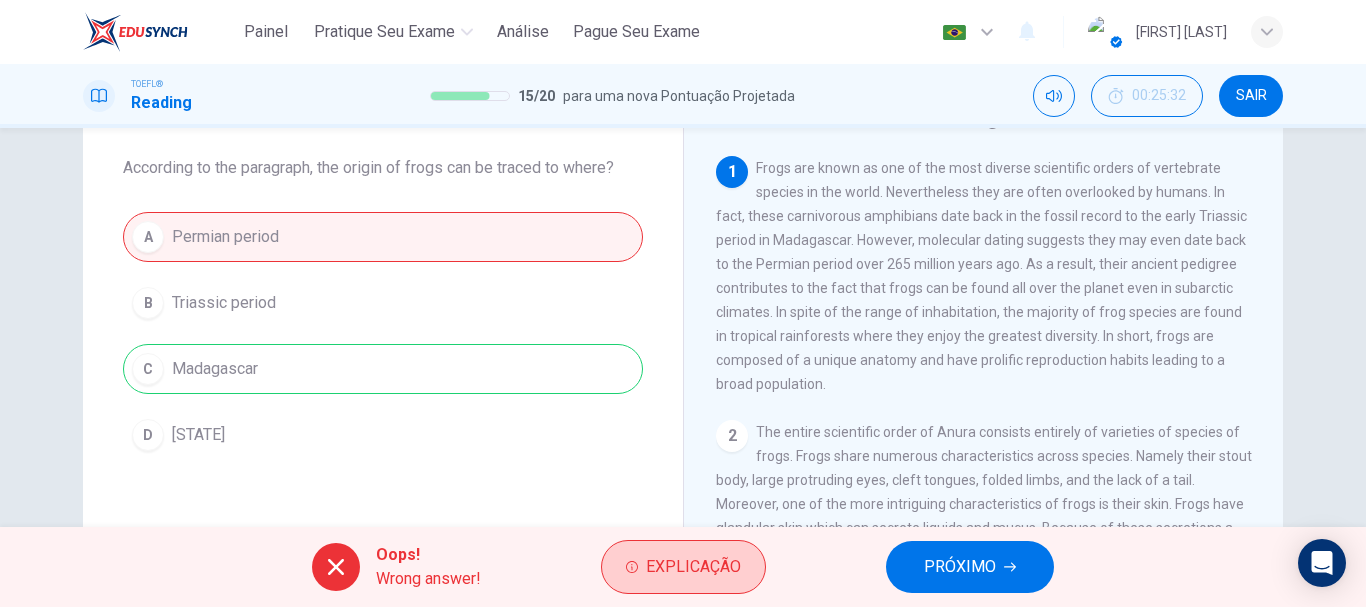click on "Explicação" at bounding box center (693, 567) 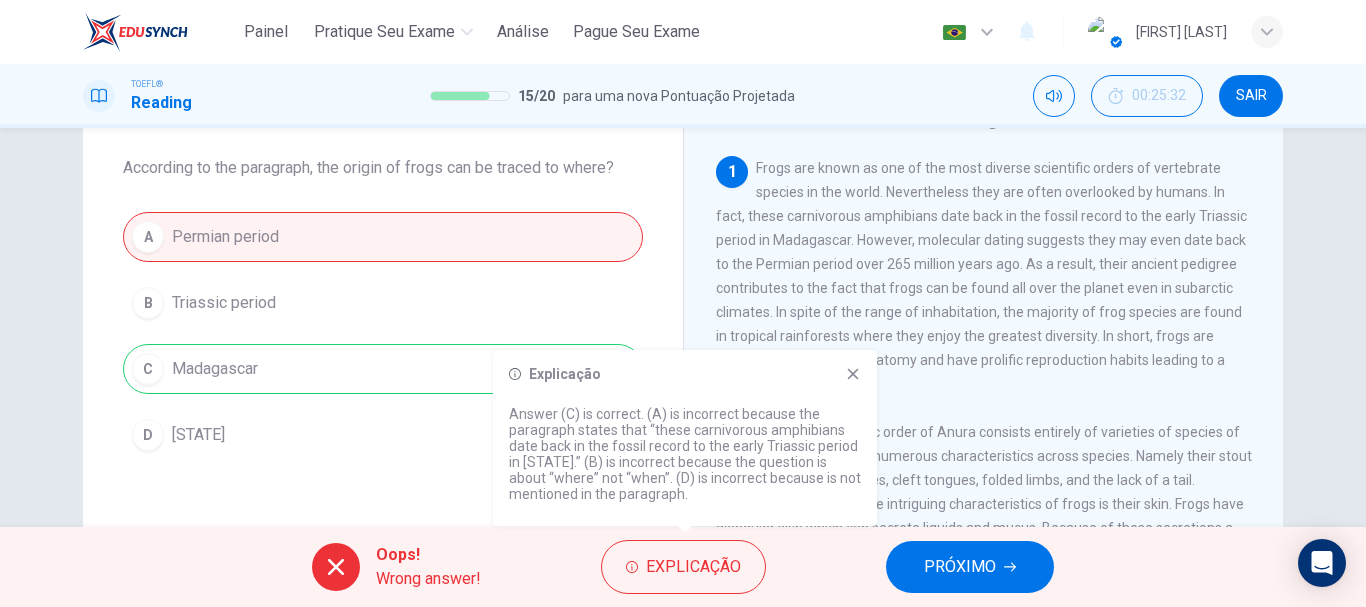 click at bounding box center [853, 374] 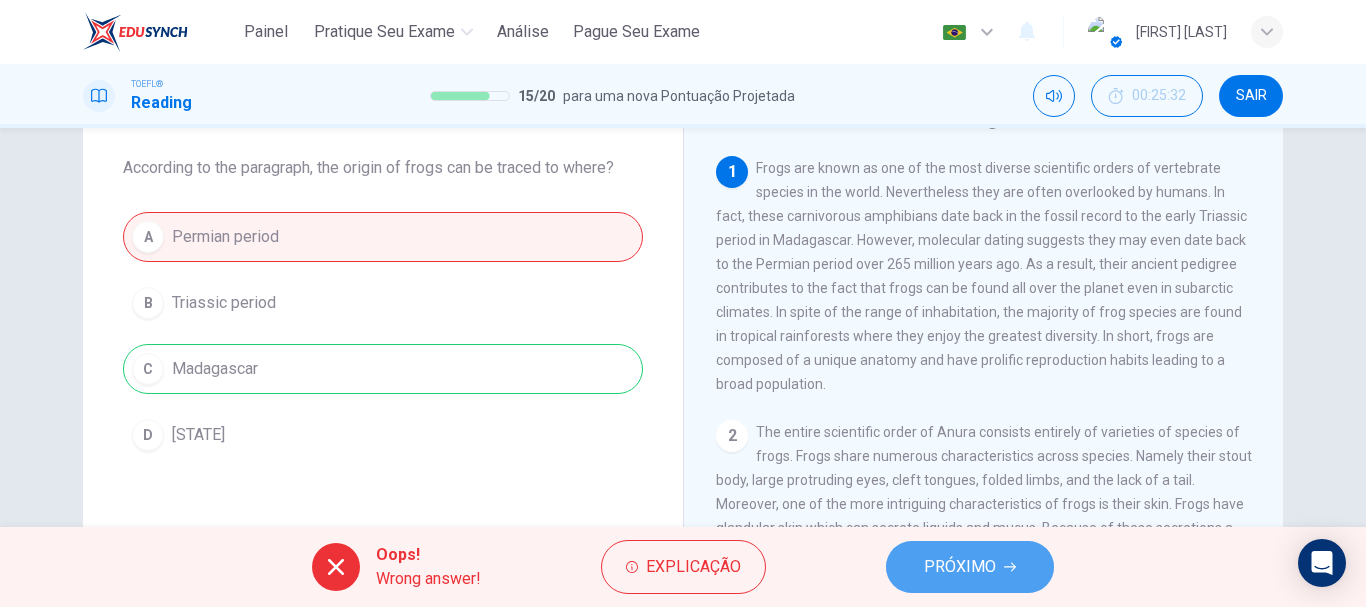 click on "PRÓXIMO" at bounding box center (960, 567) 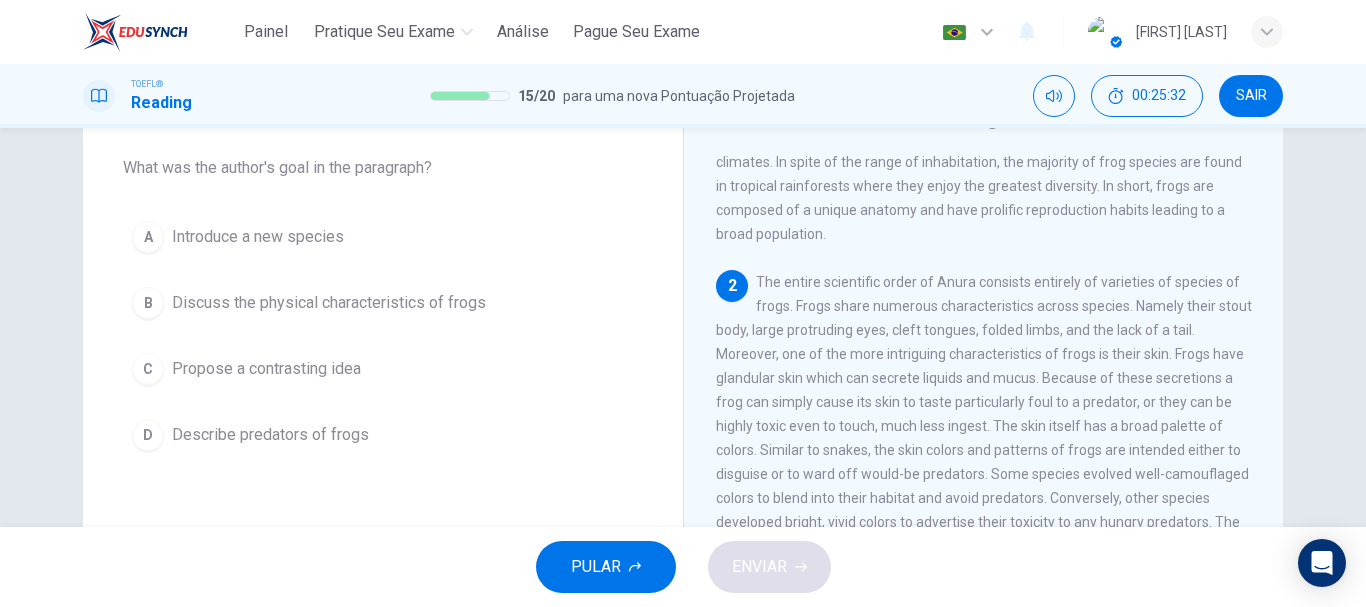 scroll, scrollTop: 224, scrollLeft: 0, axis: vertical 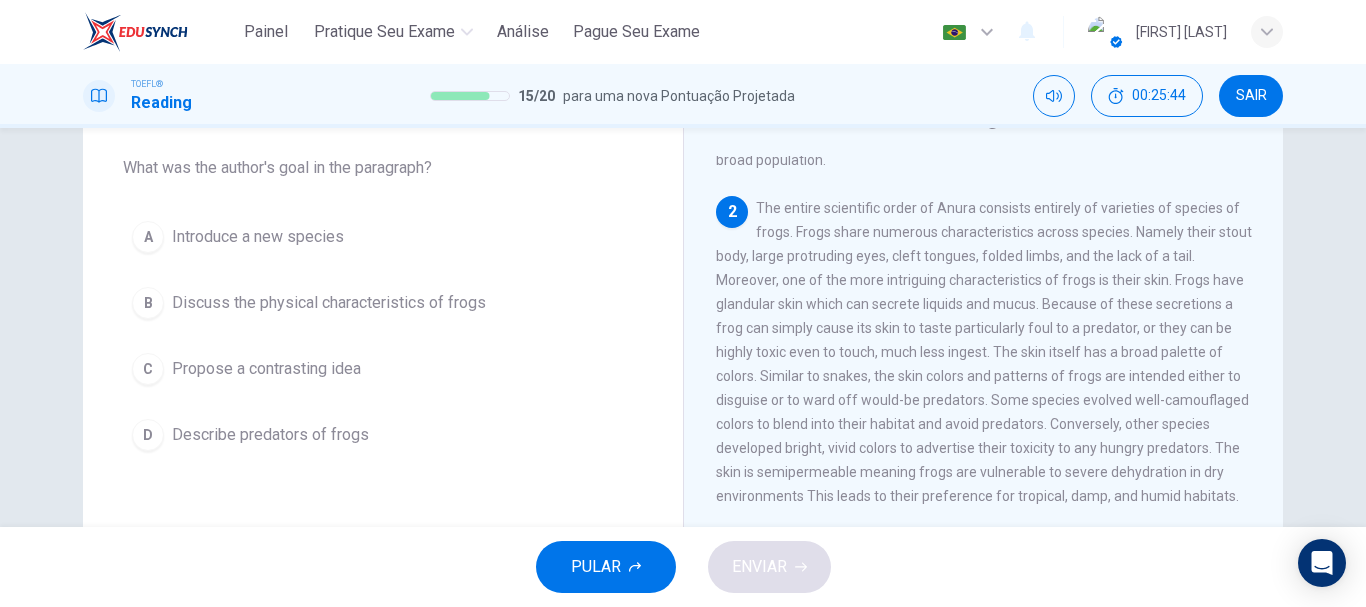 drag, startPoint x: 1274, startPoint y: 297, endPoint x: 1275, endPoint y: 336, distance: 39.012817 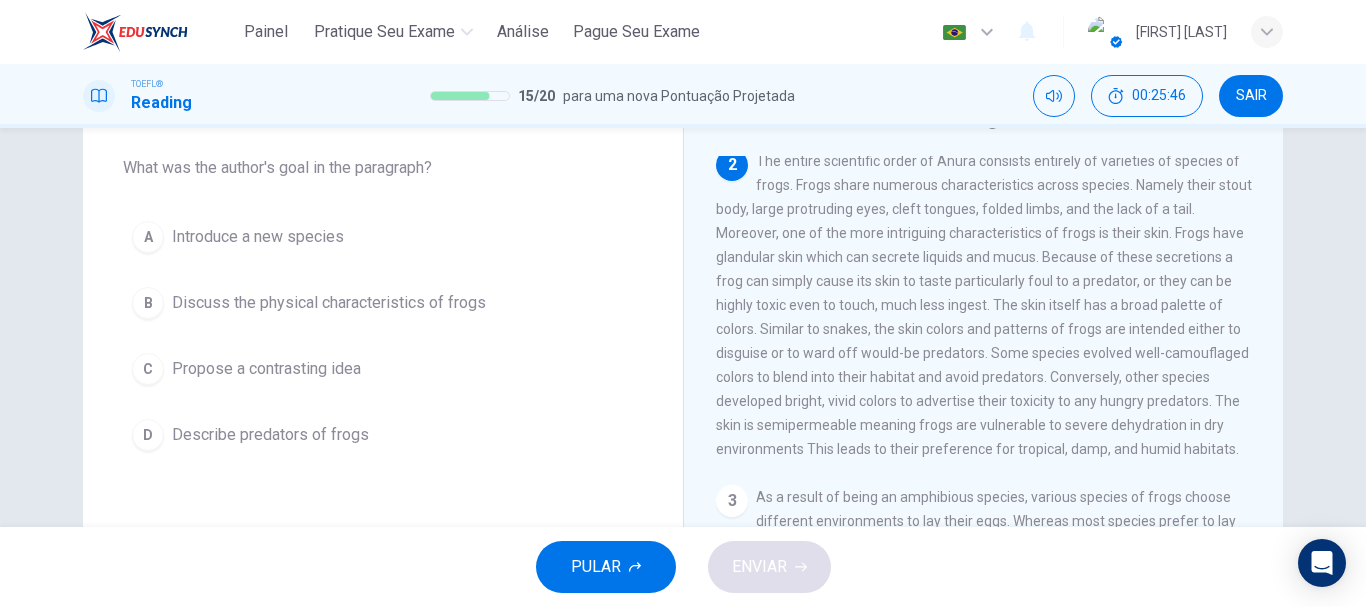 scroll, scrollTop: 268, scrollLeft: 0, axis: vertical 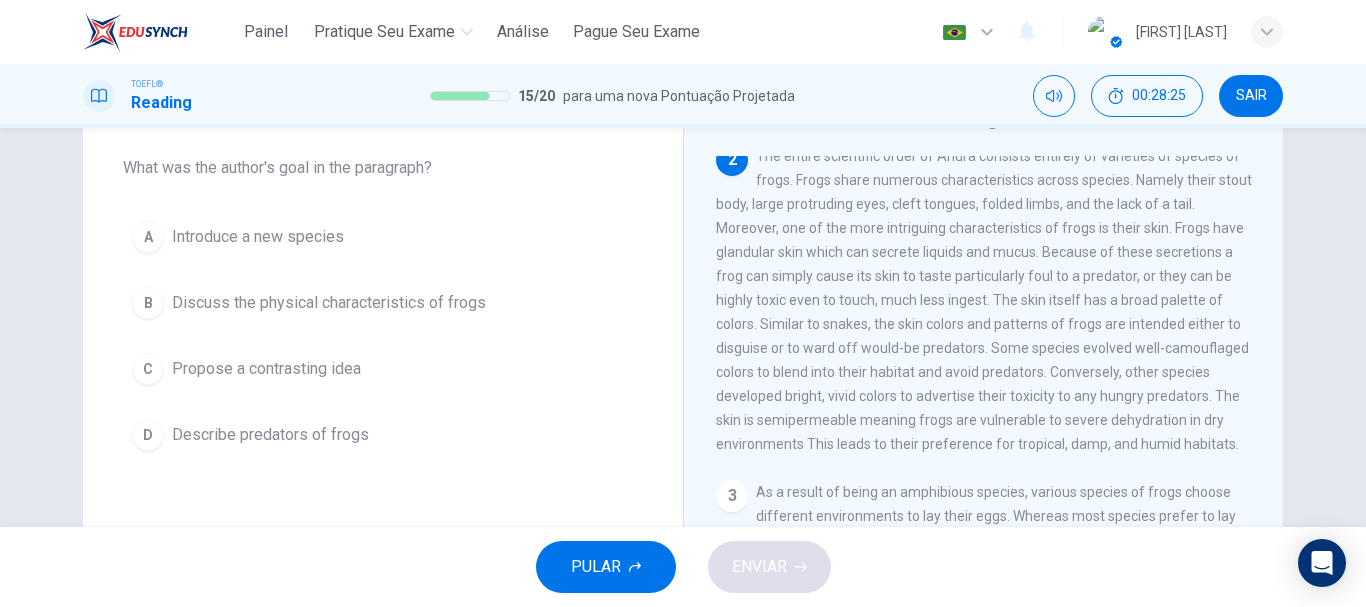 click on "Discuss the physical characteristics of frogs" at bounding box center (258, 237) 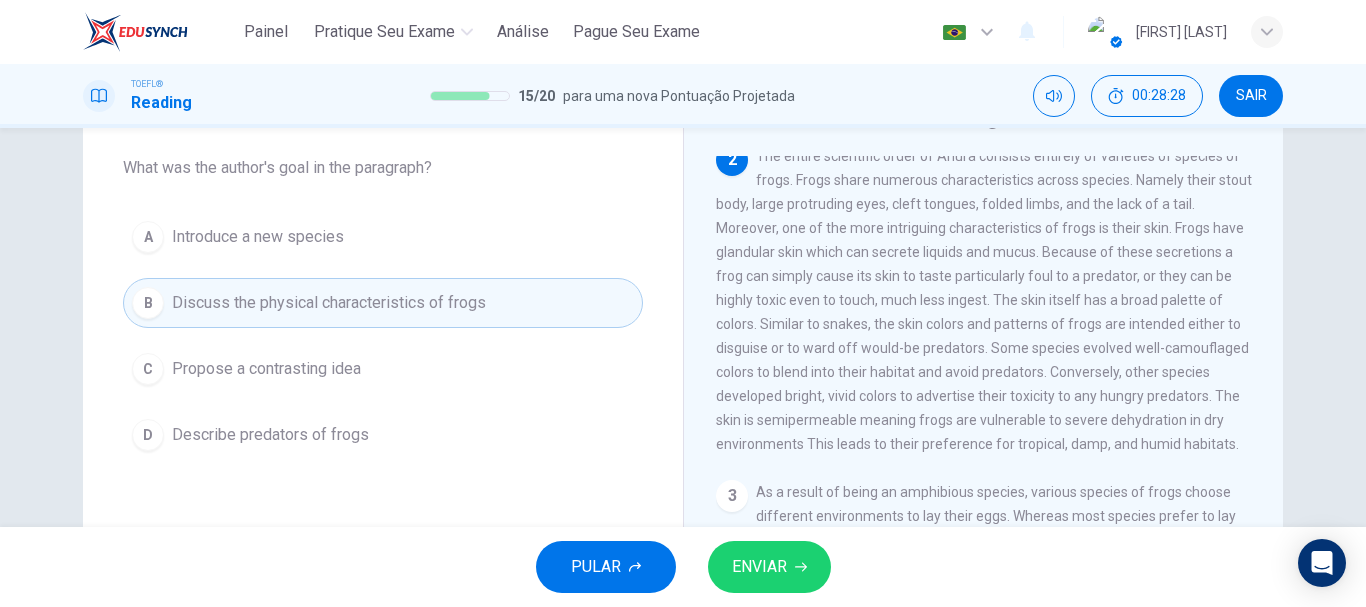 click on "ENVIAR" at bounding box center (759, 567) 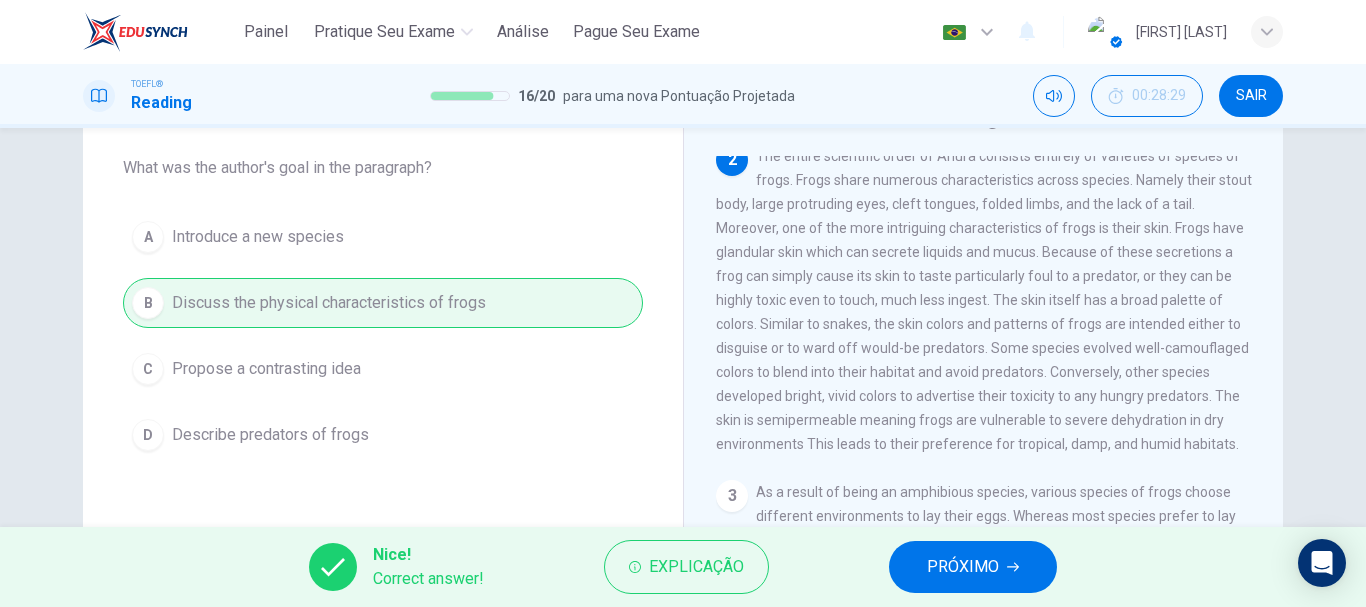 click on "PRÓXIMO" at bounding box center [973, 567] 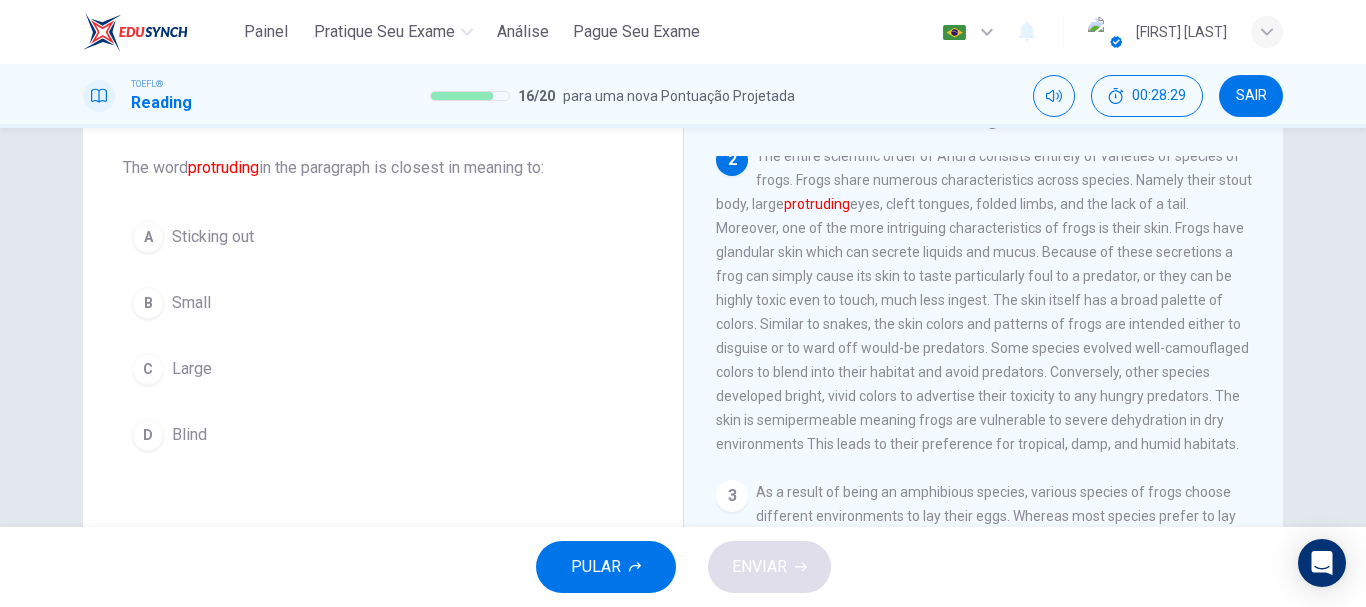 scroll, scrollTop: 274, scrollLeft: 0, axis: vertical 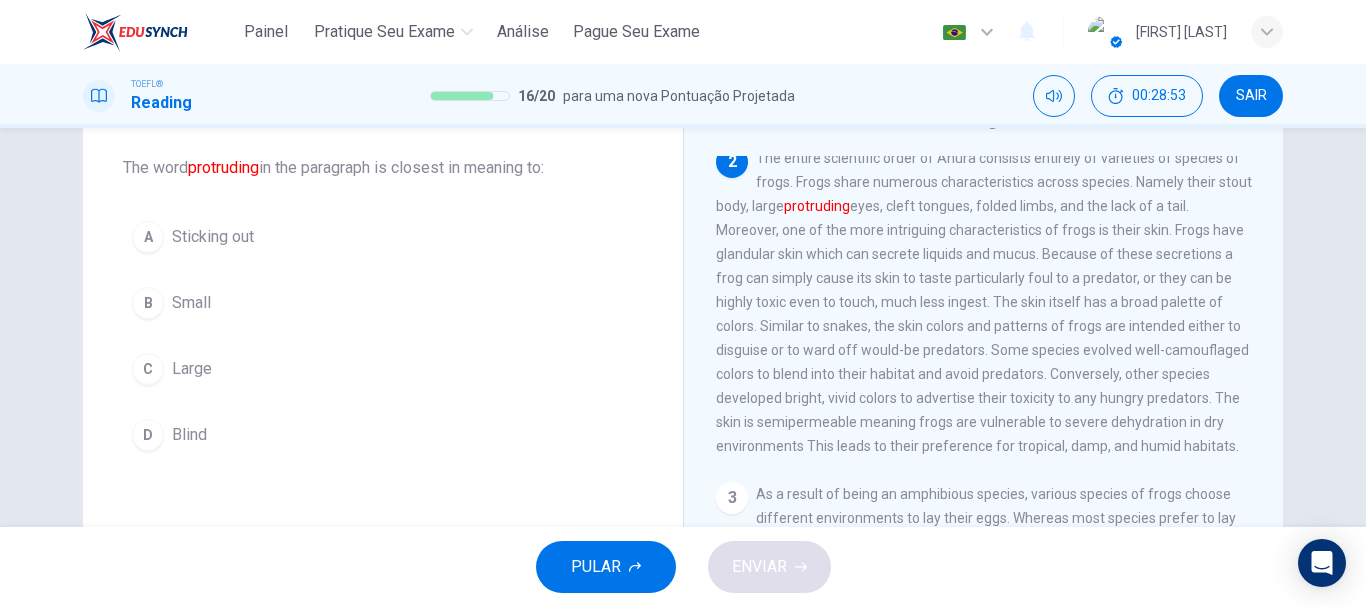 click on "Sticking out" at bounding box center (213, 237) 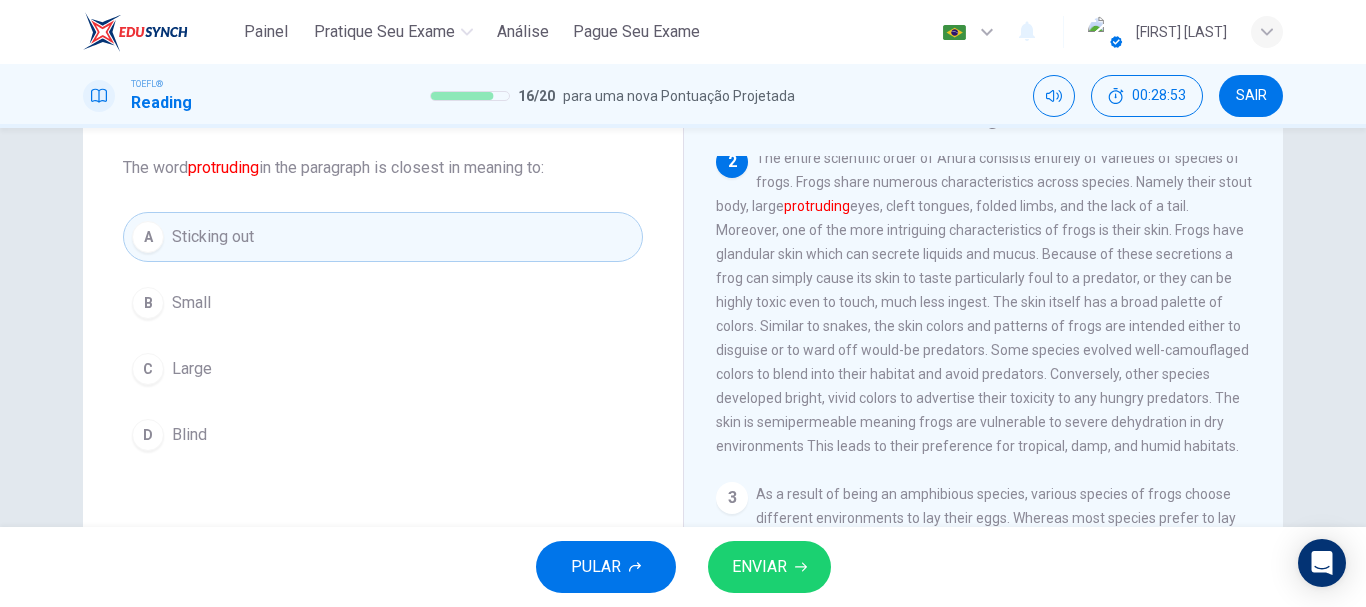 click on "ENVIAR" at bounding box center [759, 567] 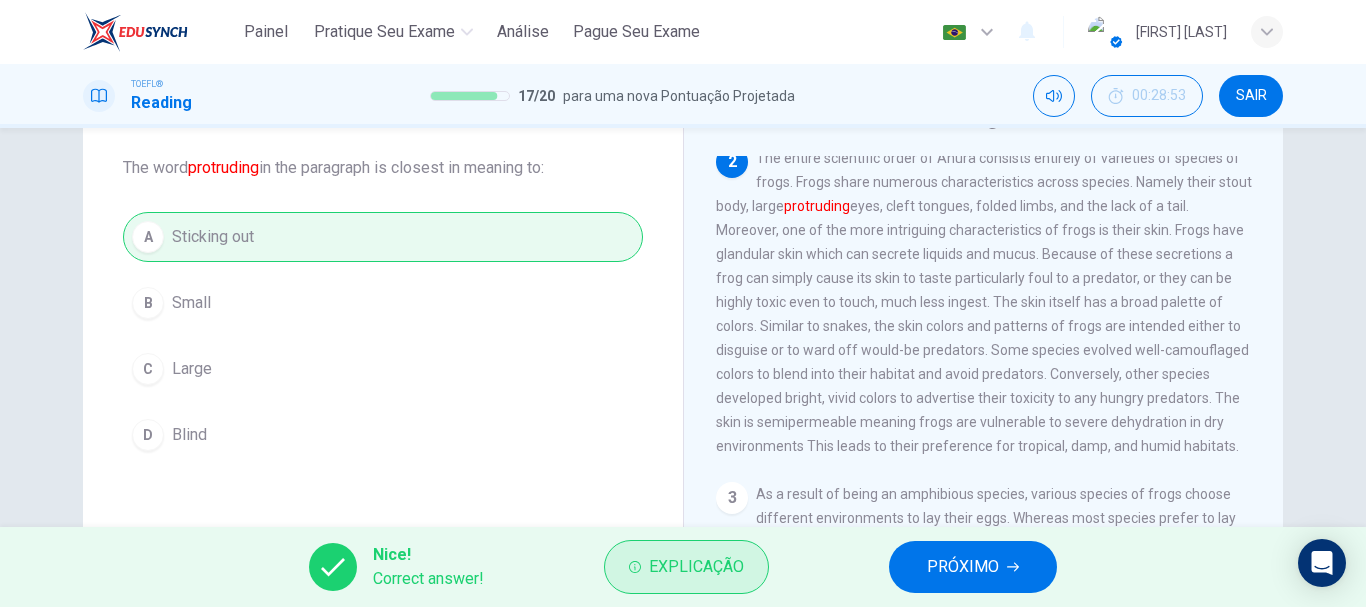 click on "Explicação" at bounding box center [696, 567] 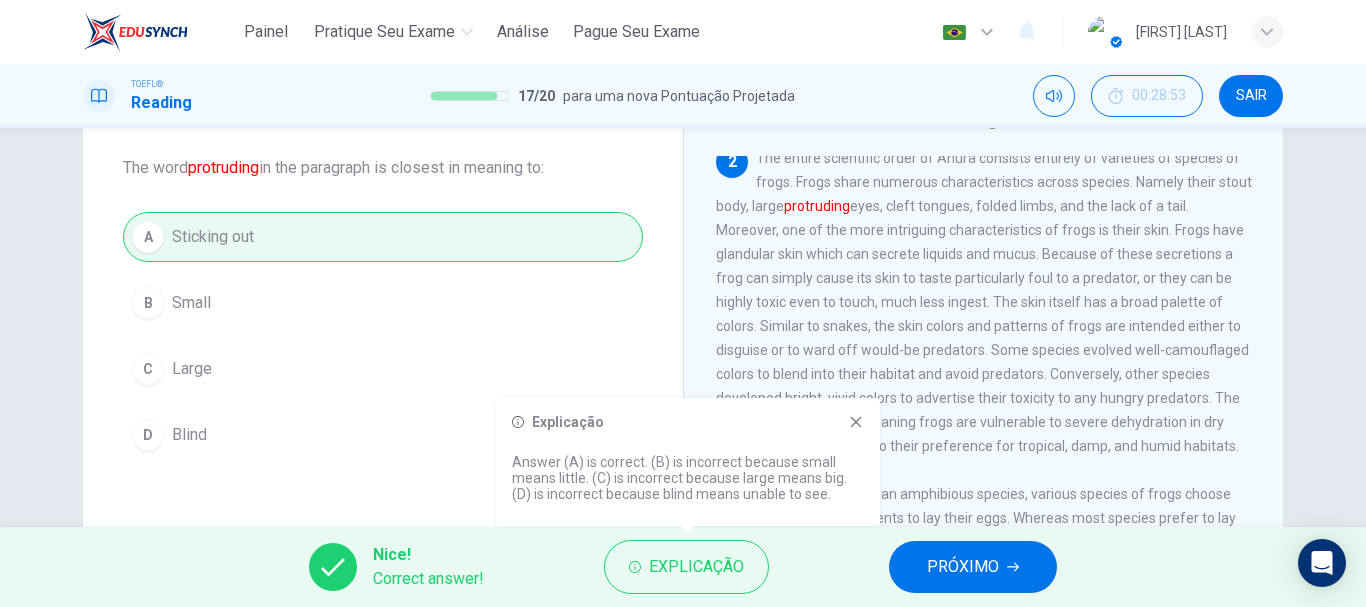 click at bounding box center (856, 422) 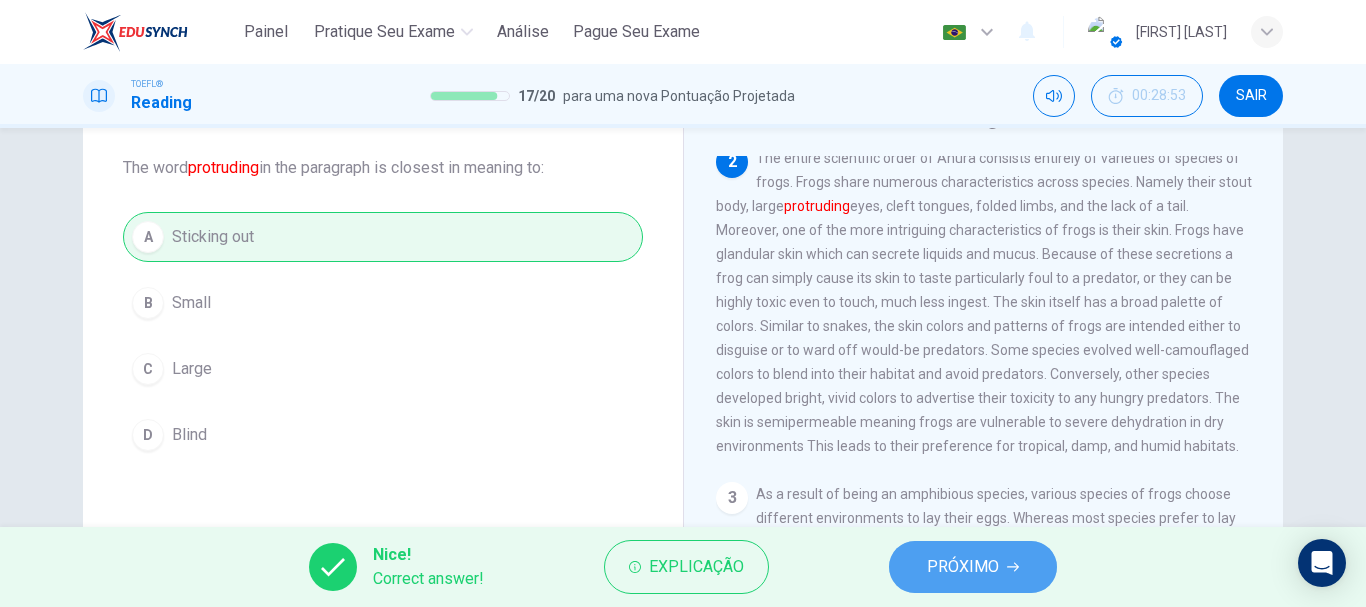 click on "PRÓXIMO" at bounding box center [963, 567] 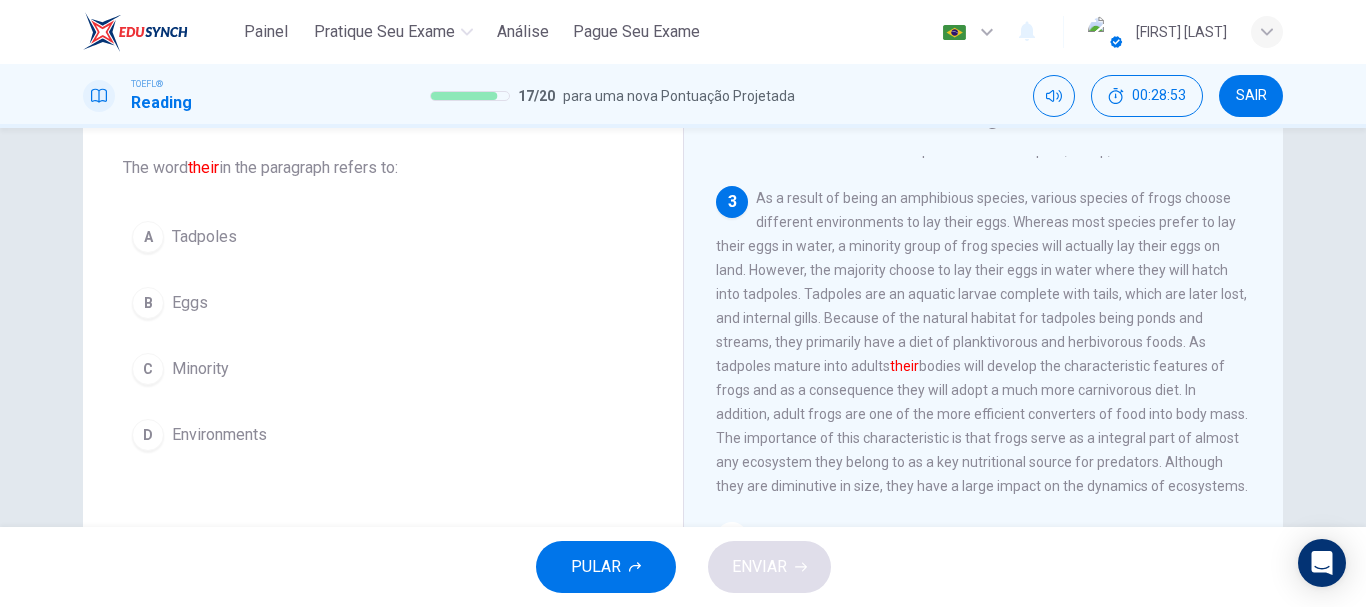 scroll, scrollTop: 573, scrollLeft: 0, axis: vertical 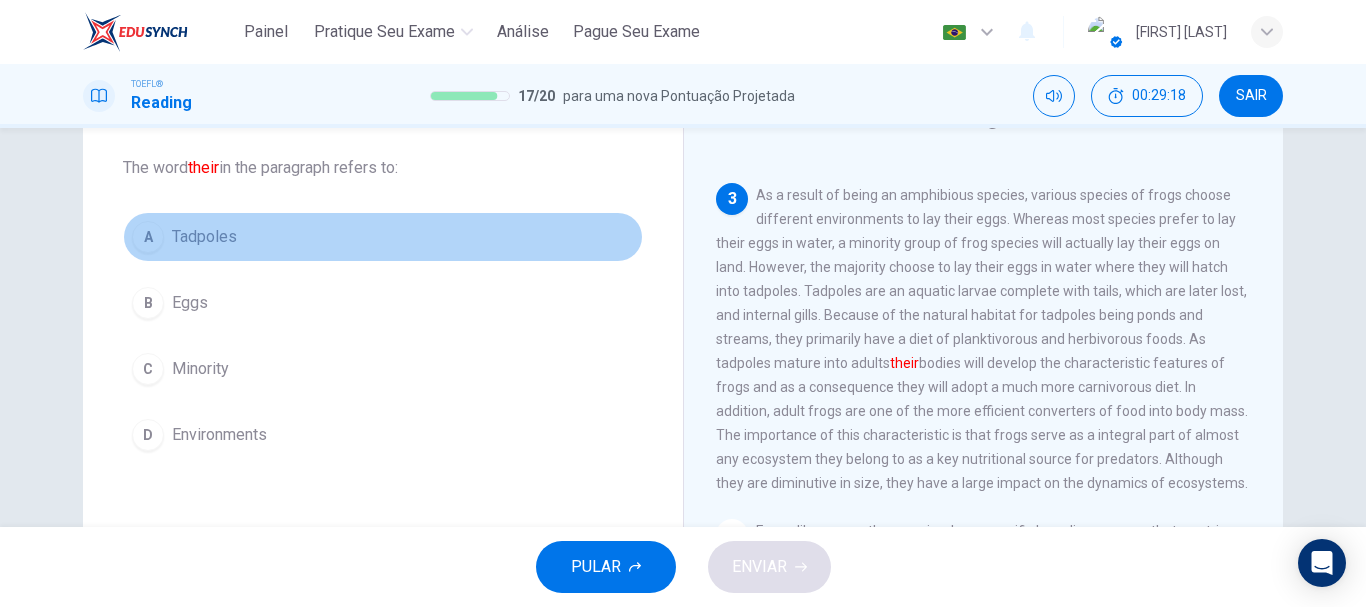 click on "A Tadpoles" at bounding box center (383, 237) 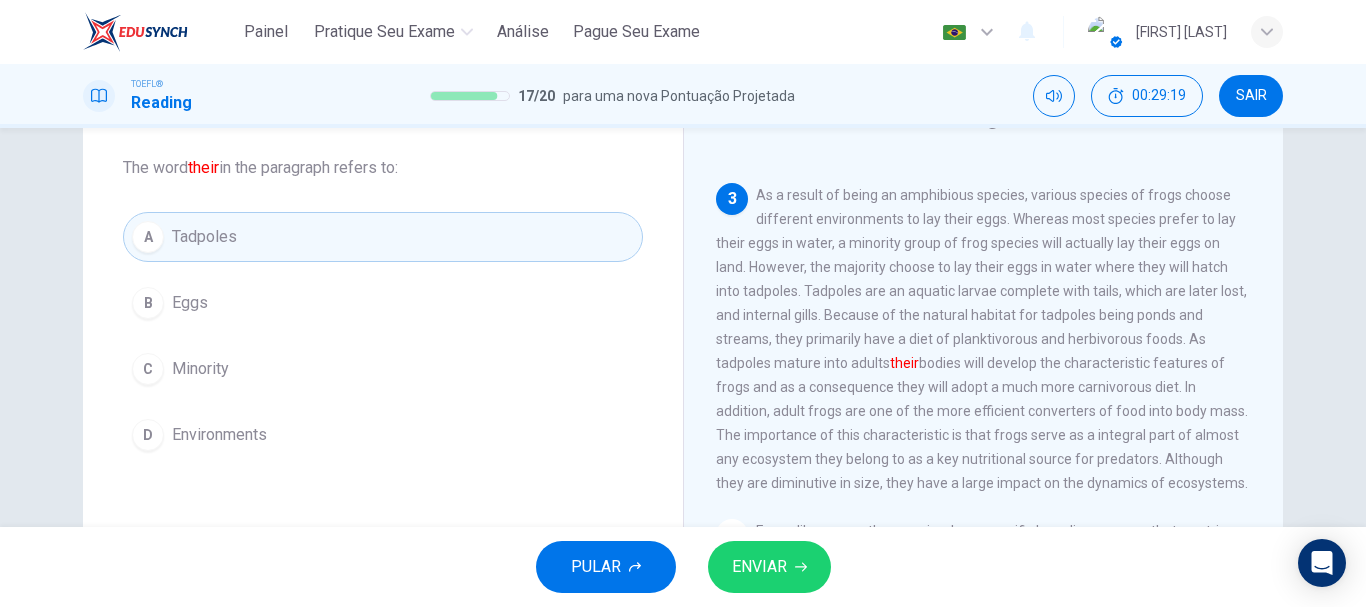 click on "ENVIAR" at bounding box center (759, 567) 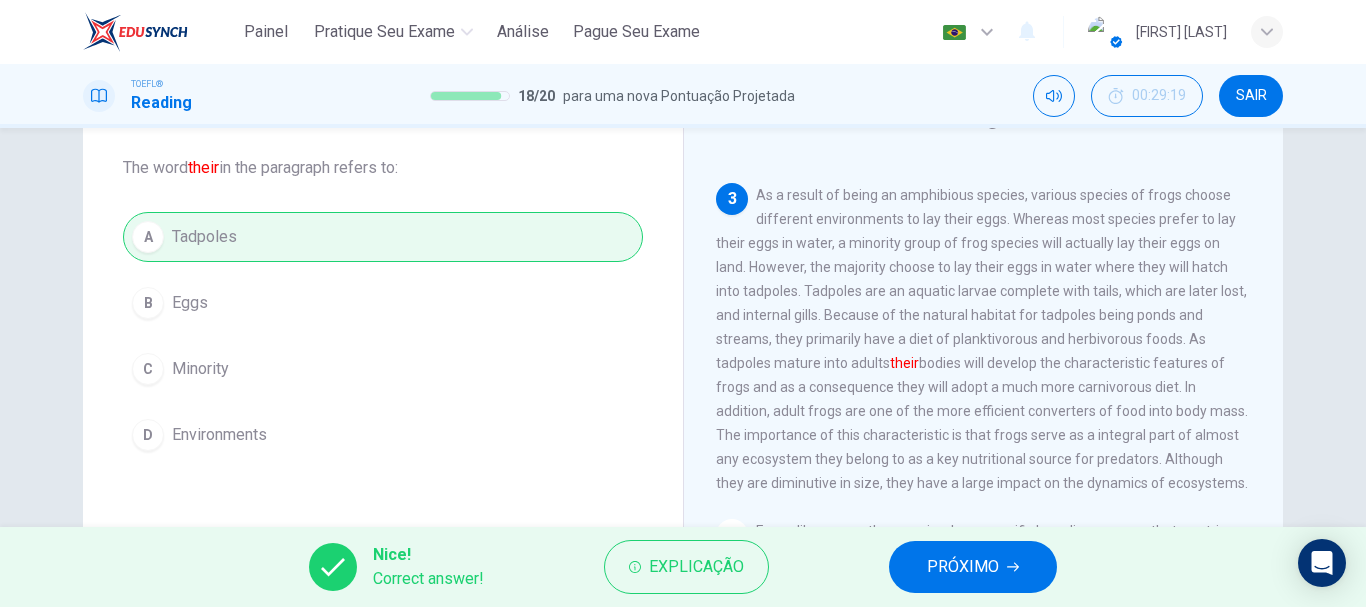 click on "PRÓXIMO" at bounding box center [963, 567] 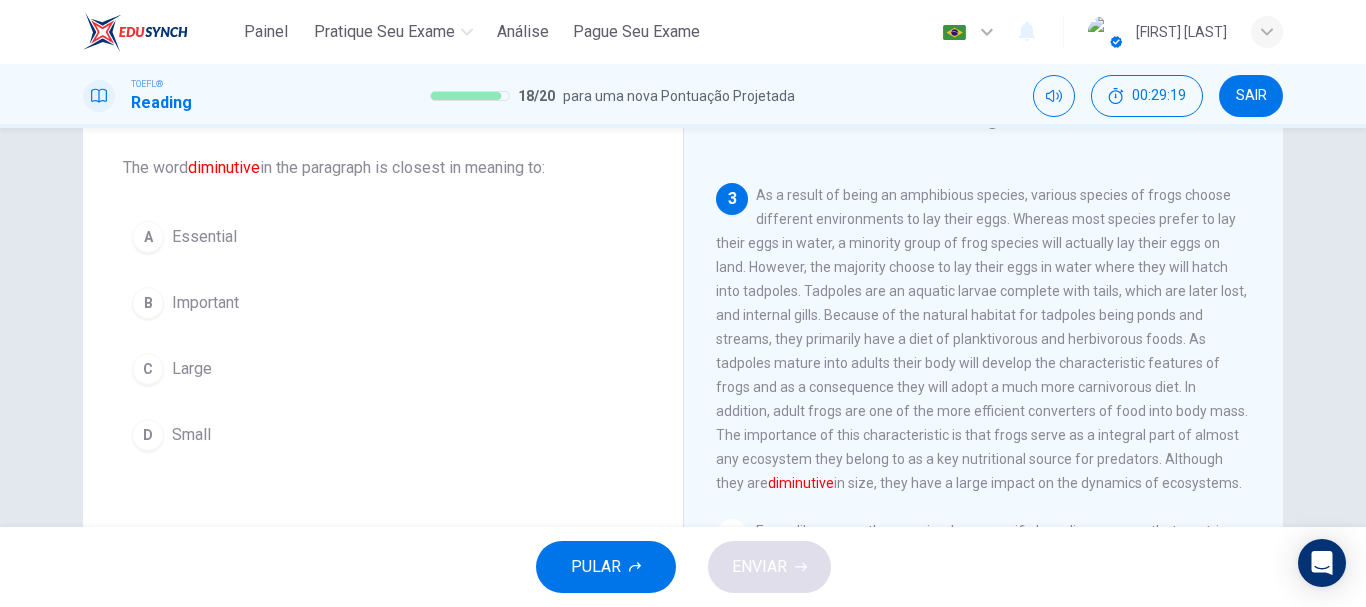 scroll, scrollTop: 623, scrollLeft: 0, axis: vertical 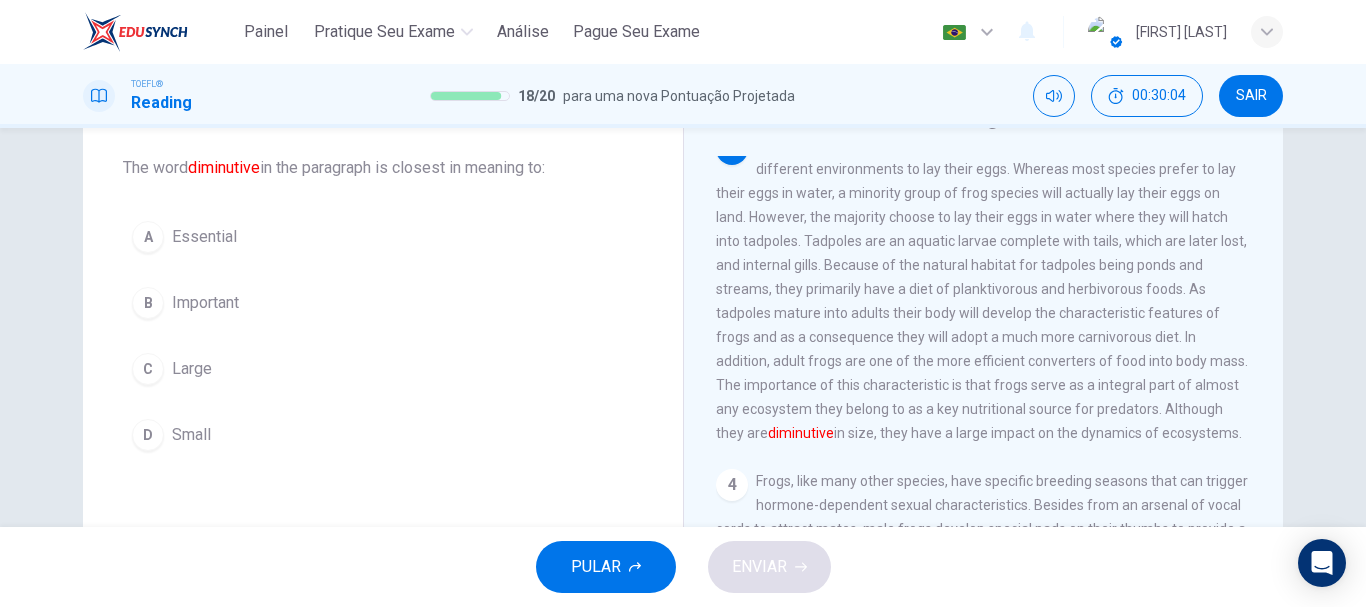 click on "D Small" at bounding box center [383, 435] 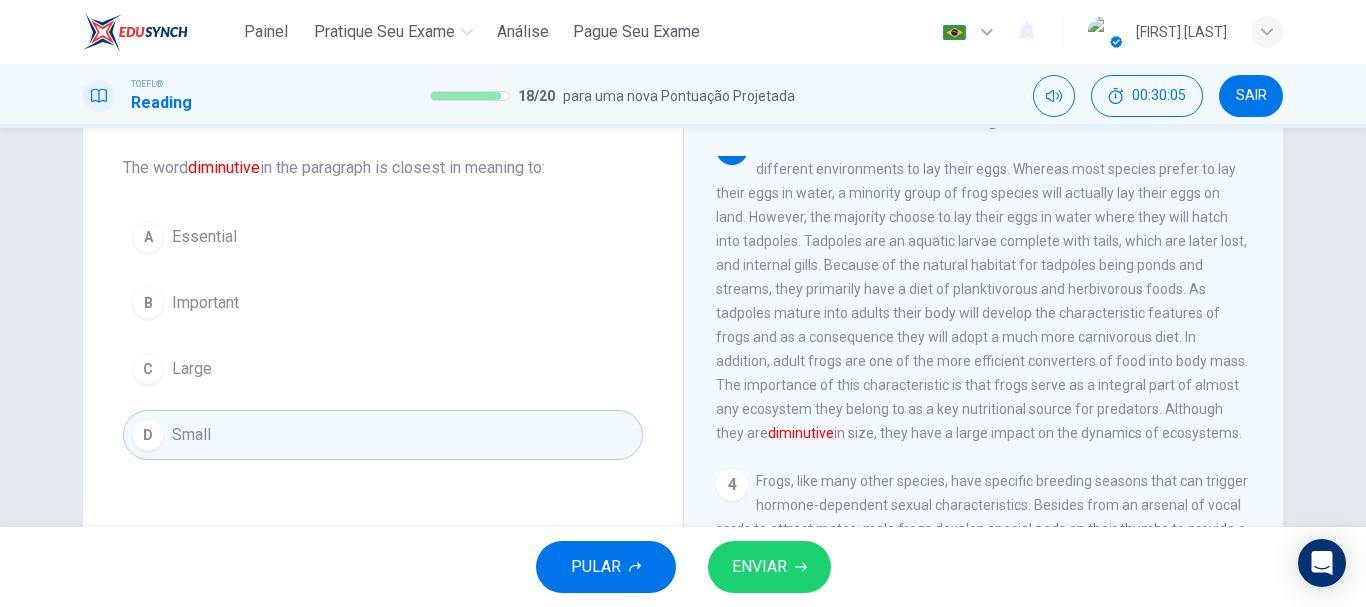 click on "ENVIAR" at bounding box center (769, 567) 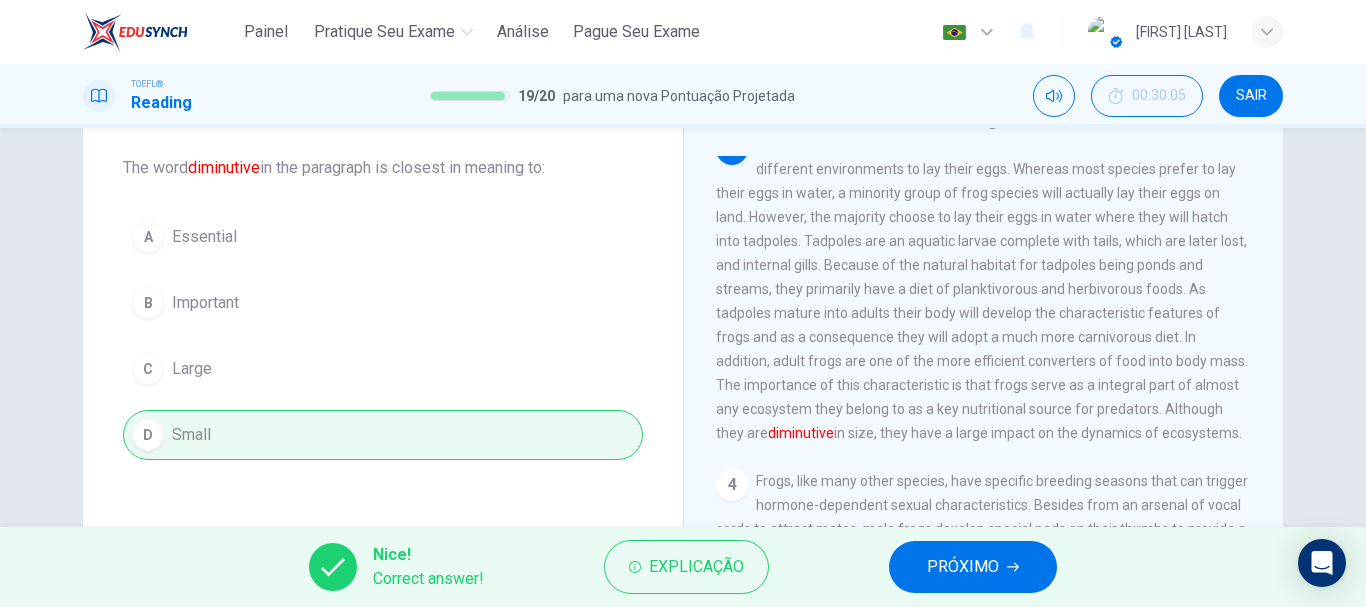 click on "PRÓXIMO" at bounding box center (963, 567) 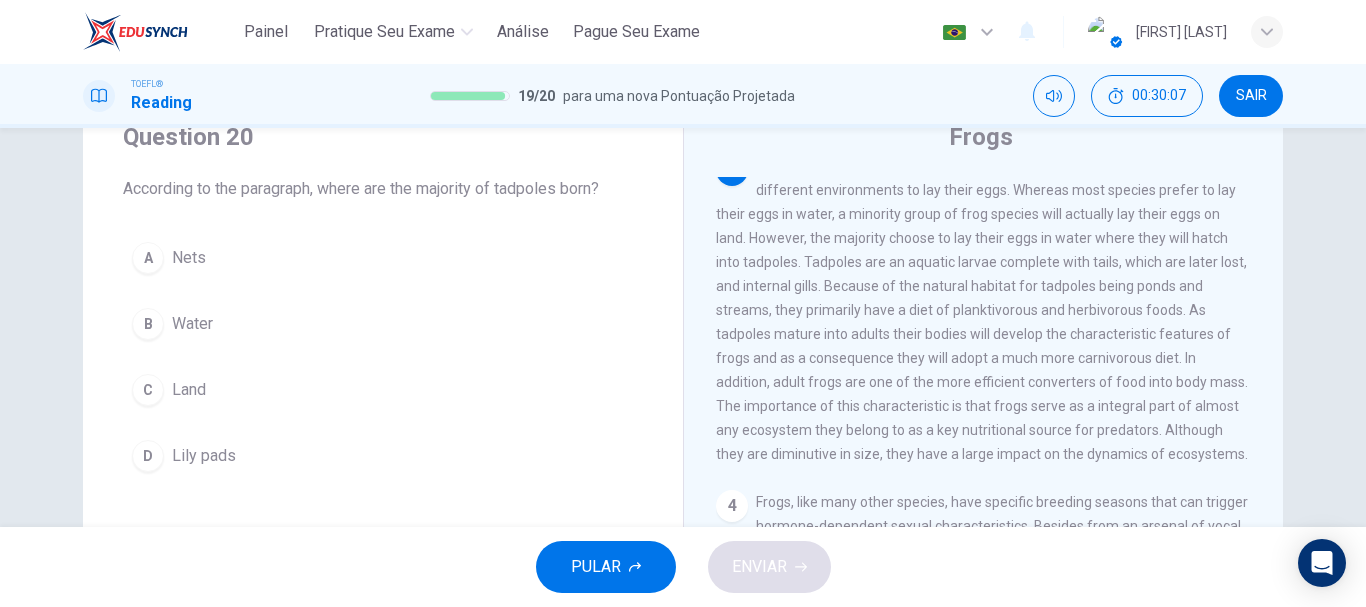 scroll, scrollTop: 81, scrollLeft: 0, axis: vertical 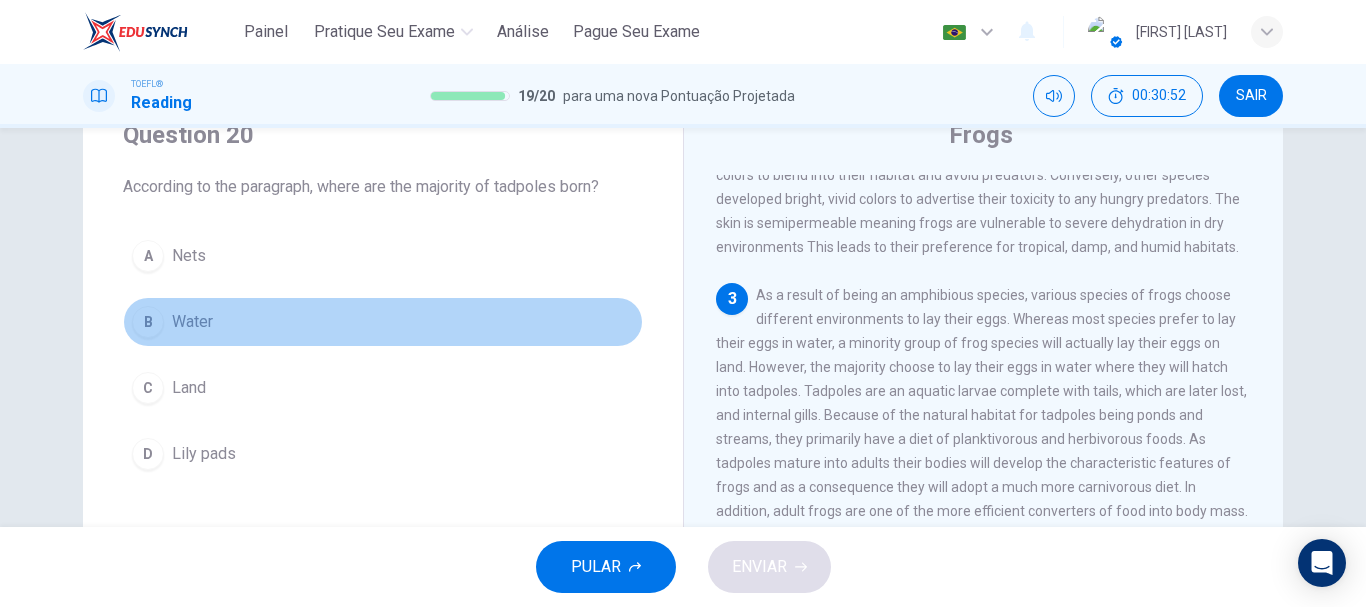 click on "B Water" at bounding box center (383, 322) 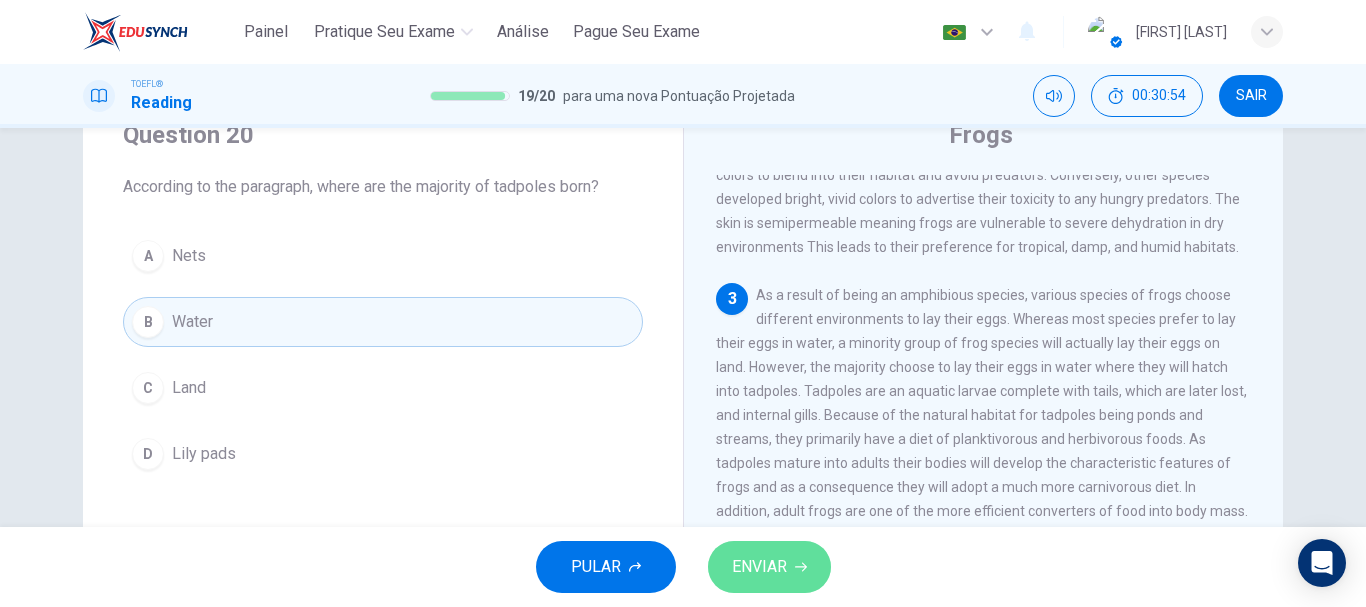 click on "ENVIAR" at bounding box center [759, 567] 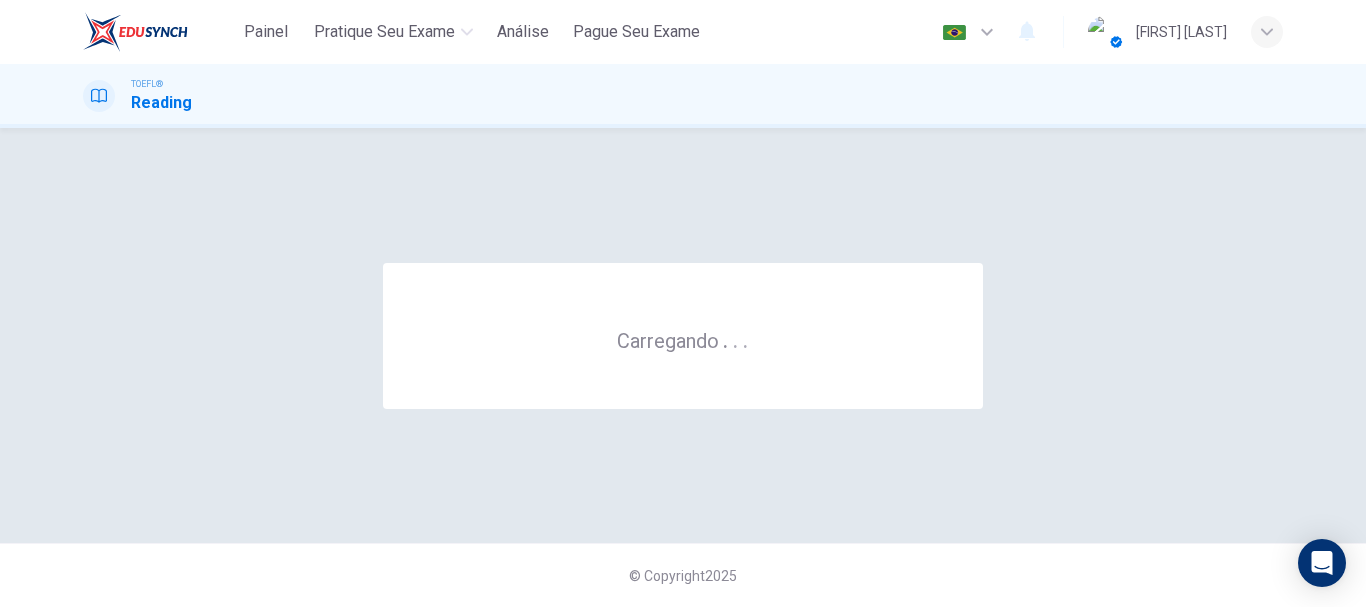 scroll, scrollTop: 0, scrollLeft: 0, axis: both 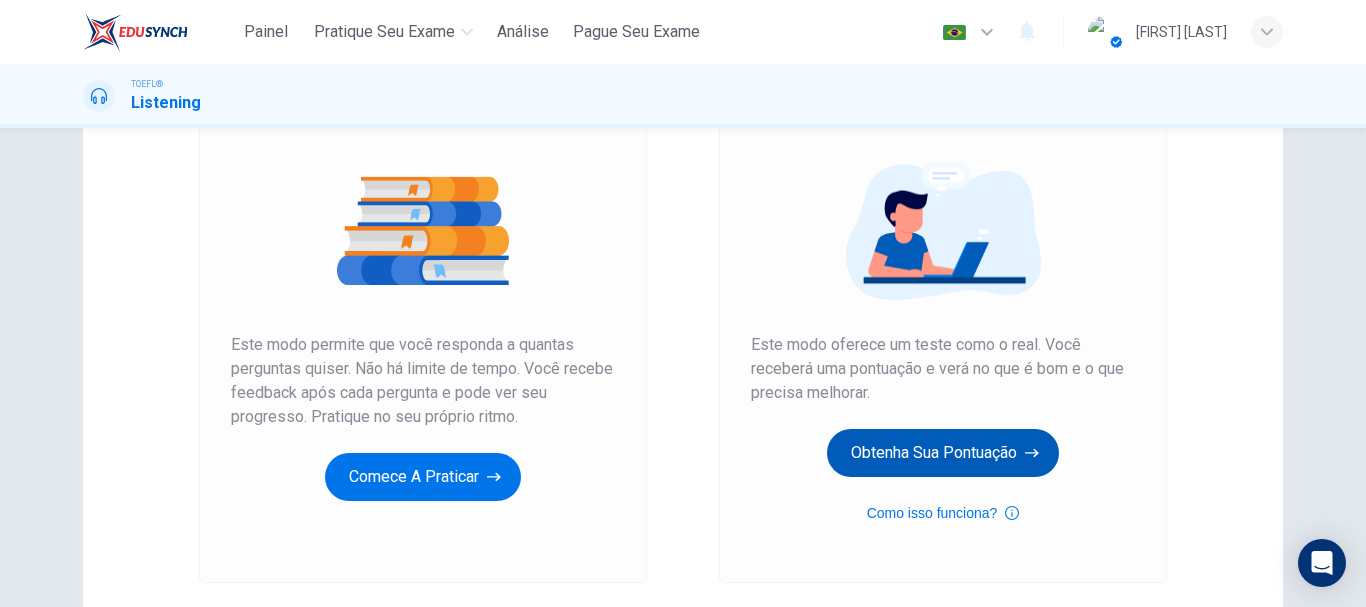 click on "Obtenha sua pontuação" at bounding box center [423, 477] 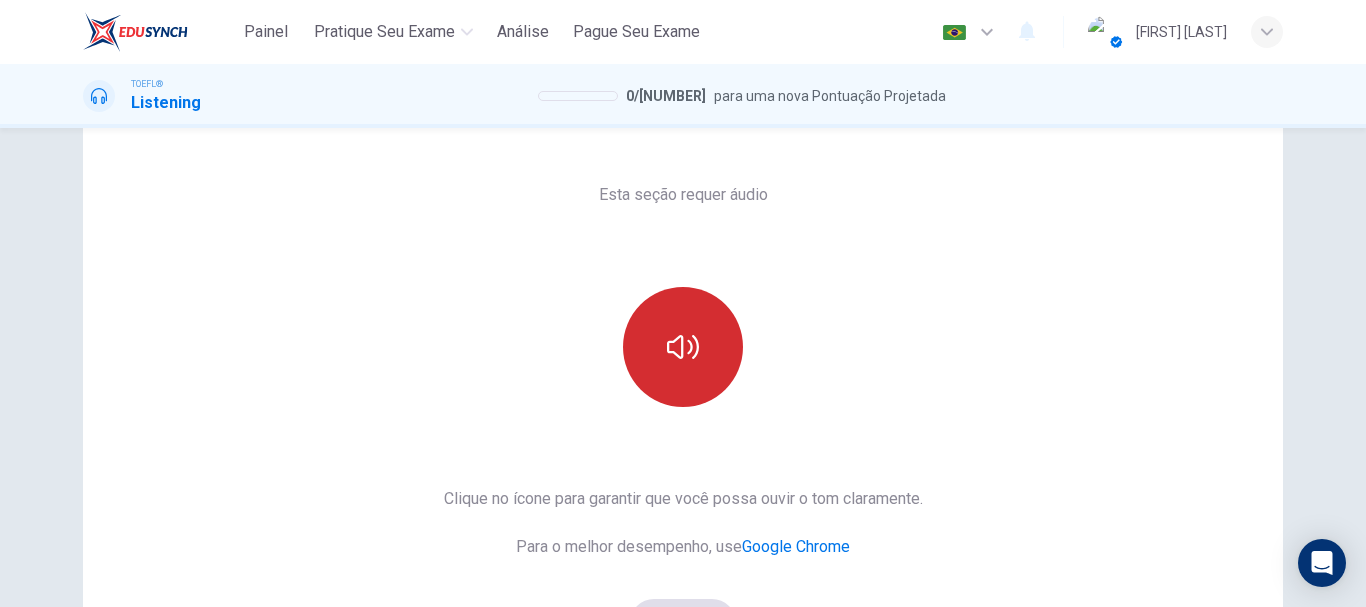 scroll, scrollTop: 100, scrollLeft: 0, axis: vertical 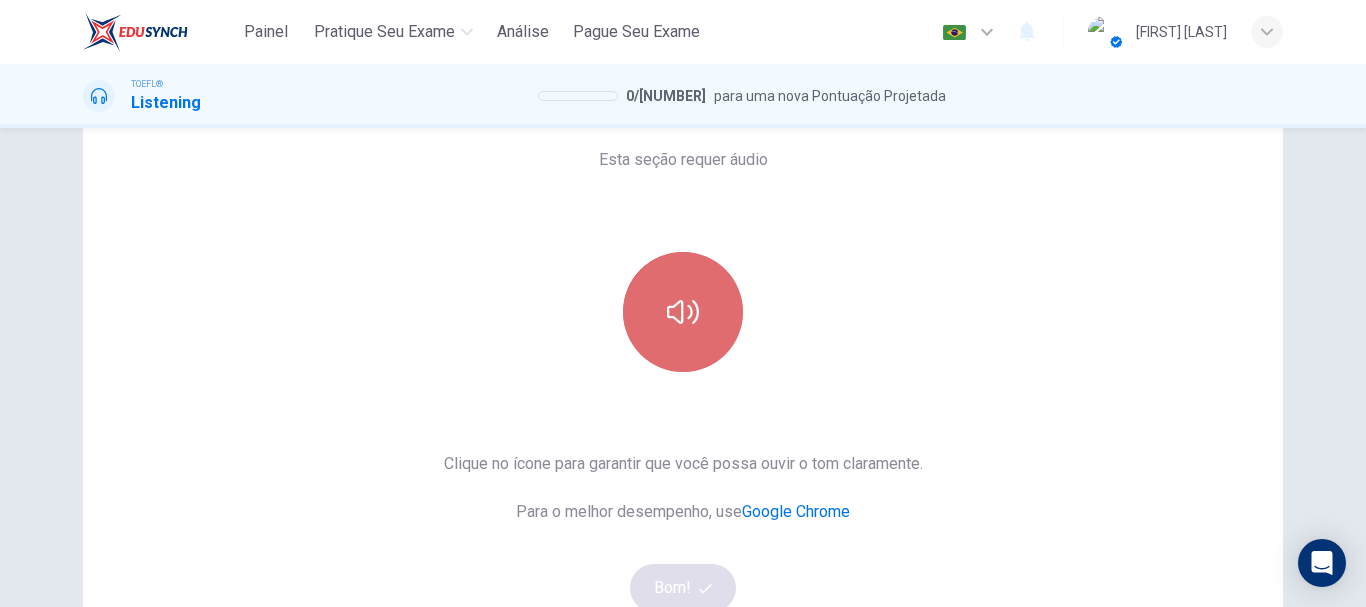 click at bounding box center (683, 312) 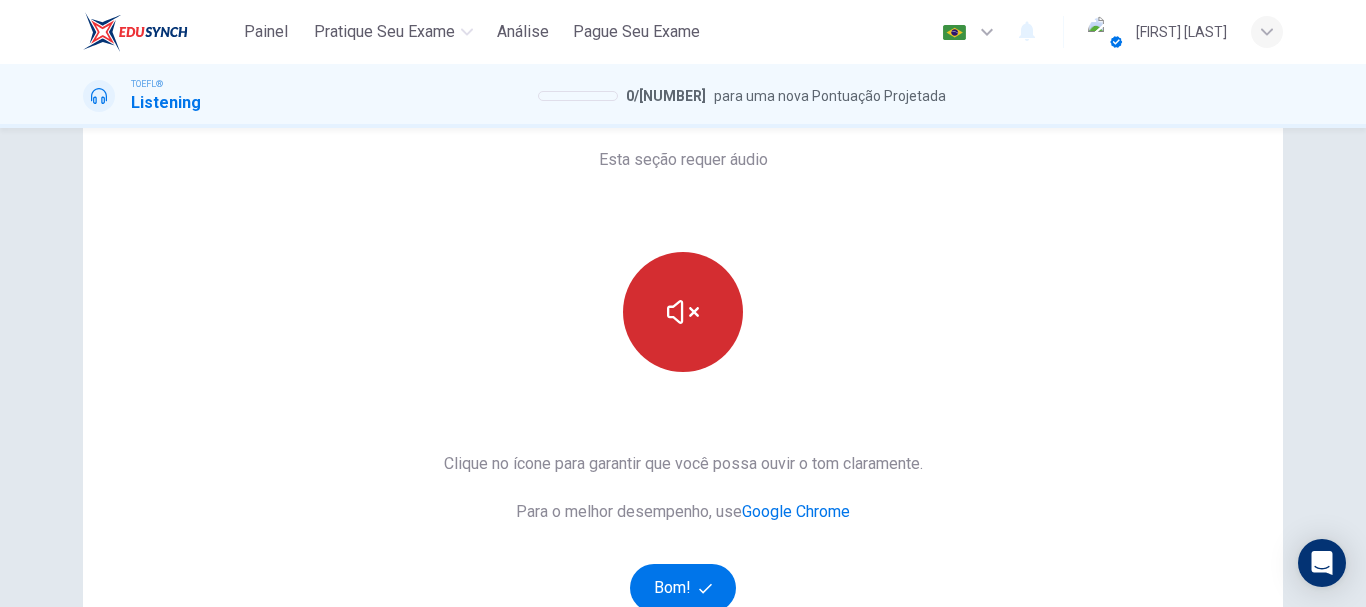 type 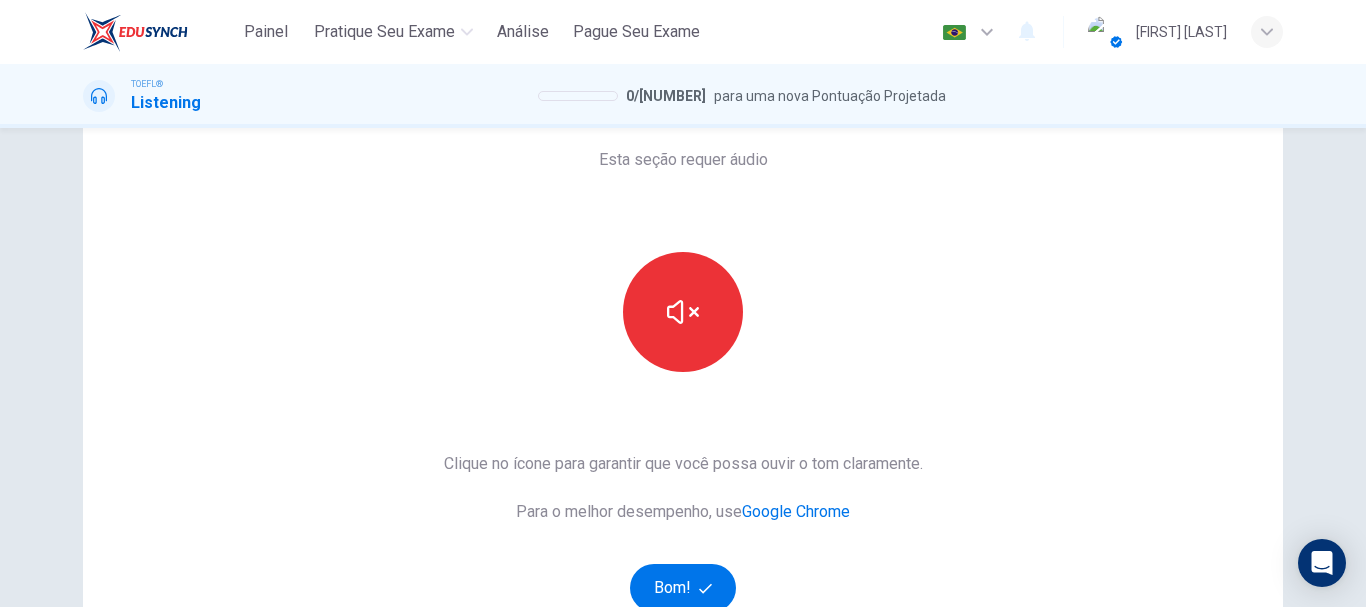 scroll, scrollTop: 200, scrollLeft: 0, axis: vertical 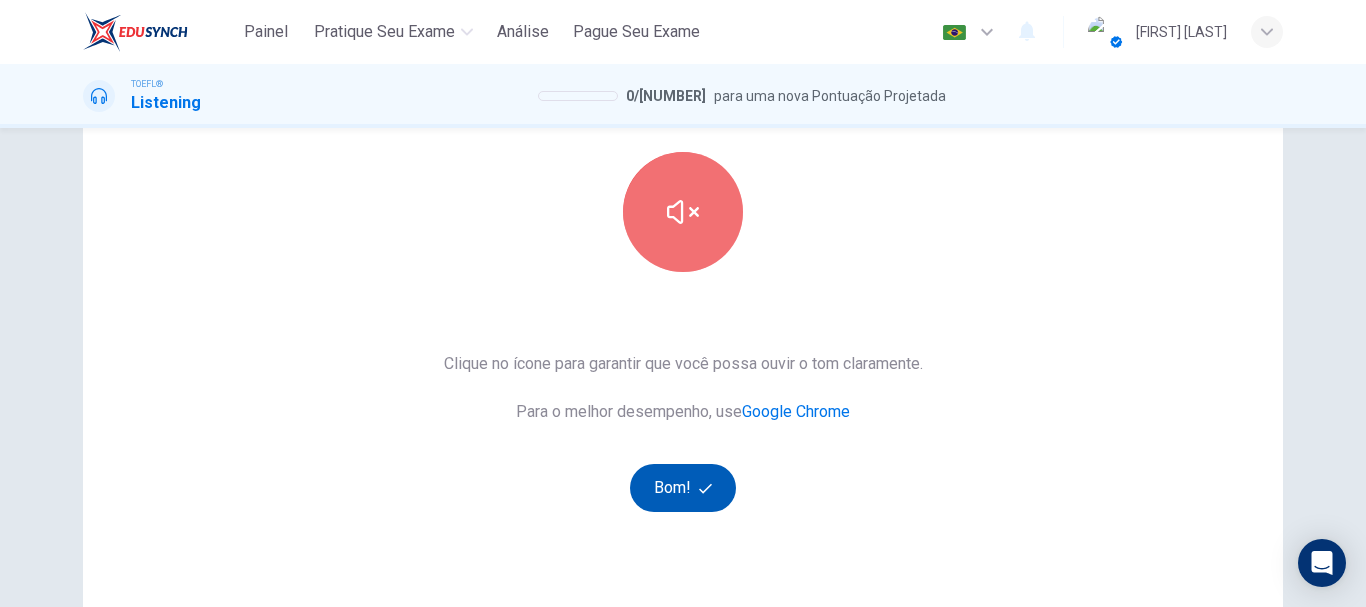 click on "Bom!" at bounding box center (683, 488) 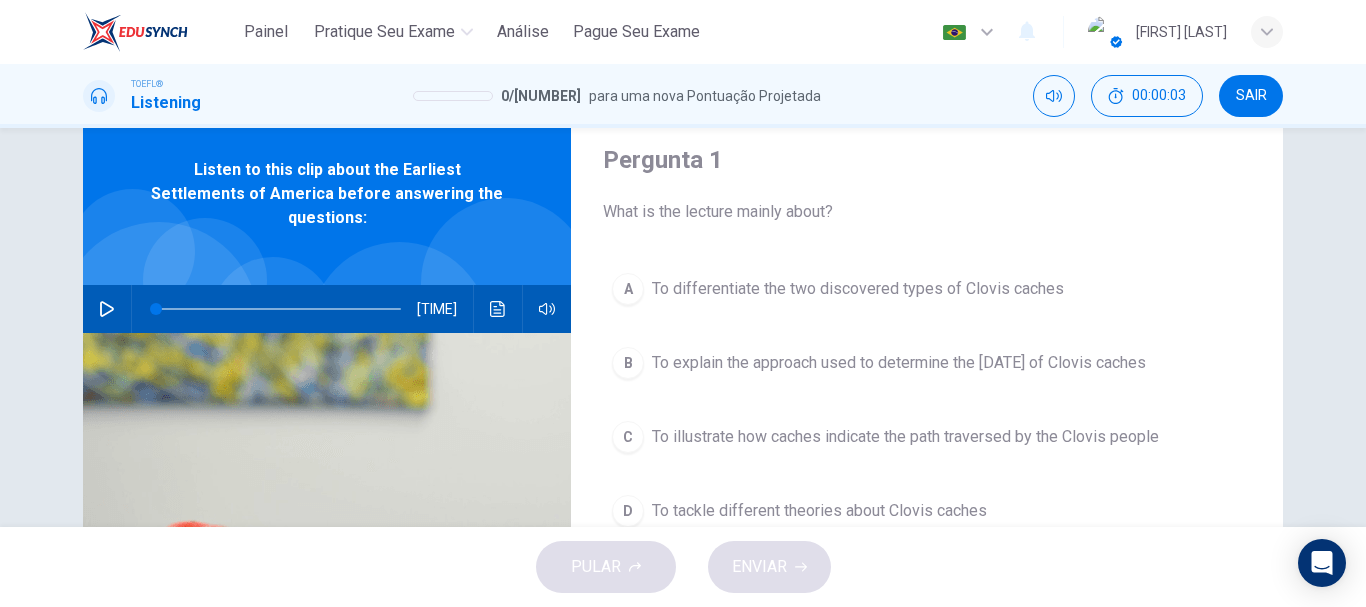 scroll, scrollTop: 100, scrollLeft: 0, axis: vertical 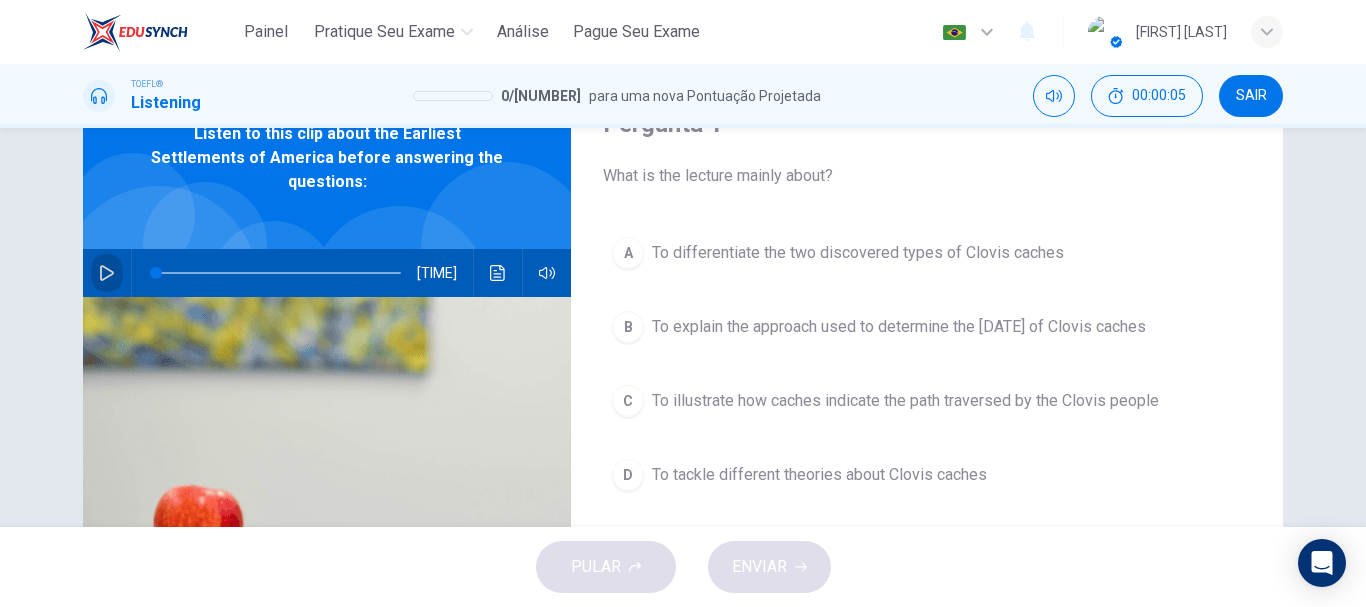 click at bounding box center (107, 273) 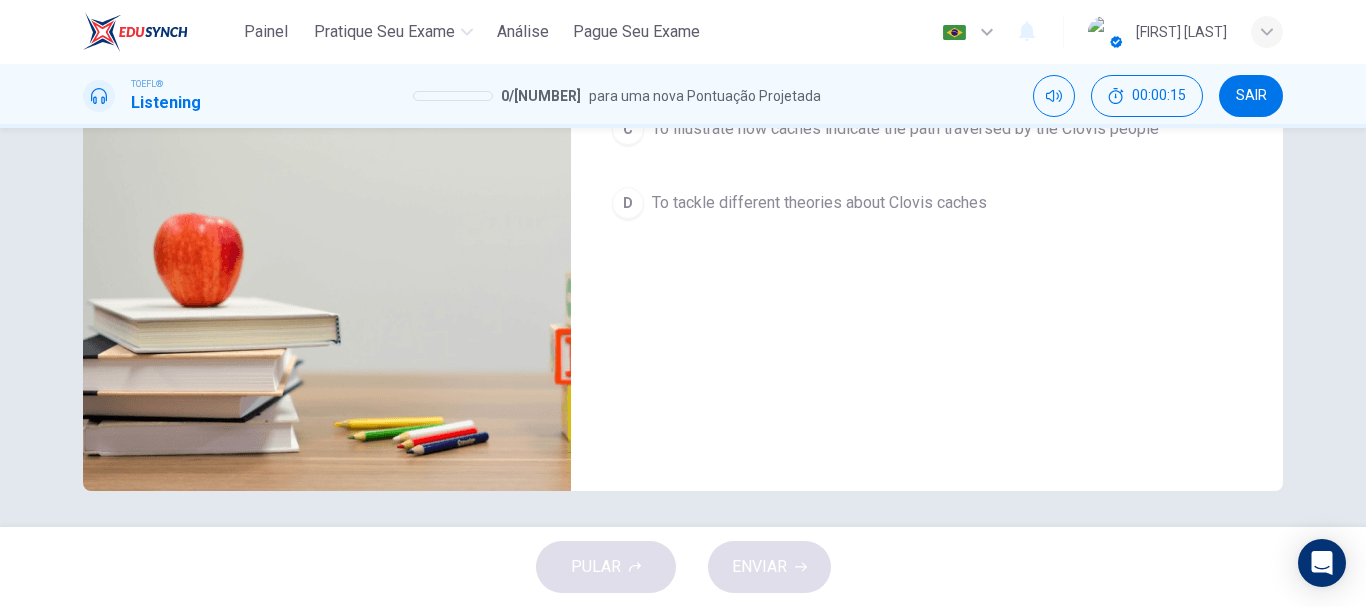 scroll, scrollTop: 376, scrollLeft: 0, axis: vertical 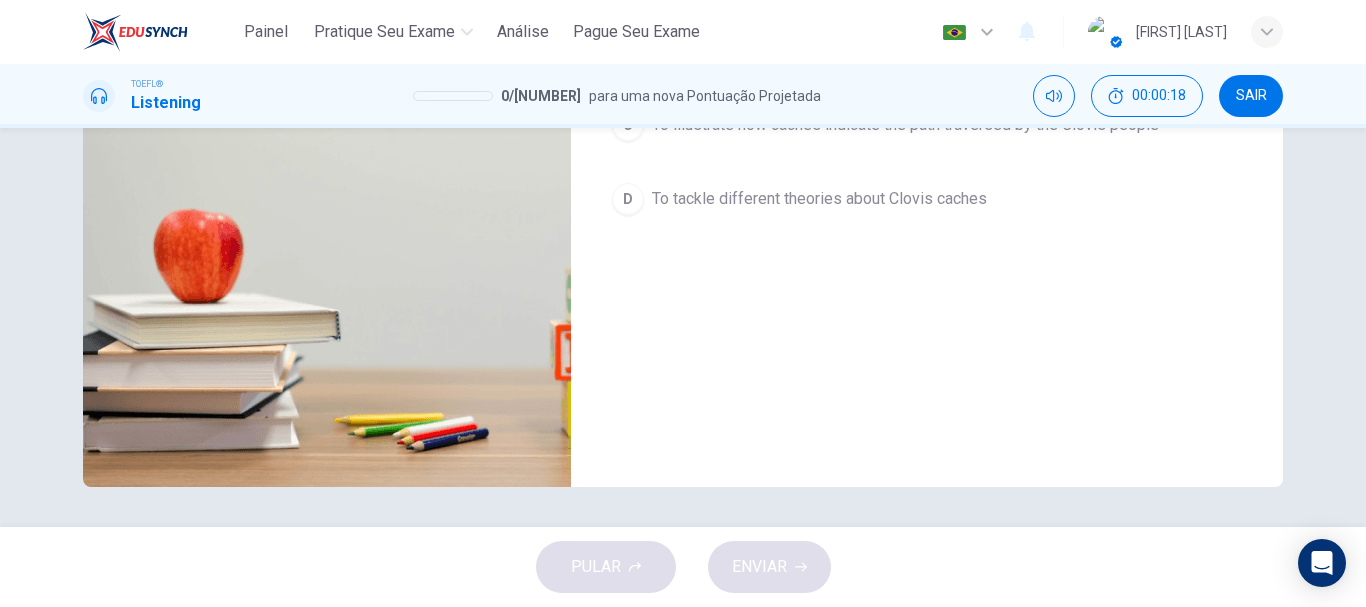 type 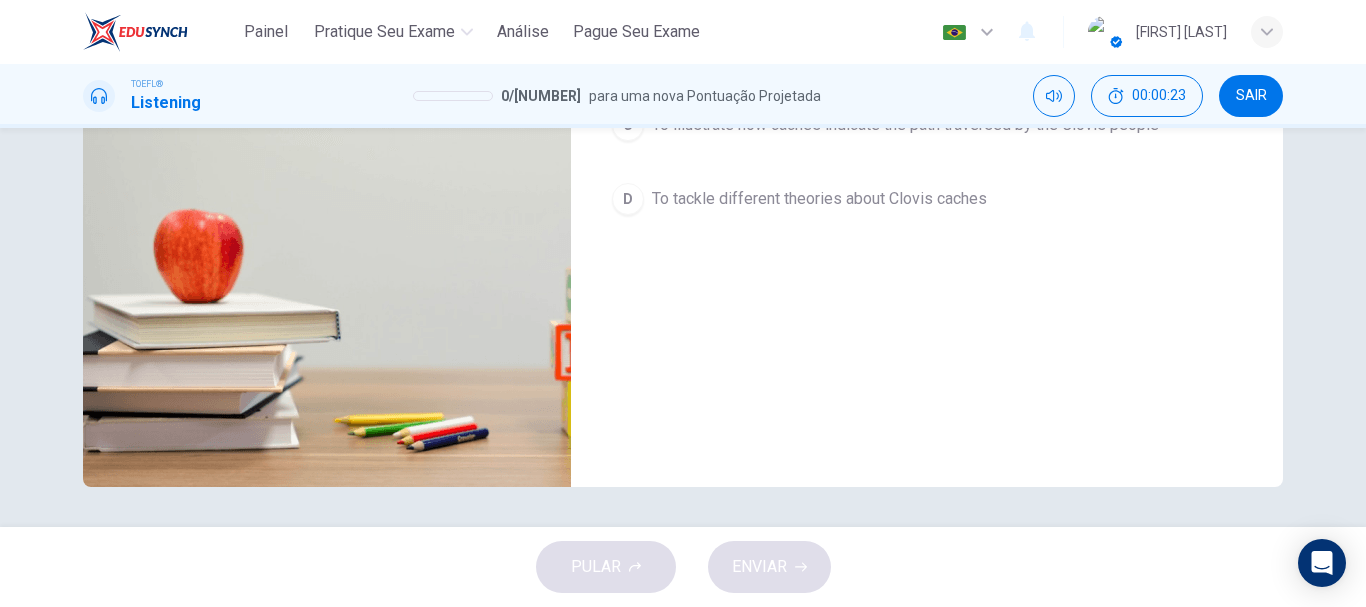 click on "Pergunta 1 What is the lecture mainly about? A To differentiate the two discovered types of Clovis caches B To explain the approach used to determine the date of Clovis caches C To illustrate how caches indicate the path traversed by the Clovis people D To tackle different theories about Clovis caches Listen to this clip about the Earliest Settlements of America before answering the questions: 06m 47s" at bounding box center (683, 327) 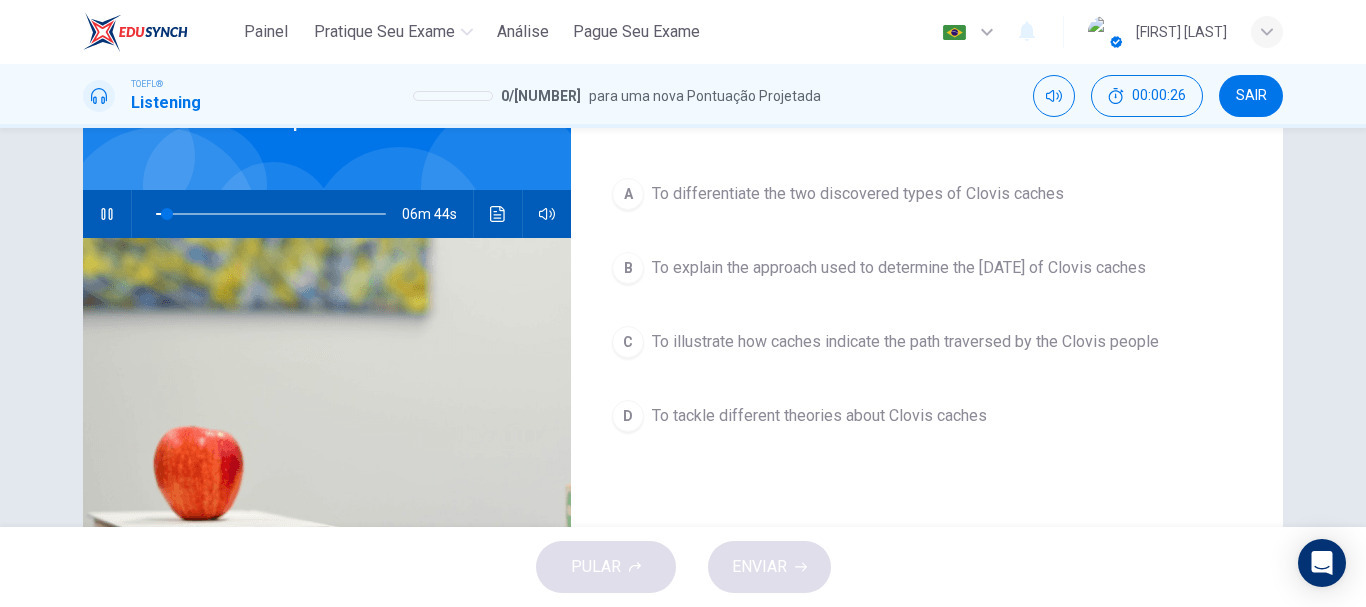 scroll, scrollTop: 202, scrollLeft: 0, axis: vertical 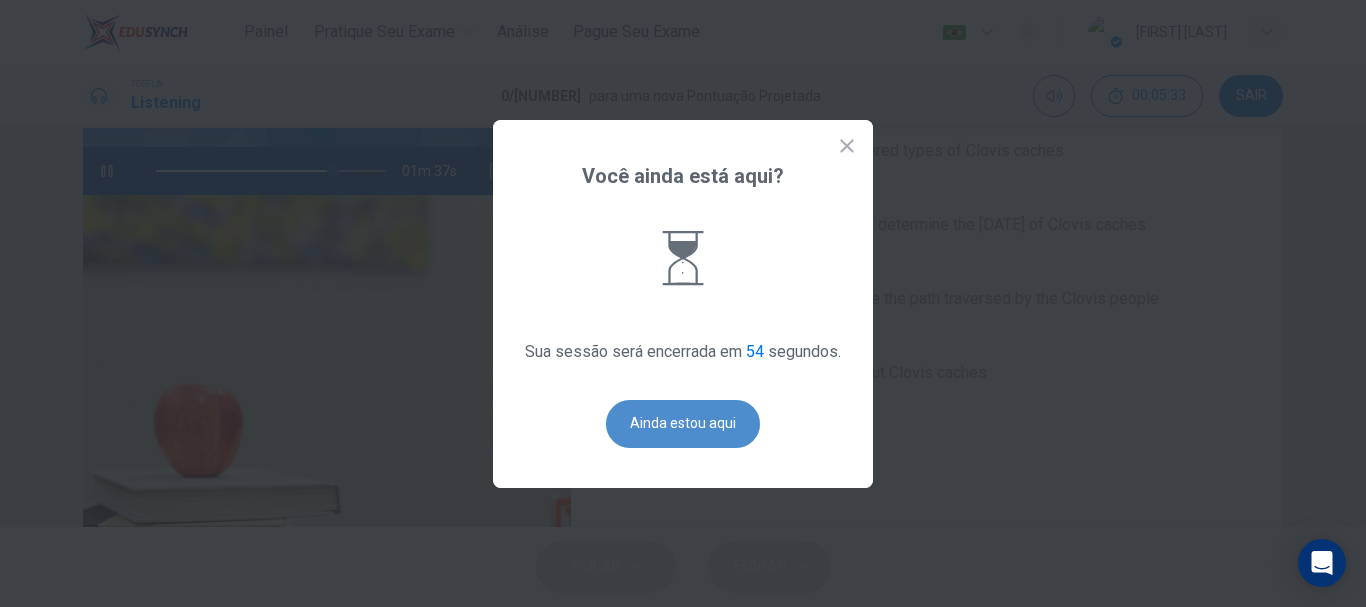 click on "Ainda estou aqui" at bounding box center (683, 424) 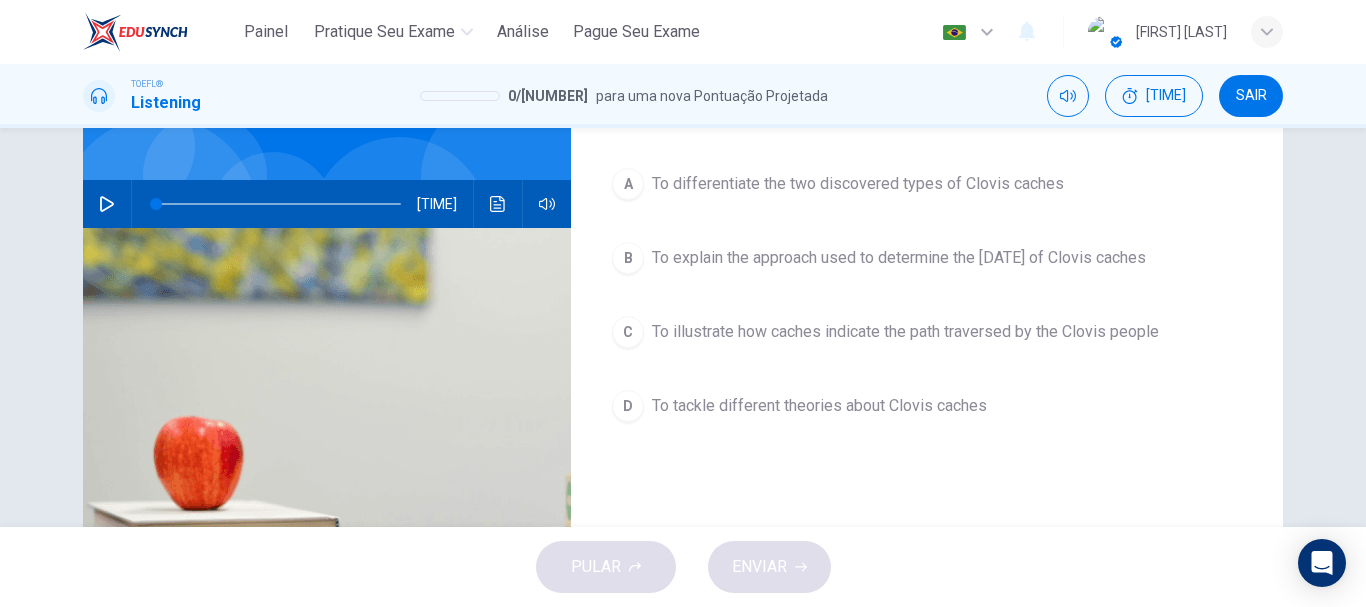 scroll, scrollTop: 202, scrollLeft: 0, axis: vertical 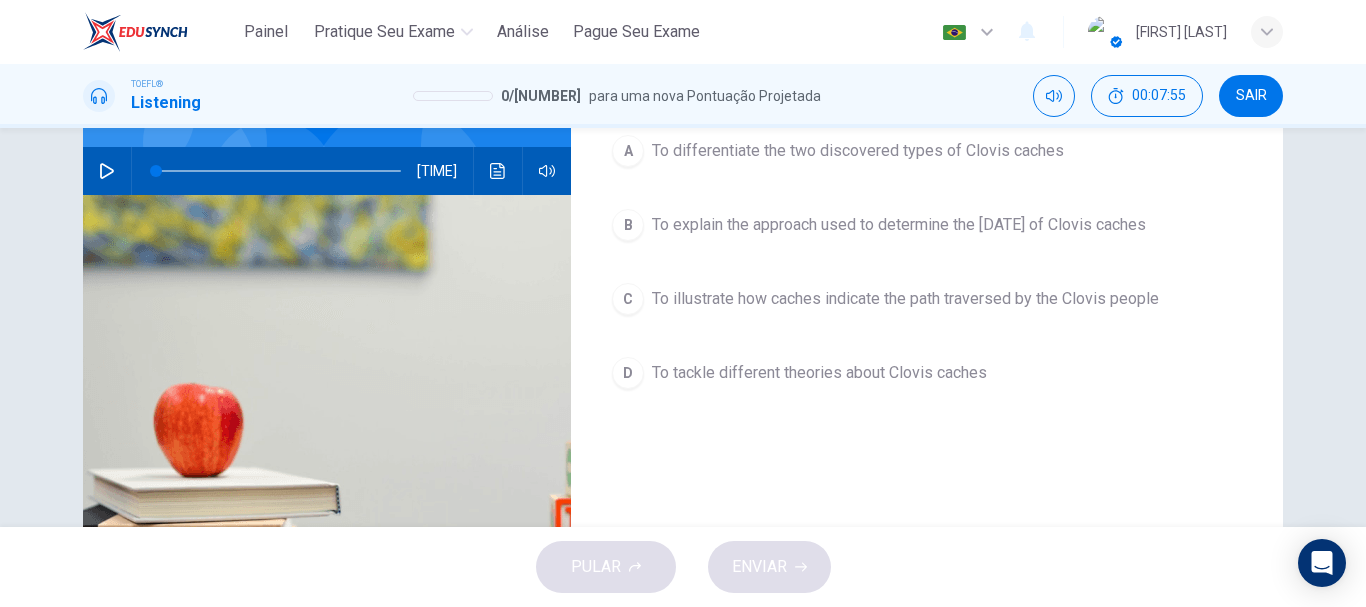 click on "To illustrate how caches indicate the path traversed by the Clovis people" at bounding box center [858, 151] 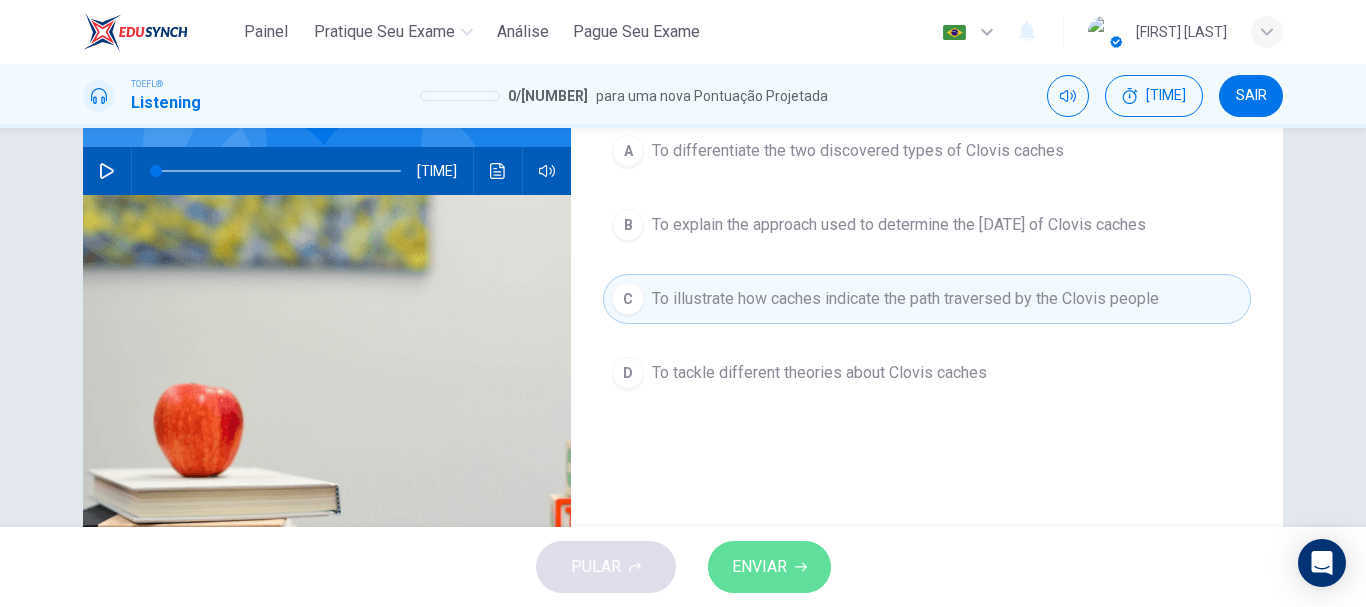click on "ENVIAR" at bounding box center (759, 567) 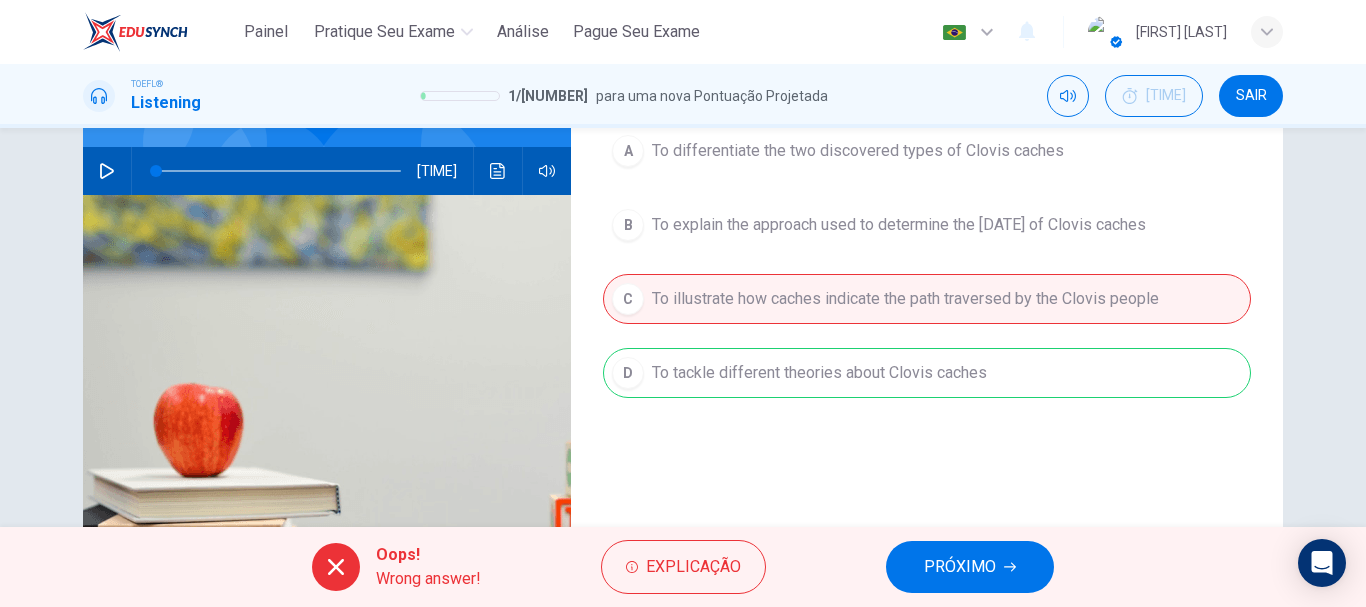 click at bounding box center (1010, 567) 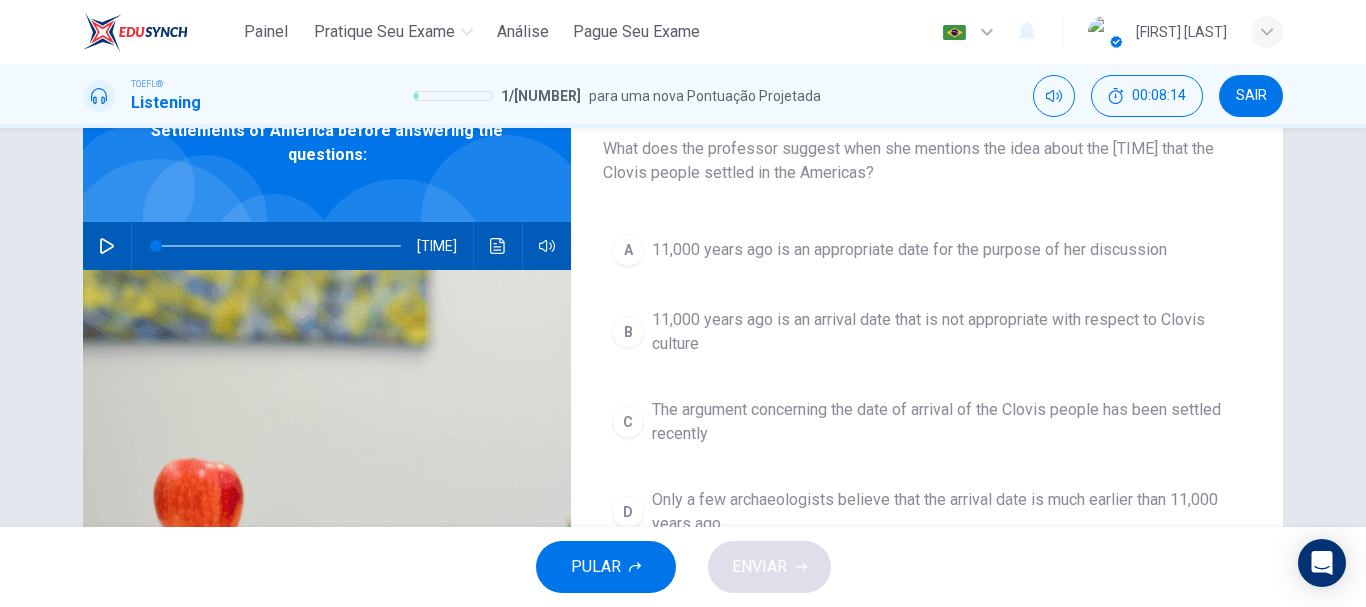 scroll, scrollTop: 126, scrollLeft: 0, axis: vertical 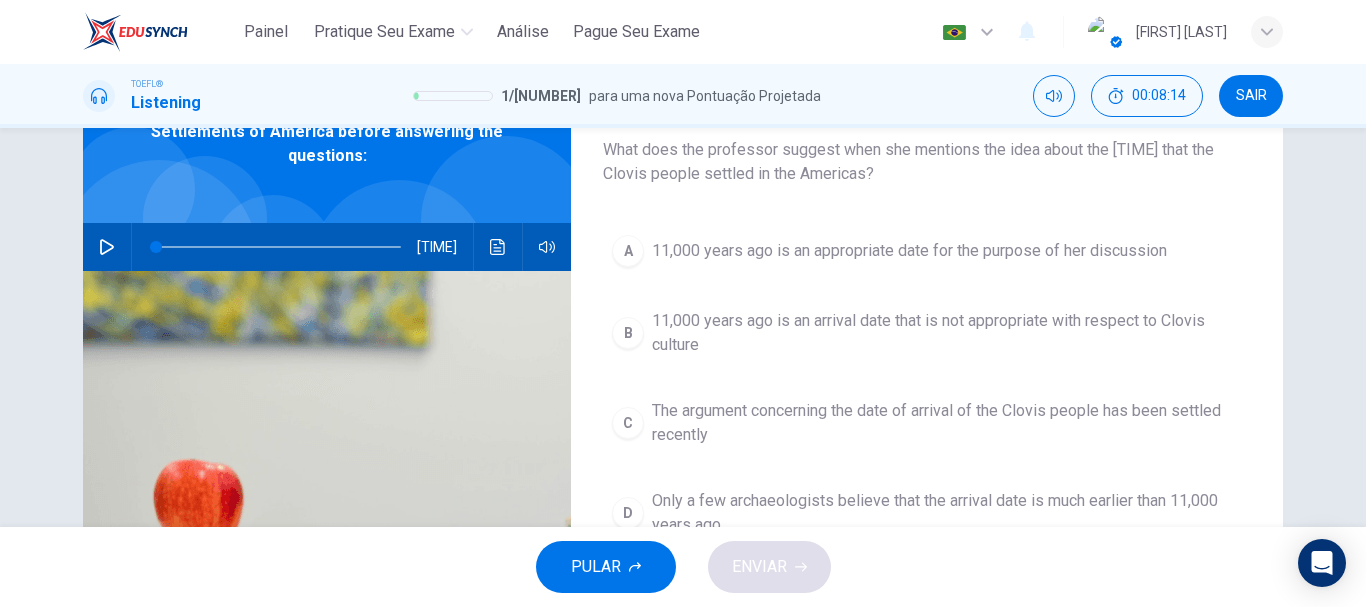 click on "11,000 years ago is an appropriate date for the purpose of her discussion" at bounding box center (909, 251) 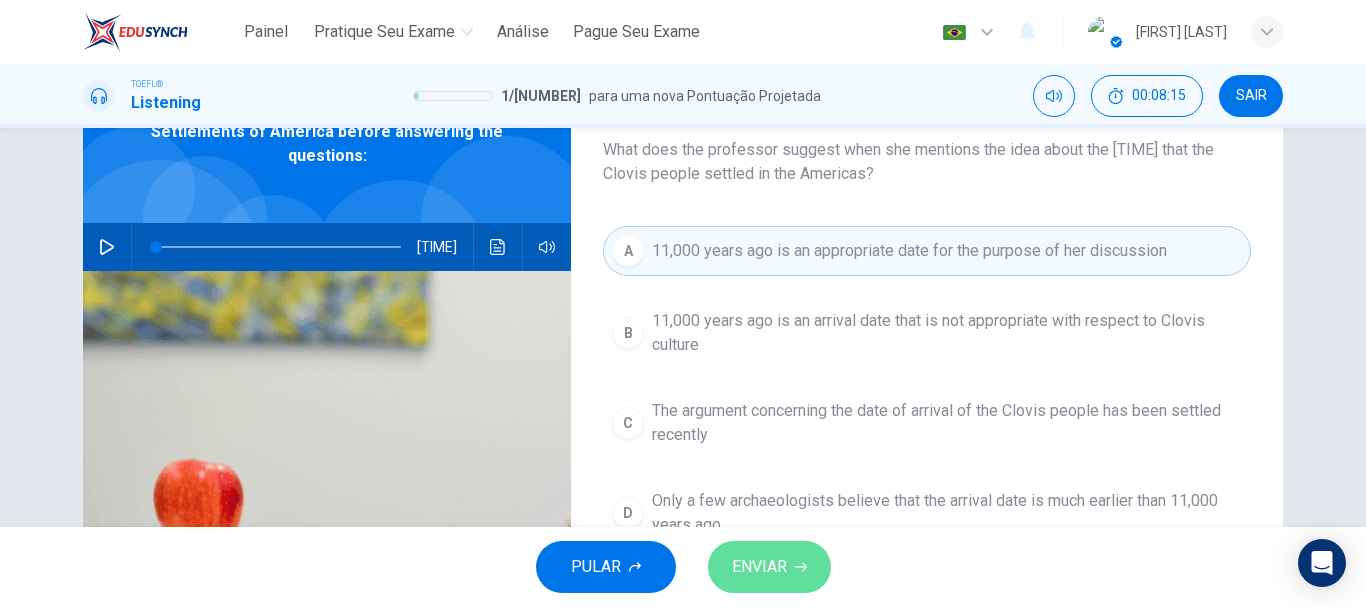 click on "ENVIAR" at bounding box center (769, 567) 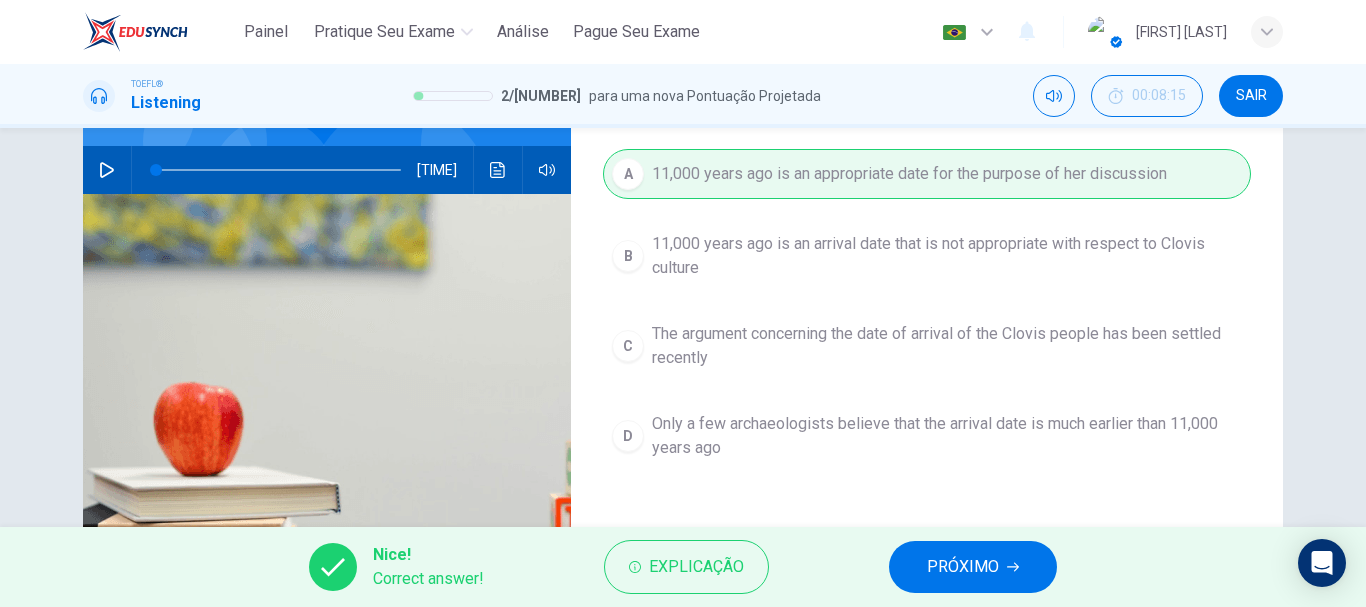 scroll, scrollTop: 176, scrollLeft: 0, axis: vertical 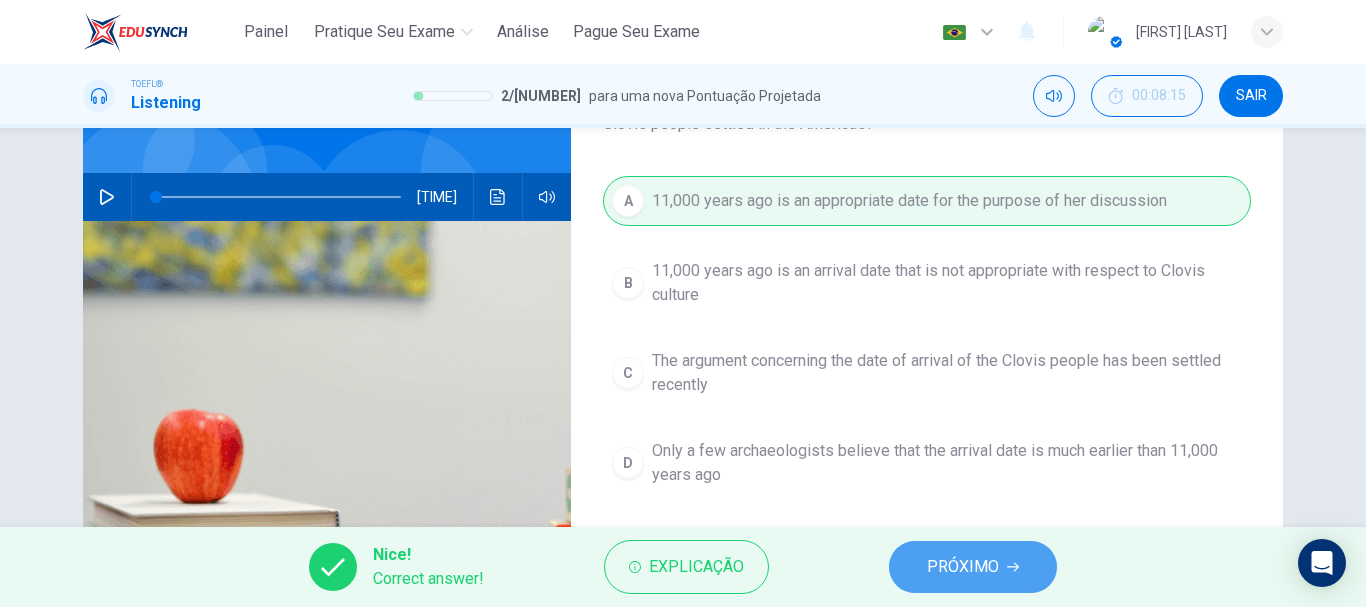 click on "PRÓXIMO" at bounding box center (963, 567) 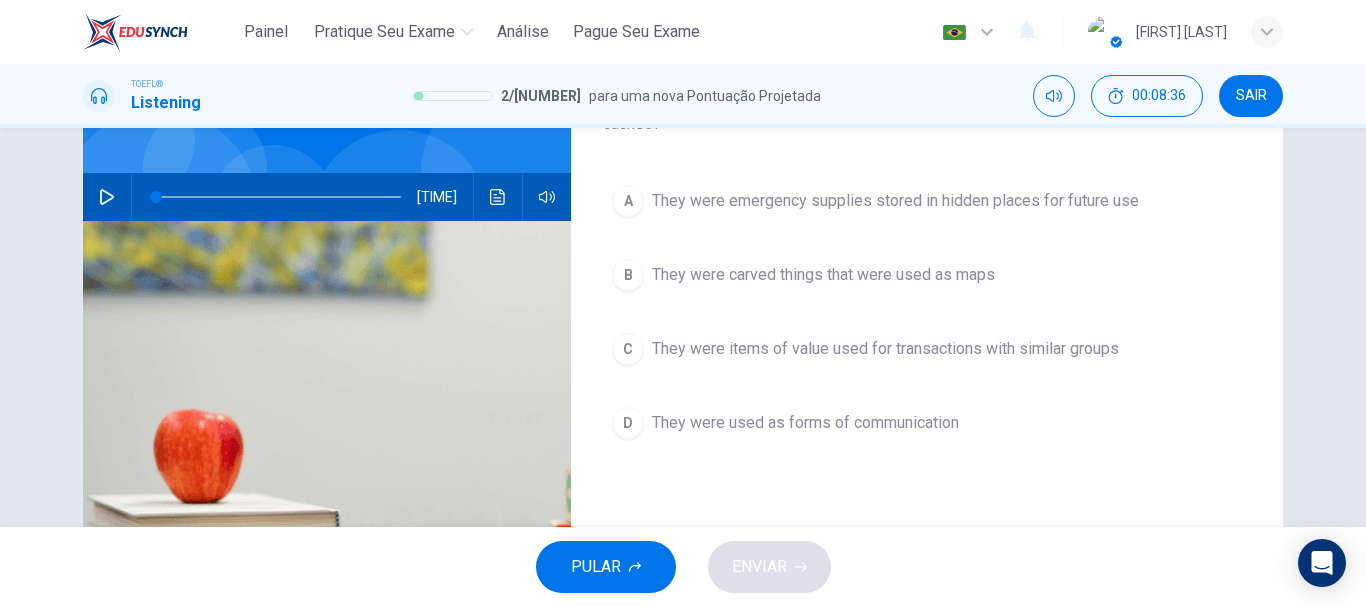 scroll, scrollTop: 76, scrollLeft: 0, axis: vertical 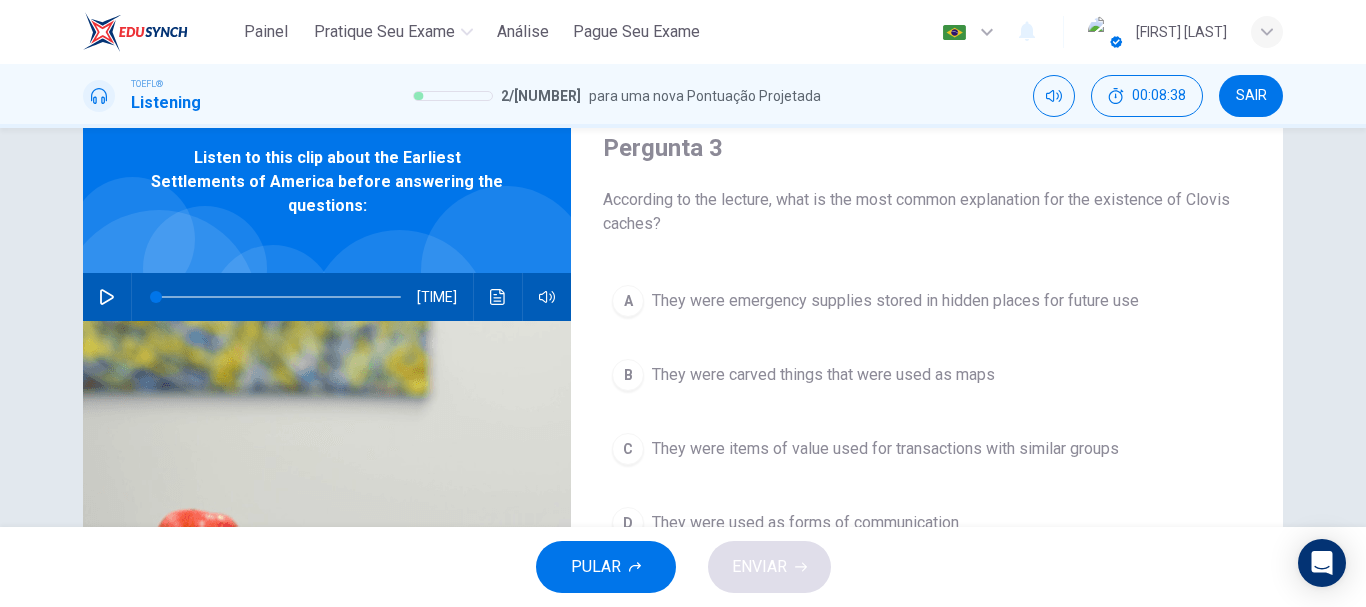 click on "They were emergency supplies stored in hidden places for future use" at bounding box center (895, 301) 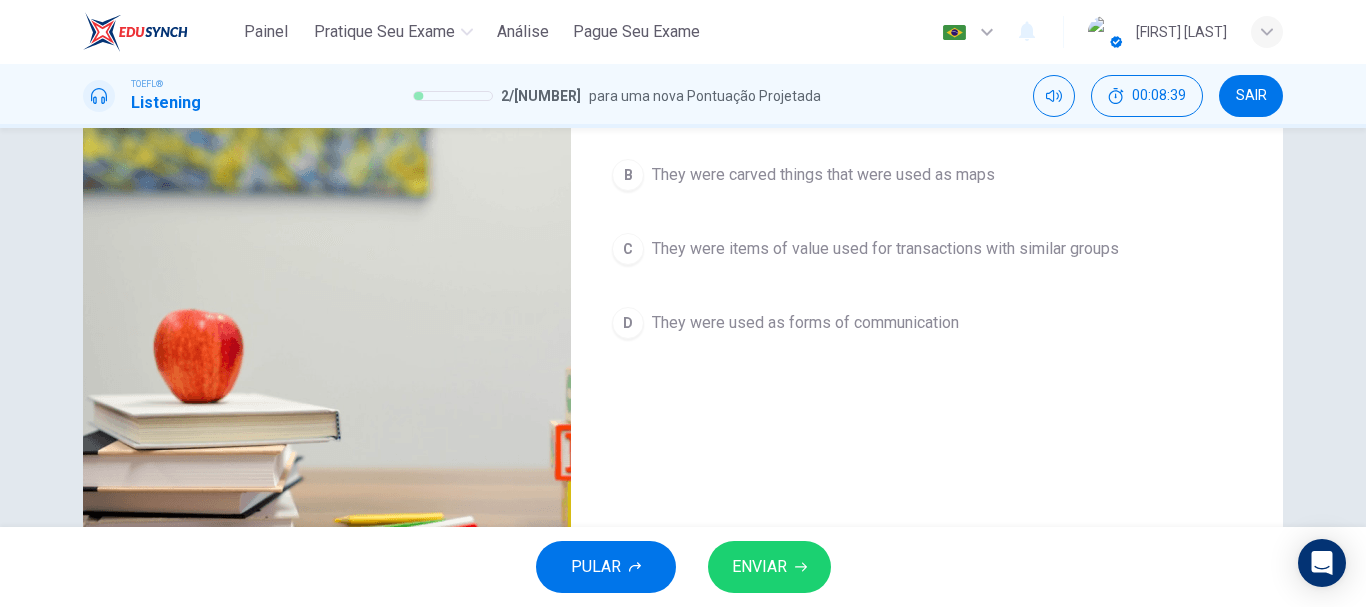 click on "ENVIAR" at bounding box center (759, 567) 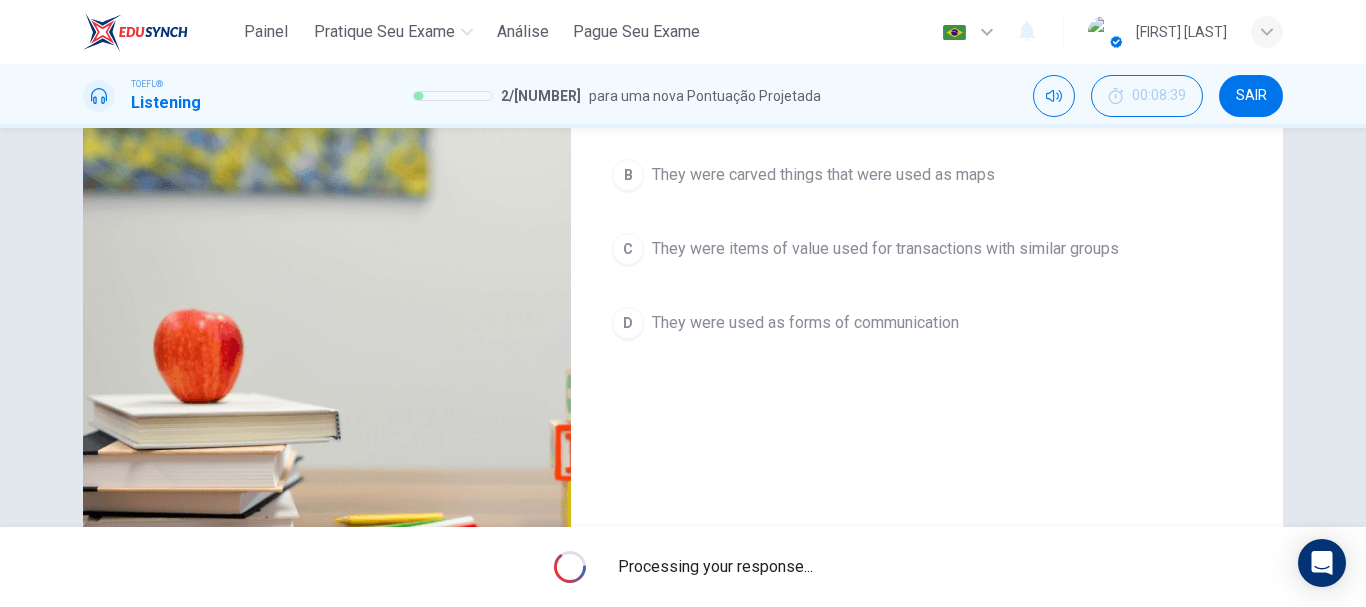 scroll, scrollTop: 176, scrollLeft: 0, axis: vertical 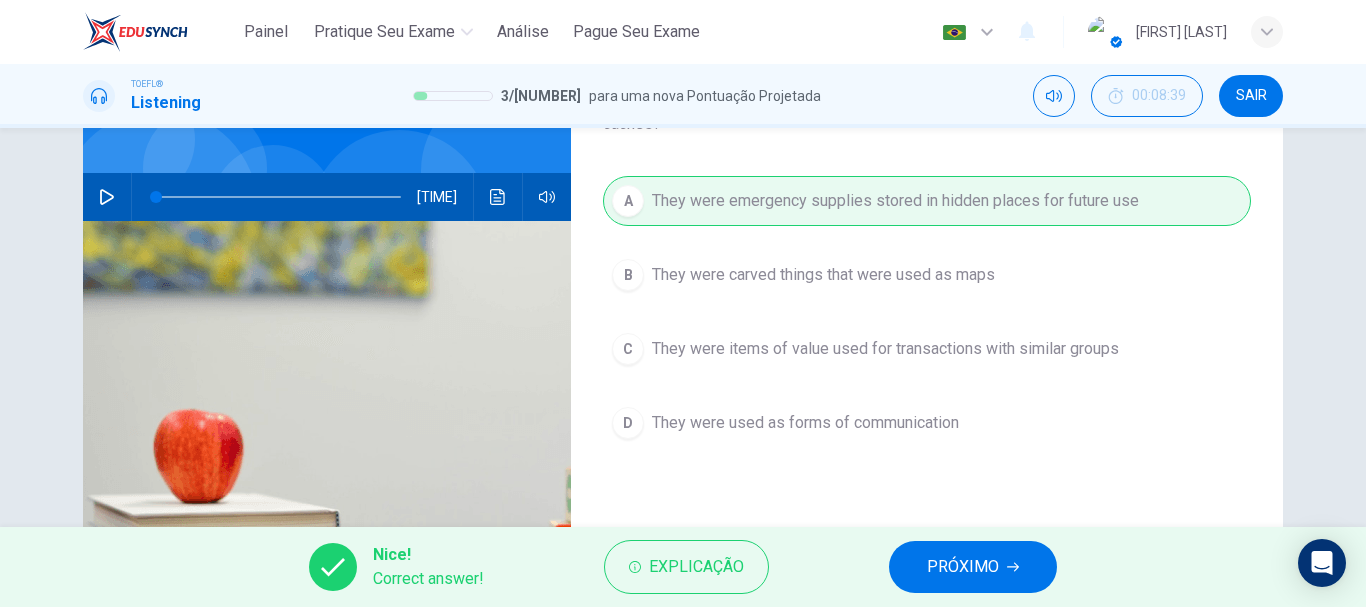 click on "PRÓXIMO" at bounding box center (963, 567) 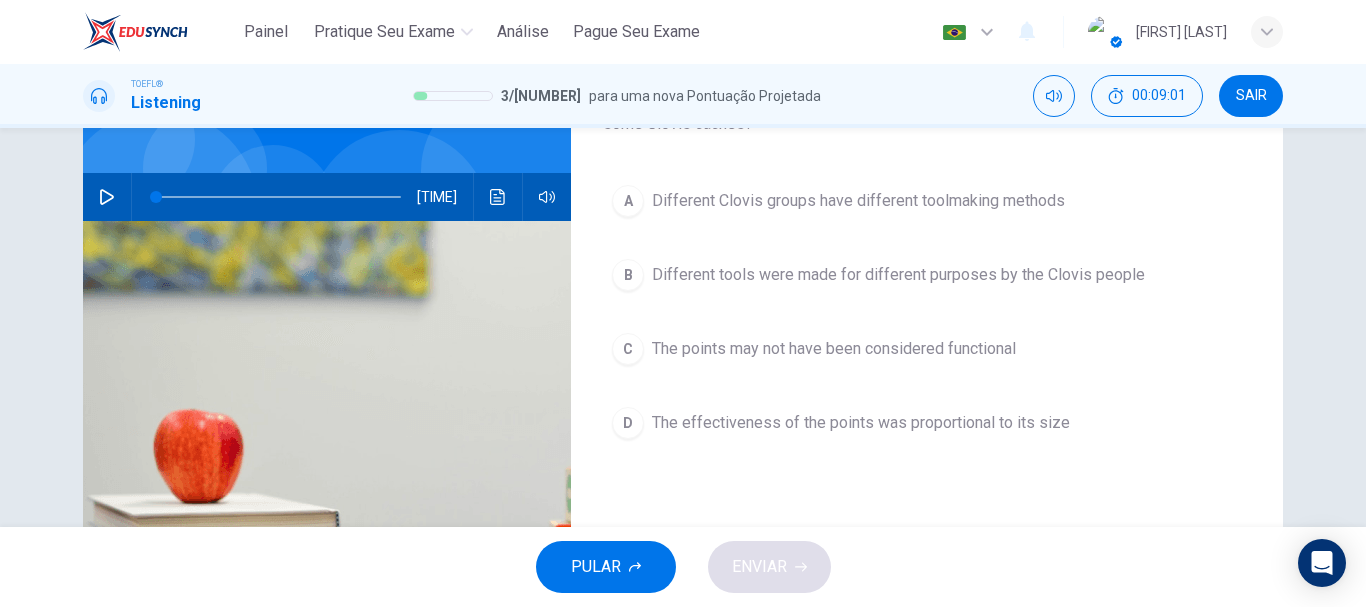 scroll, scrollTop: 76, scrollLeft: 0, axis: vertical 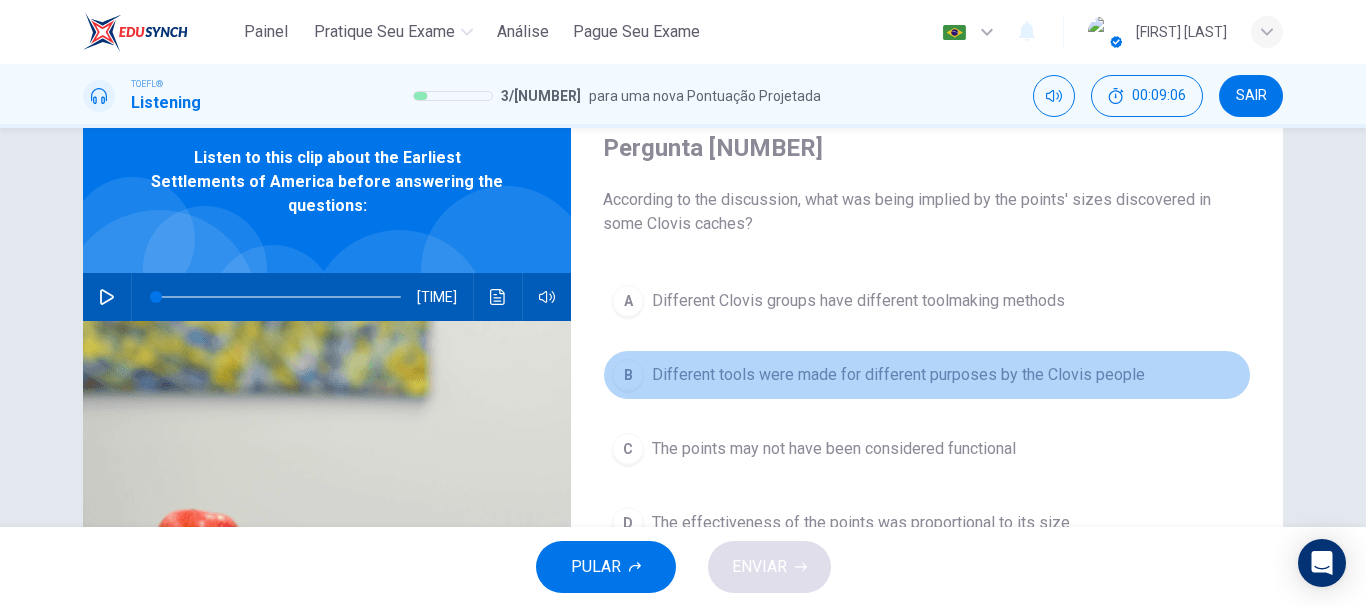 click on "Different tools were made for different purposes by the Clovis people" at bounding box center (858, 301) 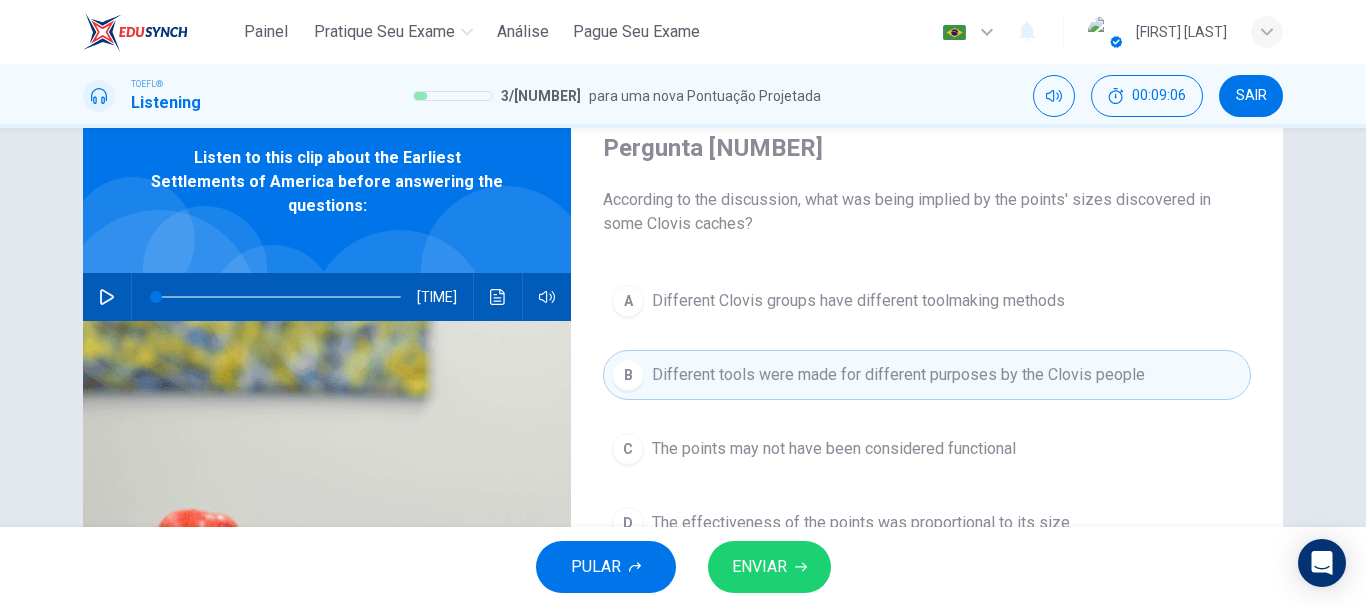click at bounding box center [801, 567] 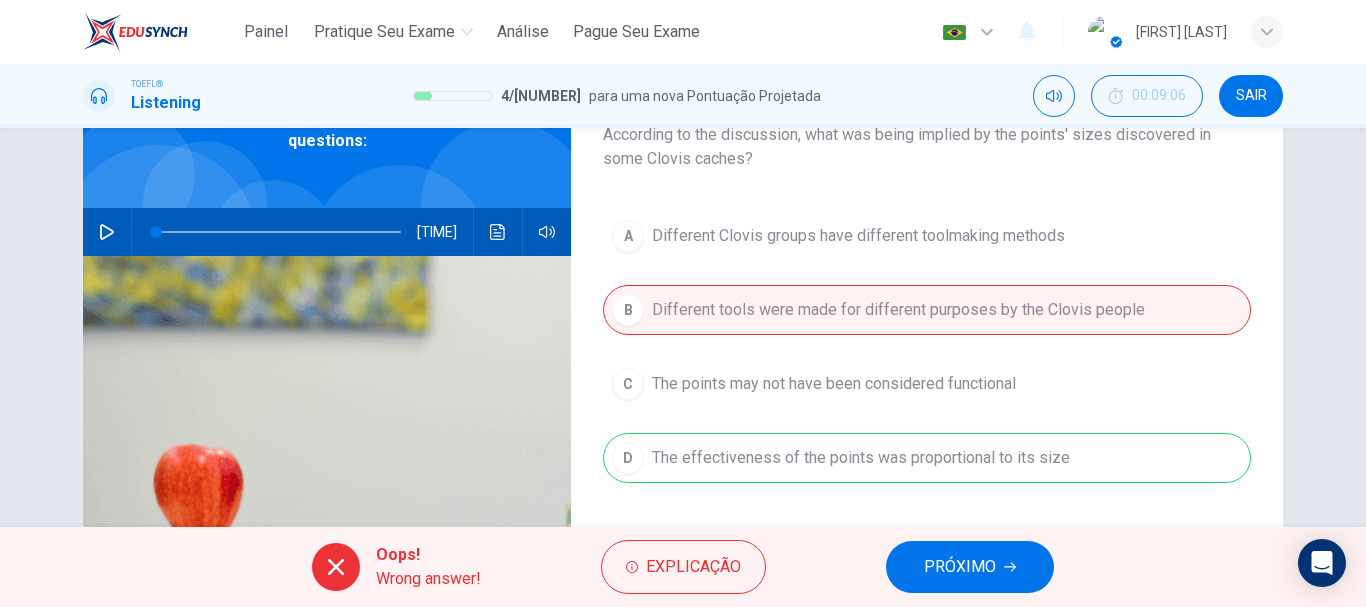 scroll, scrollTop: 176, scrollLeft: 0, axis: vertical 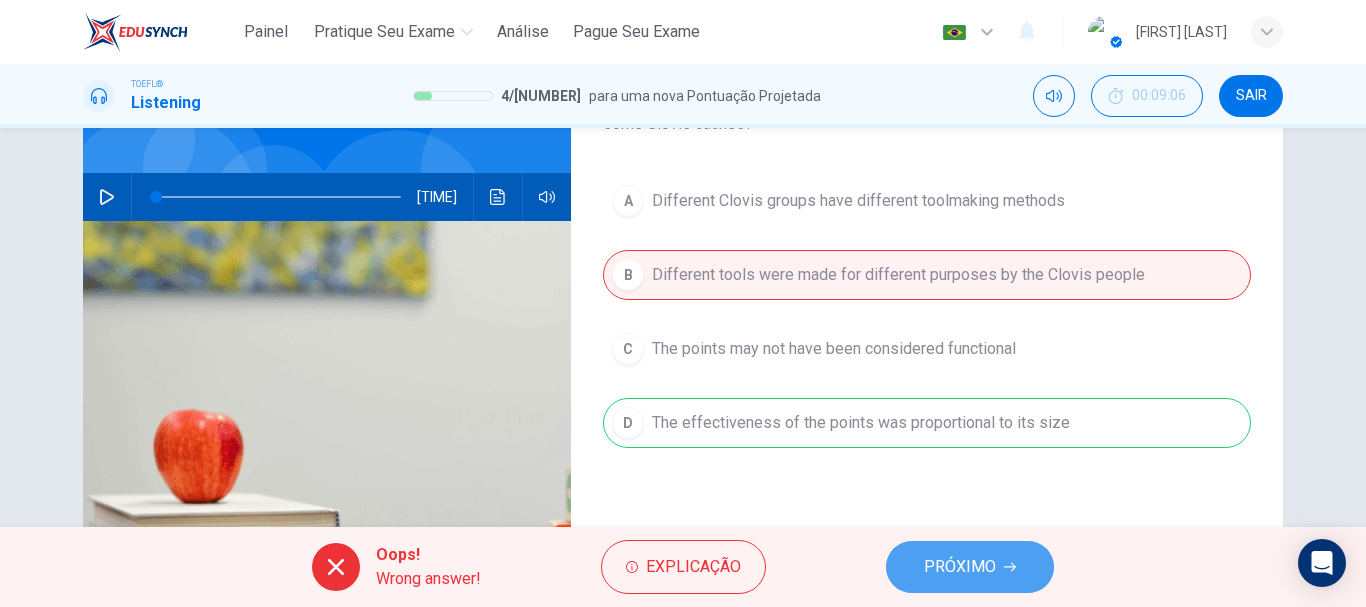 click on "PRÓXIMO" at bounding box center (960, 567) 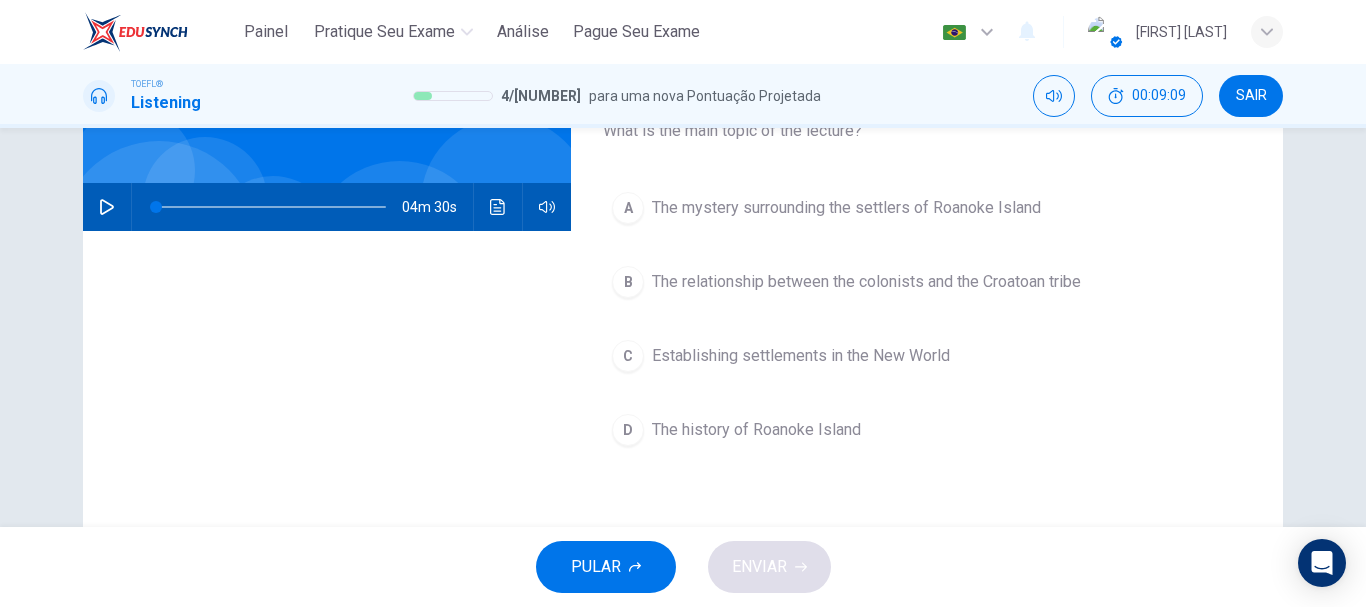 scroll, scrollTop: 100, scrollLeft: 0, axis: vertical 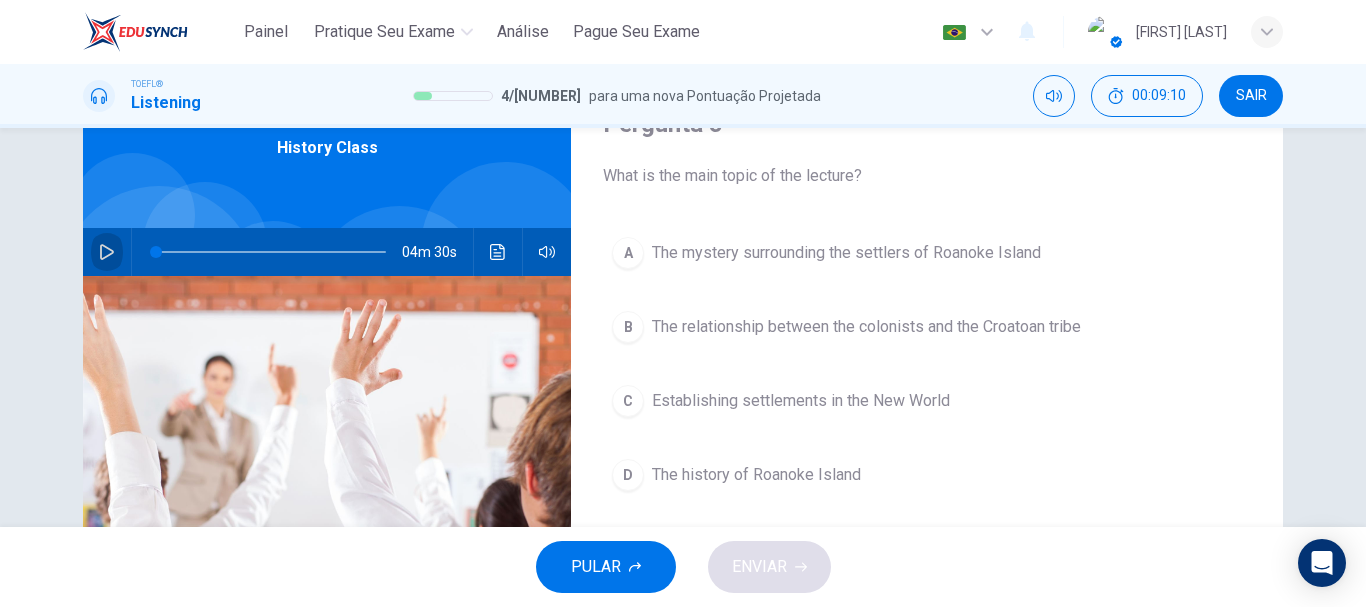 click at bounding box center (107, 252) 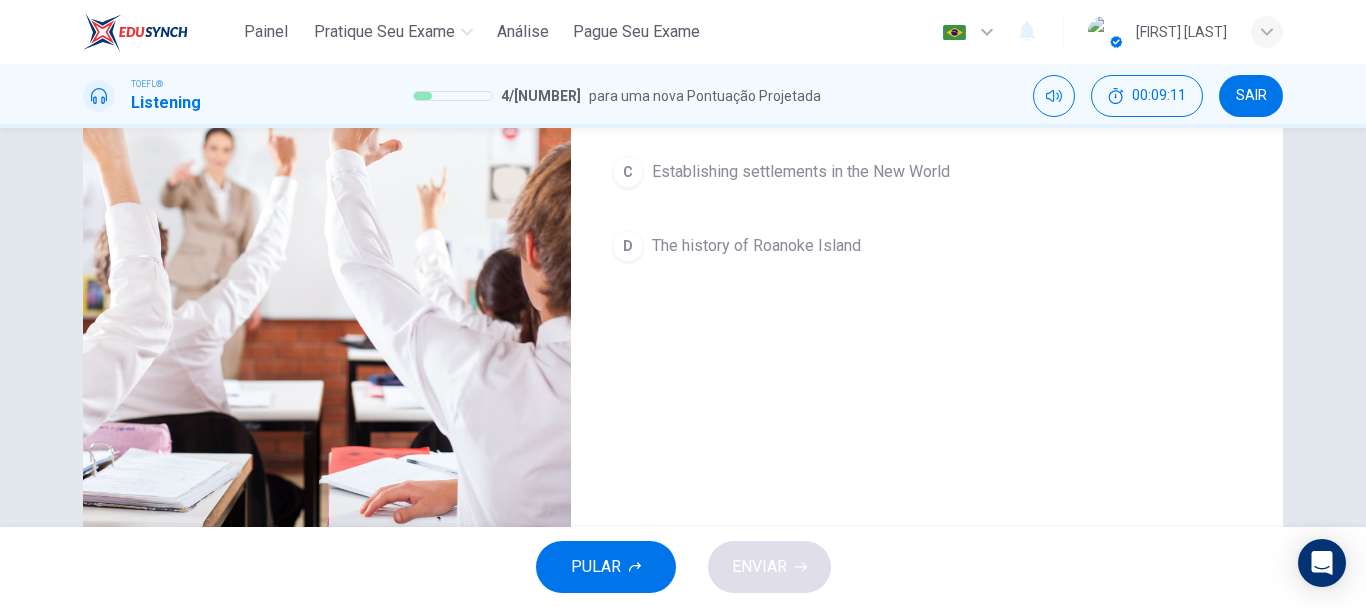 scroll, scrollTop: 376, scrollLeft: 0, axis: vertical 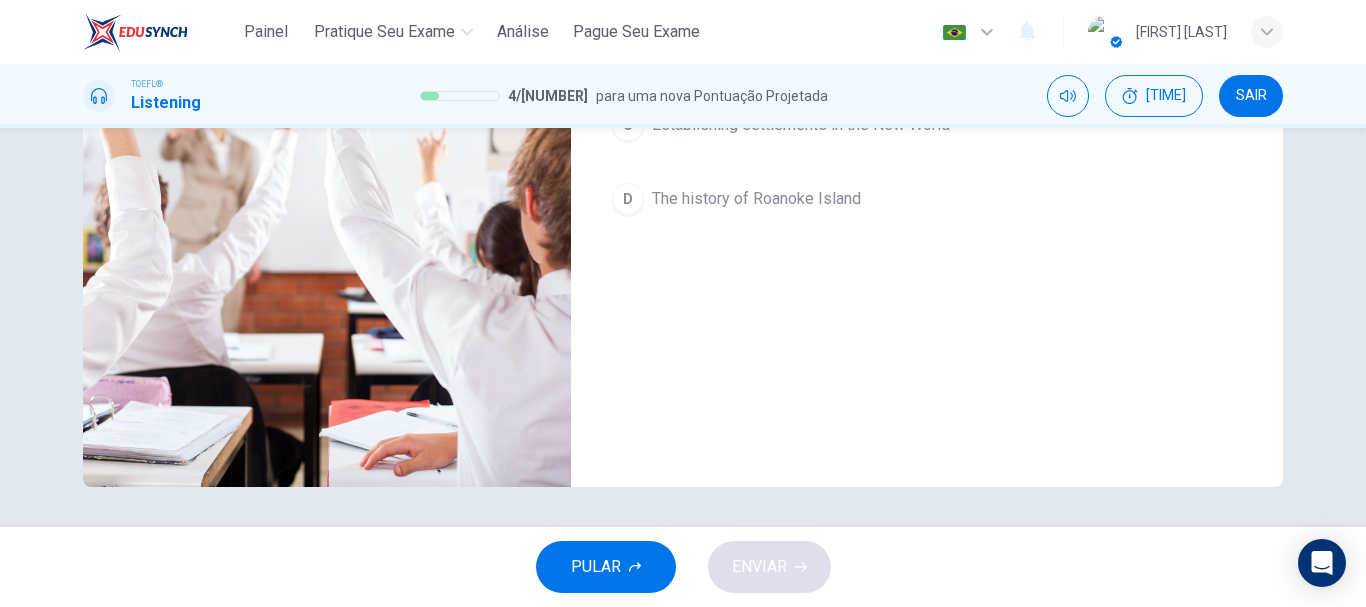 type 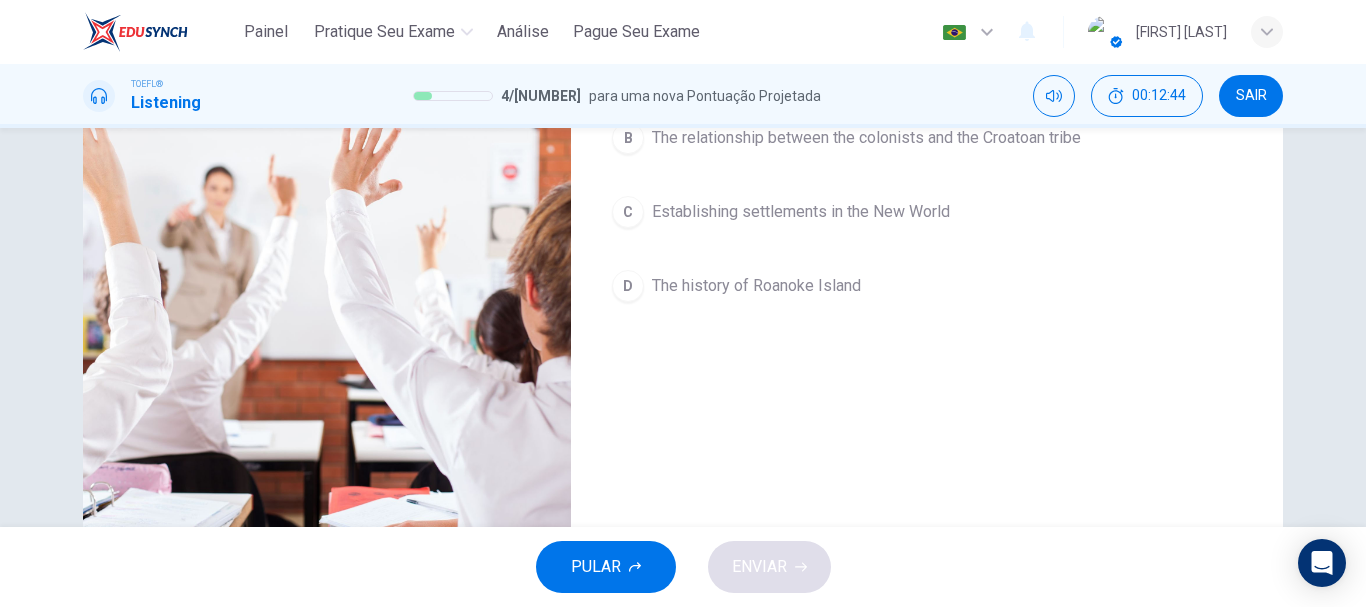 scroll, scrollTop: 376, scrollLeft: 0, axis: vertical 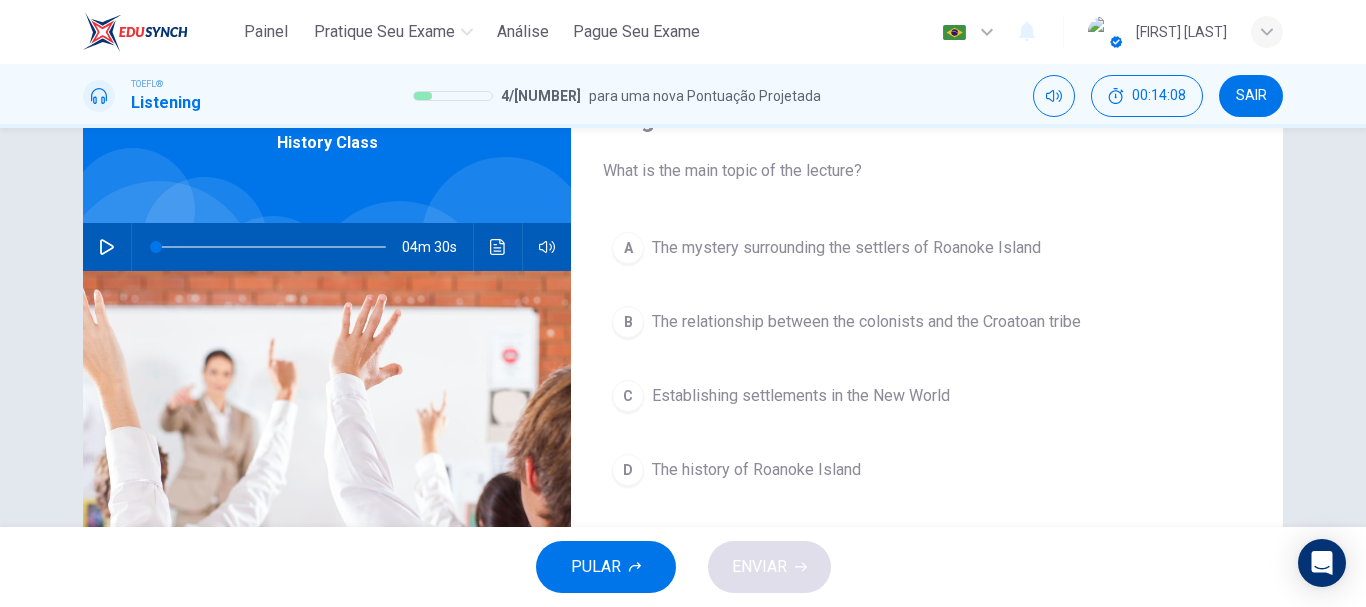 click on "The mystery surrounding the settlers of Roanoke Island" at bounding box center [846, 248] 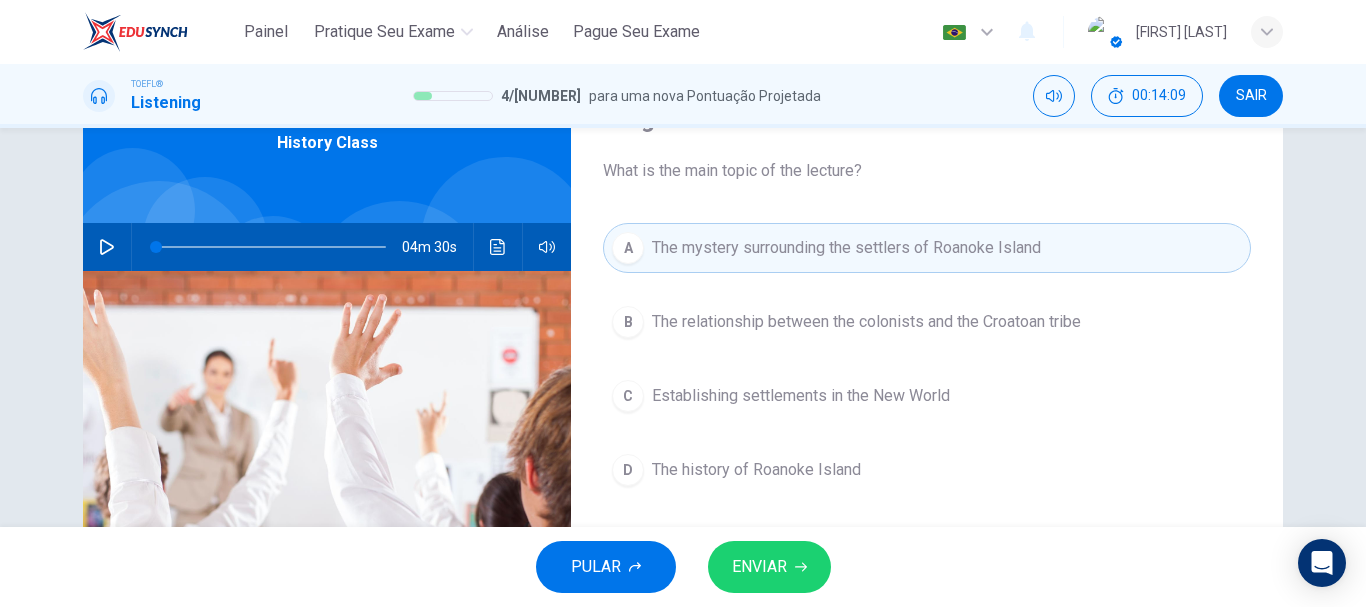 click on "ENVIAR" at bounding box center (759, 567) 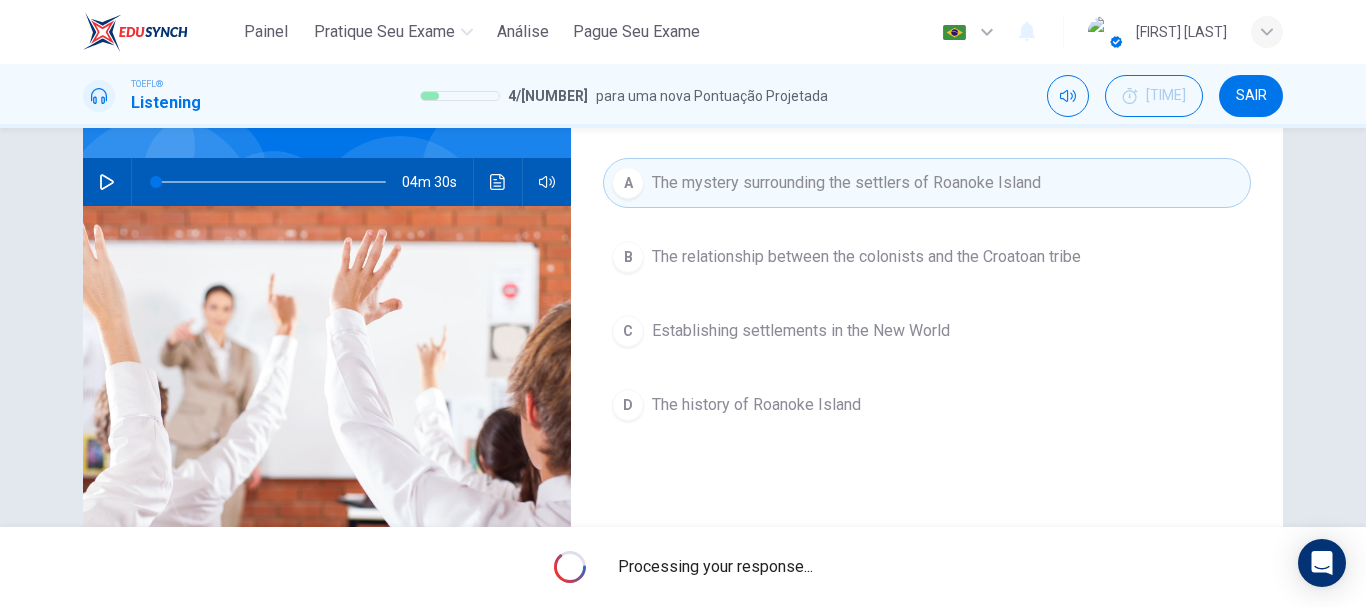 scroll, scrollTop: 205, scrollLeft: 0, axis: vertical 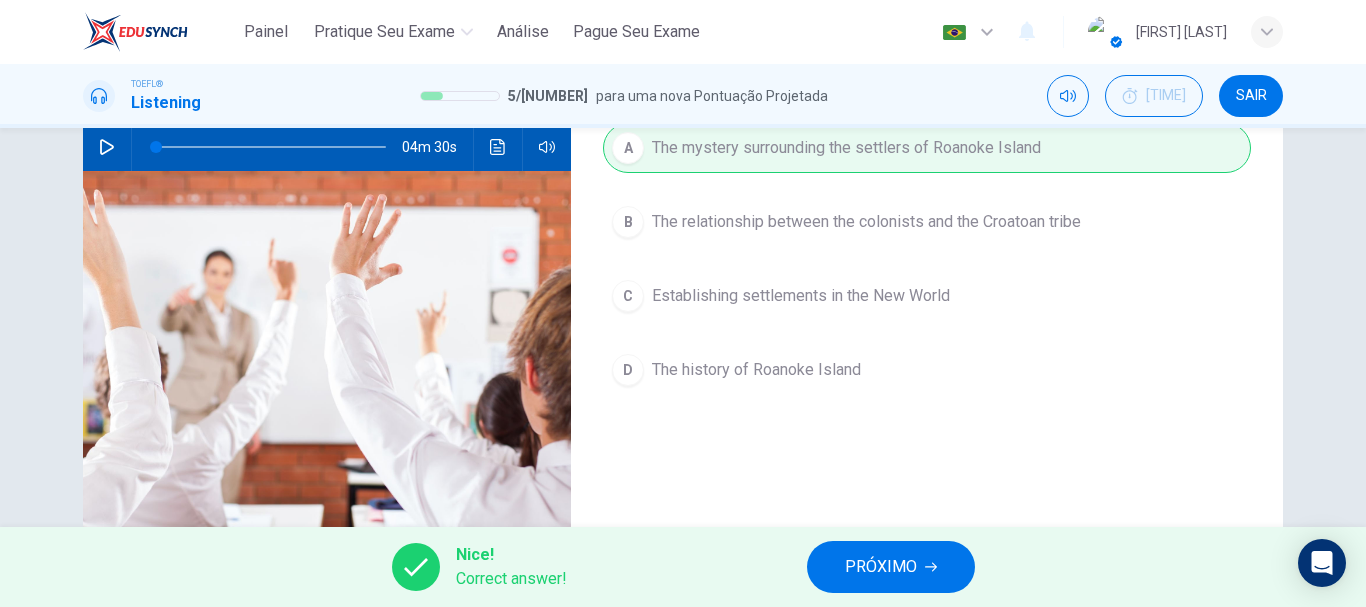 click on "PRÓXIMO" at bounding box center [891, 567] 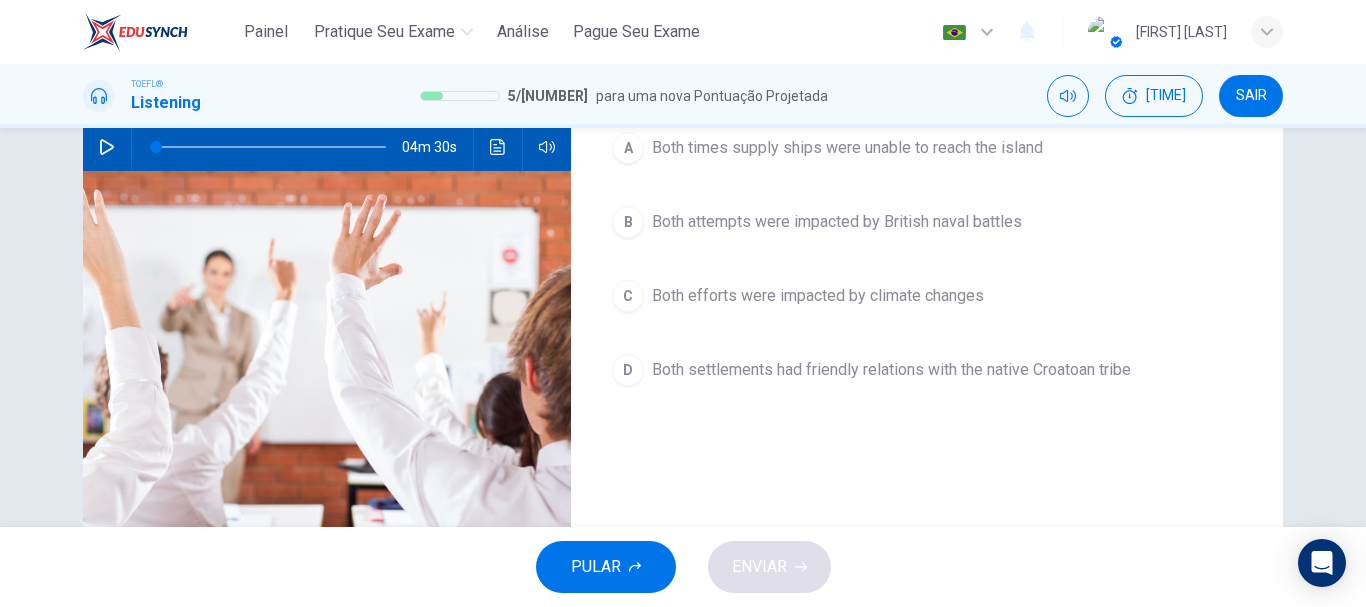 scroll, scrollTop: 105, scrollLeft: 0, axis: vertical 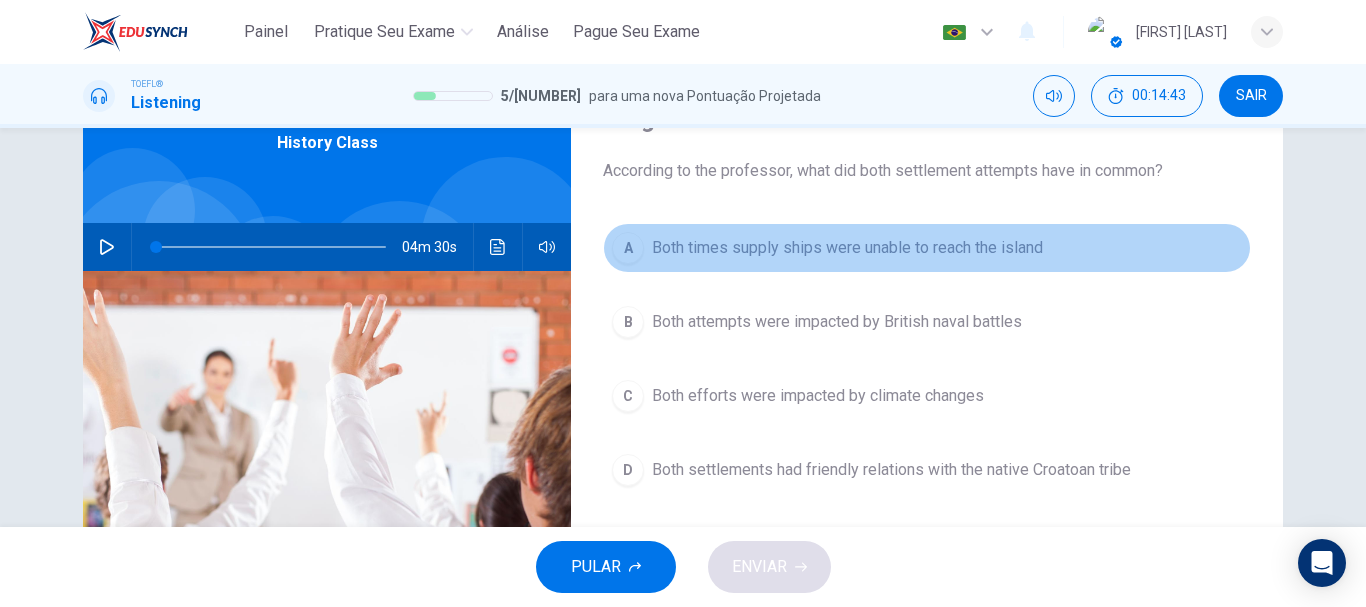 click on "Both times supply ships were unable to reach the island" at bounding box center (847, 248) 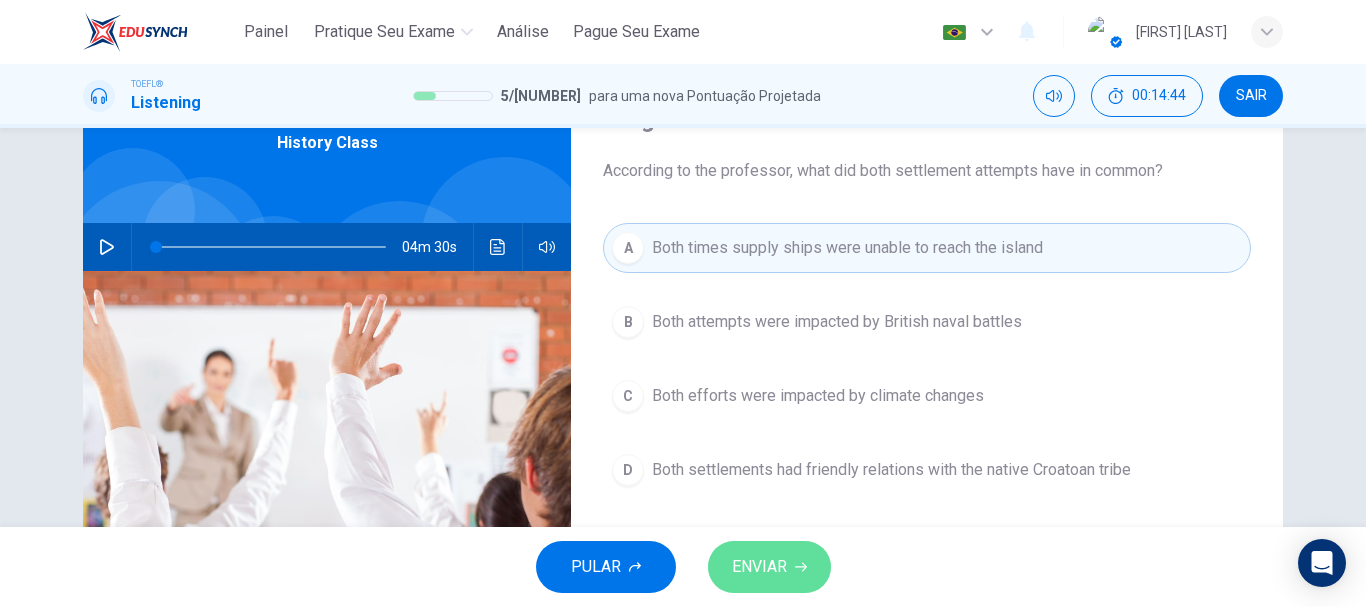 click on "ENVIAR" at bounding box center [769, 567] 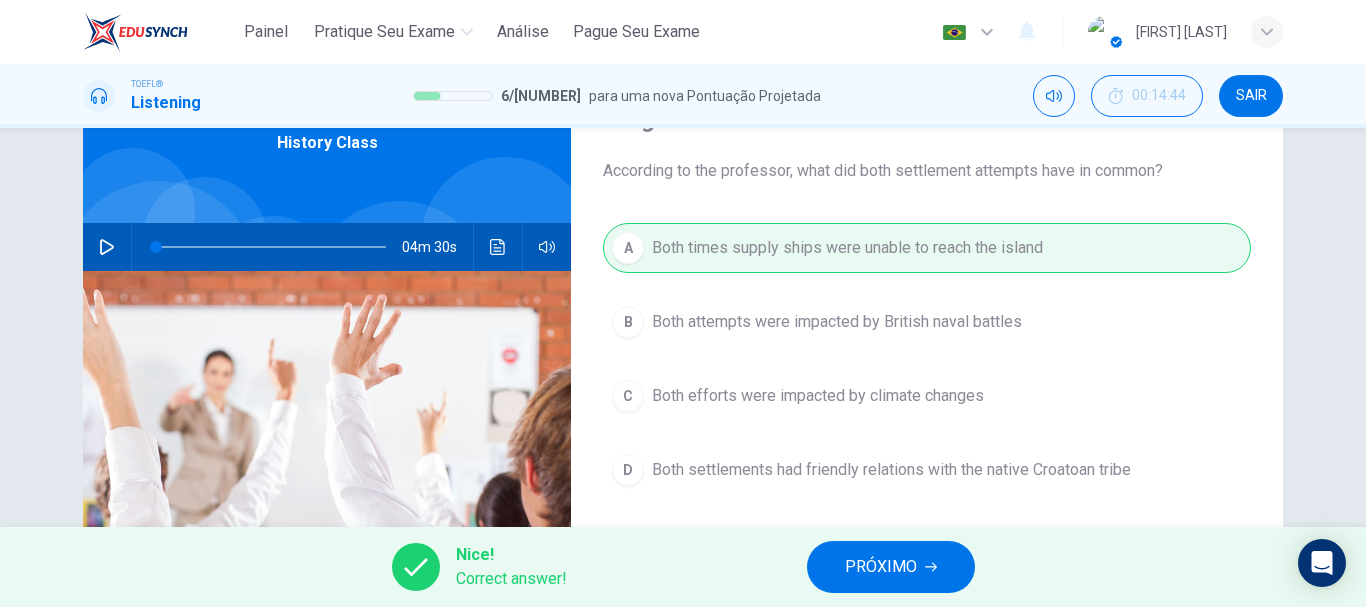click on "PRÓXIMO" at bounding box center (881, 567) 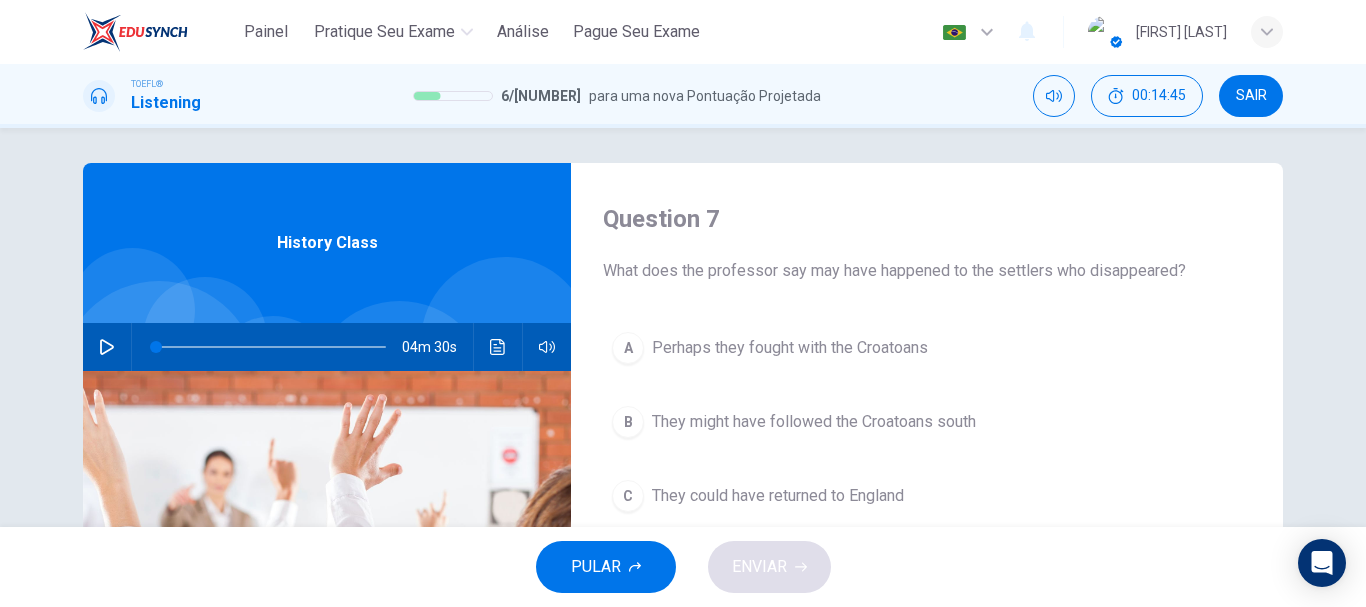scroll, scrollTop: 105, scrollLeft: 0, axis: vertical 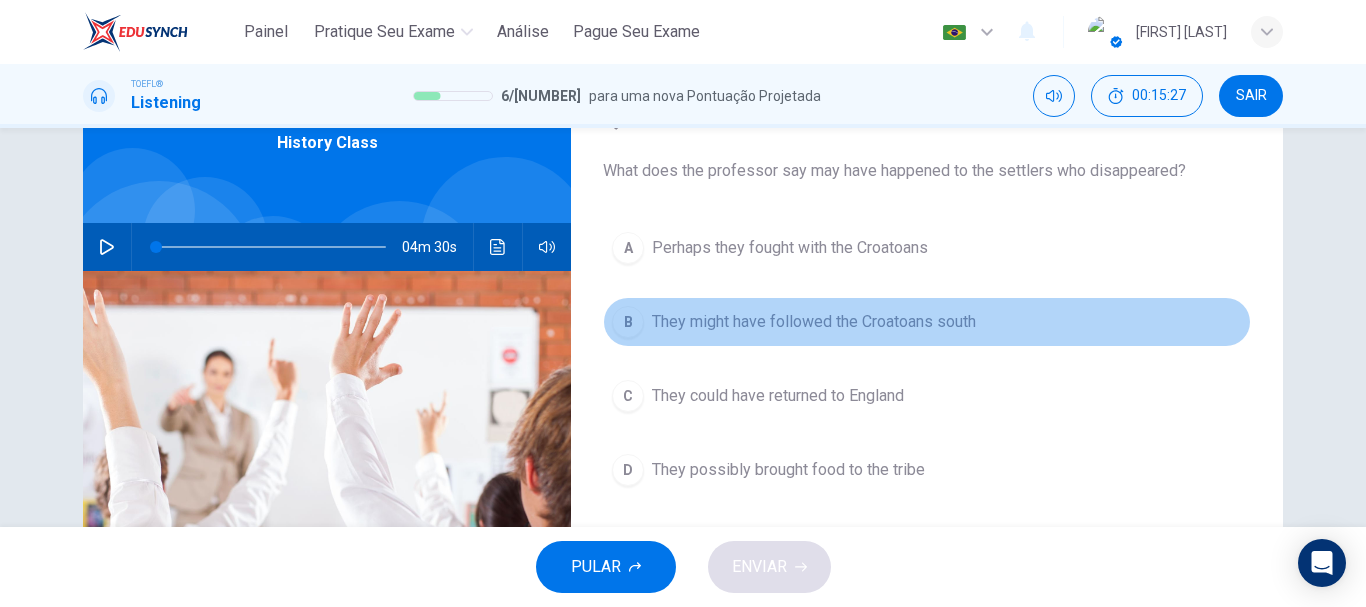 click on "They might have followed the Croatoans south" at bounding box center [790, 248] 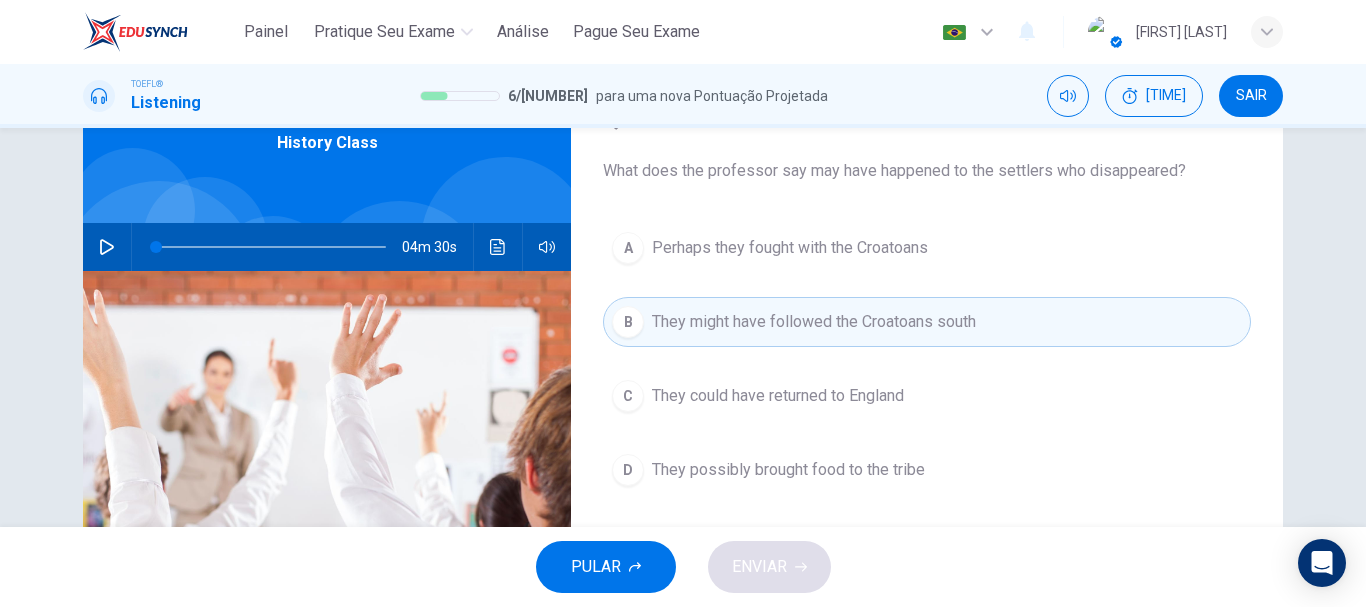 click on "They might have followed the Croatoans south" at bounding box center [814, 322] 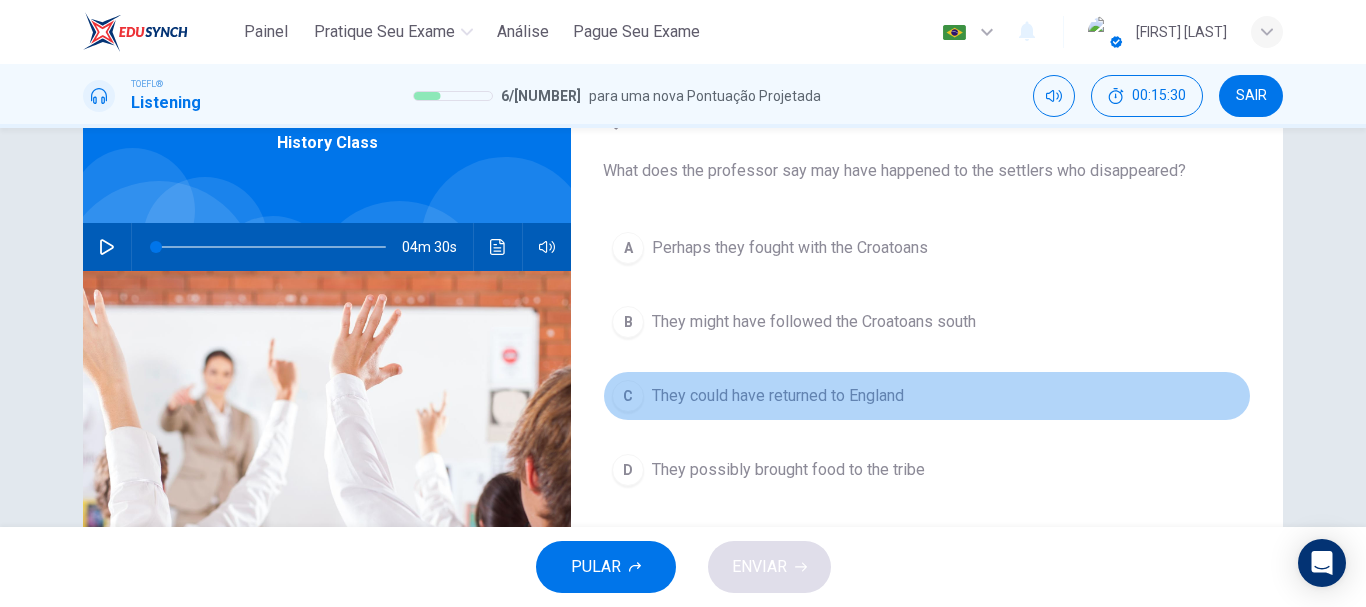 click on "They could have returned to England" at bounding box center (790, 248) 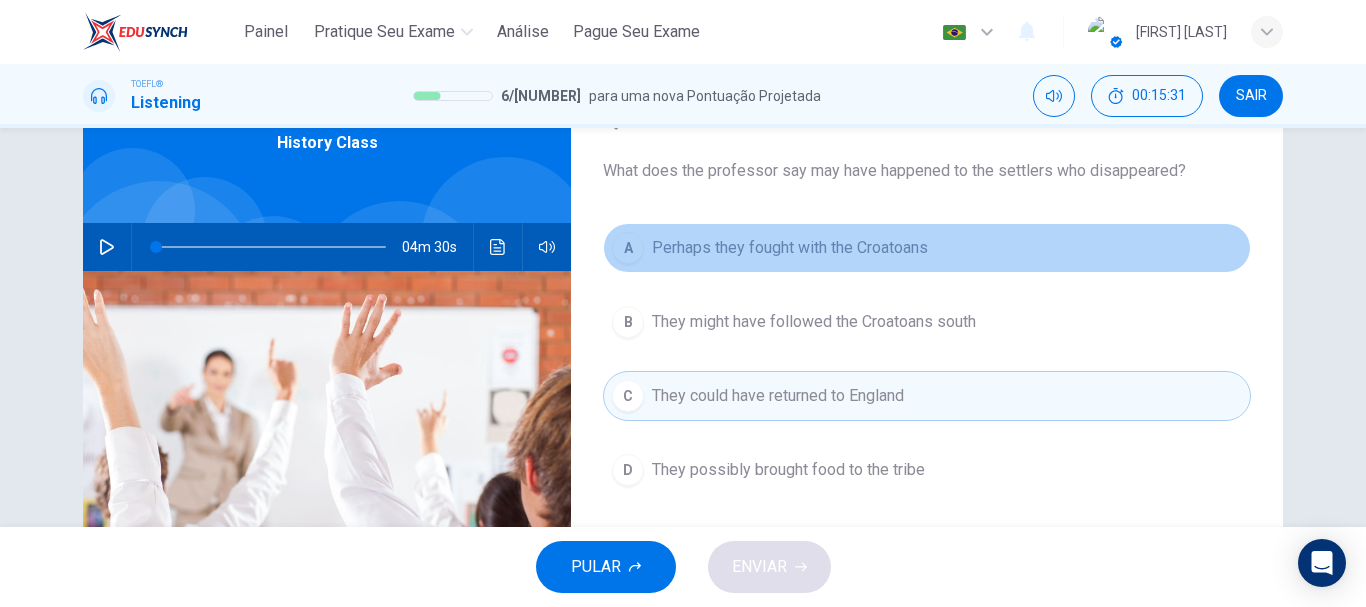 click on "A Perhaps they fought with the Croatoans" at bounding box center [927, 248] 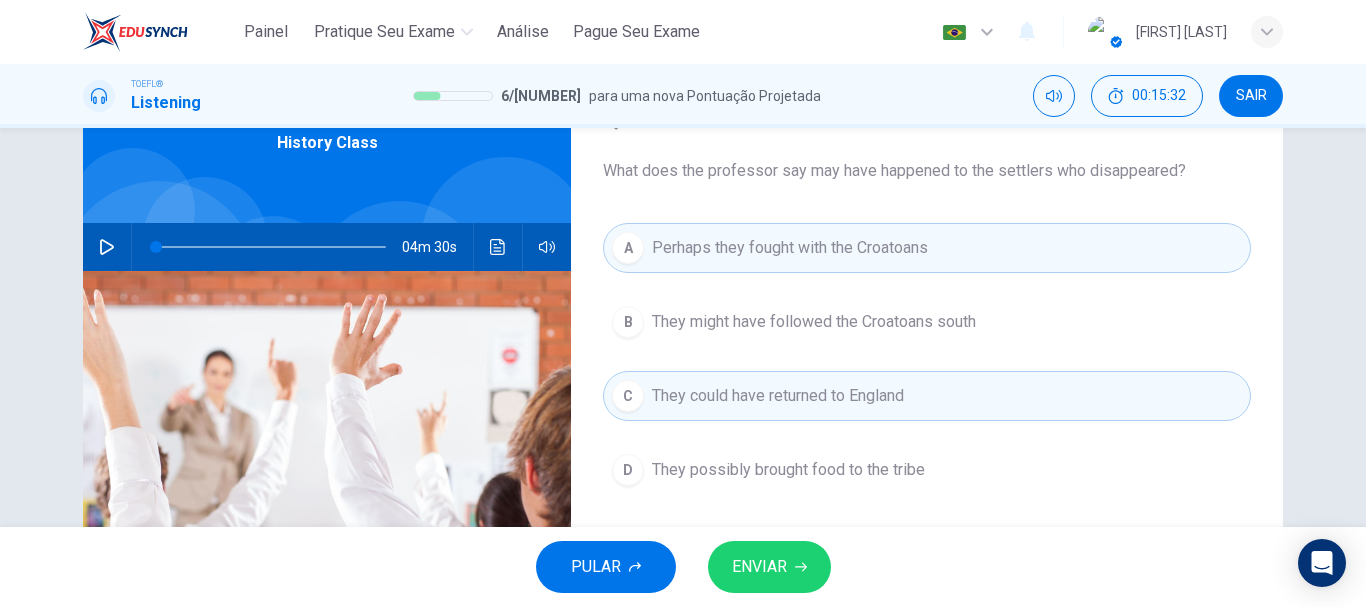 click on "They might have followed the Croatoans south" at bounding box center (814, 322) 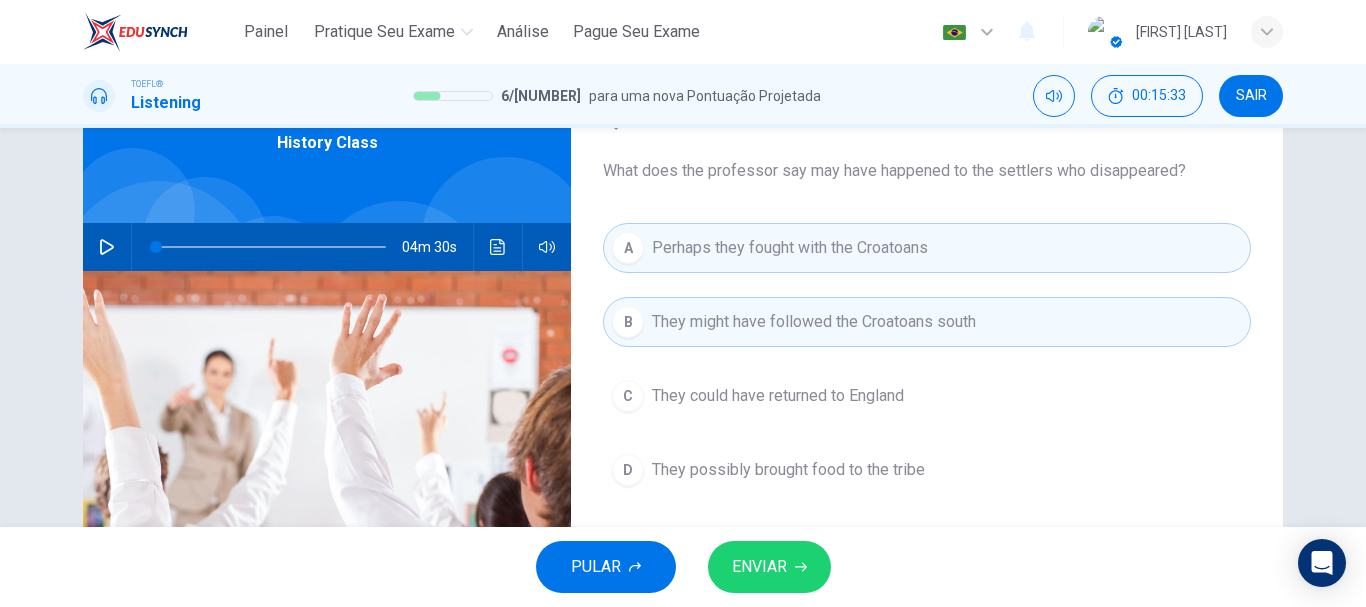 click on "They could have returned to England" at bounding box center [778, 396] 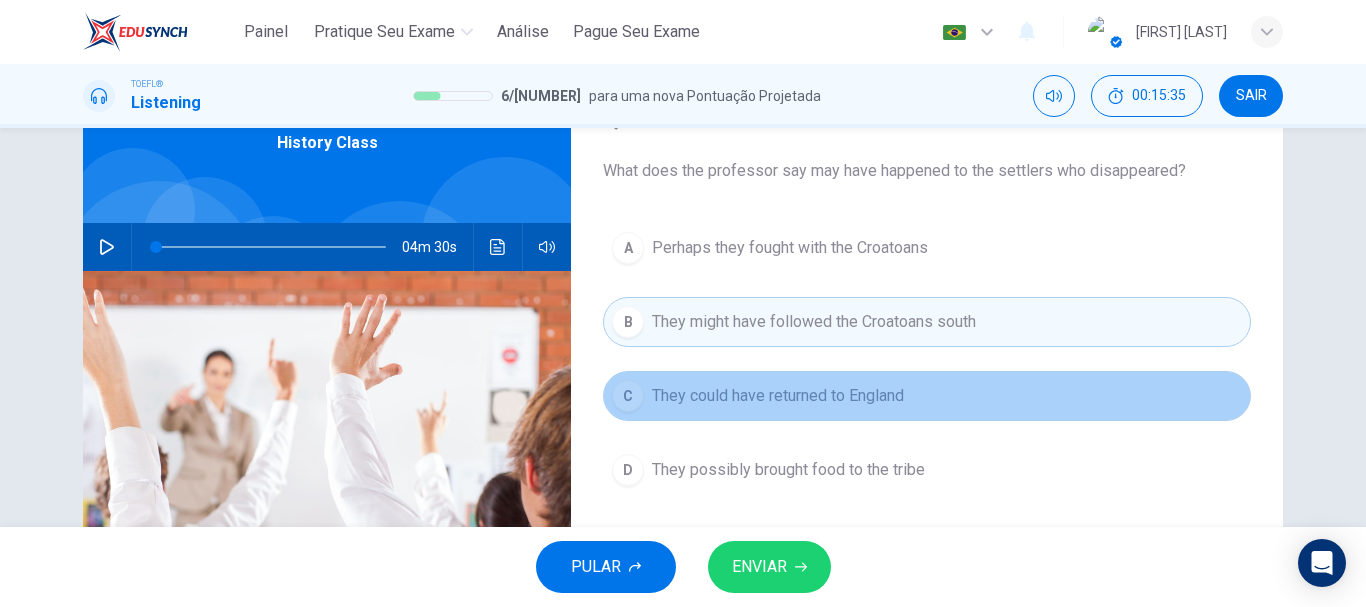 click on "They could have returned to England" at bounding box center (814, 322) 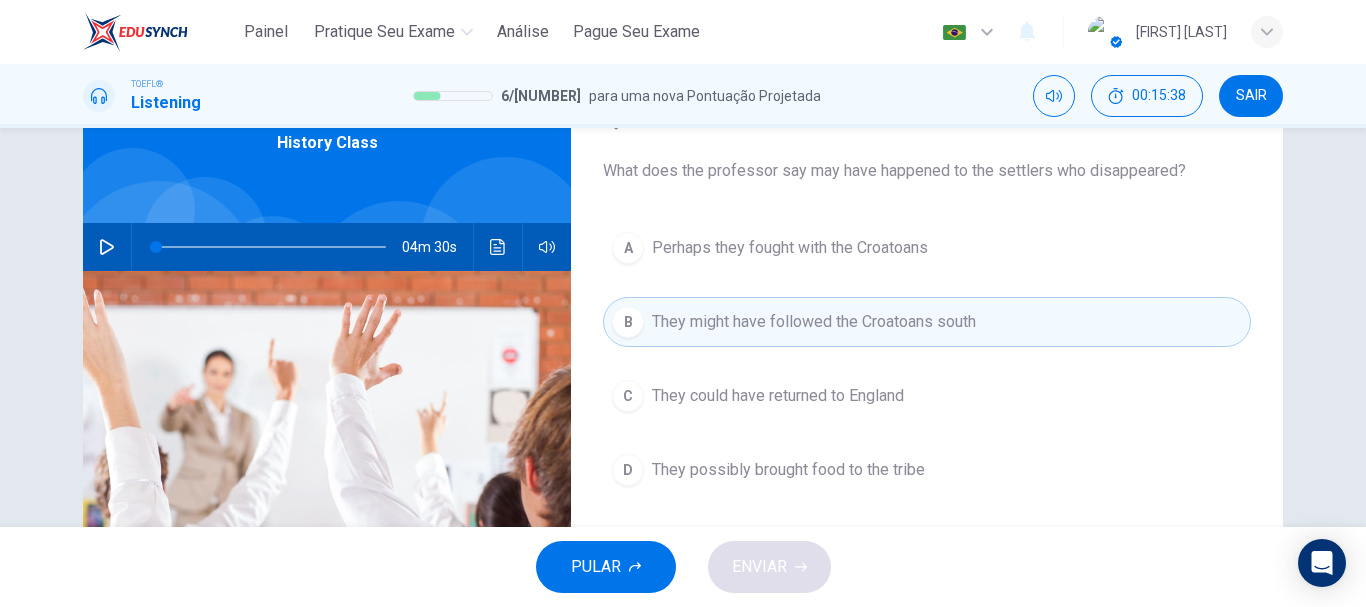scroll, scrollTop: 5, scrollLeft: 0, axis: vertical 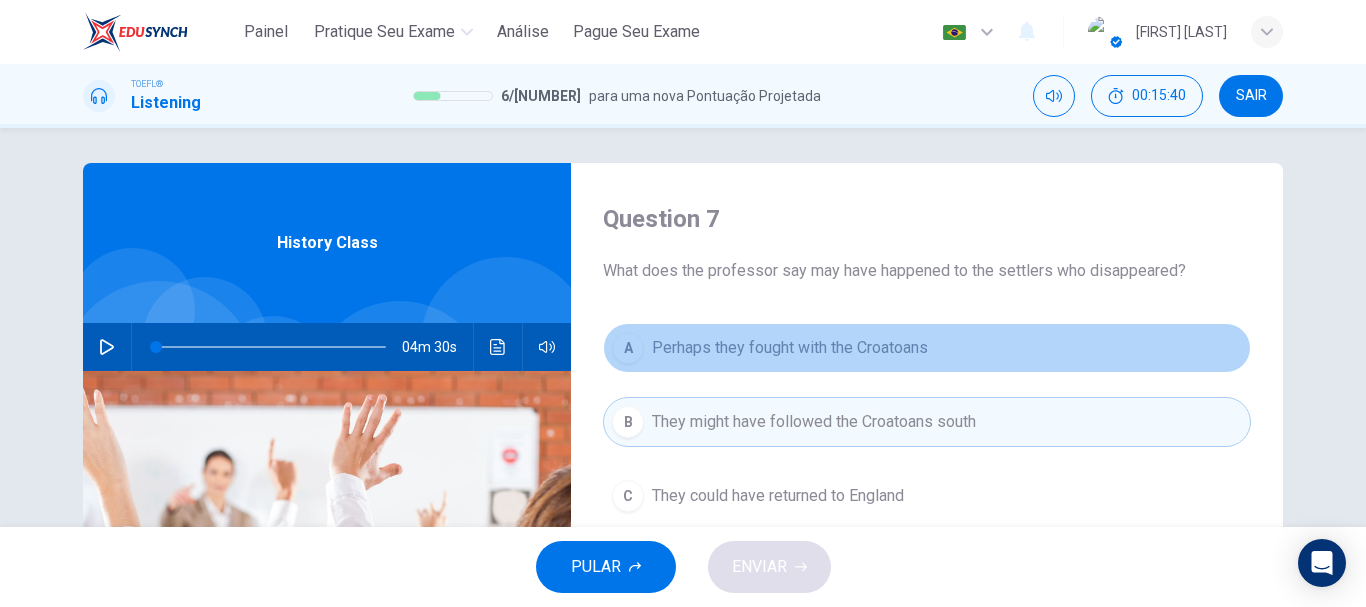 click on "Perhaps they fought with the Croatoans" at bounding box center [790, 348] 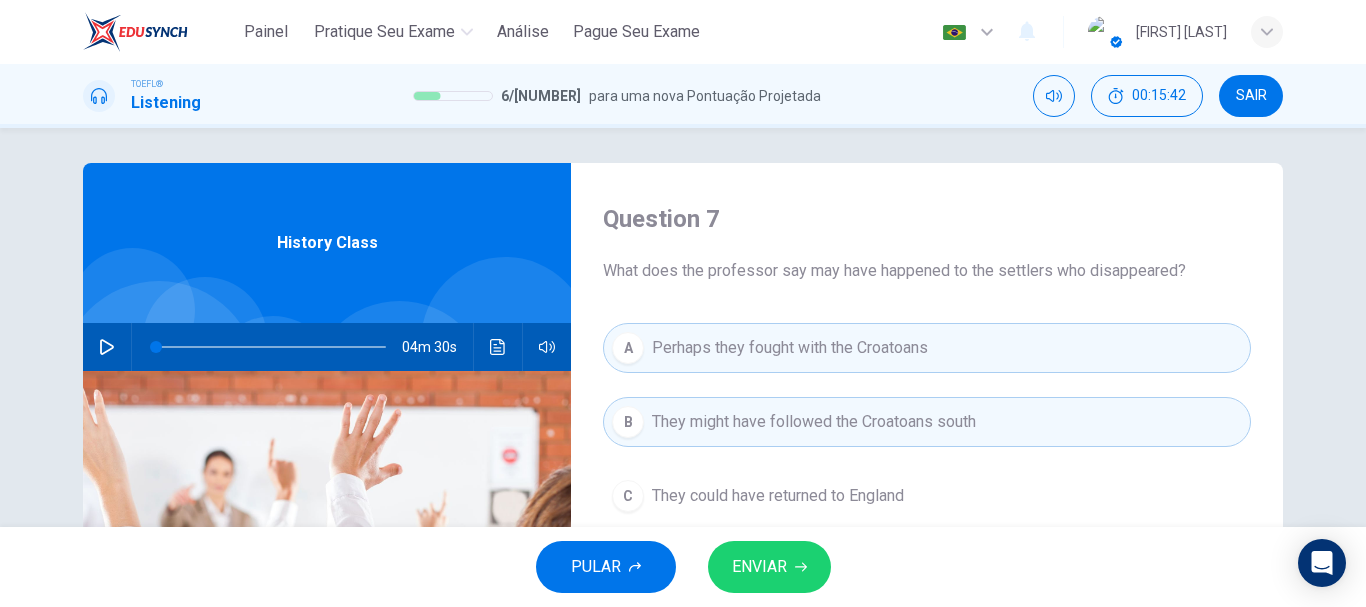 scroll, scrollTop: 105, scrollLeft: 0, axis: vertical 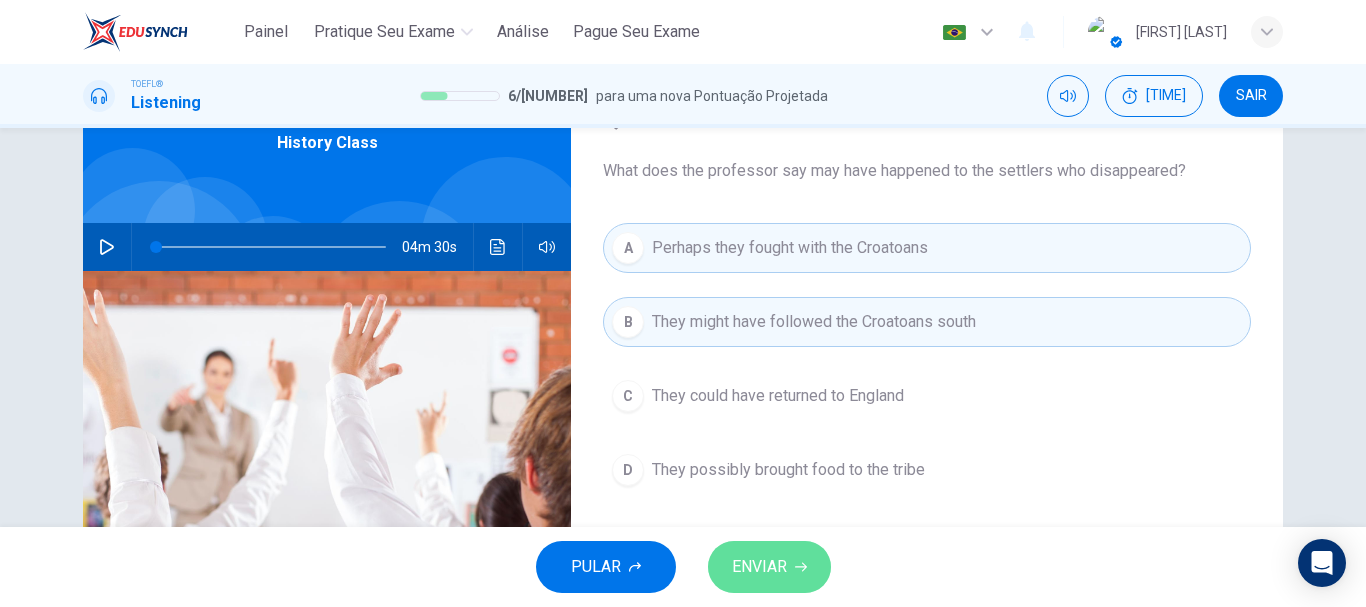 click on "ENVIAR" at bounding box center [769, 567] 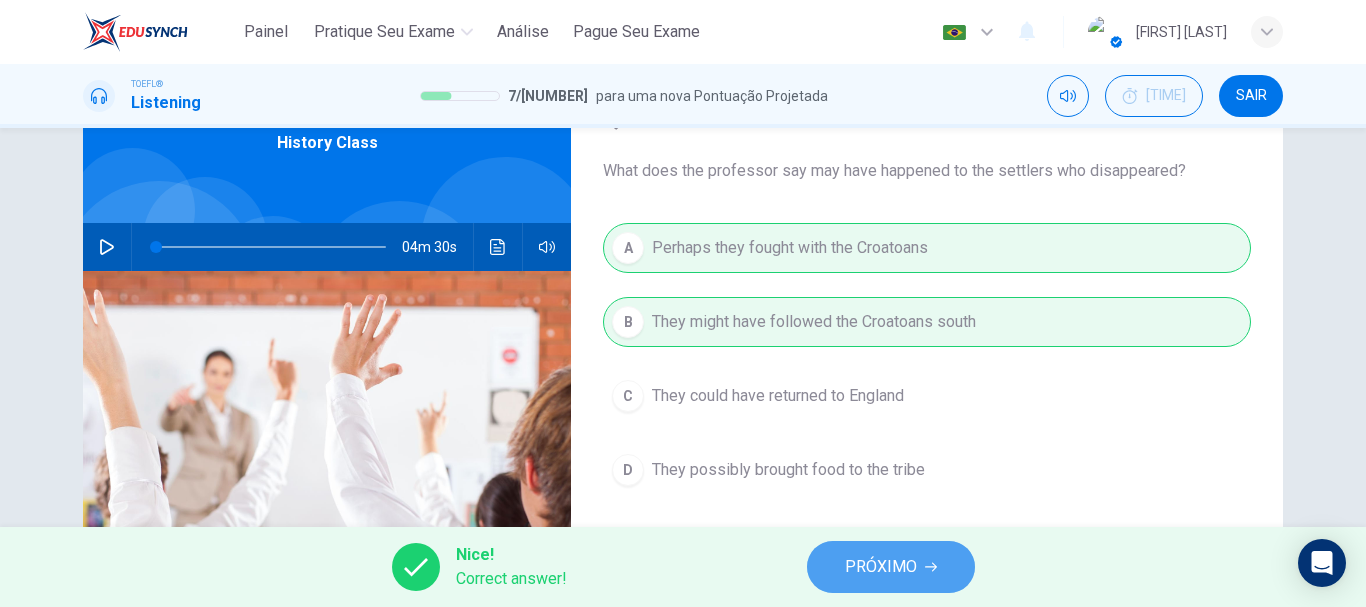 click on "PRÓXIMO" at bounding box center [881, 567] 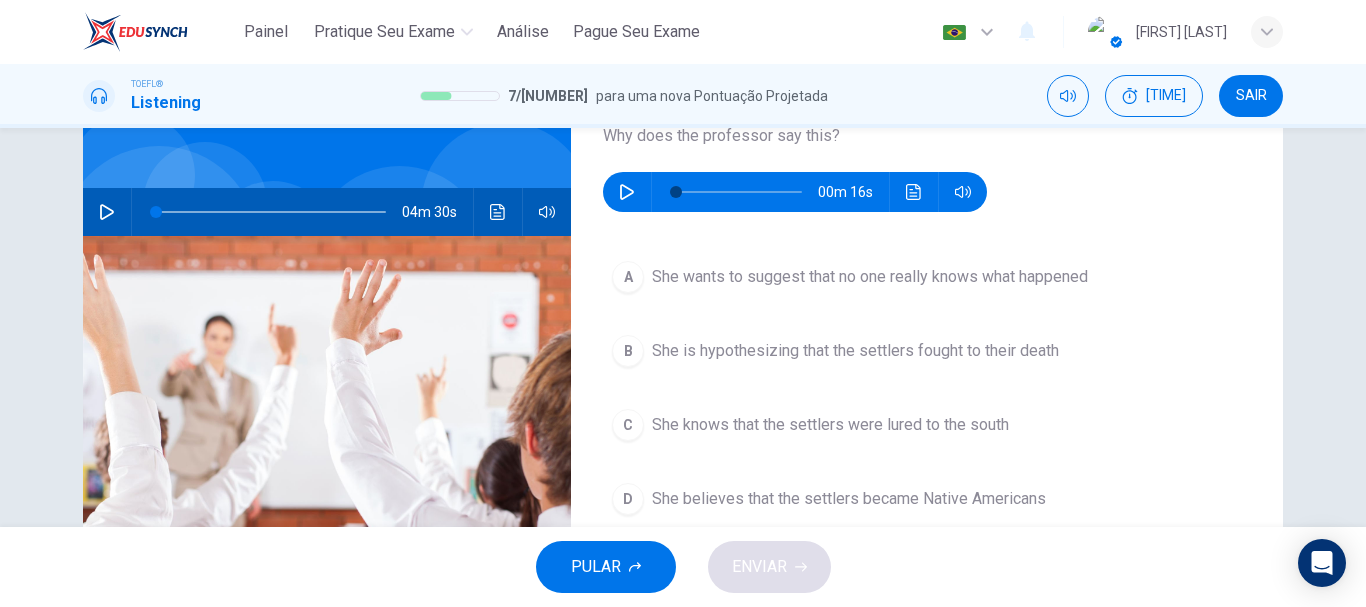scroll, scrollTop: 162, scrollLeft: 0, axis: vertical 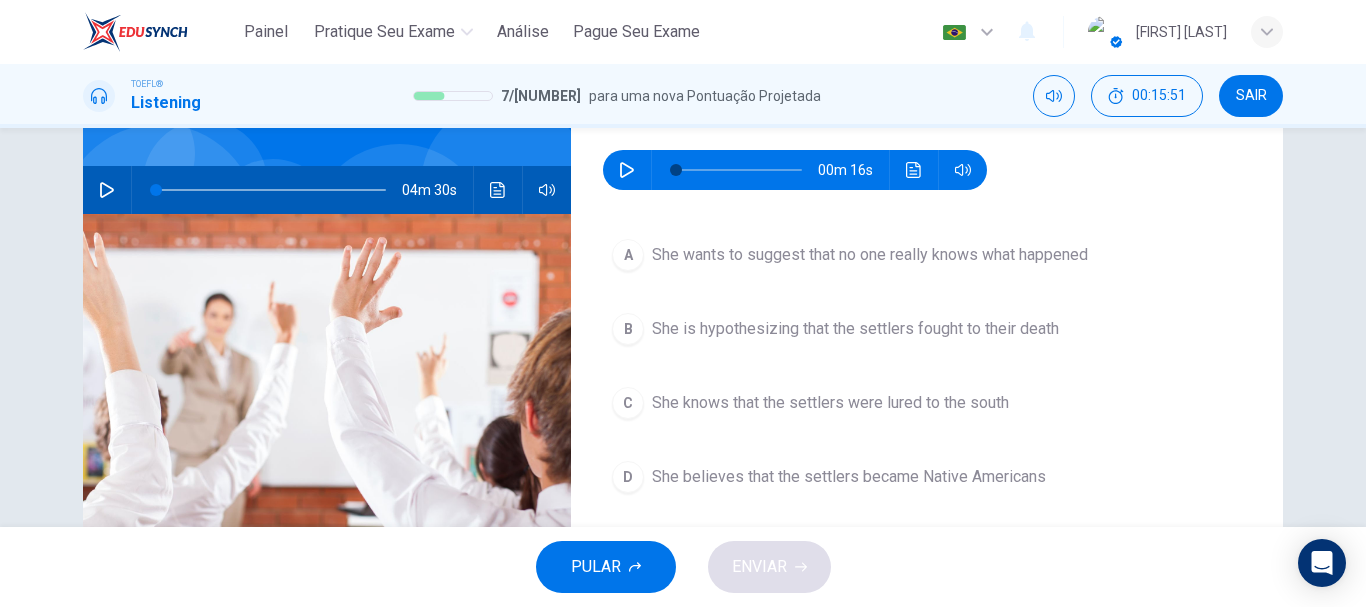 click at bounding box center (627, 170) 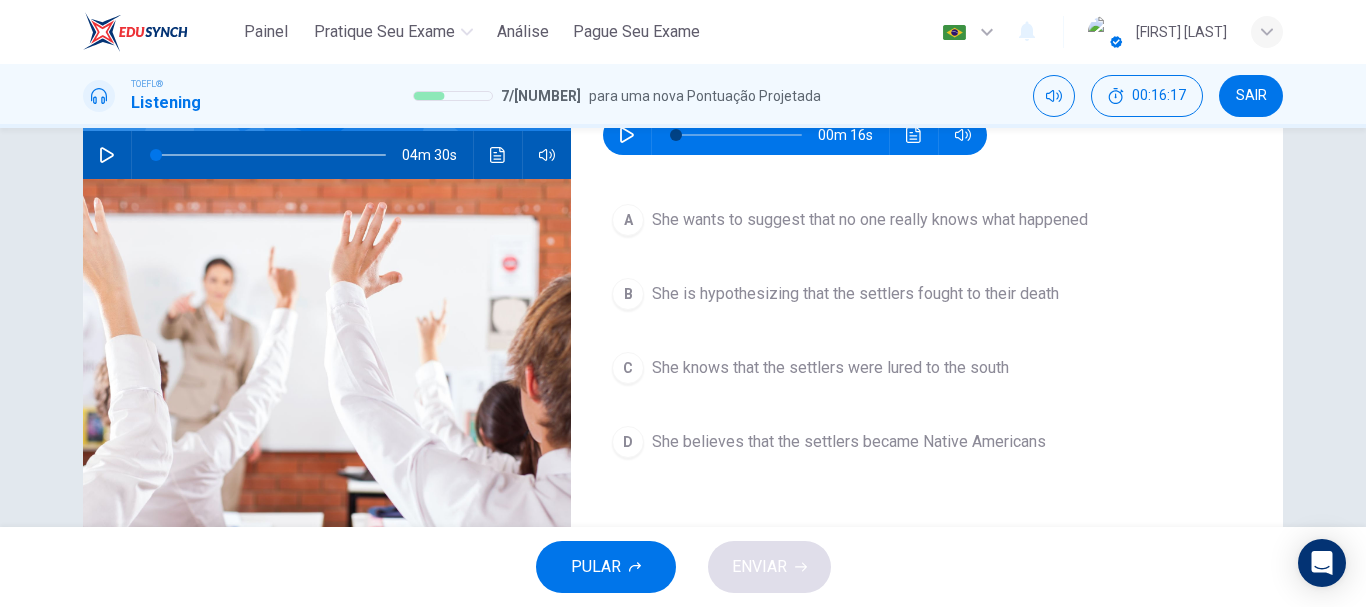 scroll, scrollTop: 162, scrollLeft: 0, axis: vertical 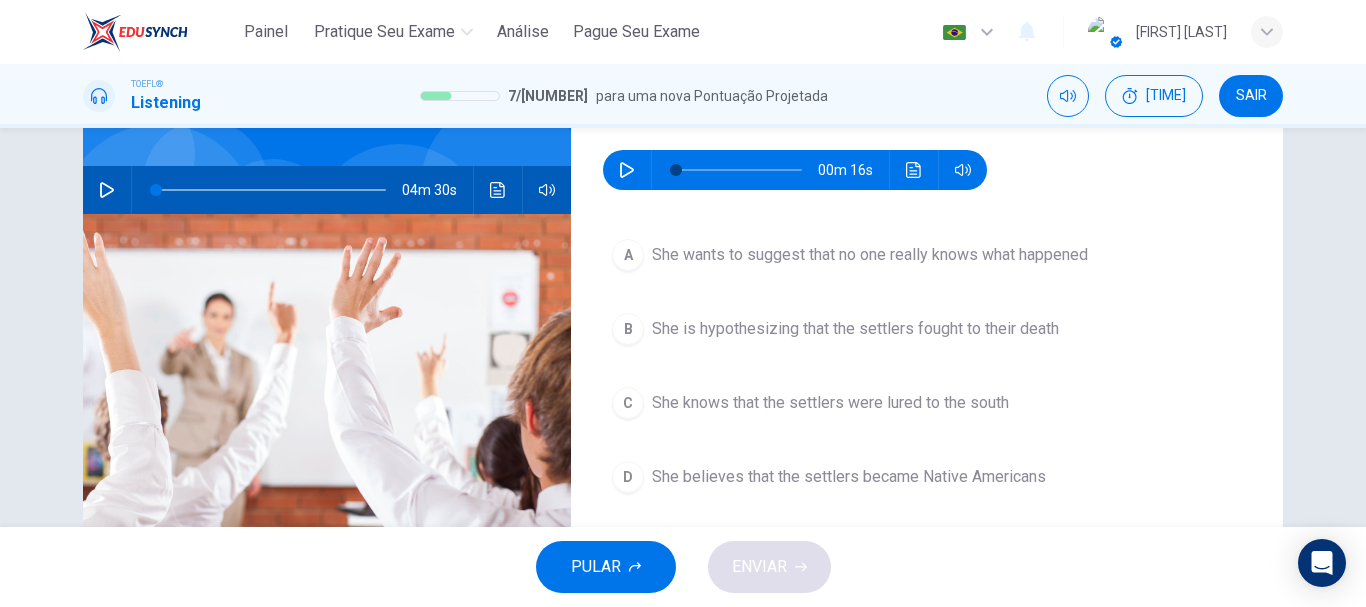 click on "She believes that the settlers became Native Americans" at bounding box center [870, 255] 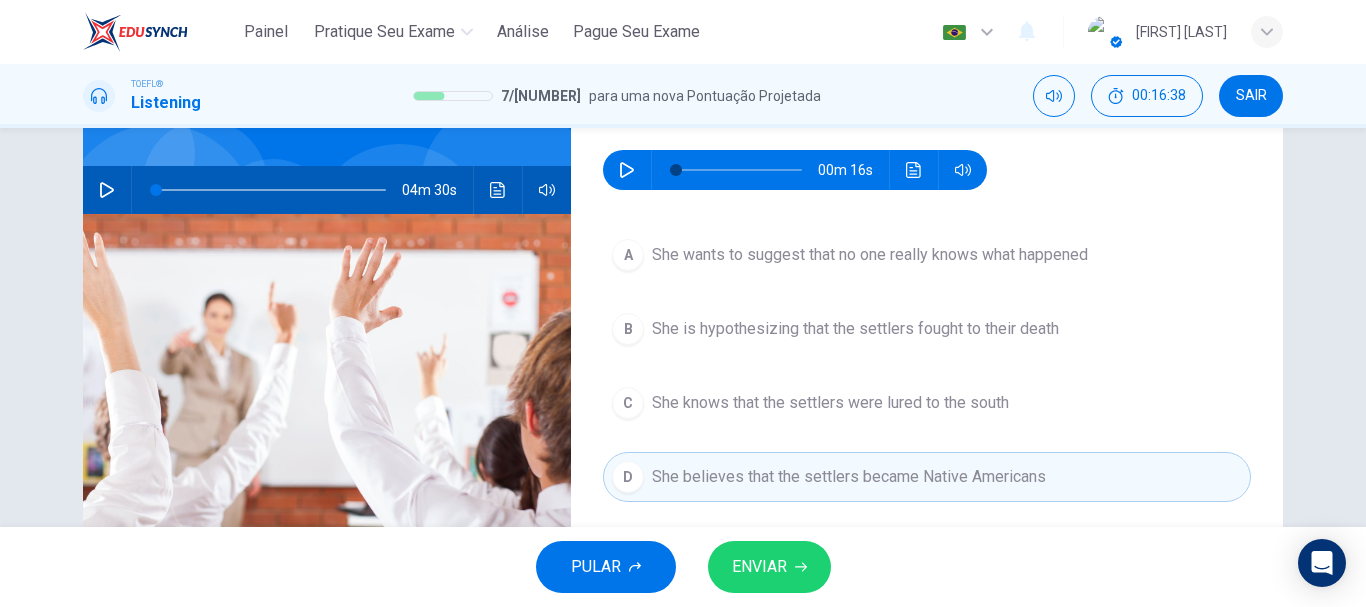 click on "ENVIAR" at bounding box center [759, 567] 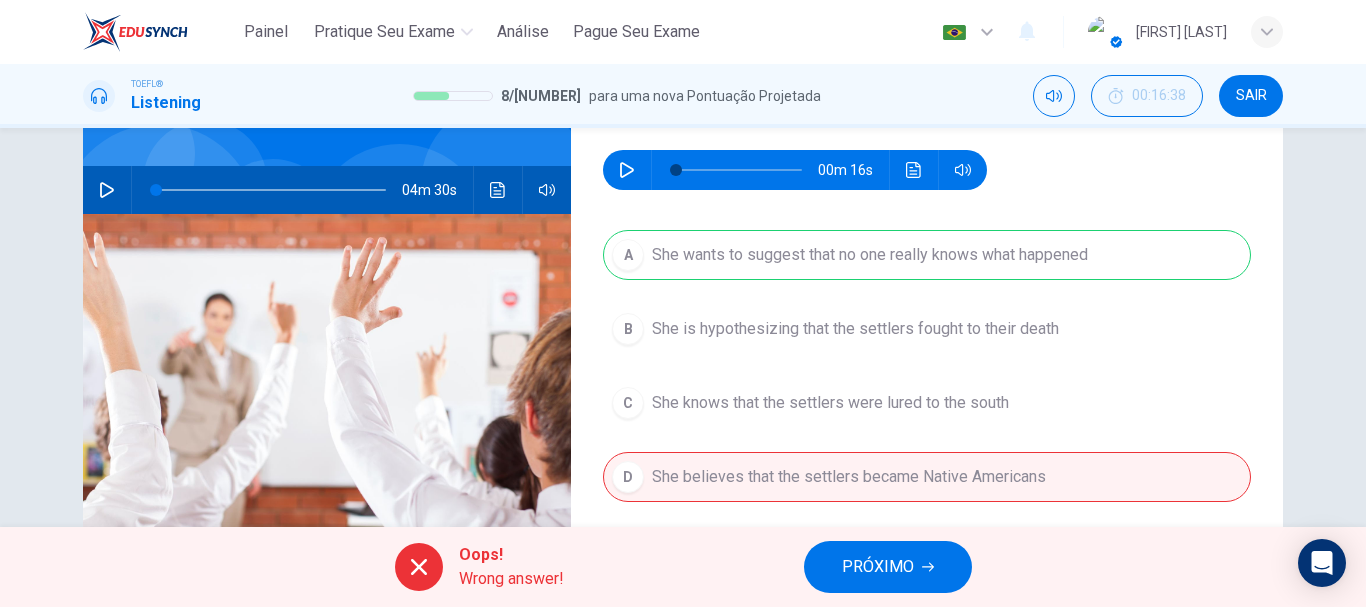 click on "A She wants to suggest that no one really knows what happened B She is hypothesizing that the settlers fought to their death C She knows that the settlers were lured to the south D She believes that the settlers became Native Americans" at bounding box center [927, 386] 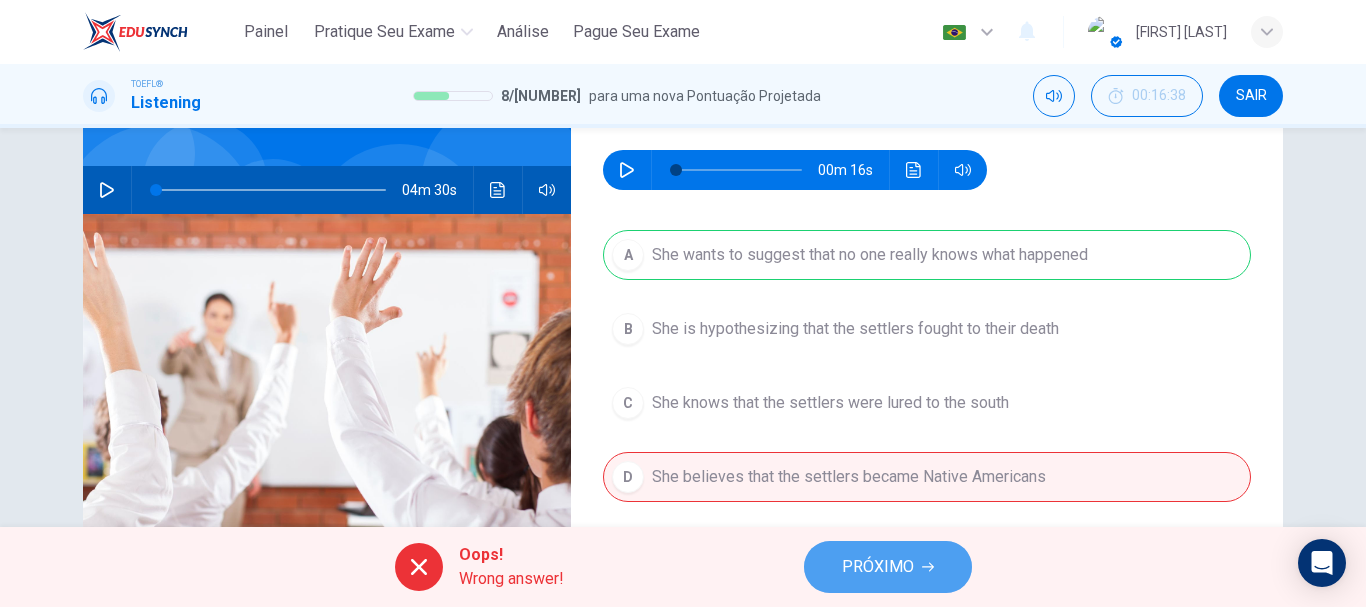 click on "PRÓXIMO" at bounding box center (878, 567) 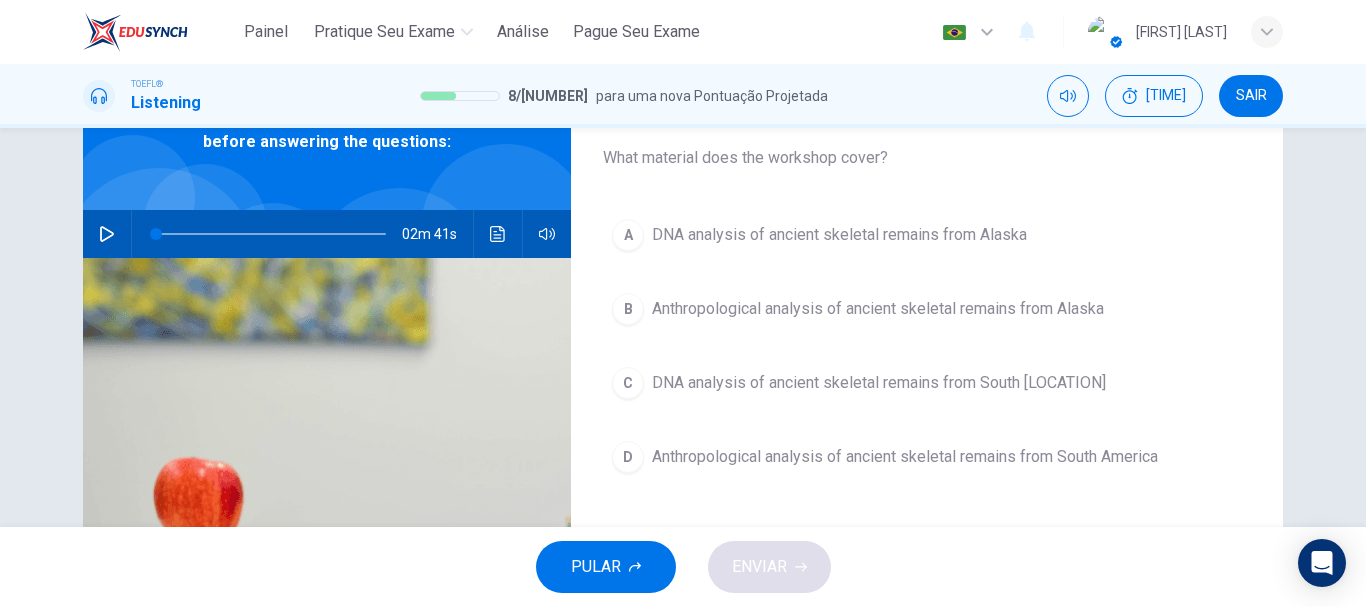 scroll, scrollTop: 200, scrollLeft: 0, axis: vertical 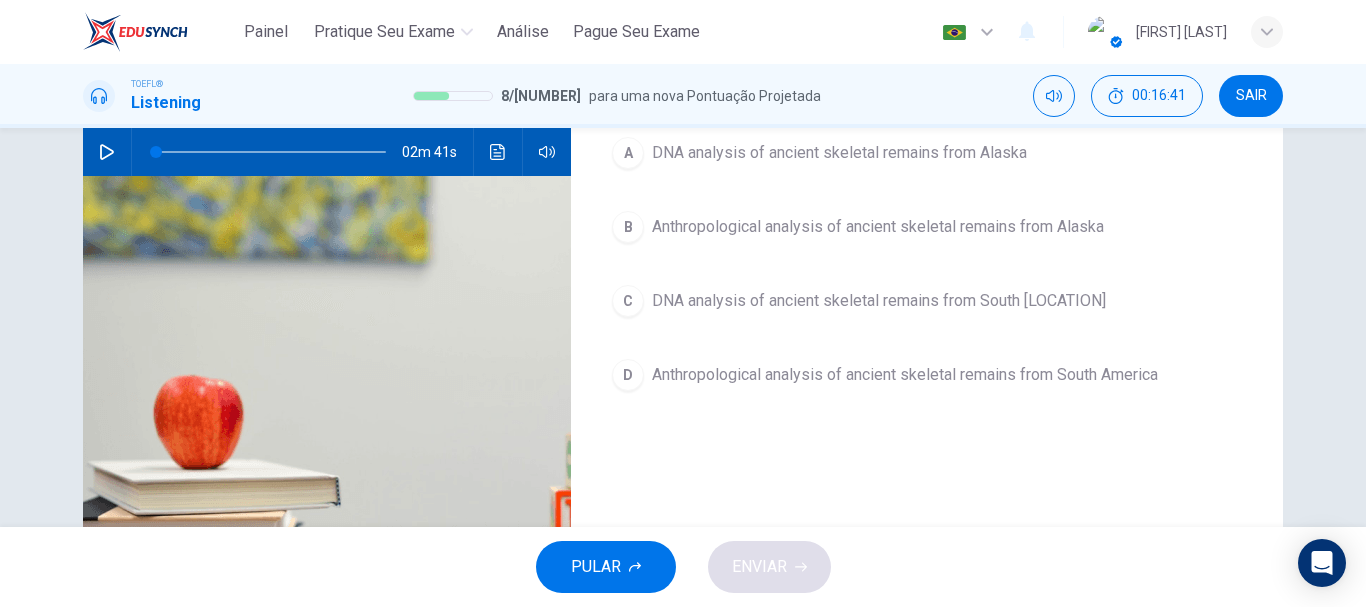 click at bounding box center [107, 152] 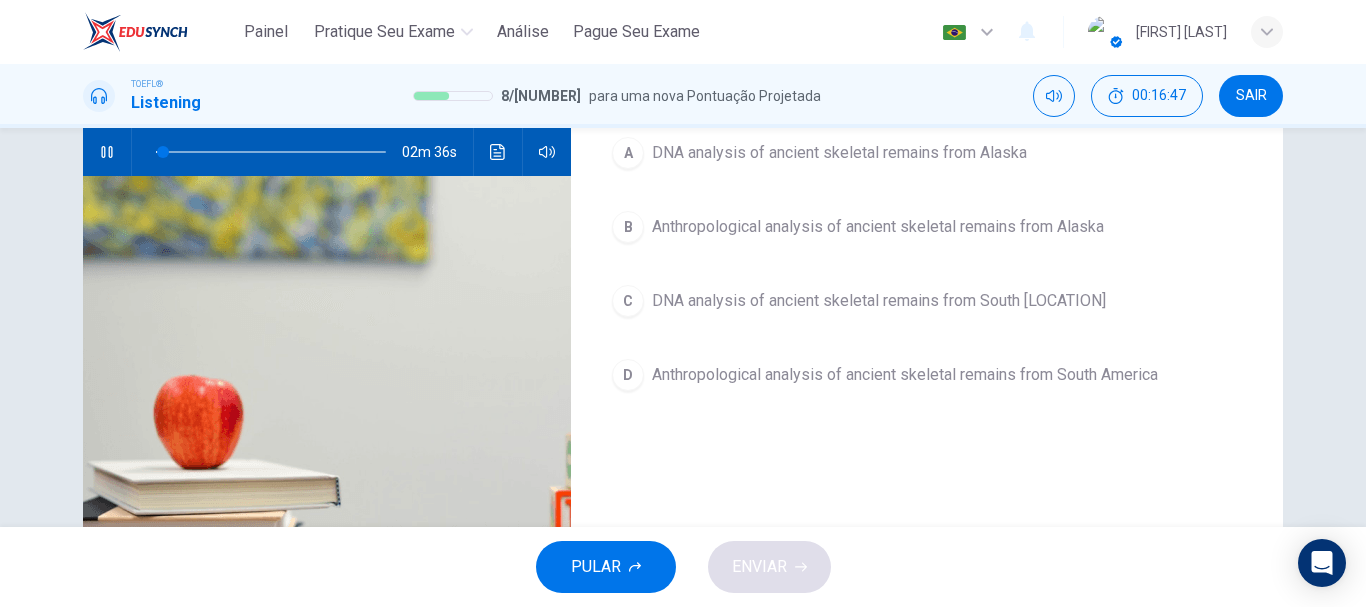 type 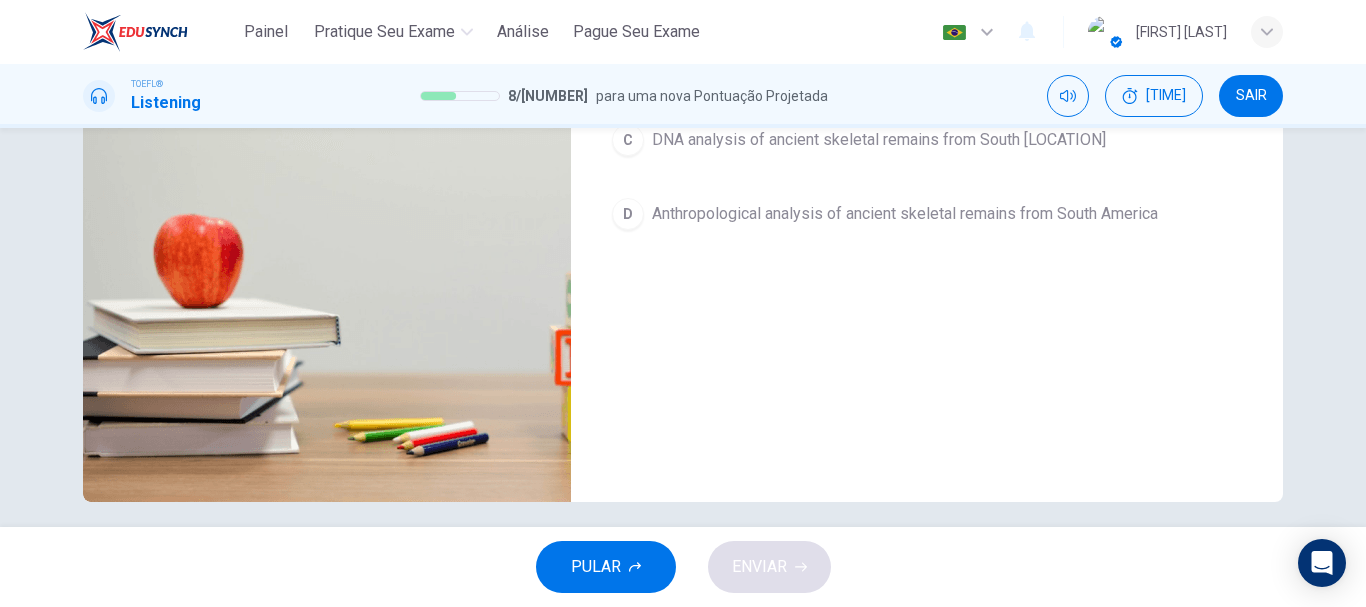 scroll, scrollTop: 363, scrollLeft: 0, axis: vertical 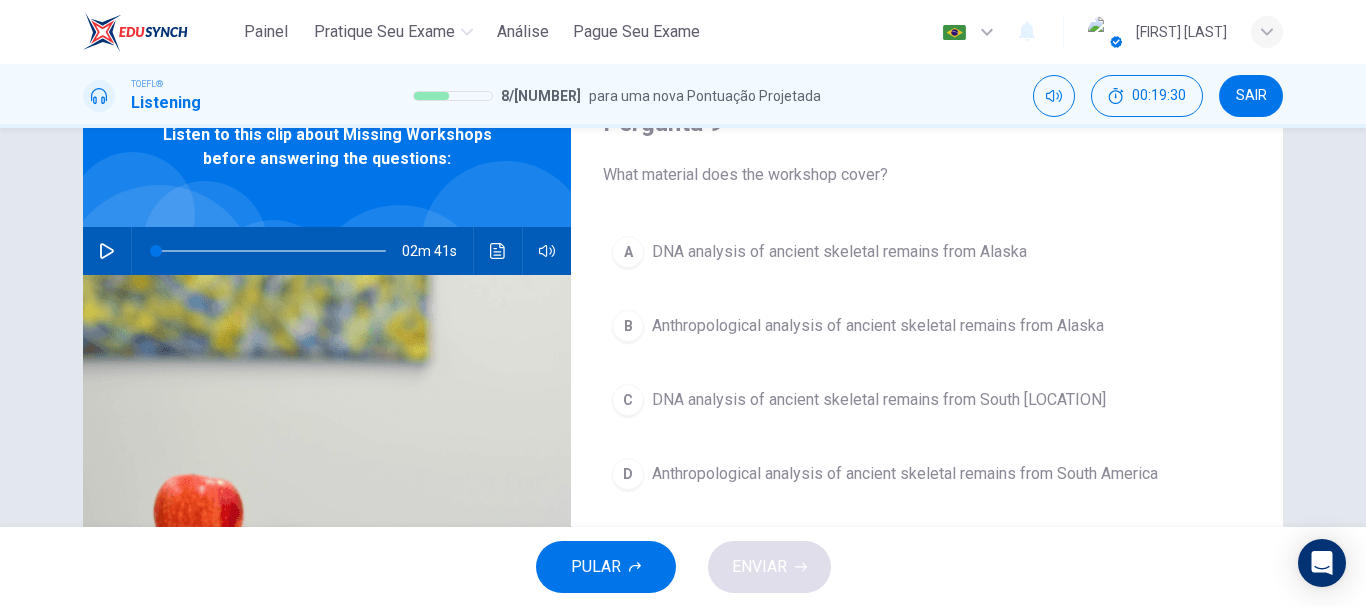 click on "DNA analysis of ancient skeletal remains from Alaska" at bounding box center [839, 252] 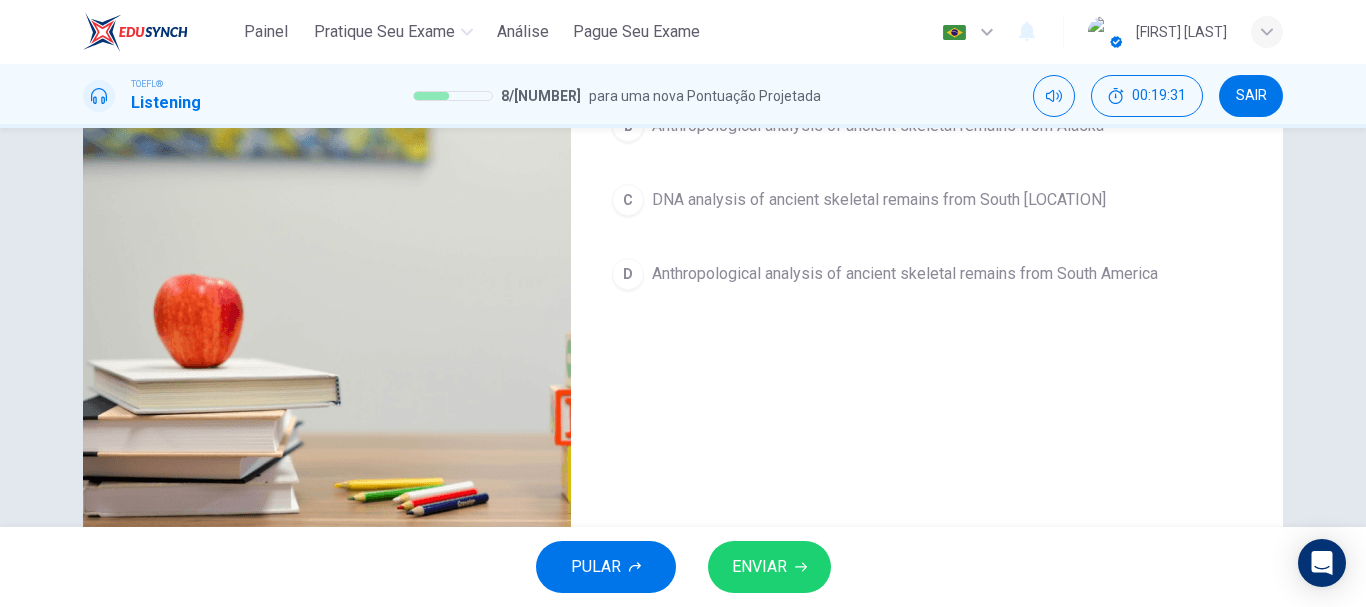 click on "ENVIAR" at bounding box center [769, 567] 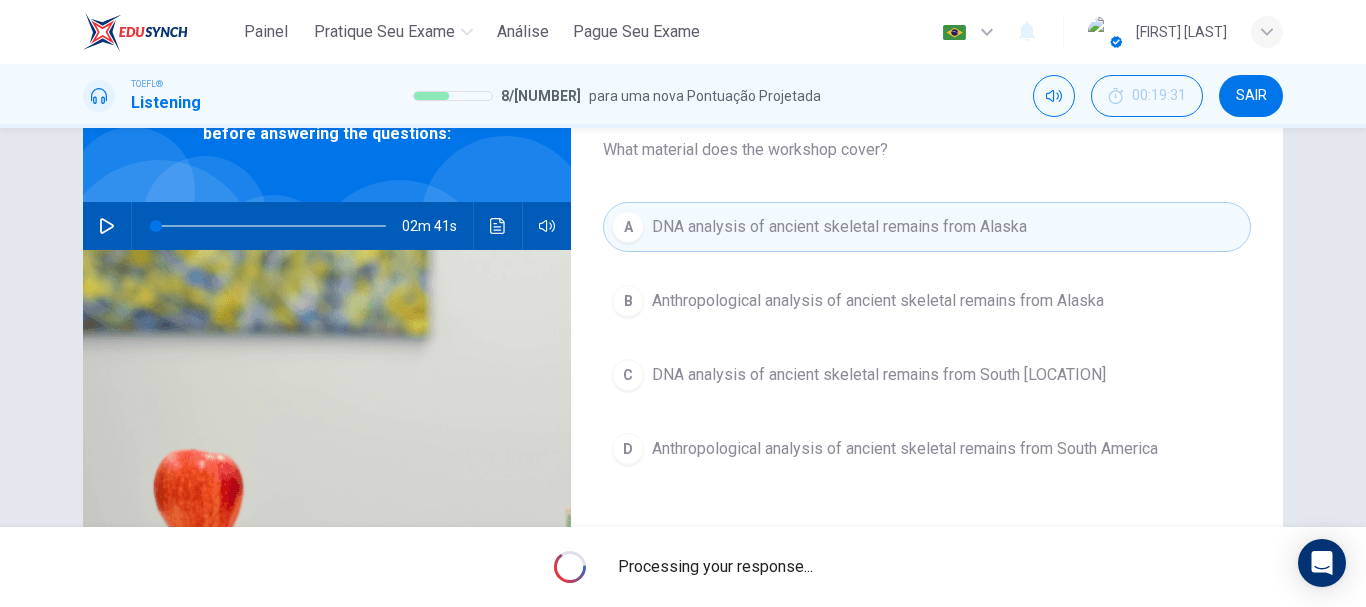 scroll, scrollTop: 101, scrollLeft: 0, axis: vertical 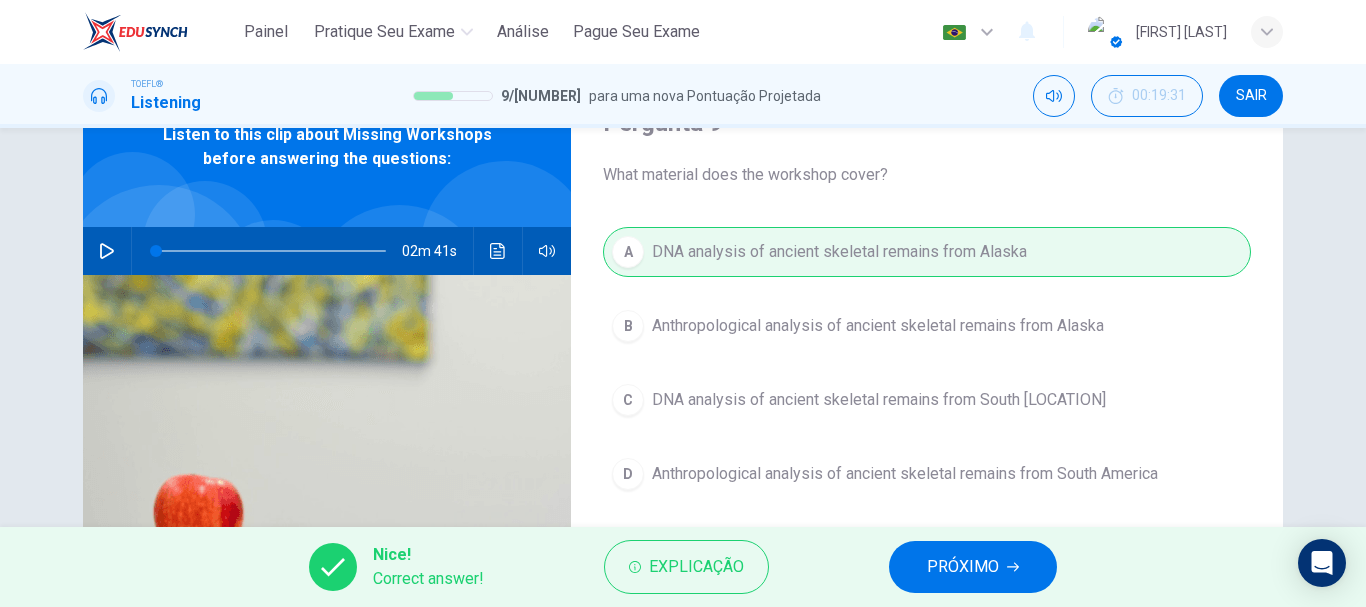 click on "PRÓXIMO" at bounding box center (963, 567) 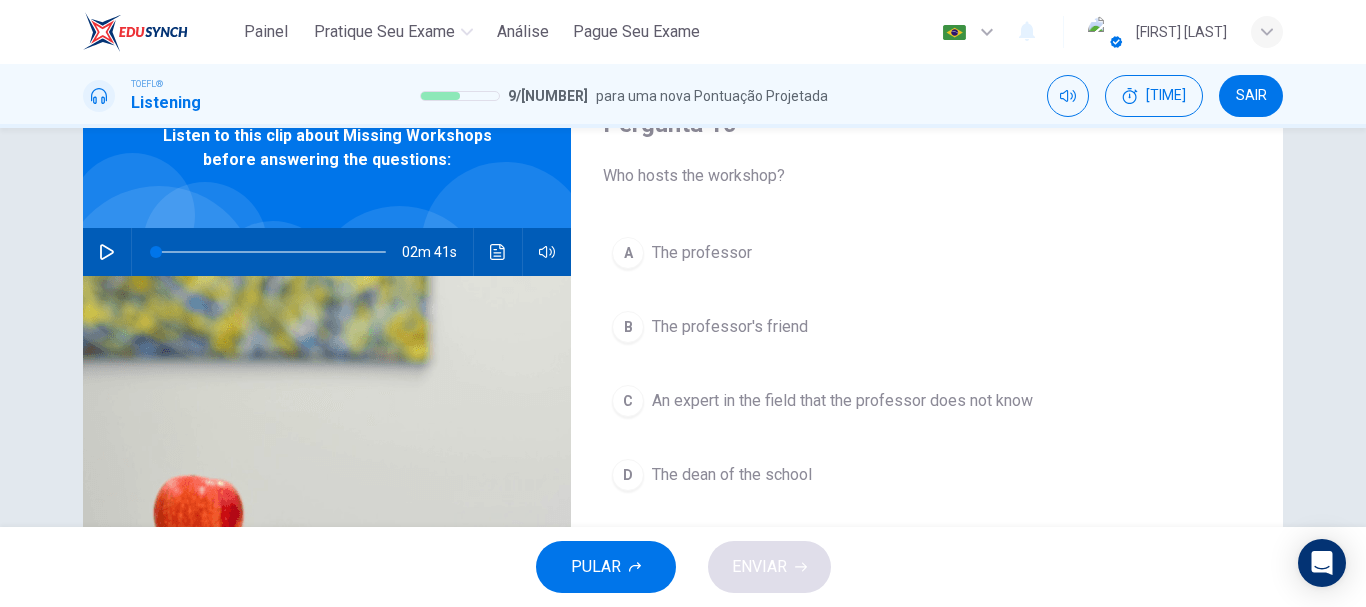 scroll, scrollTop: 101, scrollLeft: 0, axis: vertical 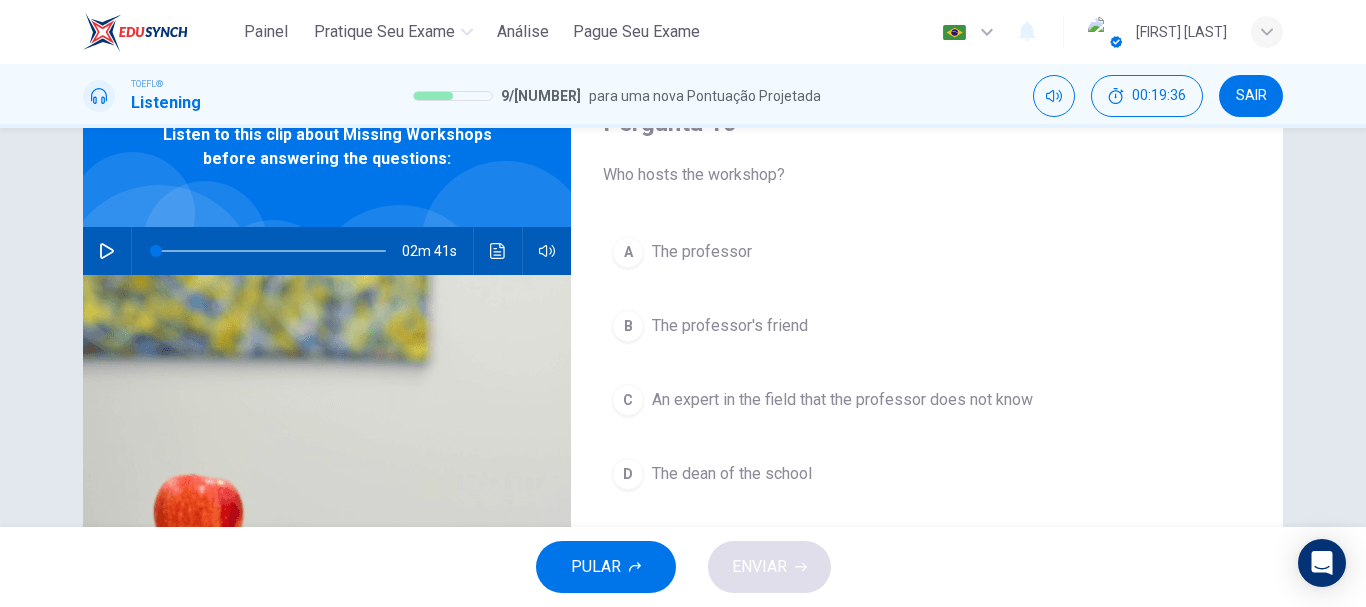 click on "The professor's friend" at bounding box center [702, 252] 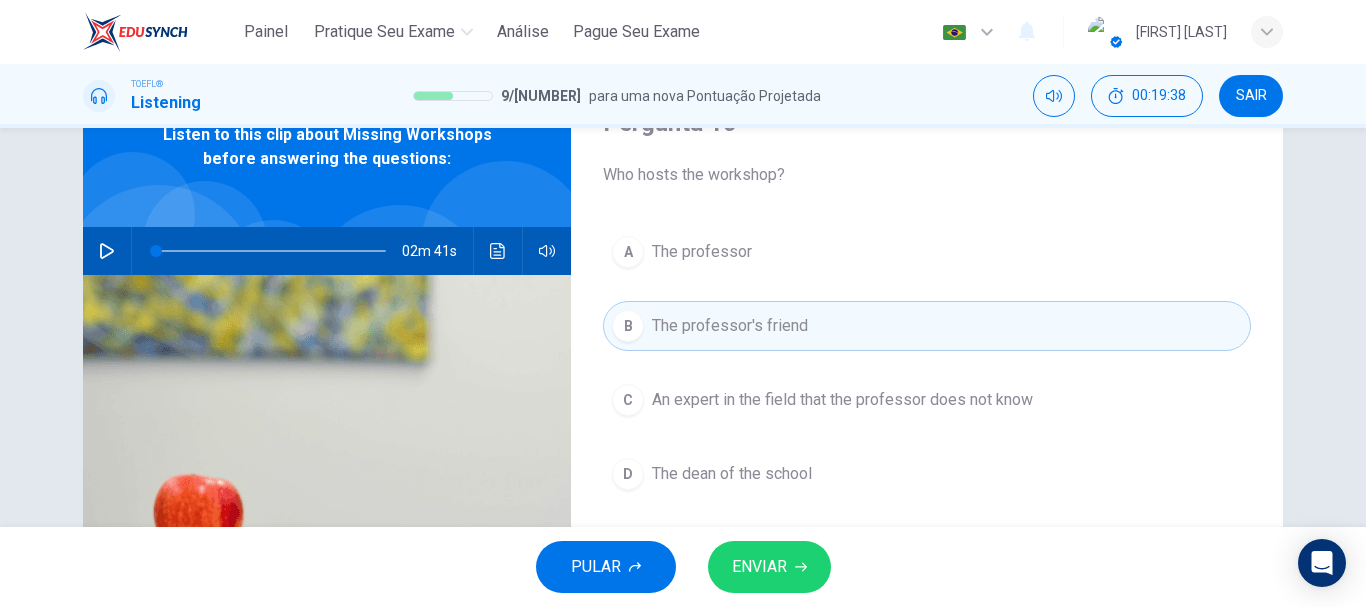 click at bounding box center (801, 567) 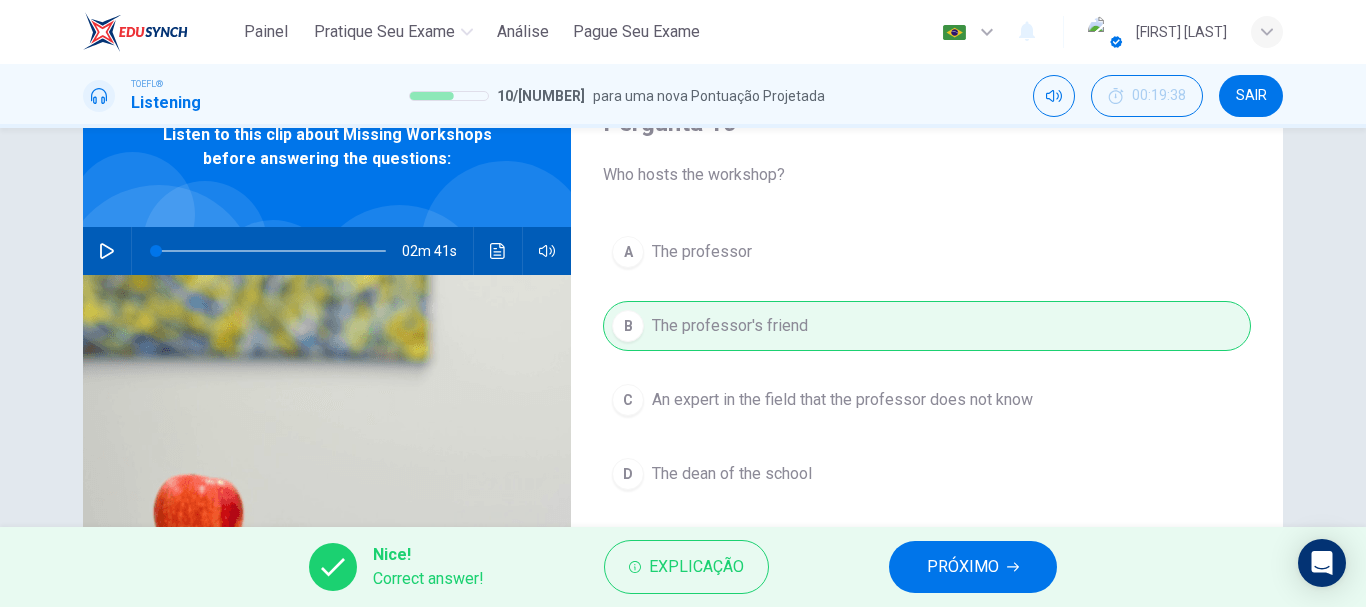 click on "PRÓXIMO" at bounding box center (963, 567) 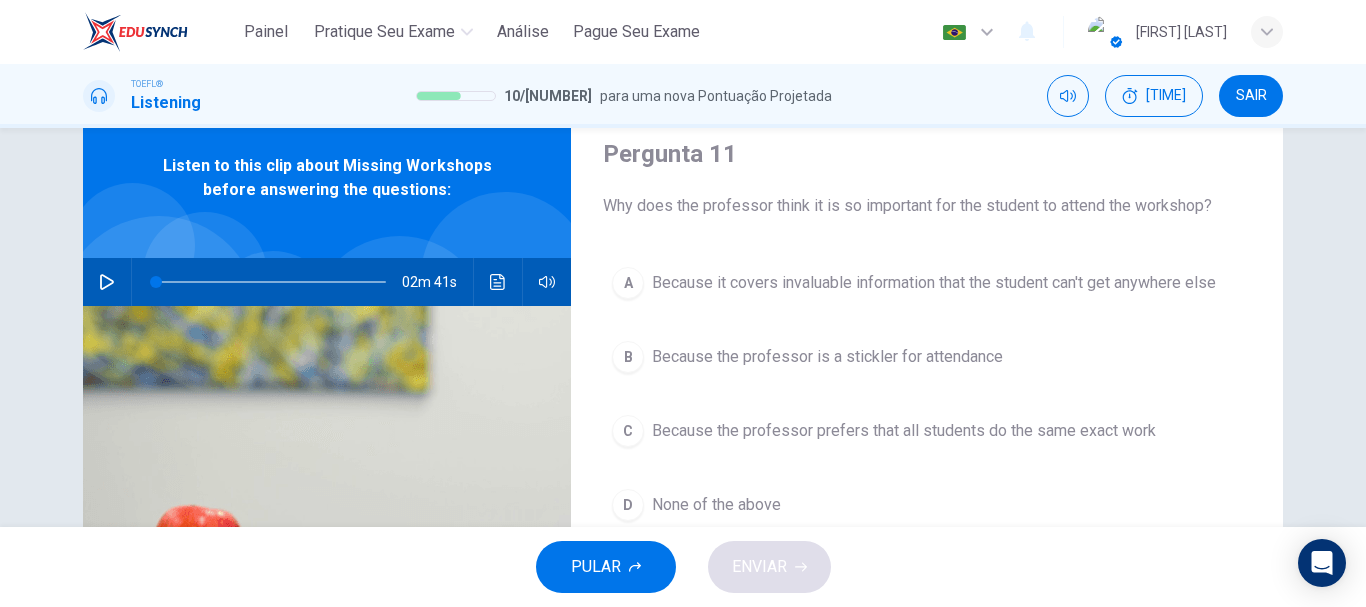 scroll, scrollTop: 101, scrollLeft: 0, axis: vertical 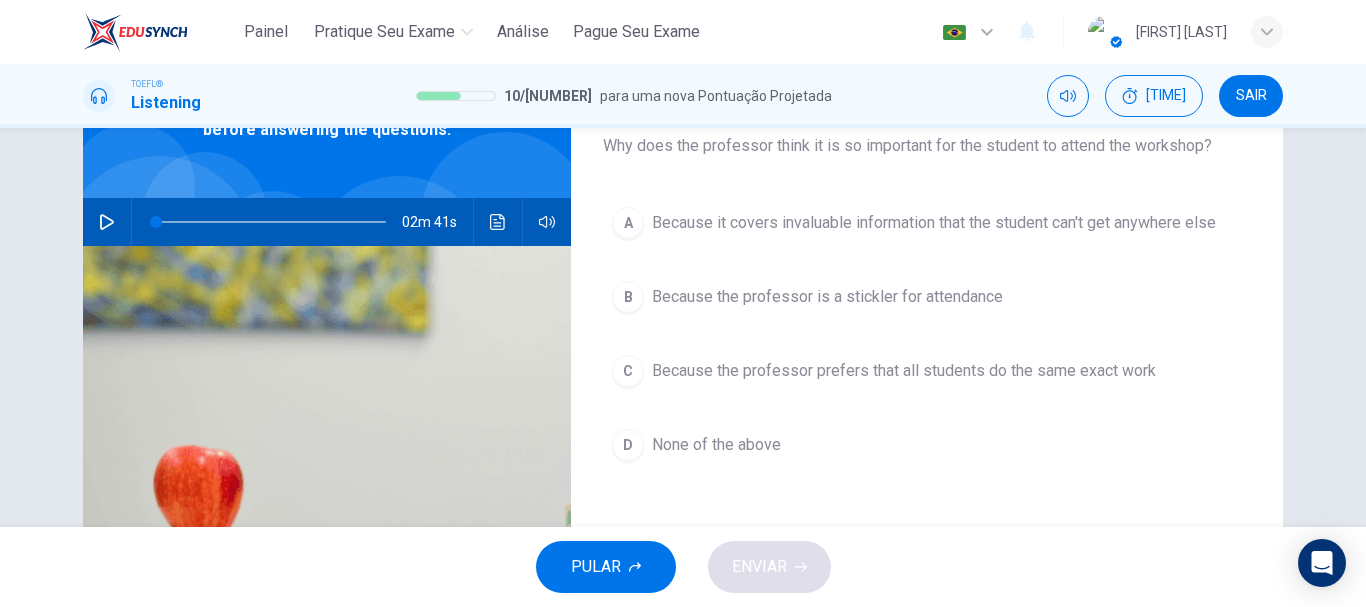 click on "D None of the above" at bounding box center (927, 445) 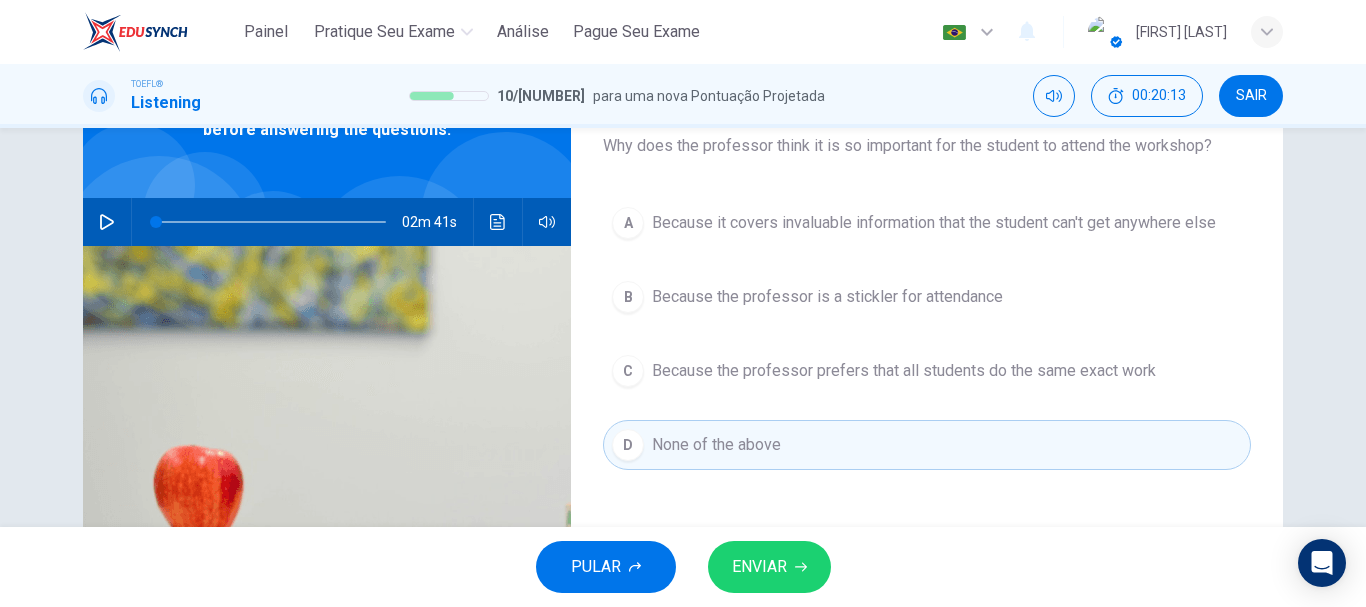 click on "ENVIAR" at bounding box center (759, 567) 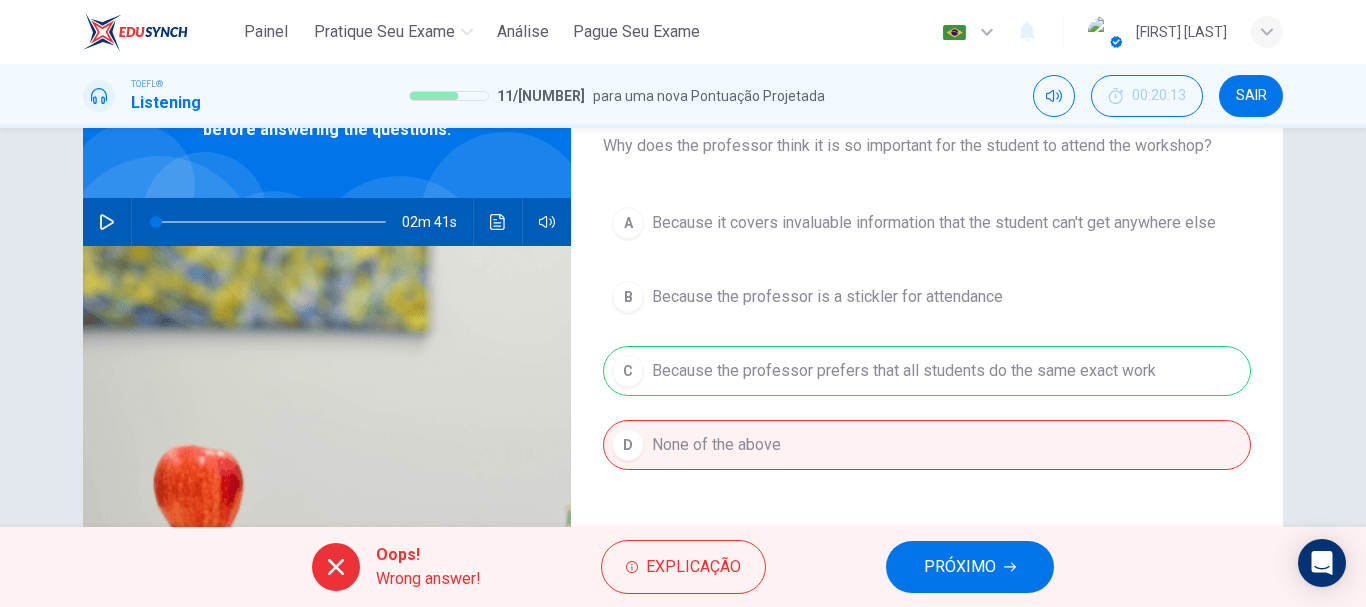 click on "PRÓXIMO" at bounding box center [960, 567] 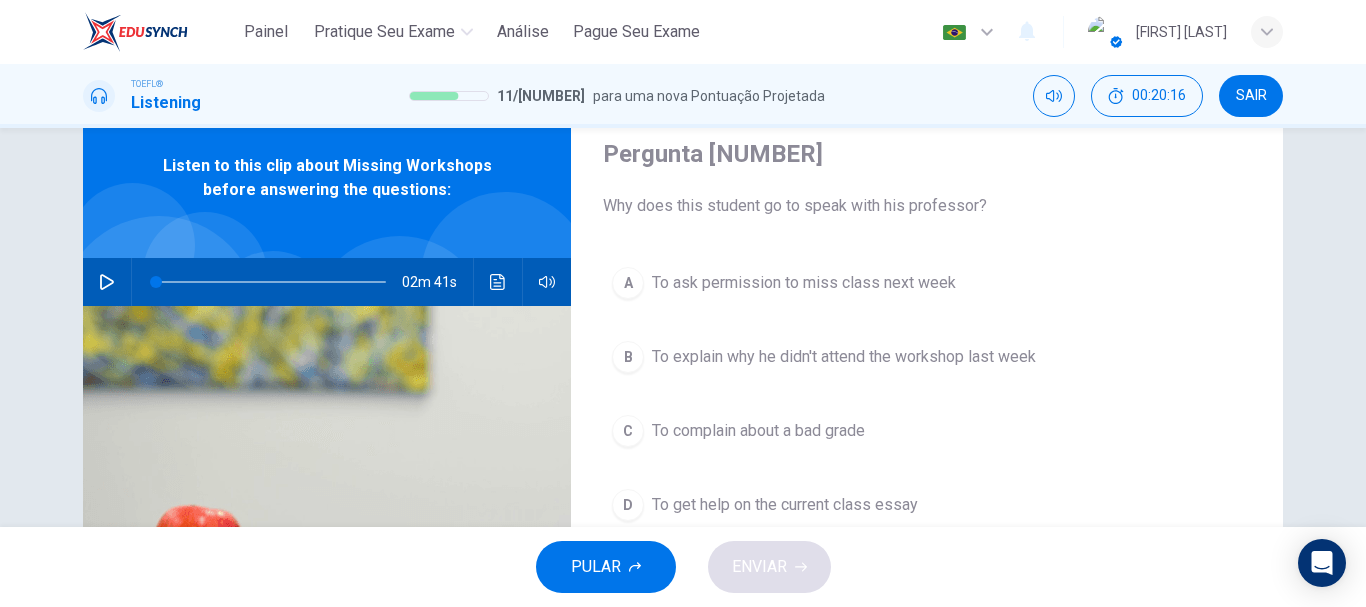 scroll, scrollTop: 82, scrollLeft: 0, axis: vertical 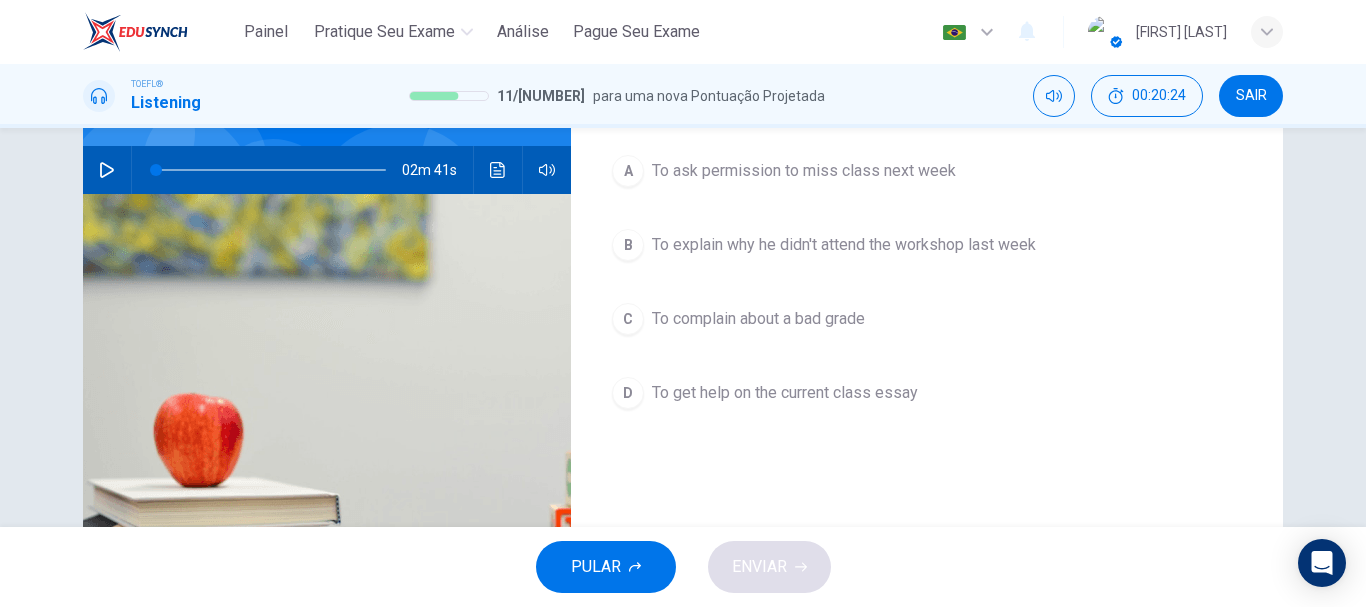click on "To explain why he didn't attend the workshop last week" at bounding box center [804, 171] 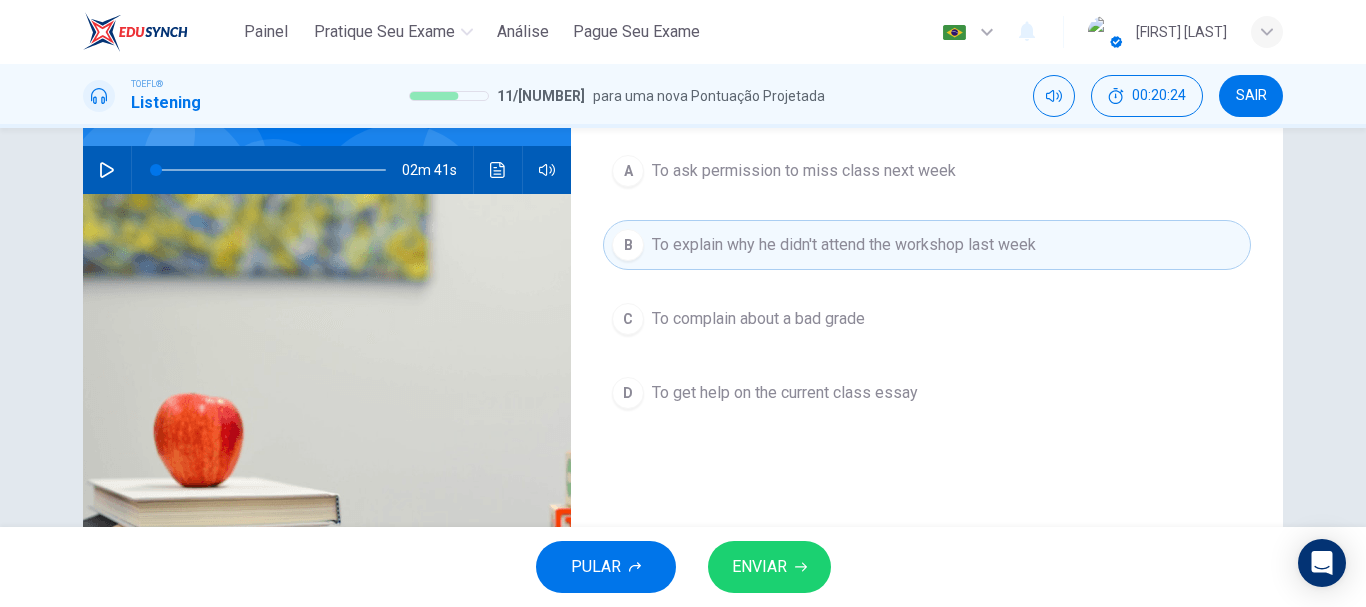 click at bounding box center [801, 567] 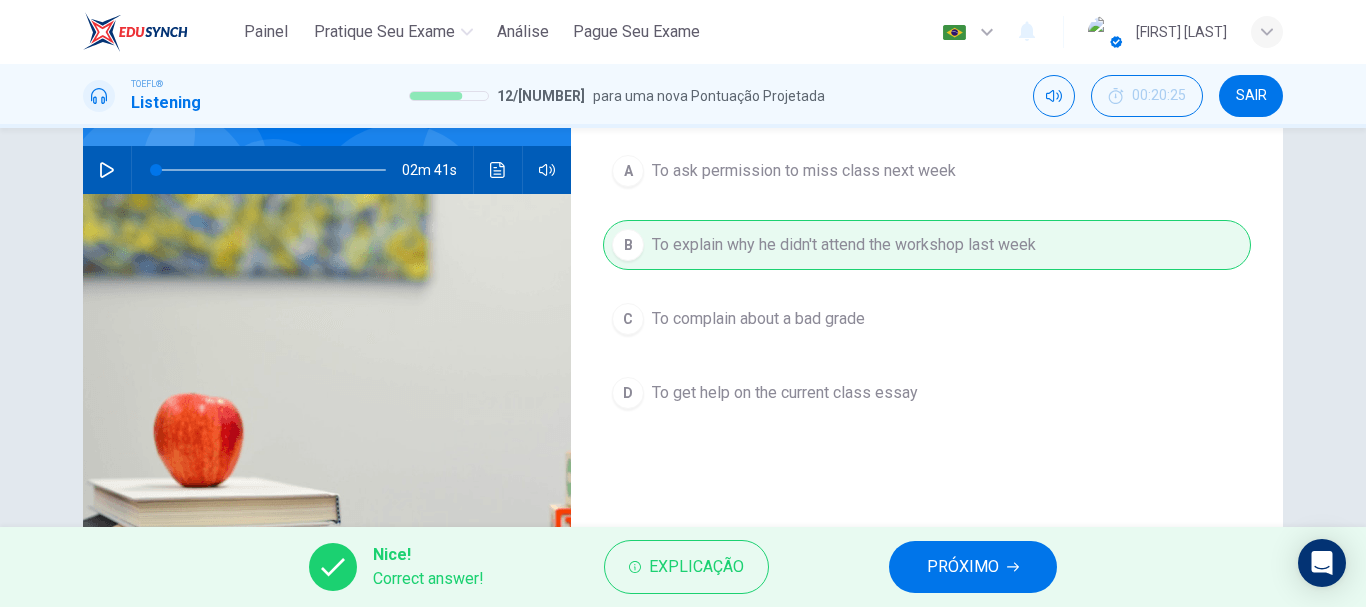 click on "PRÓXIMO" at bounding box center (963, 567) 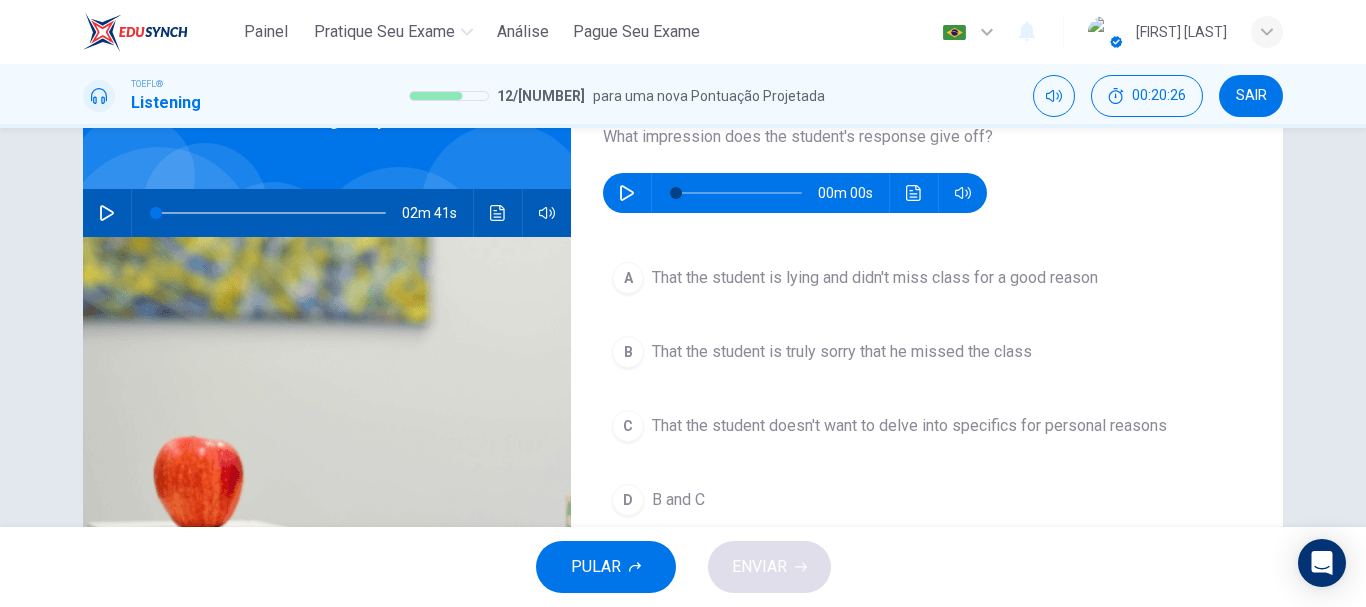 scroll, scrollTop: 126, scrollLeft: 0, axis: vertical 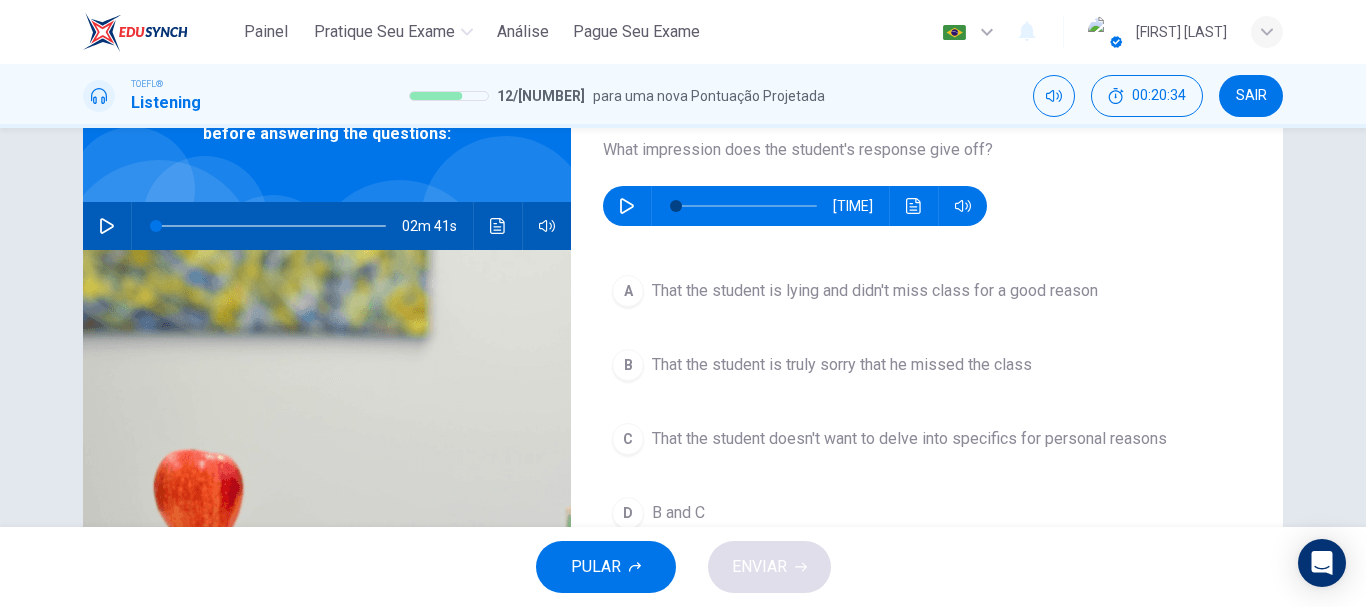 click at bounding box center (627, 206) 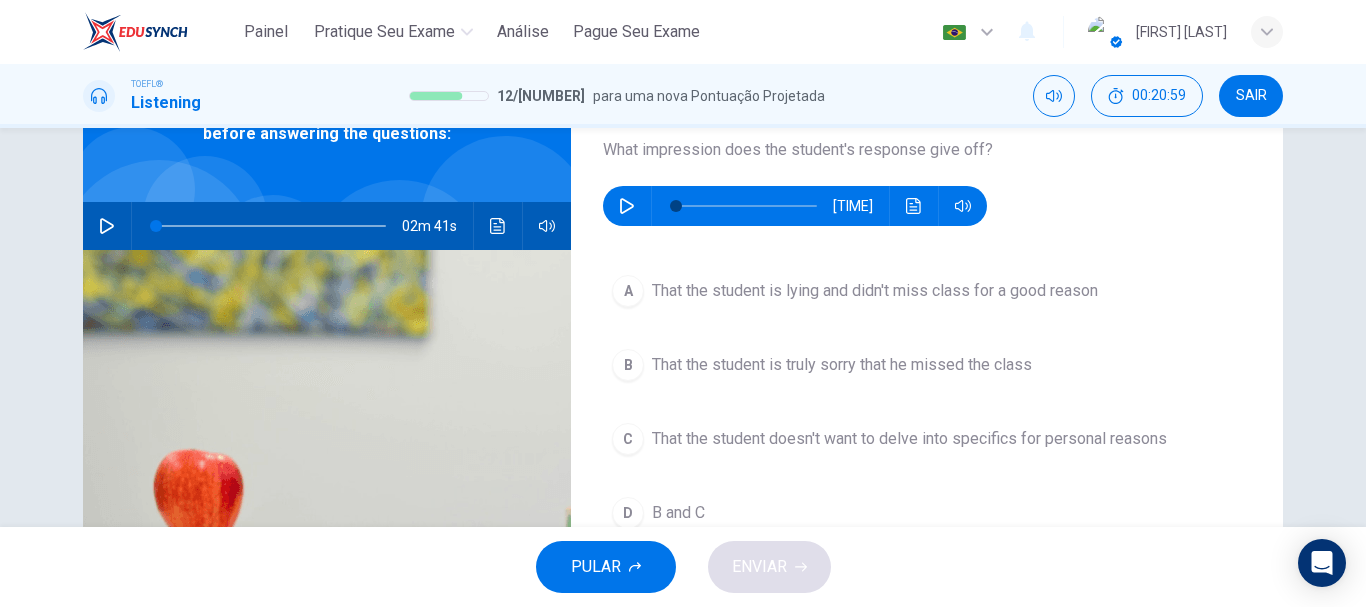 scroll, scrollTop: 226, scrollLeft: 0, axis: vertical 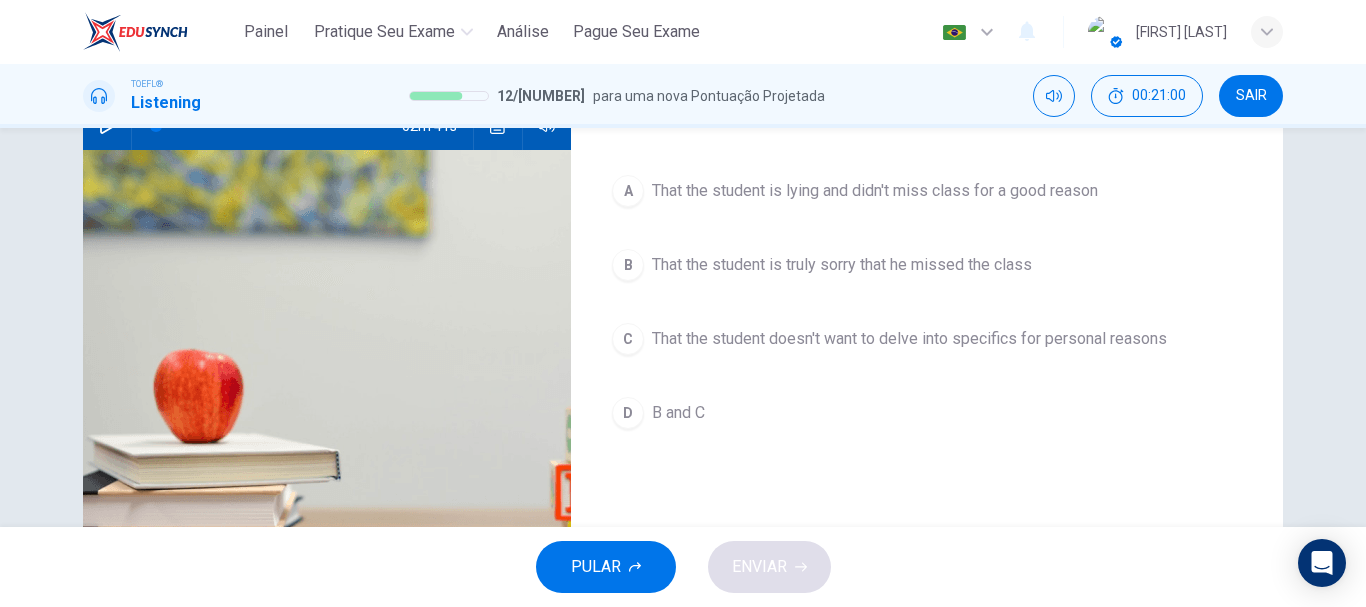 click on "That the student doesn't want to delve into specifics for personal reasons" at bounding box center (875, 191) 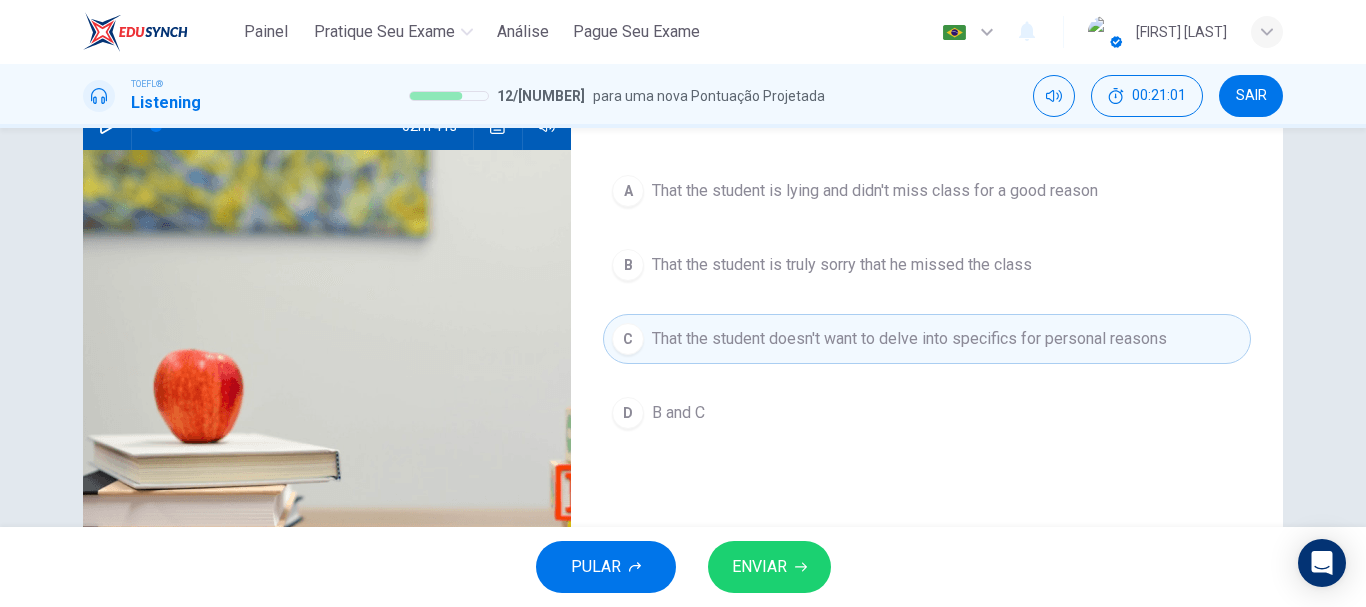click on "That the student is truly sorry that he missed the class" at bounding box center (875, 191) 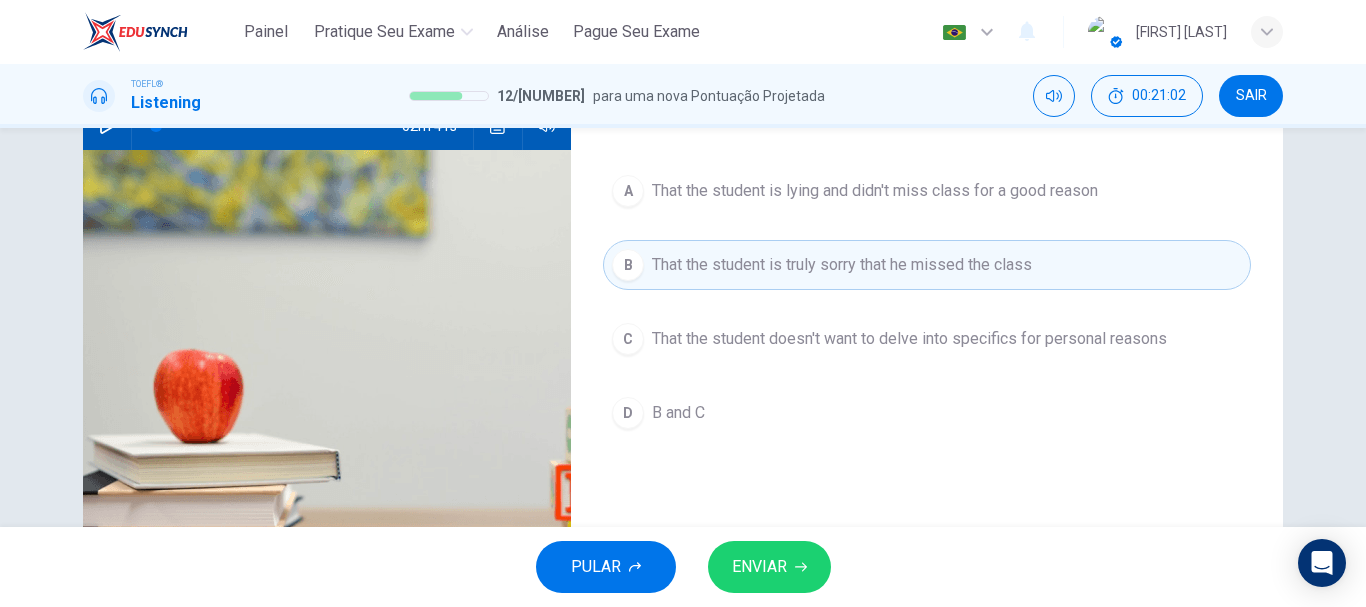 click on "B and C" at bounding box center (875, 191) 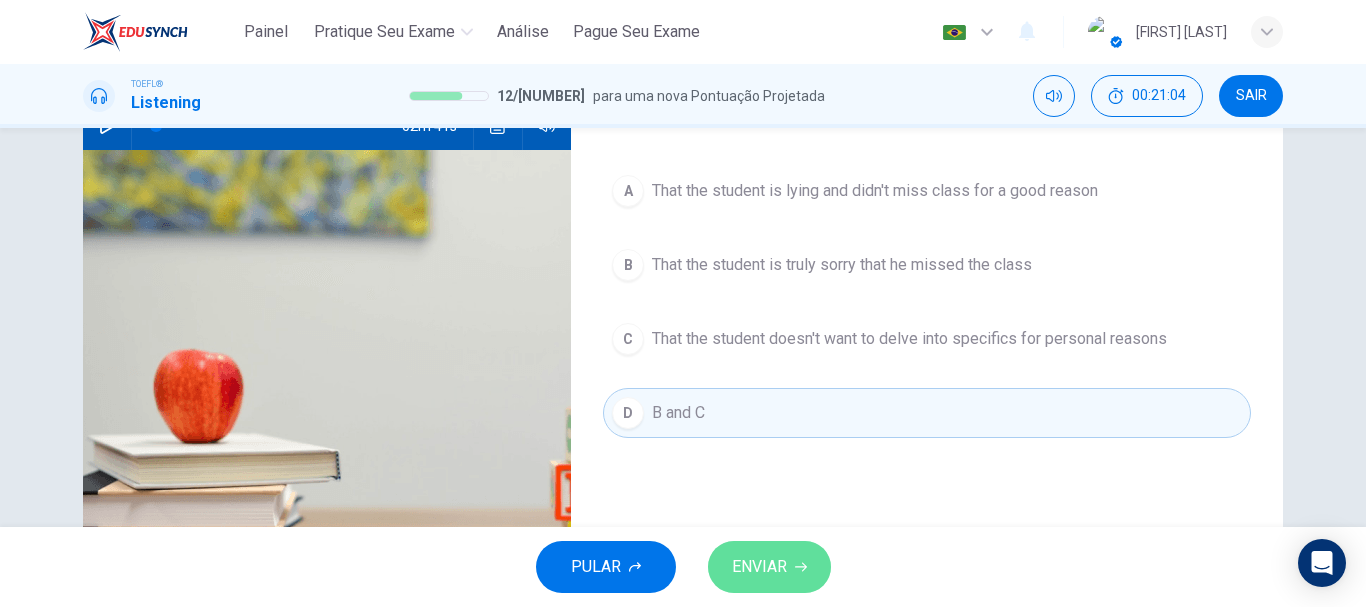 click on "ENVIAR" at bounding box center [759, 567] 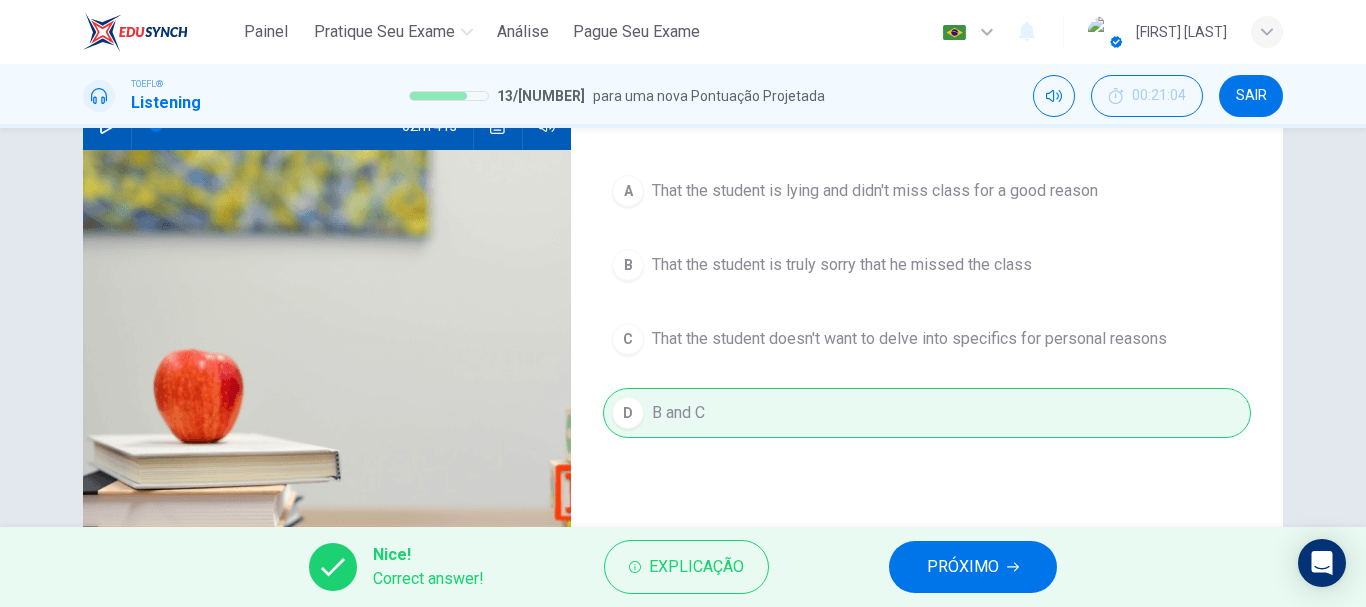 click on "PRÓXIMO" at bounding box center [963, 567] 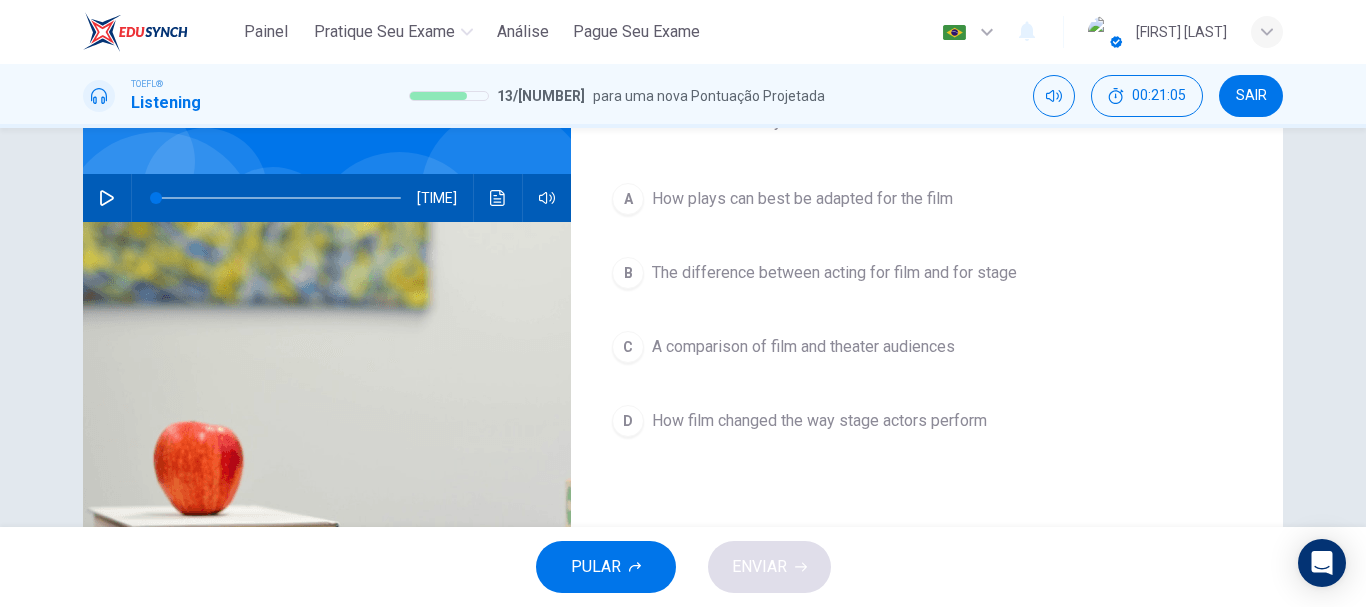 scroll, scrollTop: 200, scrollLeft: 0, axis: vertical 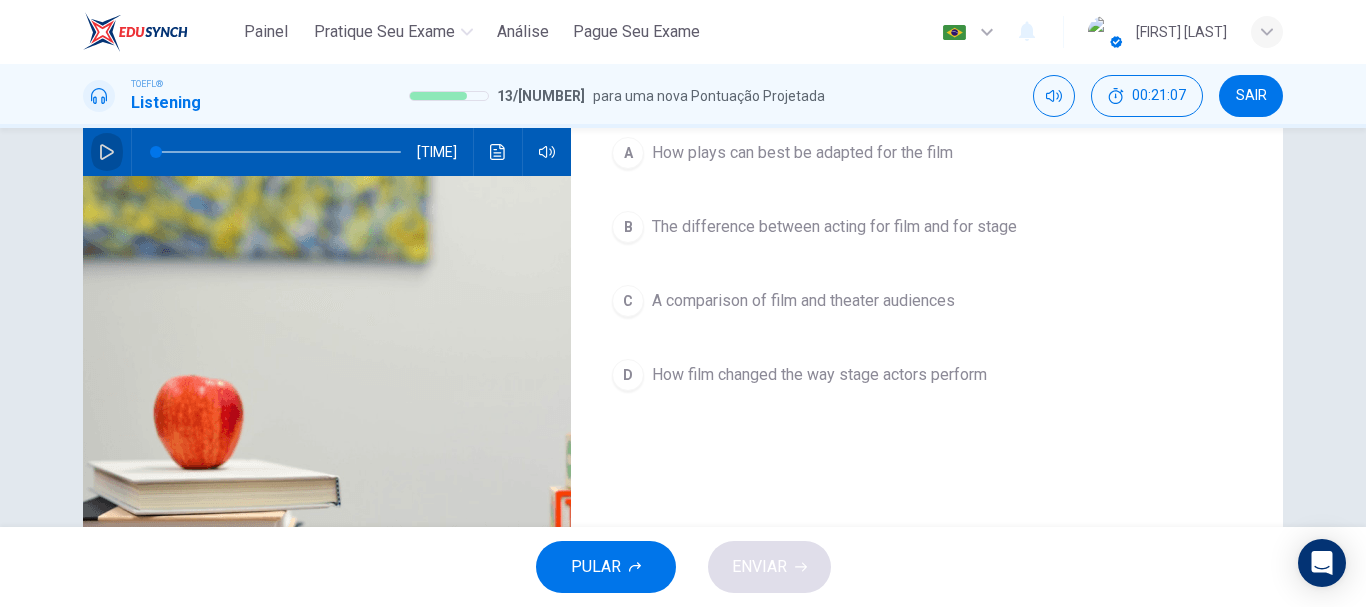 click at bounding box center (107, 152) 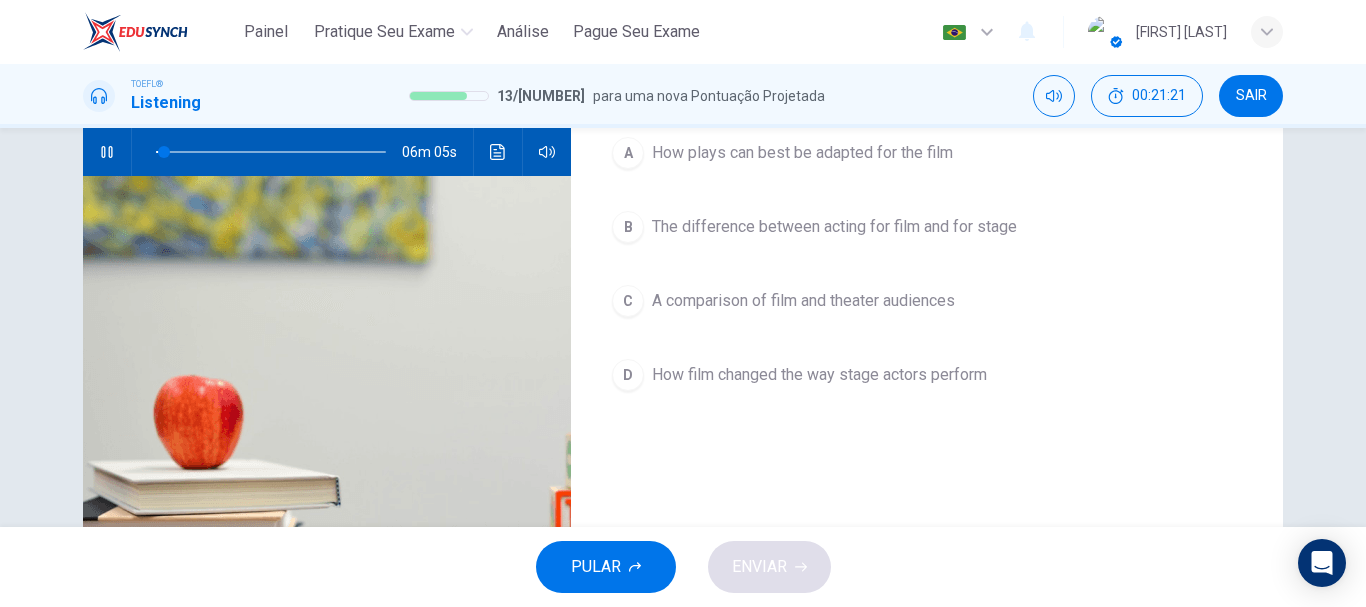 type 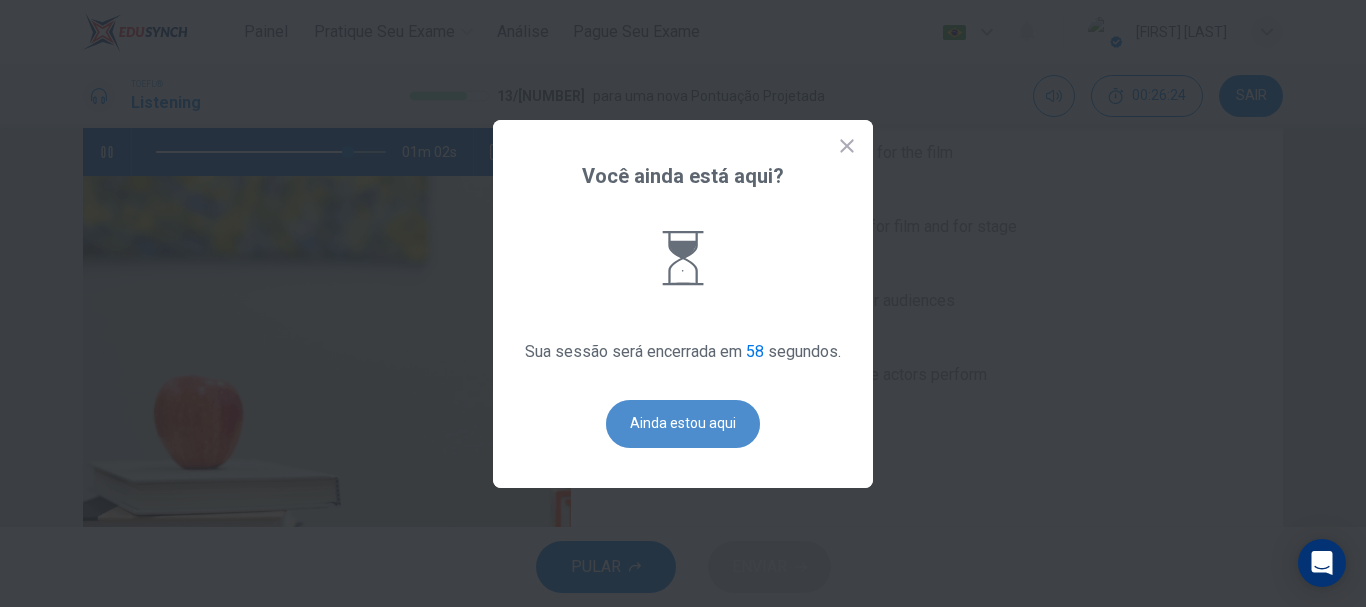 click on "Ainda estou aqui" at bounding box center [683, 424] 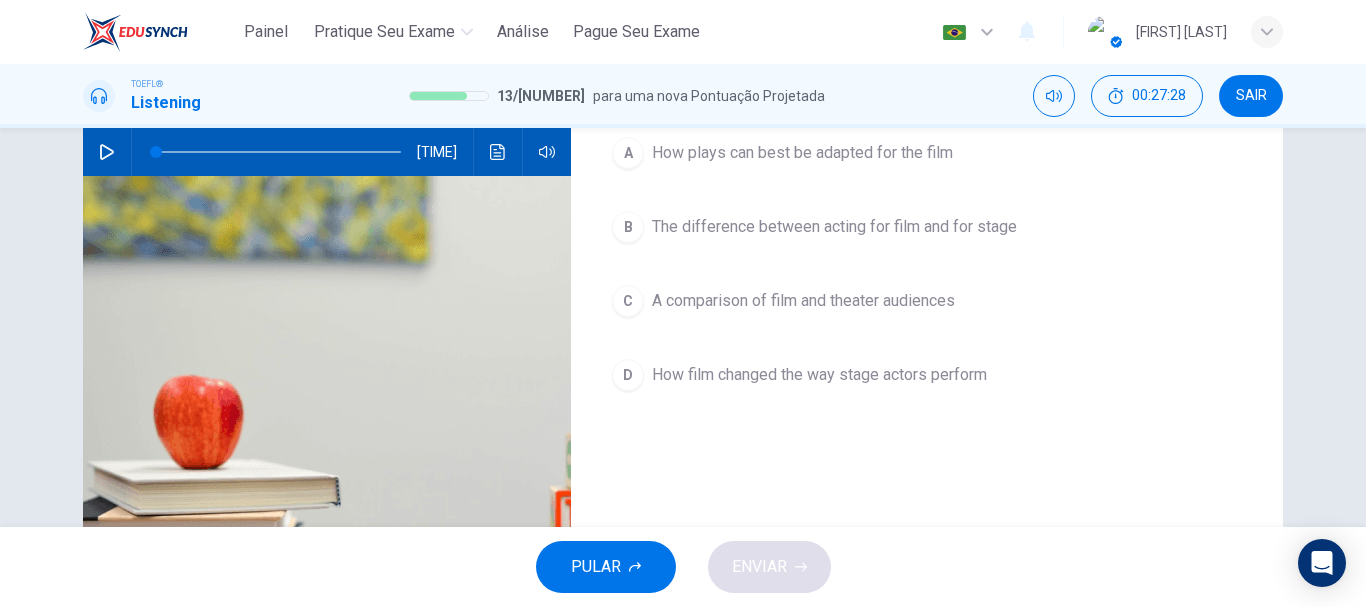 scroll, scrollTop: 111, scrollLeft: 0, axis: vertical 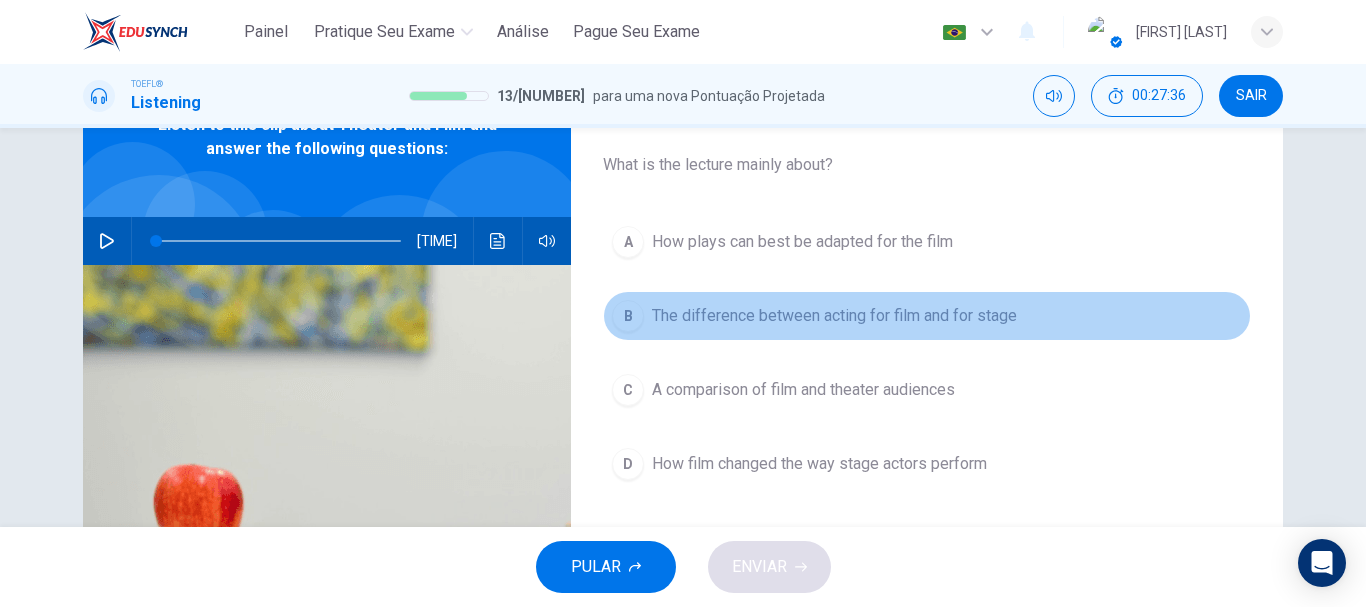 click on "The difference between acting for film and for stage" at bounding box center [802, 242] 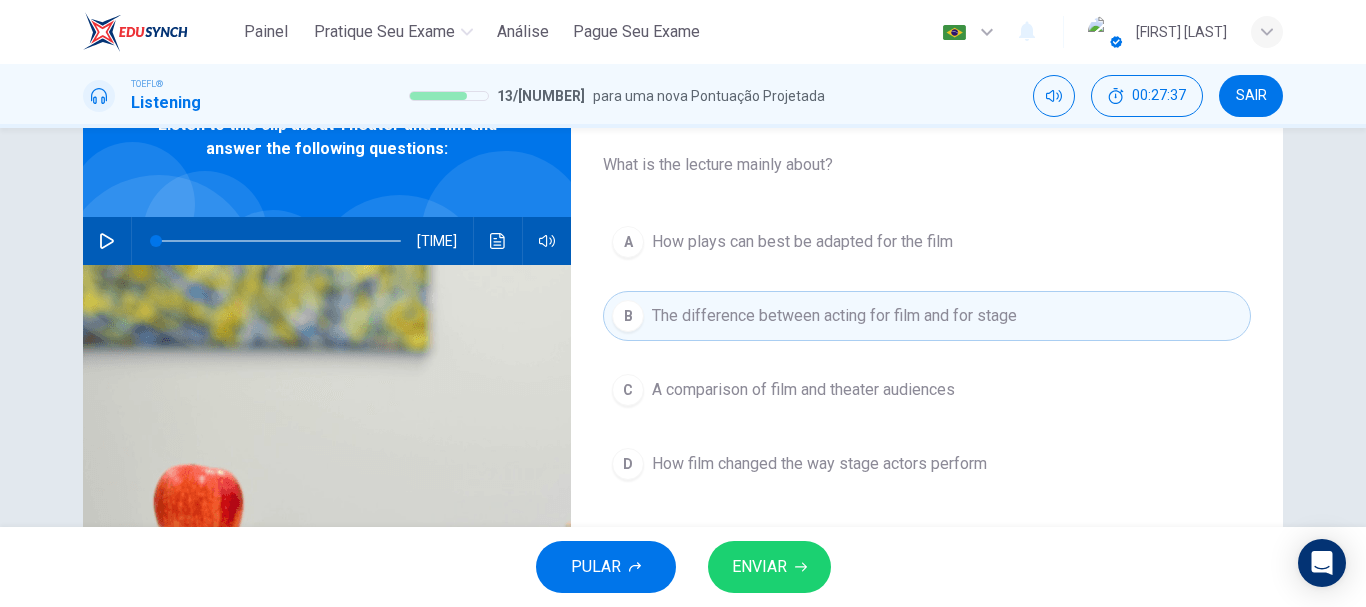 click on "ENVIAR" at bounding box center (769, 567) 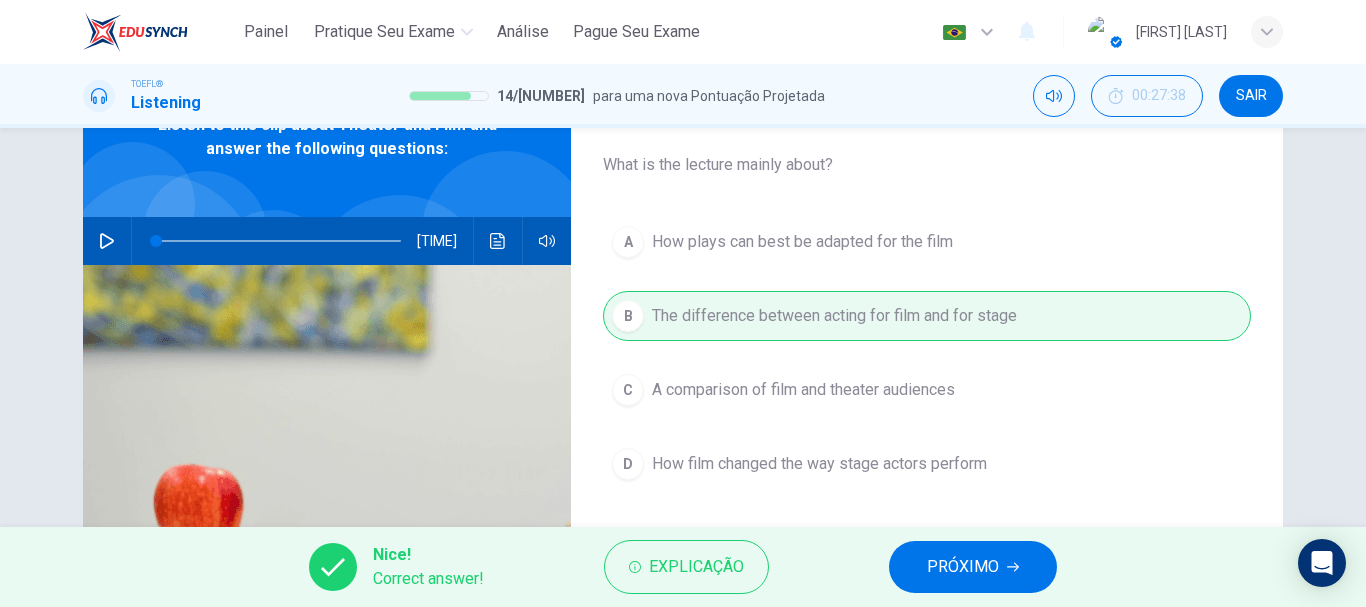 click at bounding box center [1013, 567] 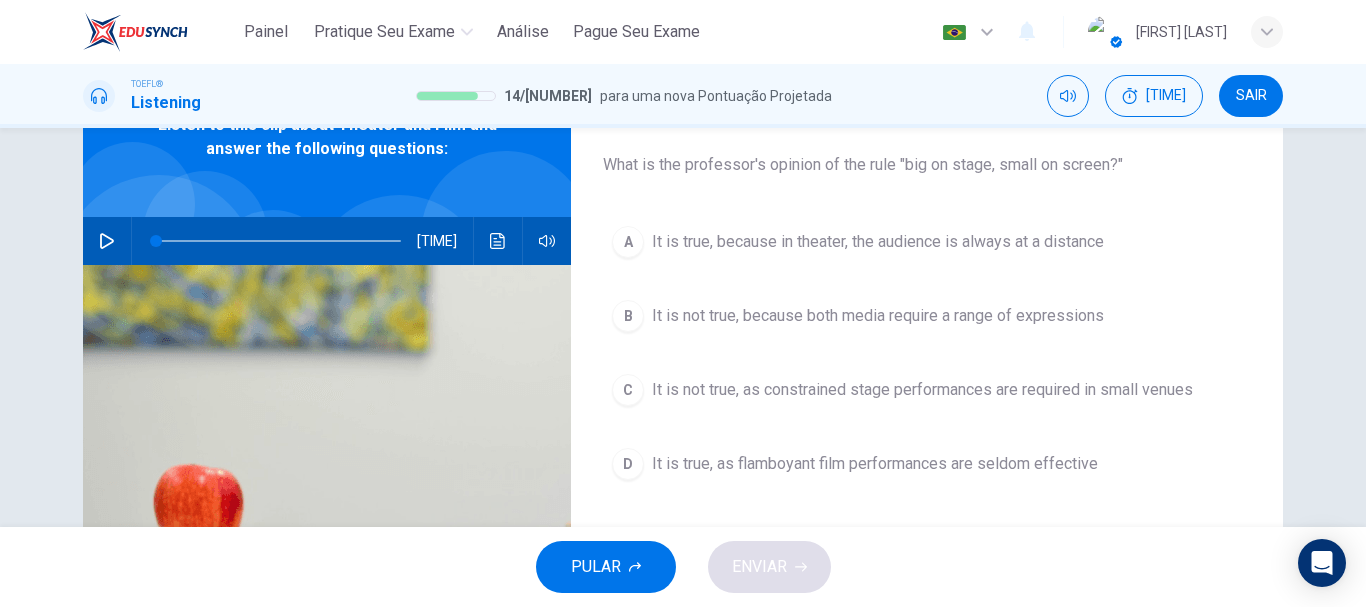 click on "B It is not true, because both media require a range of expressions" at bounding box center (927, 316) 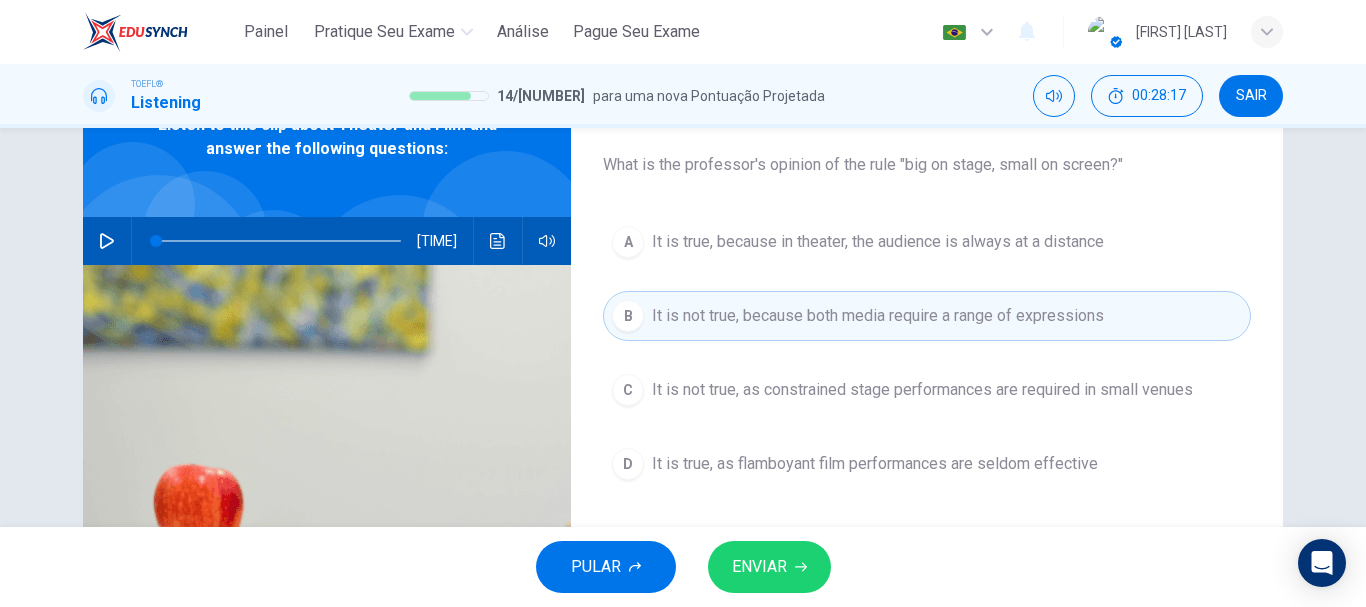 click on "ENVIAR" at bounding box center [759, 567] 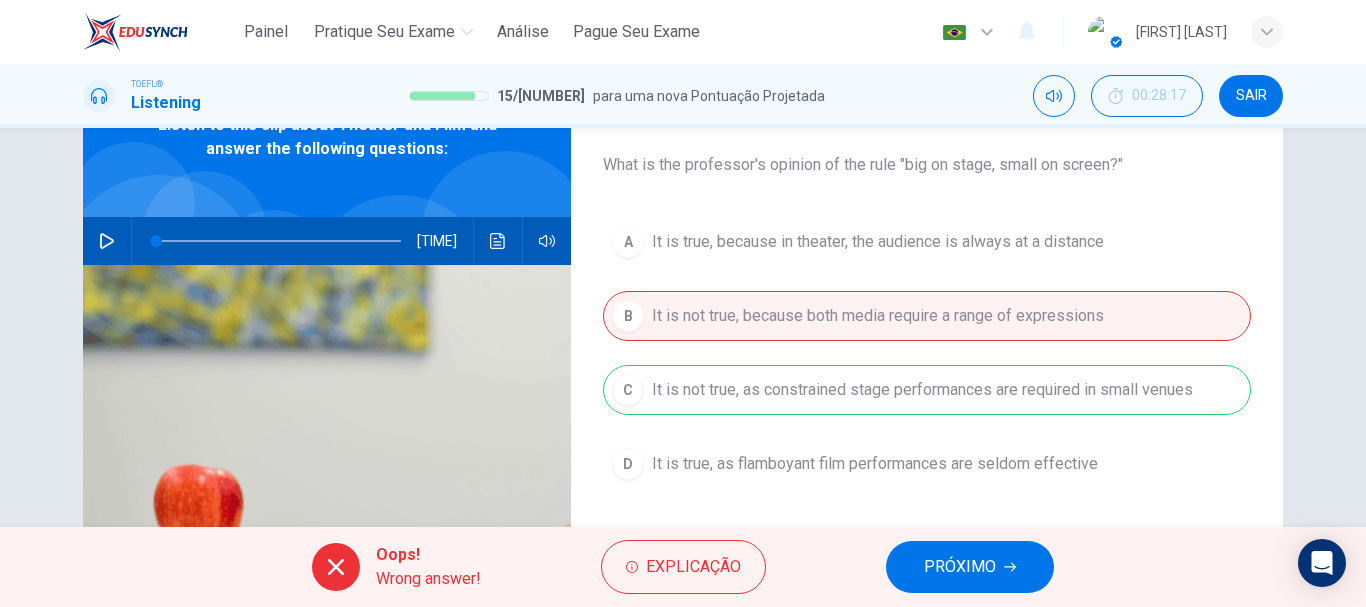 click on "PRÓXIMO" at bounding box center [970, 567] 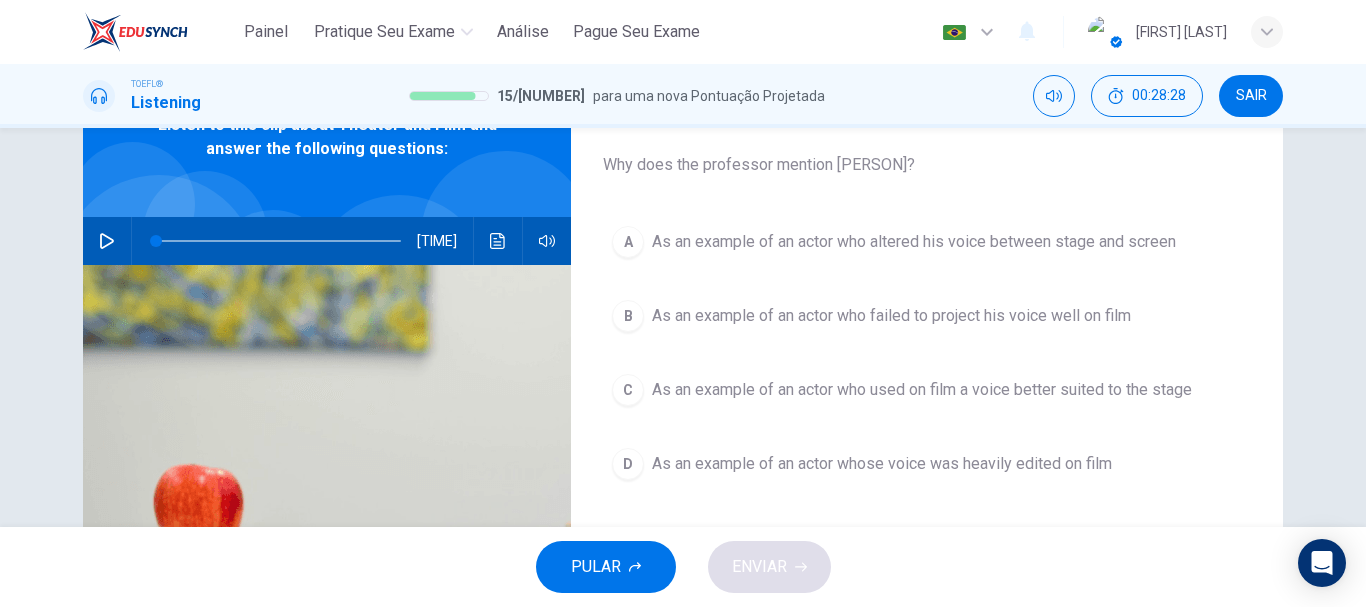 click on "As an example of an actor who failed to project his voice well on film" at bounding box center [914, 242] 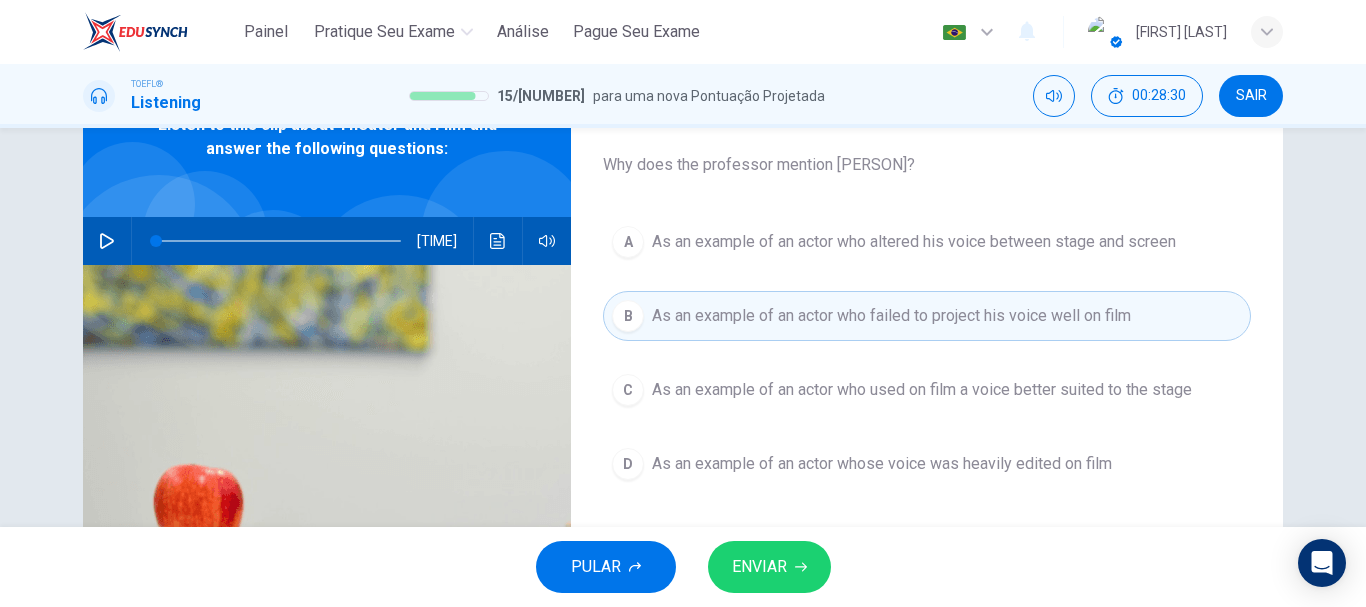 click on "ENVIAR" at bounding box center [759, 567] 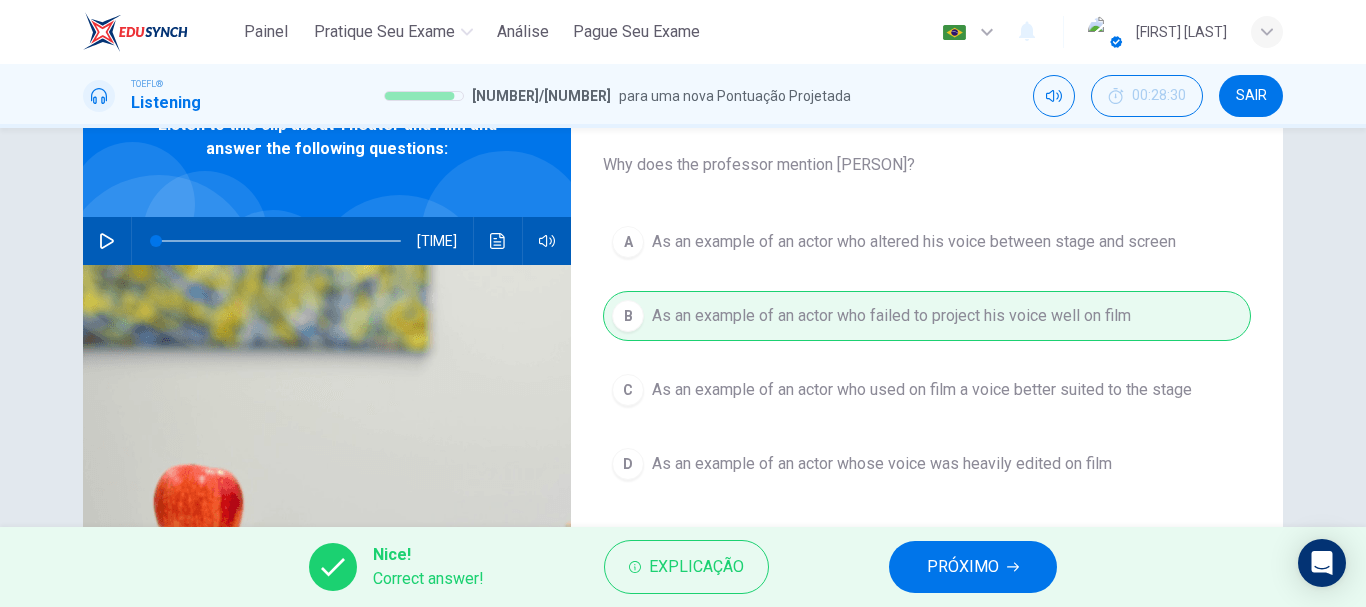 click on "PRÓXIMO" at bounding box center (963, 567) 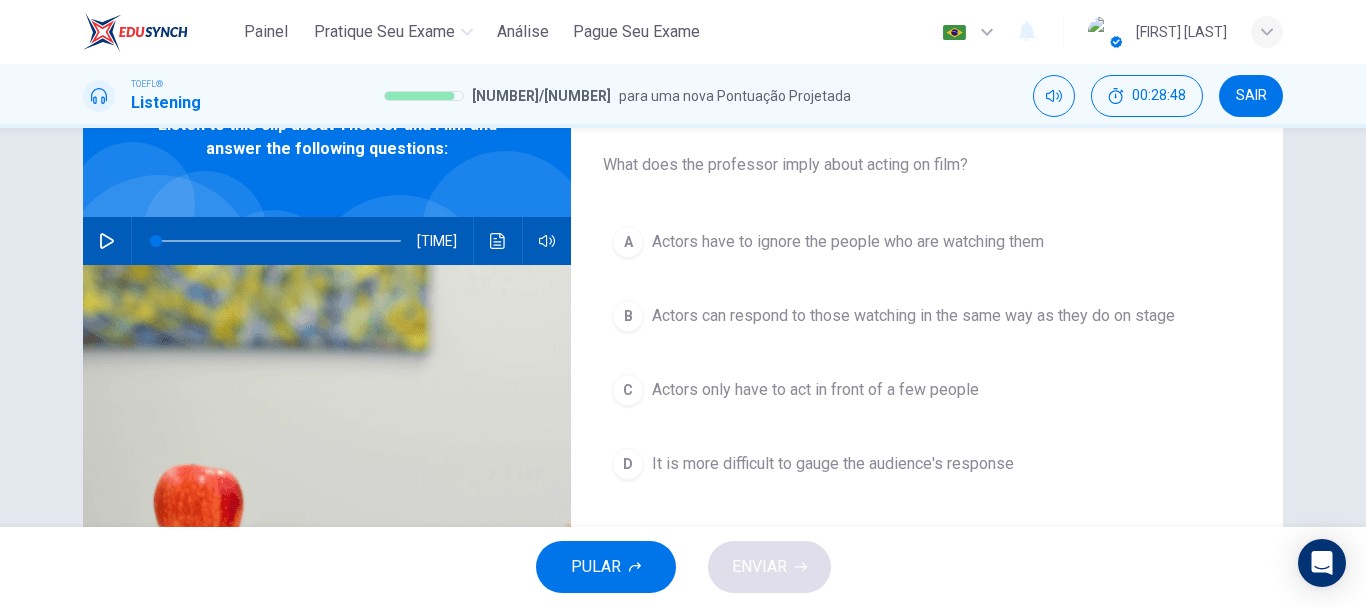 click on "A Actors can respond to those watching in the same way as they do on stage" at bounding box center [927, 316] 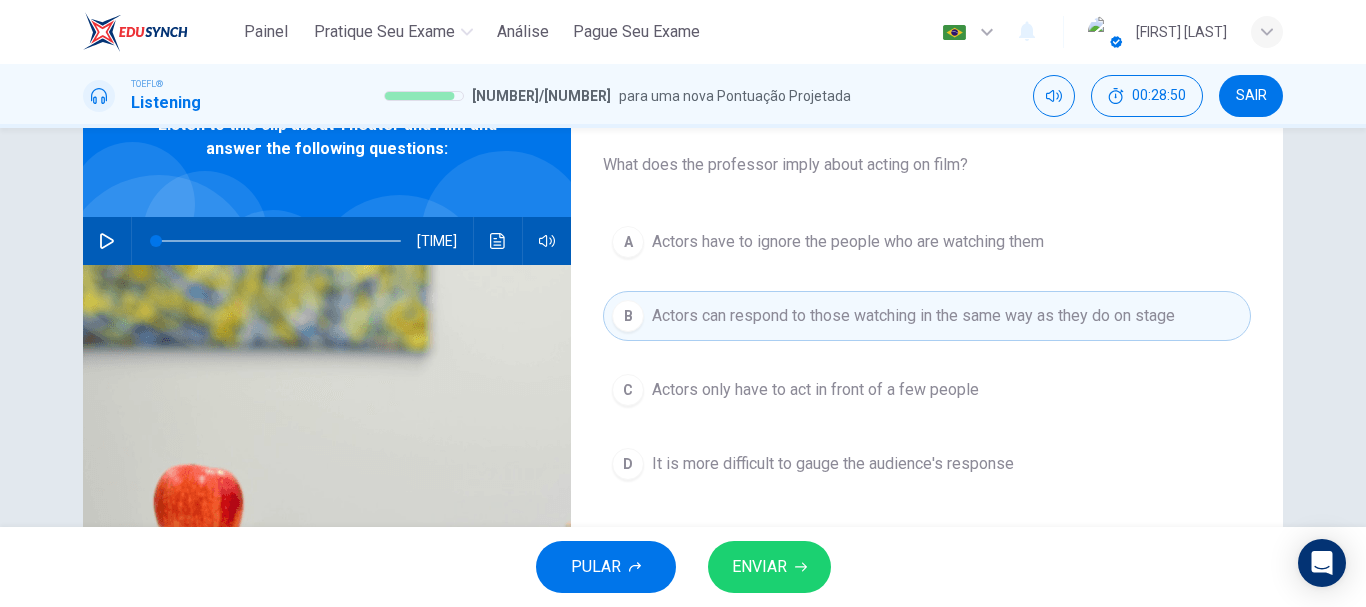 click on "ENVIAR" at bounding box center (769, 567) 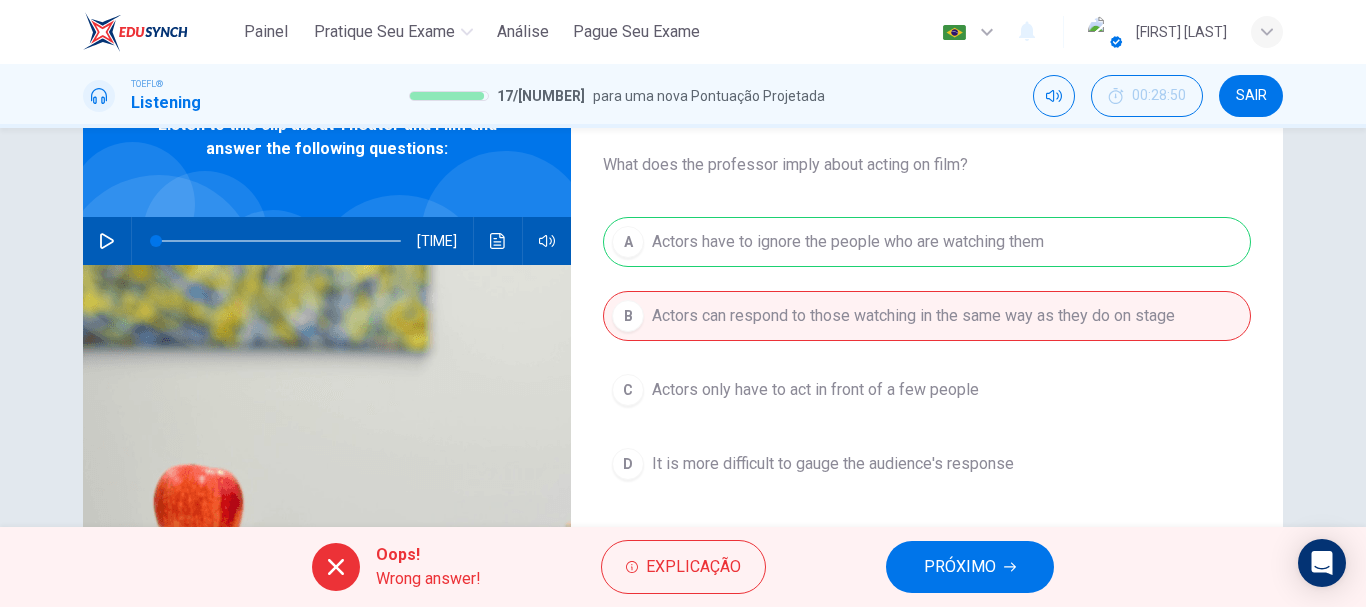 click on "PRÓXIMO" at bounding box center [970, 567] 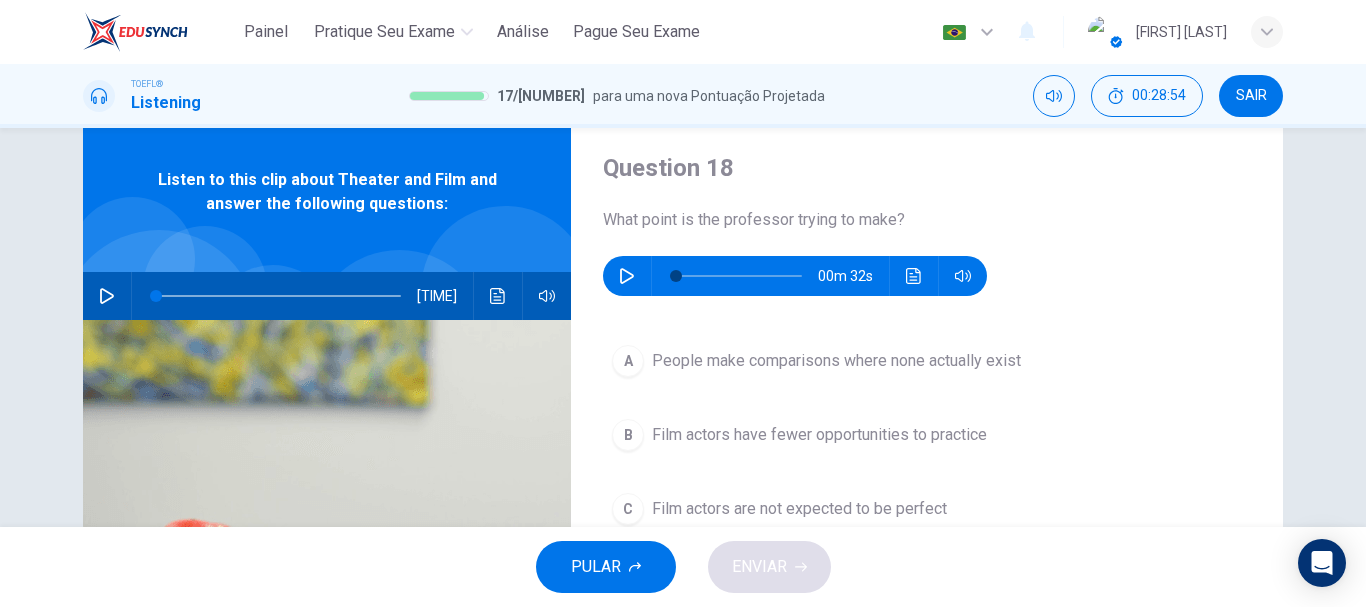 scroll, scrollTop: 100, scrollLeft: 0, axis: vertical 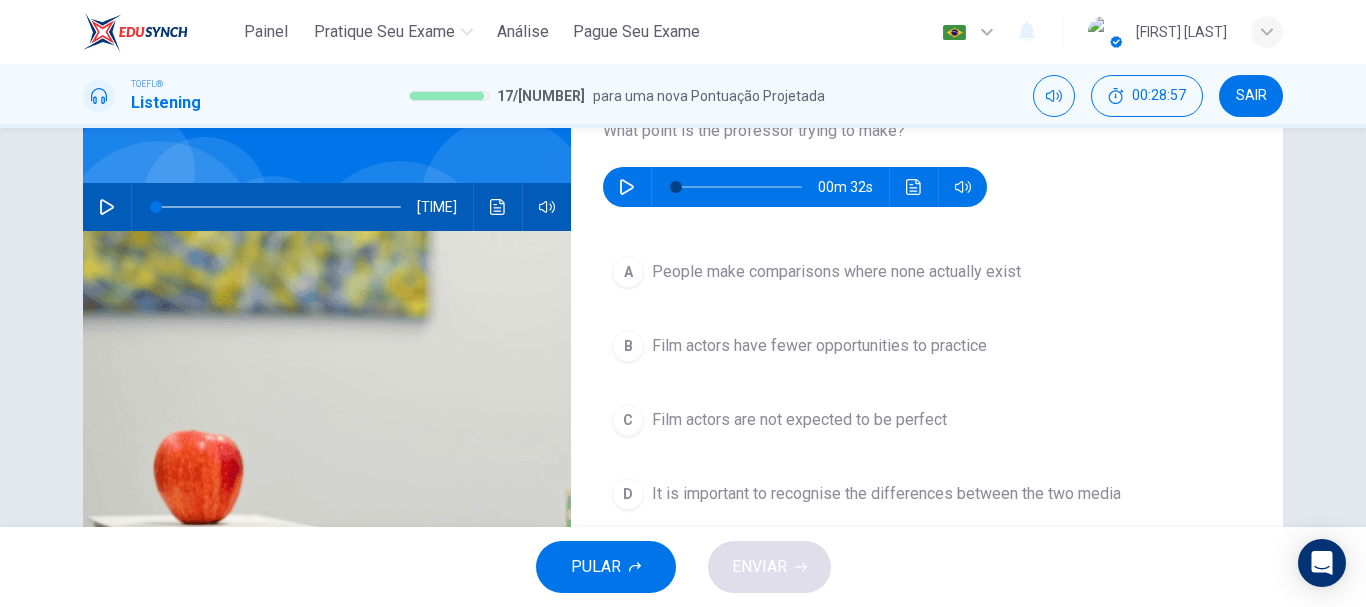 click at bounding box center [627, 187] 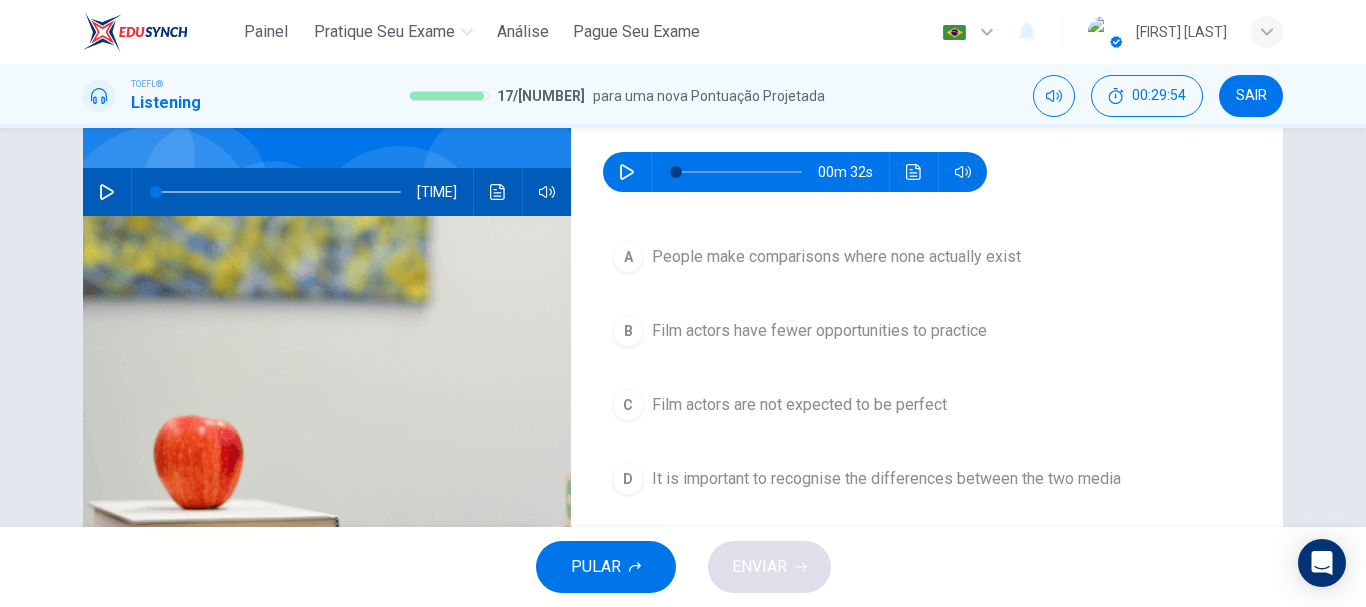 scroll, scrollTop: 156, scrollLeft: 0, axis: vertical 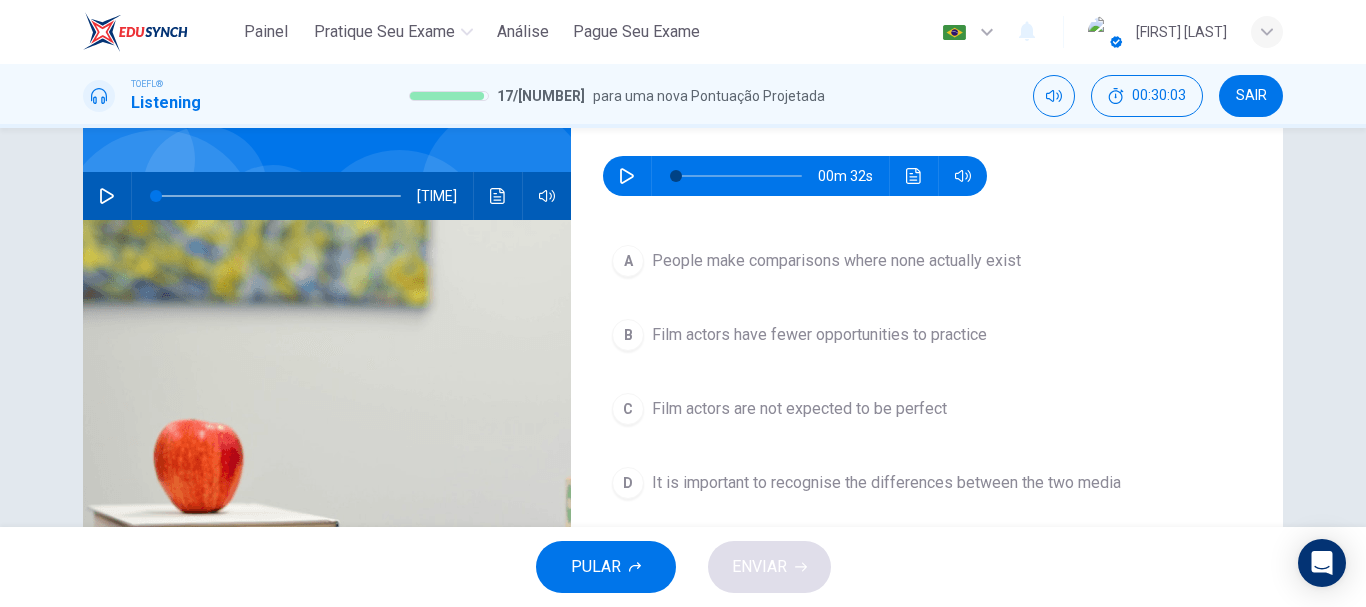click on "People make comparisons where none actually exist" at bounding box center [836, 261] 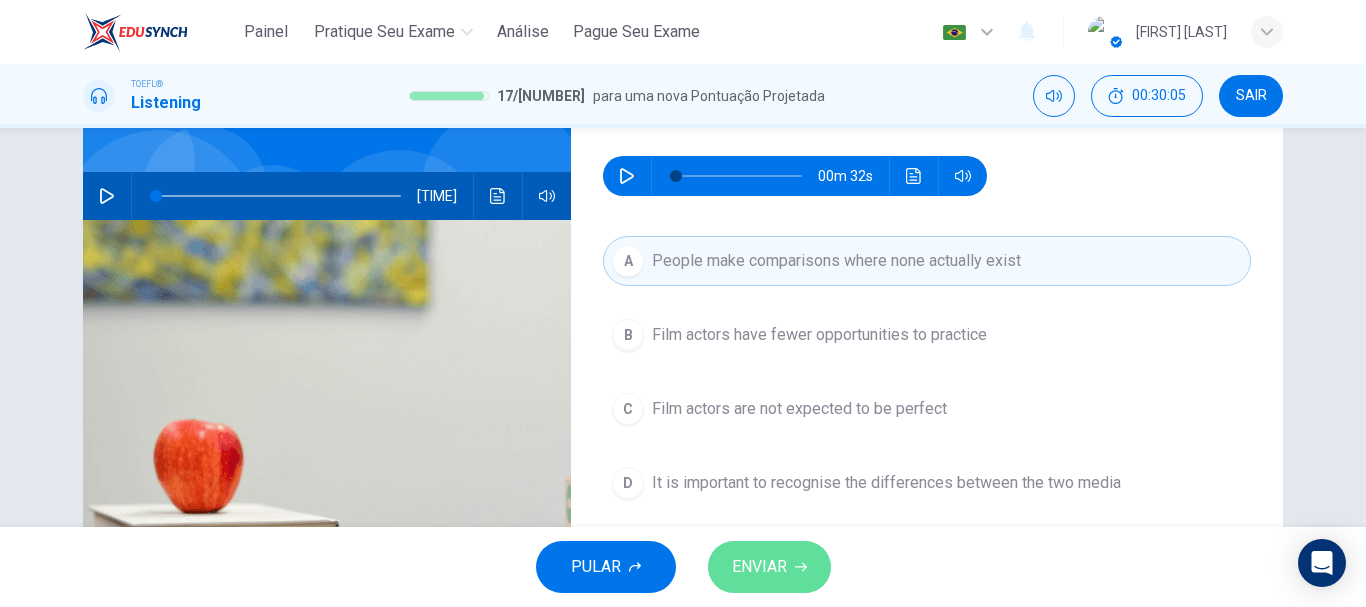 click on "ENVIAR" at bounding box center [769, 567] 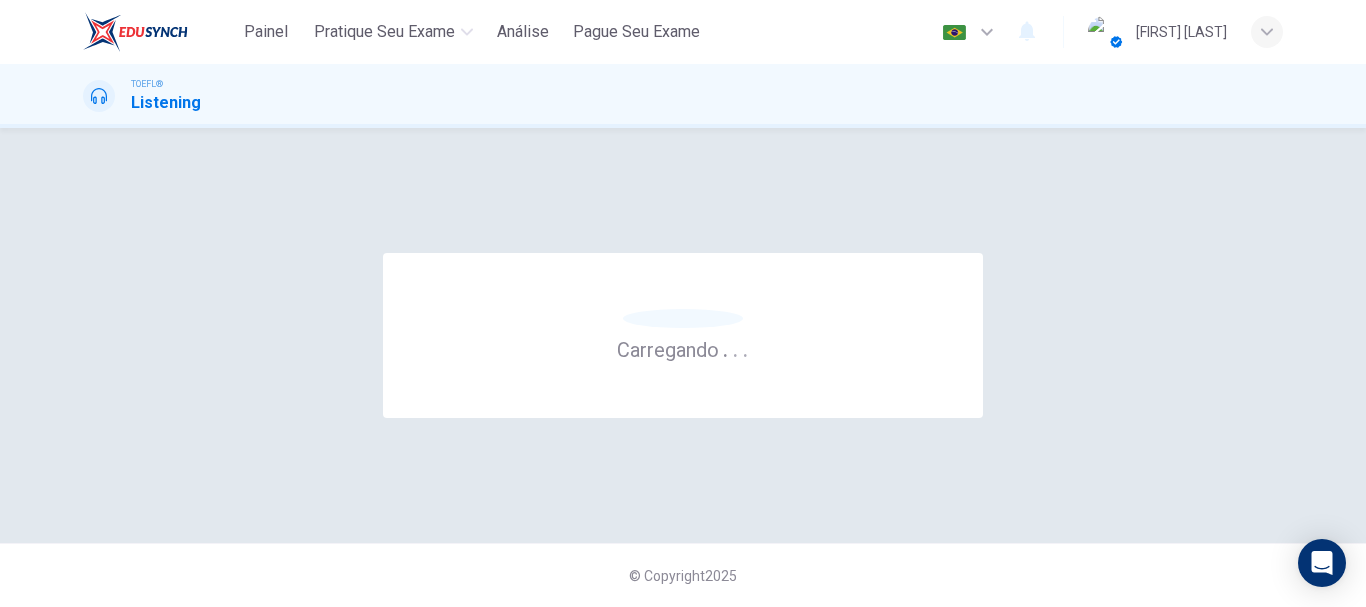 scroll, scrollTop: 0, scrollLeft: 0, axis: both 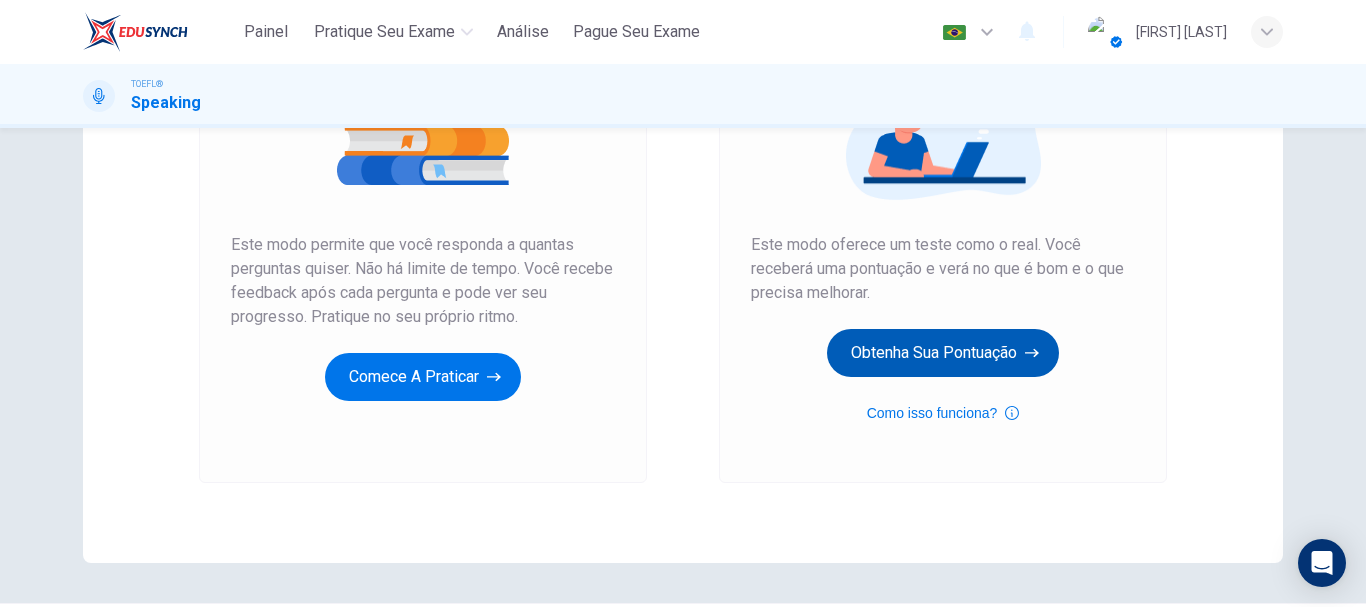click on "Obtenha sua pontuação" at bounding box center (423, 377) 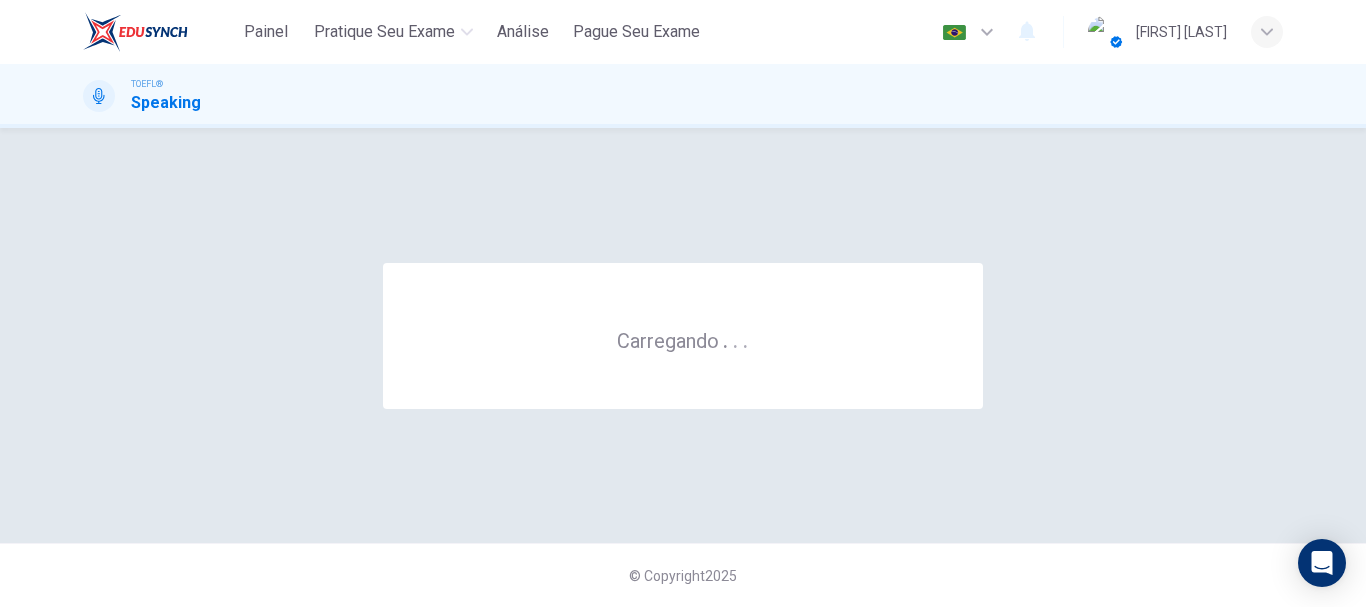scroll, scrollTop: 0, scrollLeft: 0, axis: both 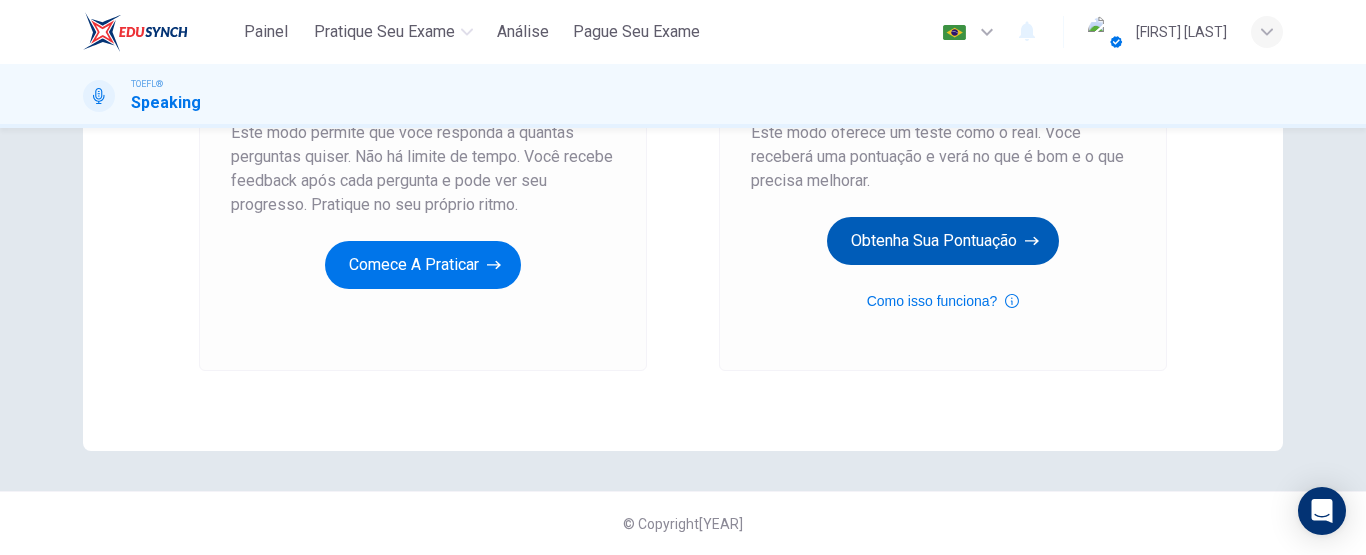 click on "Obtenha sua pontuação" at bounding box center [423, 265] 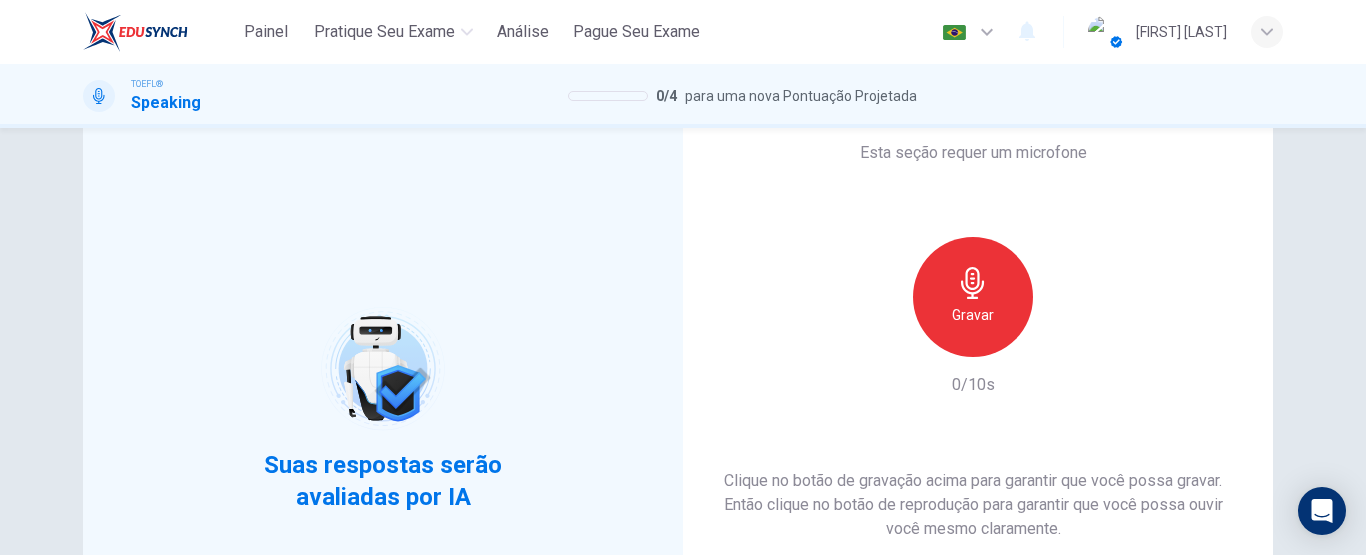 scroll, scrollTop: 100, scrollLeft: 0, axis: vertical 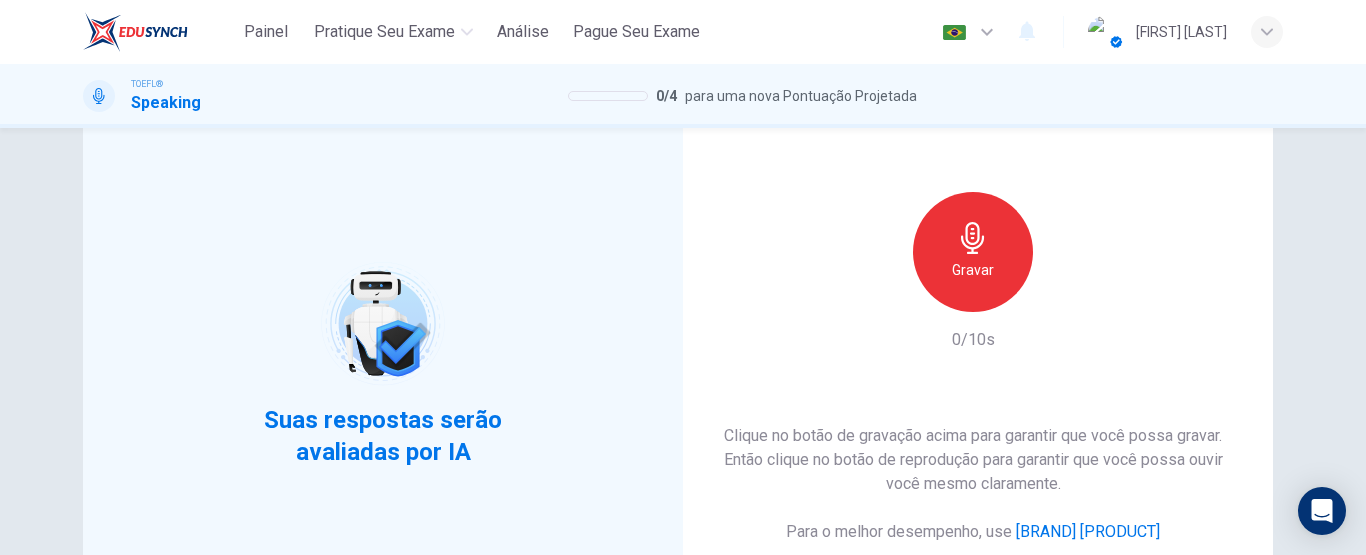 click on "Gravar" at bounding box center [973, 270] 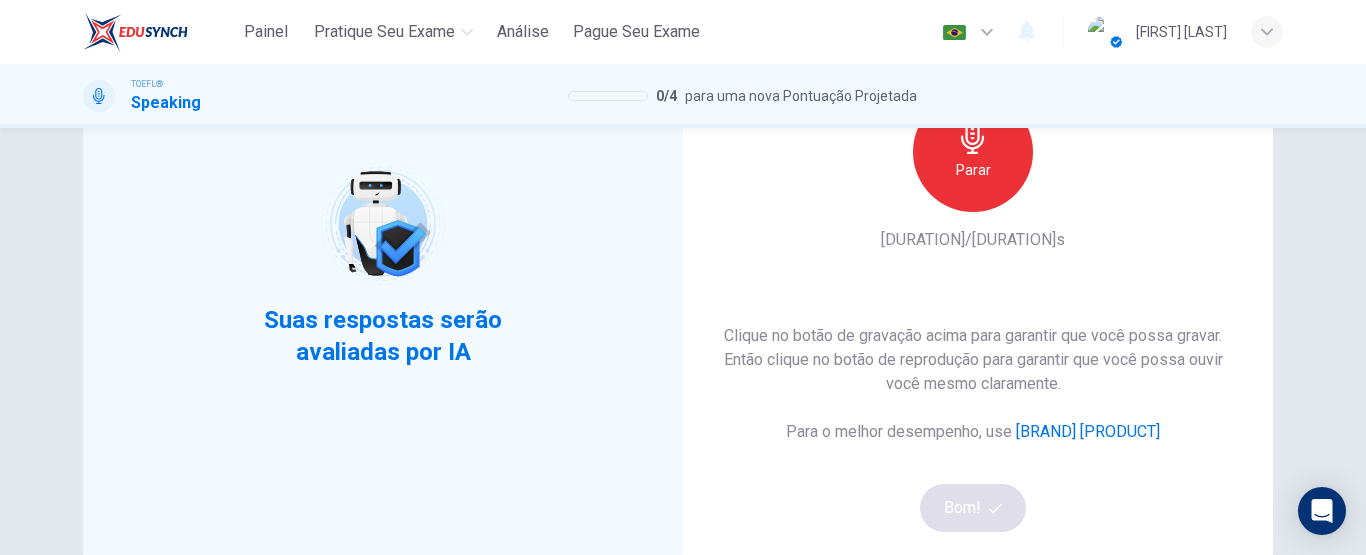 scroll, scrollTop: 100, scrollLeft: 0, axis: vertical 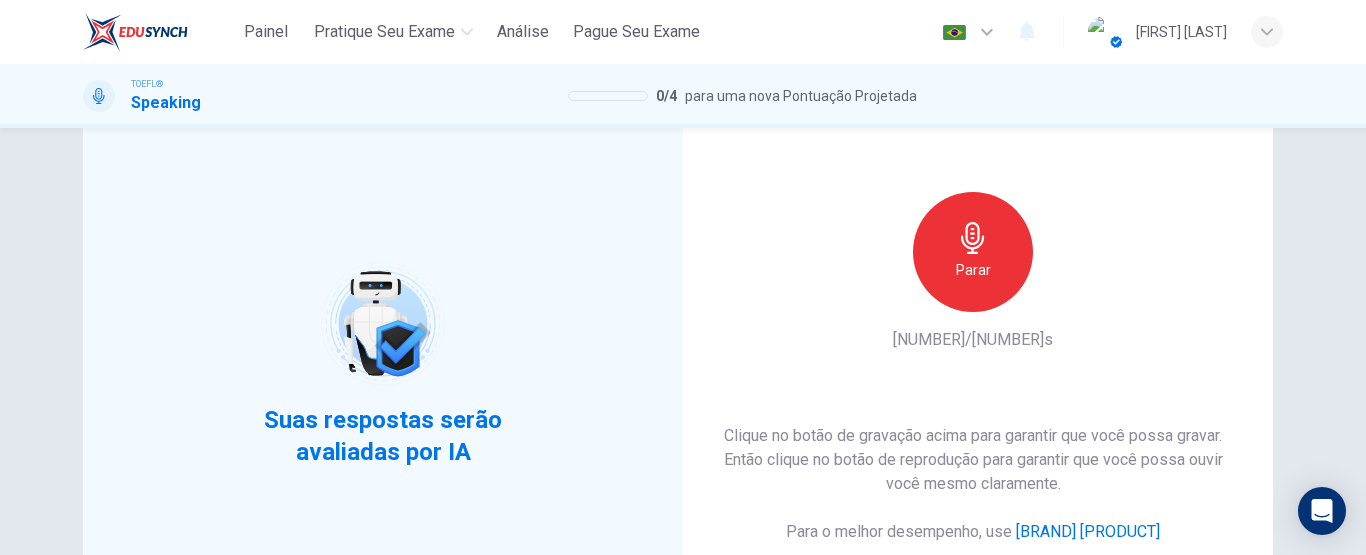 click on "Parar" at bounding box center (973, 252) 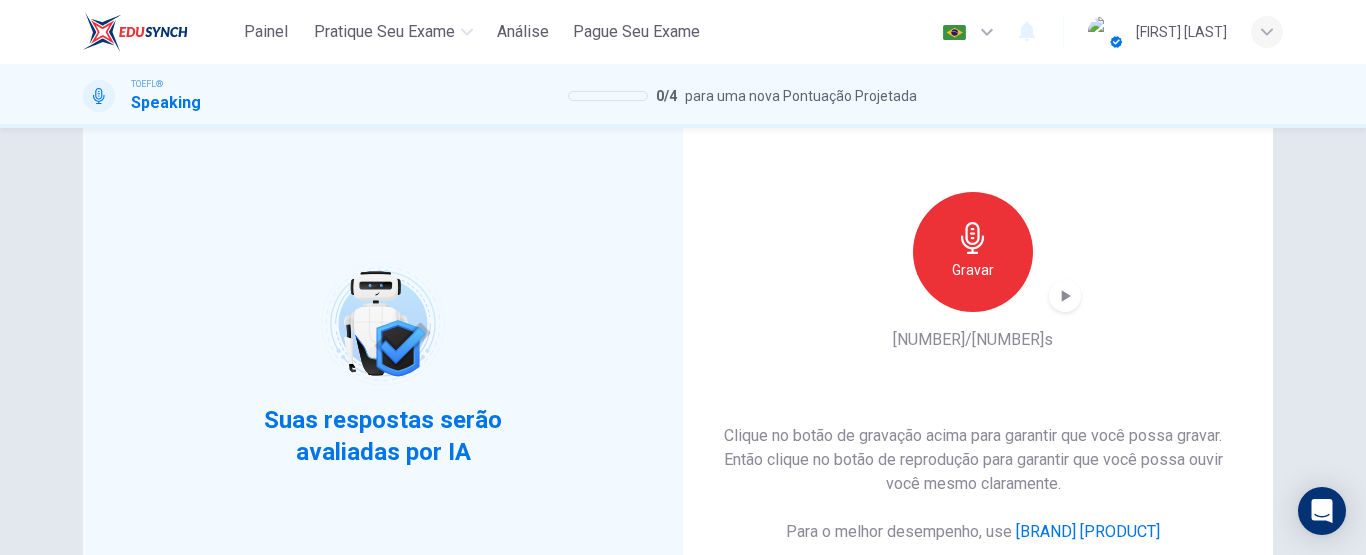 click at bounding box center (1065, 296) 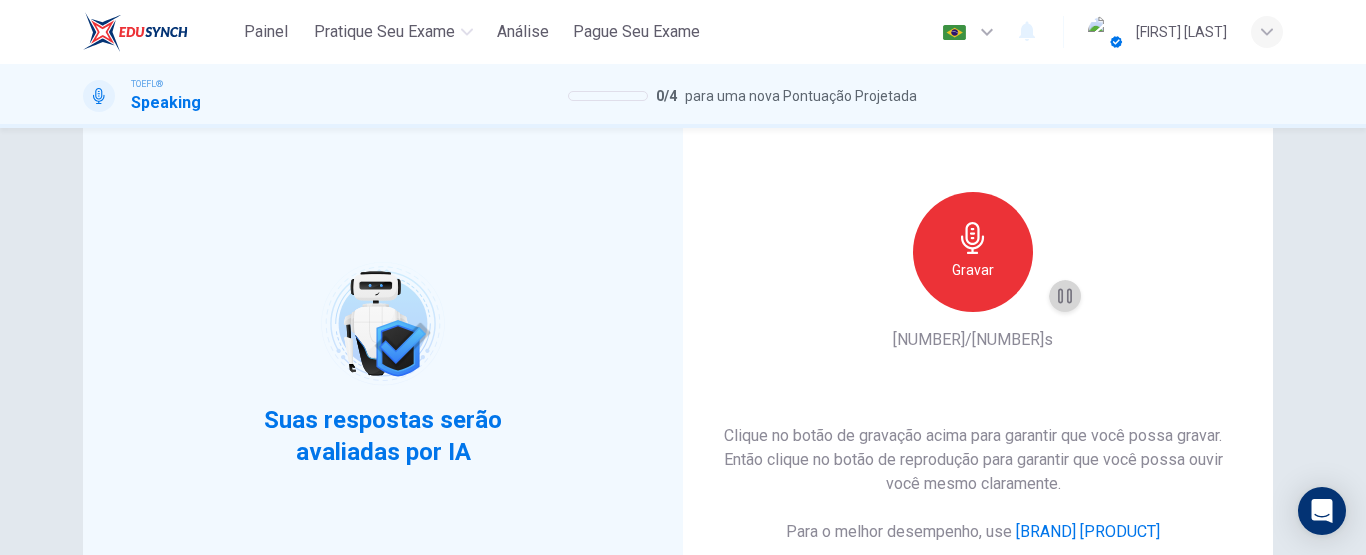 click at bounding box center (1065, 296) 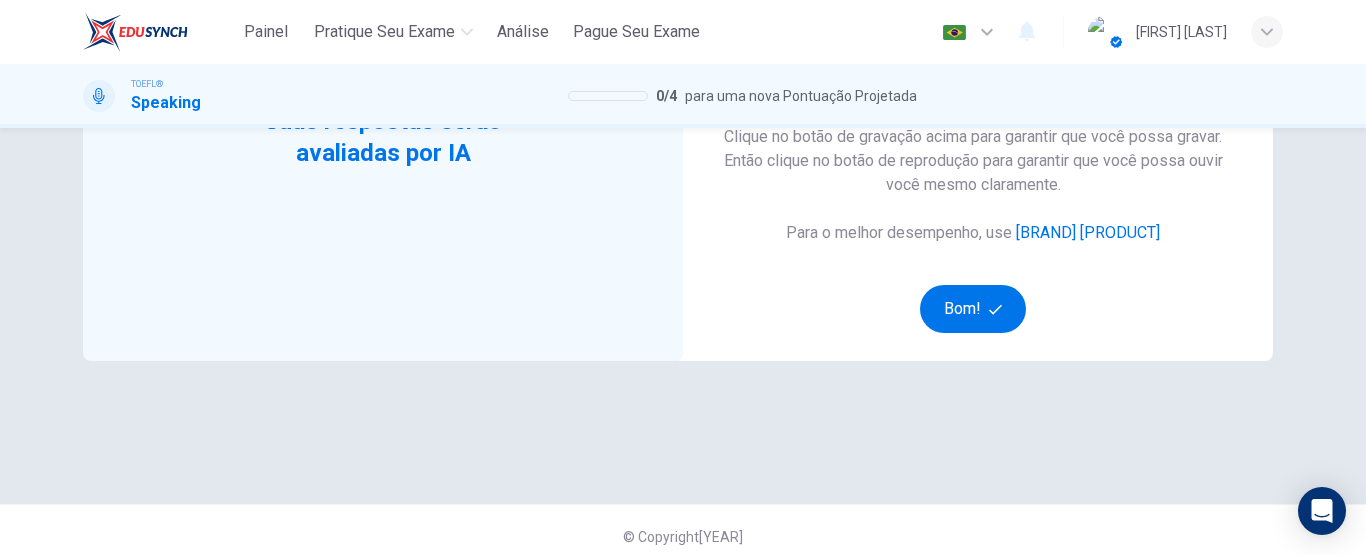scroll, scrollTop: 400, scrollLeft: 0, axis: vertical 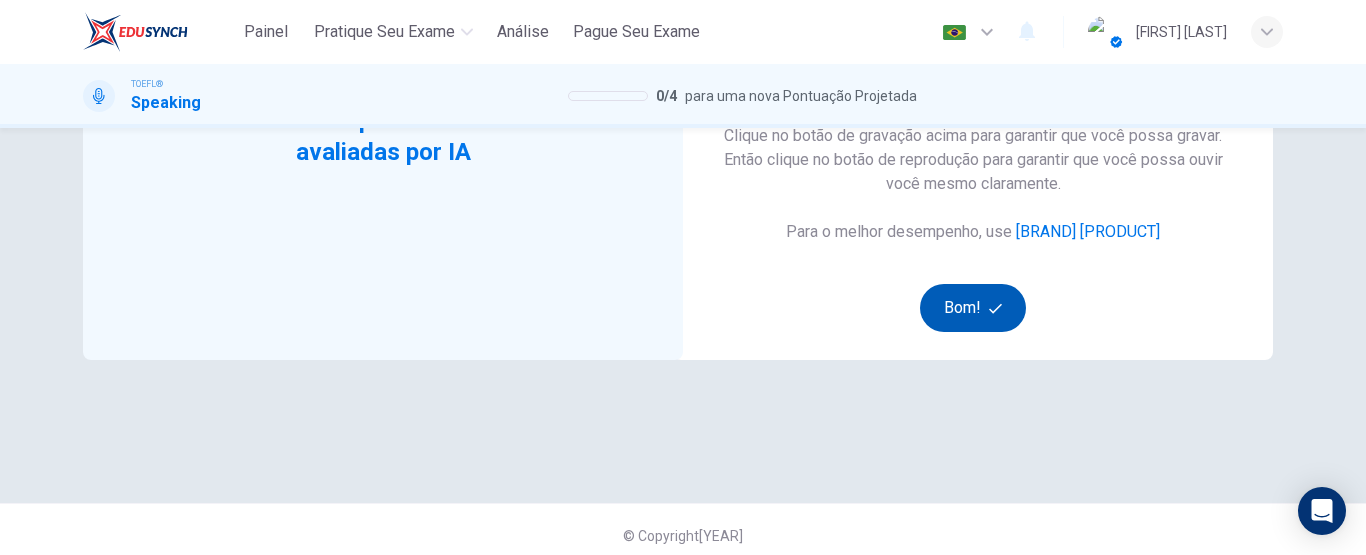 click at bounding box center [995, 308] 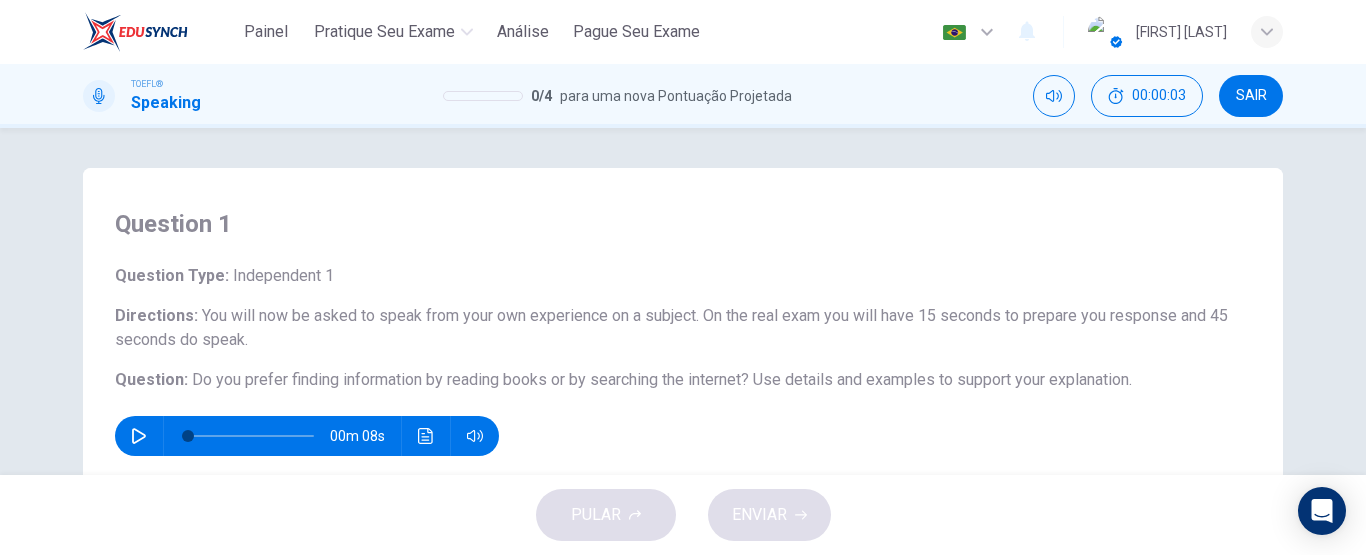 scroll, scrollTop: 100, scrollLeft: 0, axis: vertical 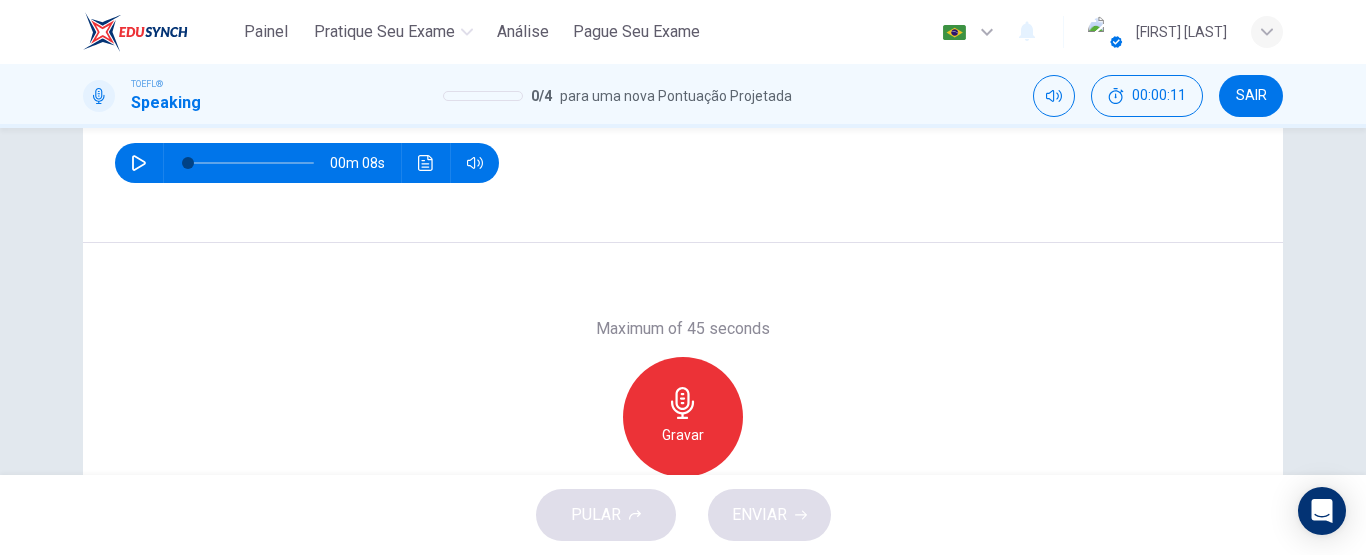 click at bounding box center [139, 163] 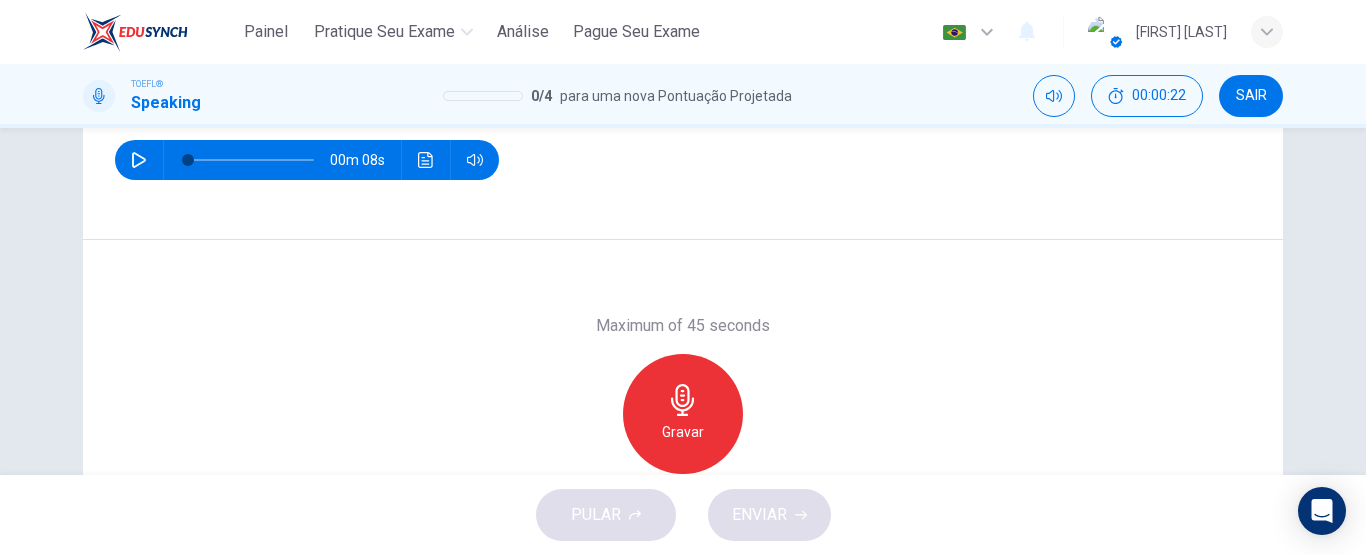 scroll, scrollTop: 295, scrollLeft: 0, axis: vertical 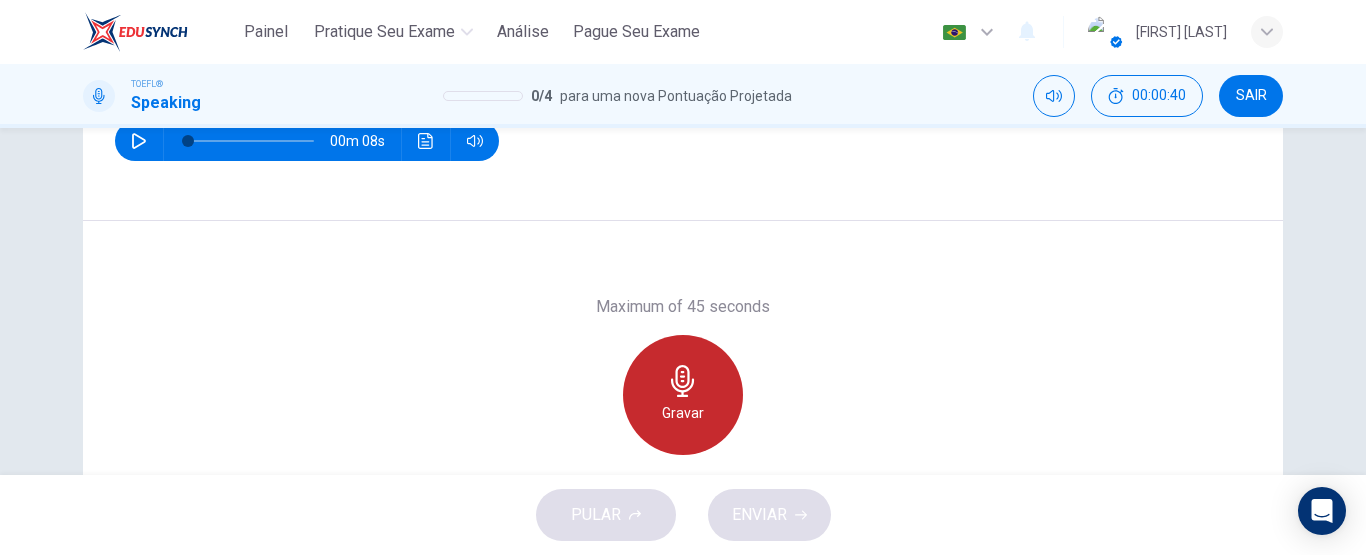 click at bounding box center [683, 381] 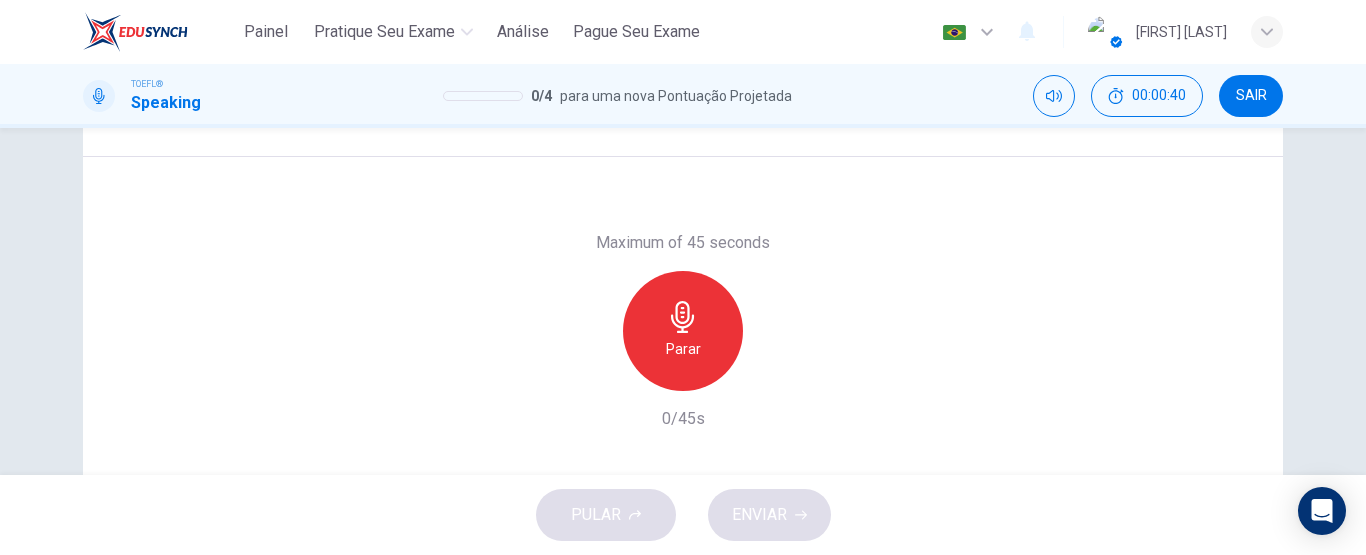 scroll, scrollTop: 395, scrollLeft: 0, axis: vertical 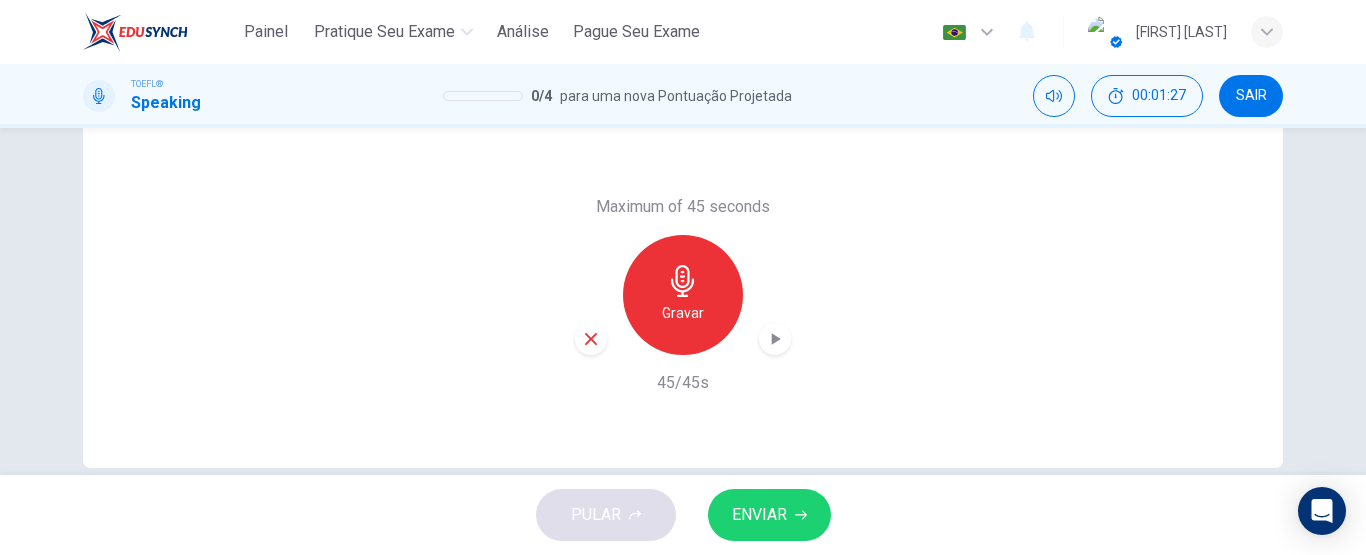 click on "ENVIAR" at bounding box center (759, 515) 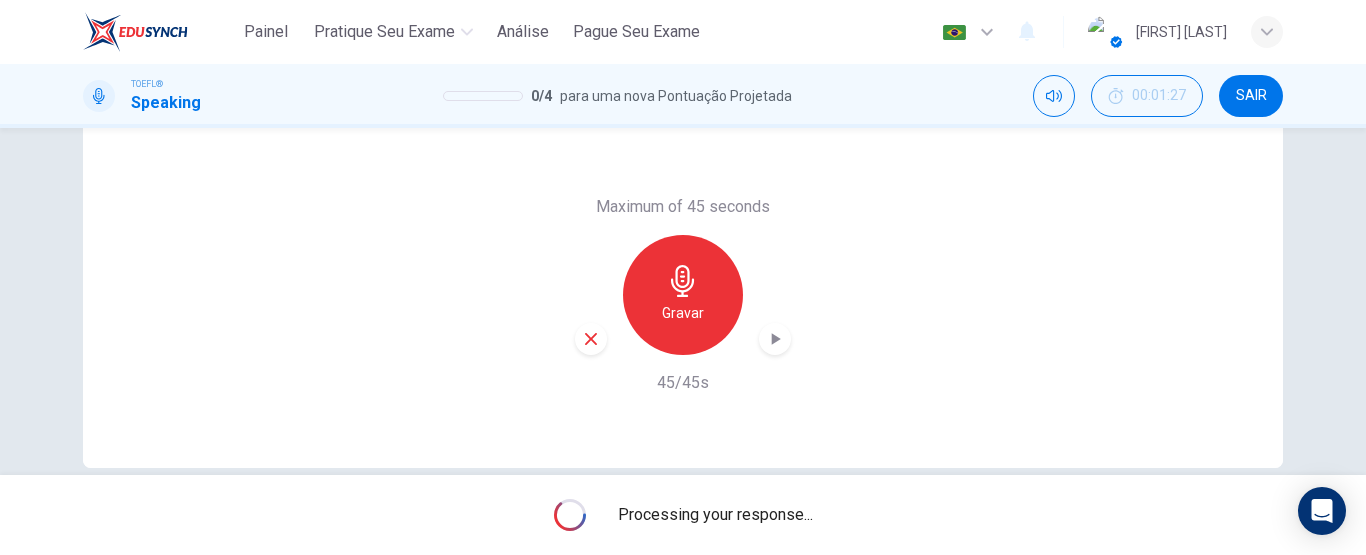 scroll, scrollTop: 428, scrollLeft: 0, axis: vertical 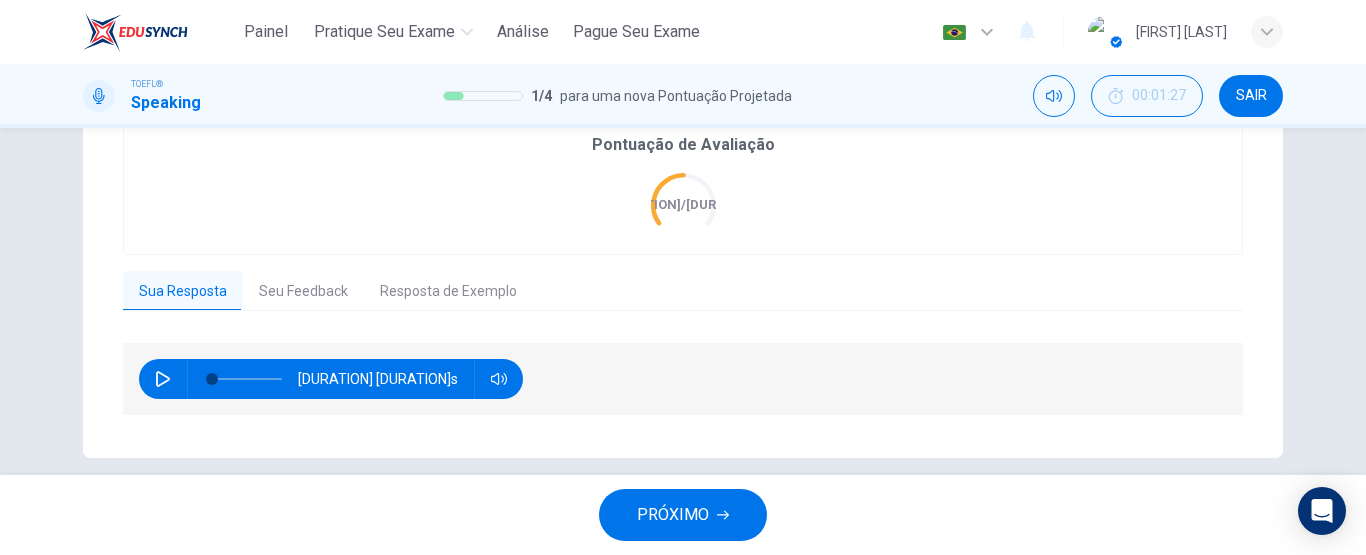 click on "Seu Feedback" at bounding box center (303, 292) 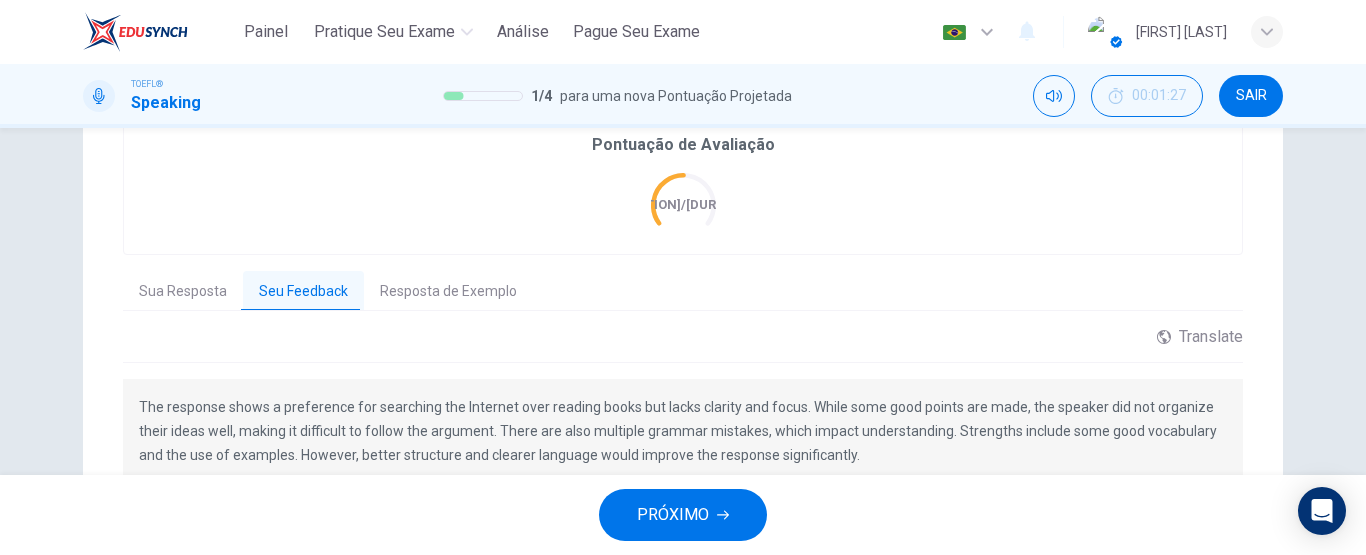 scroll, scrollTop: 528, scrollLeft: 0, axis: vertical 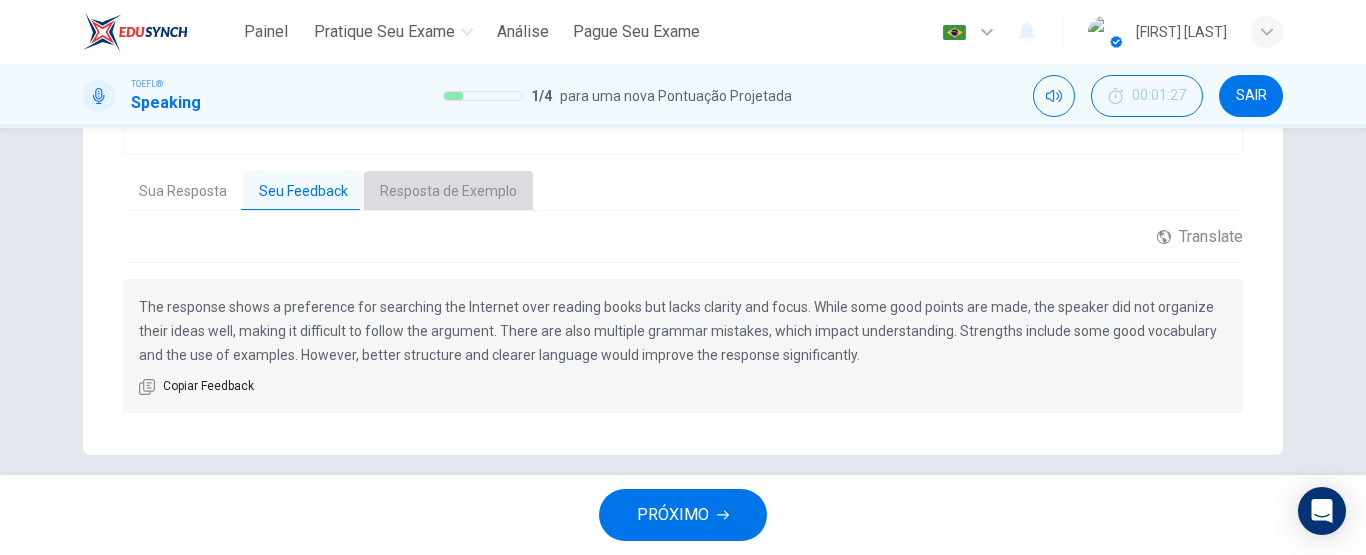 click on "Resposta de Exemplo" at bounding box center [448, 192] 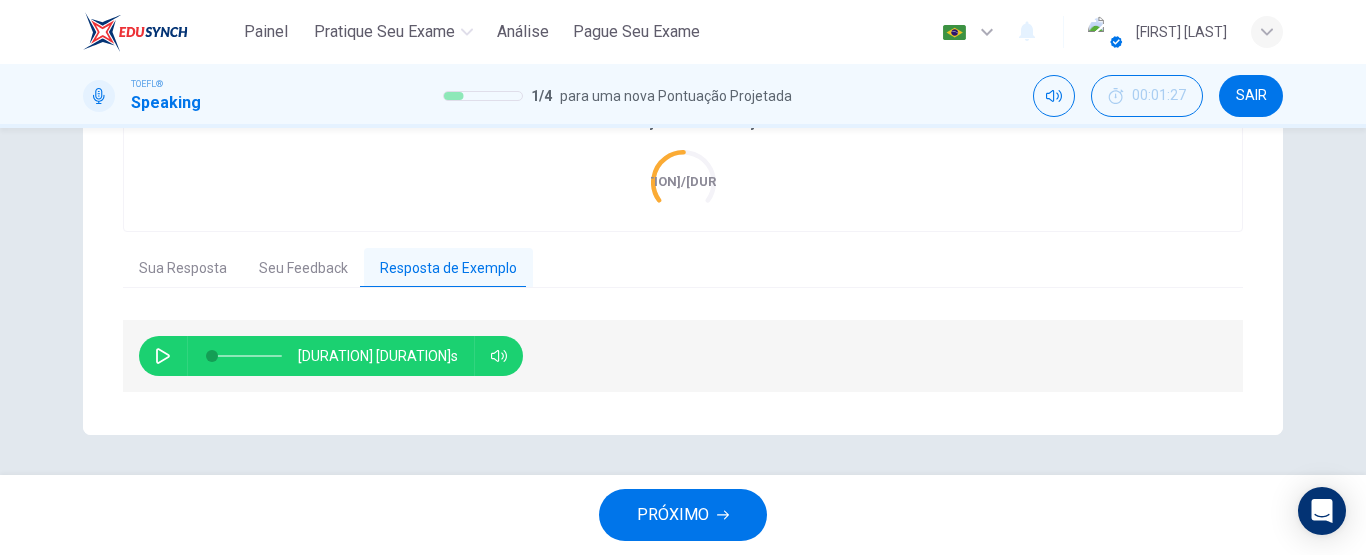 click at bounding box center [163, 356] 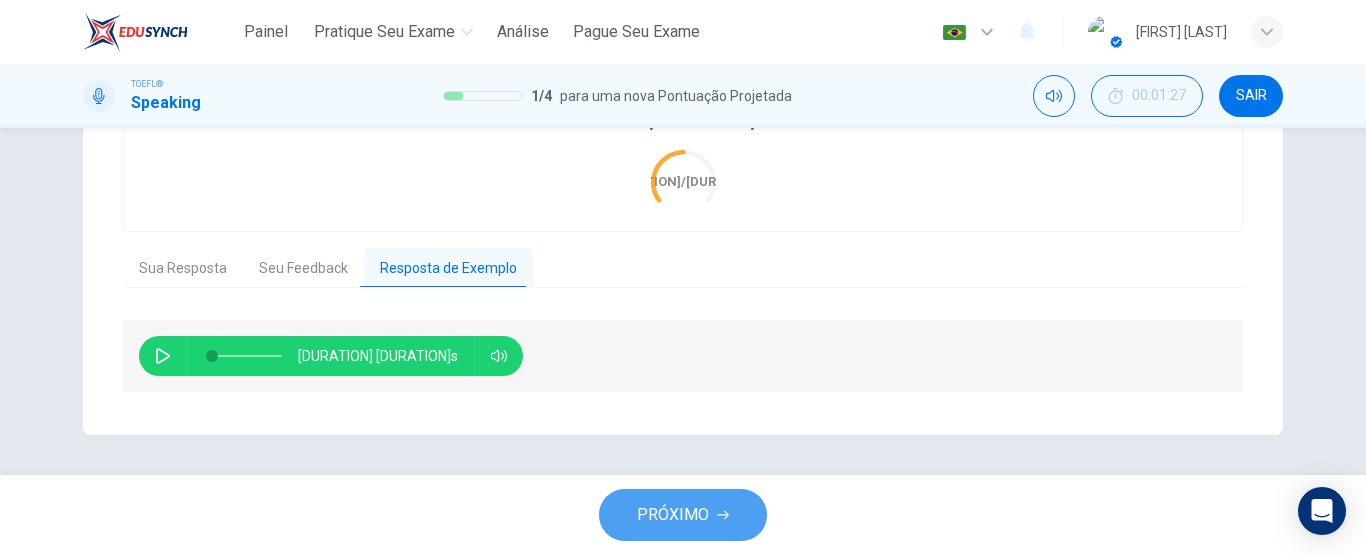 click on "PRÓXIMO" at bounding box center (673, 515) 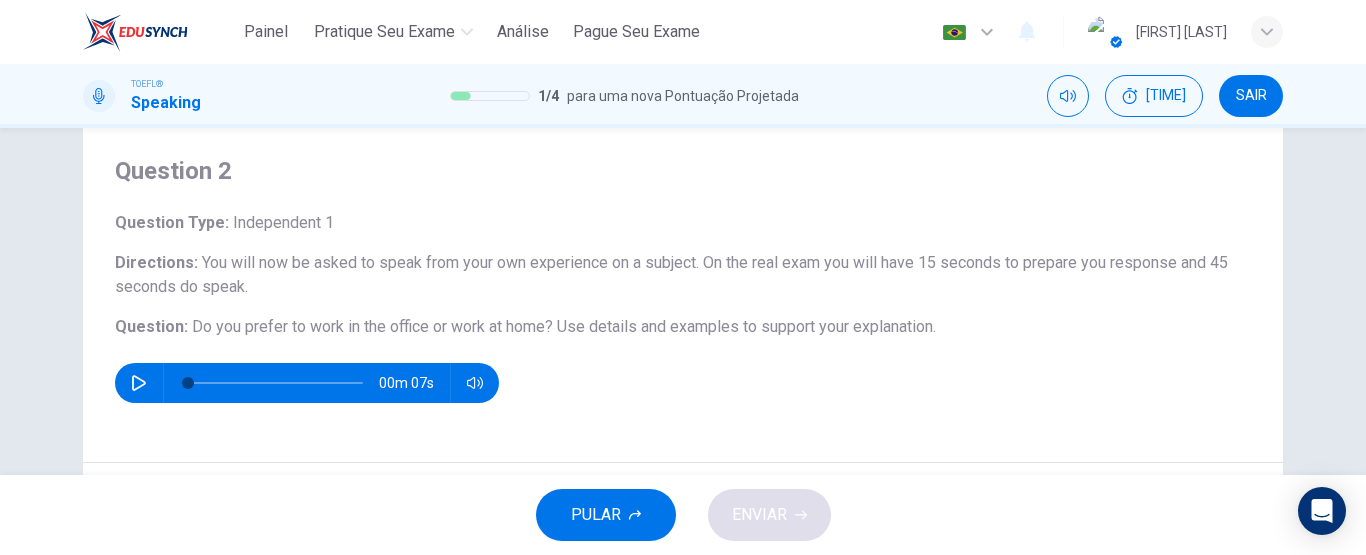 scroll, scrollTop: 100, scrollLeft: 0, axis: vertical 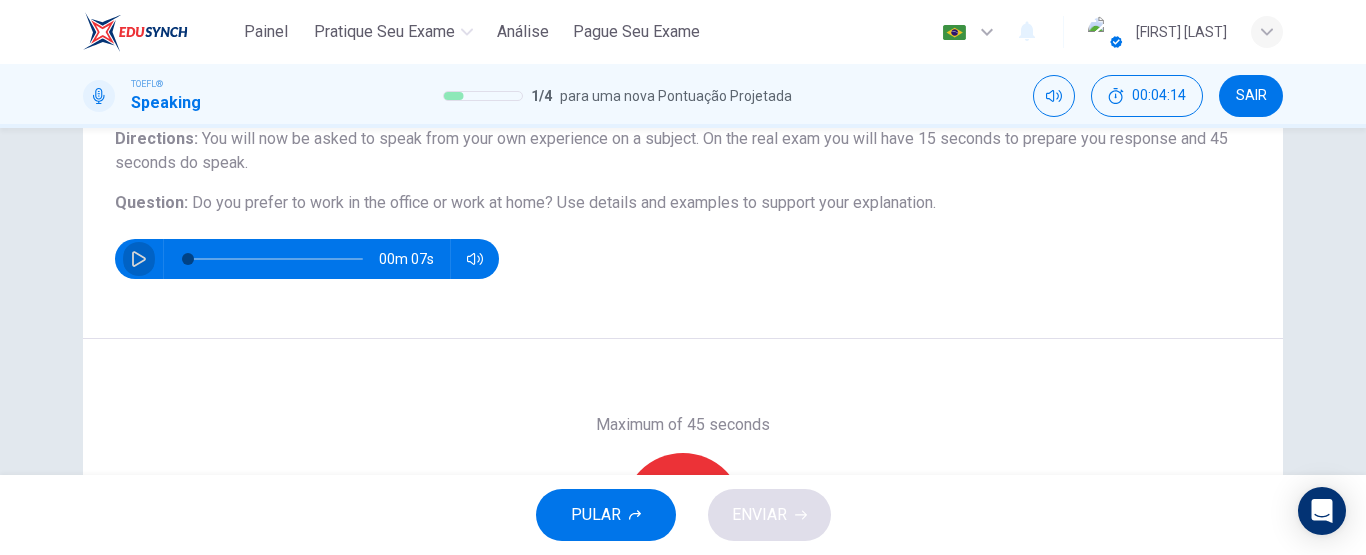 click at bounding box center (139, 259) 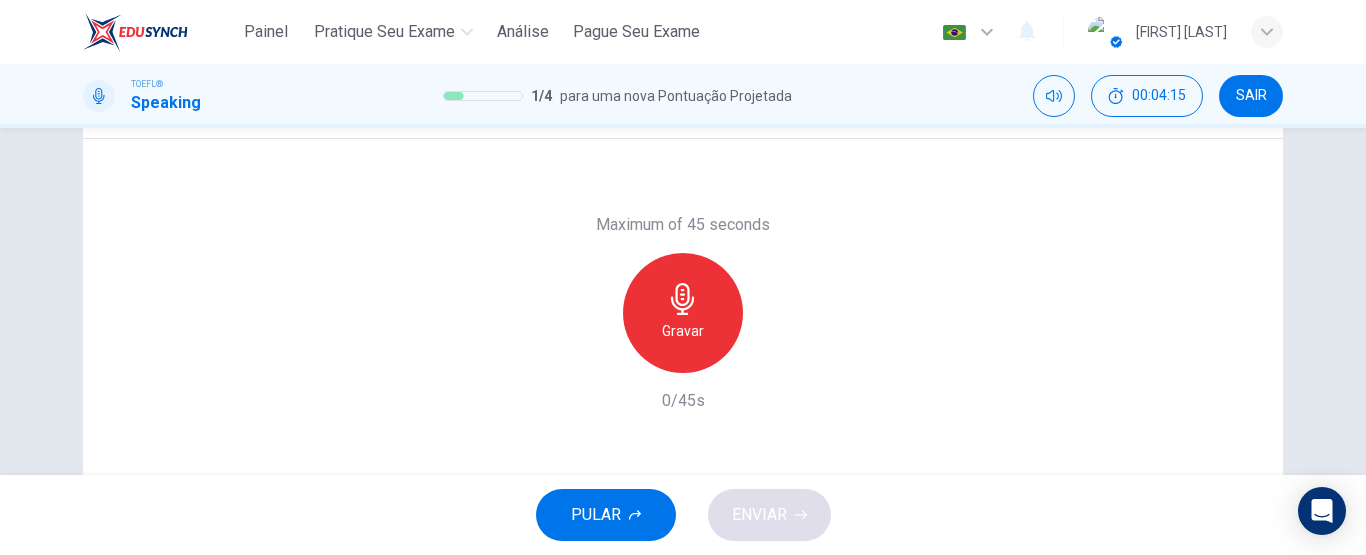 scroll, scrollTop: 428, scrollLeft: 0, axis: vertical 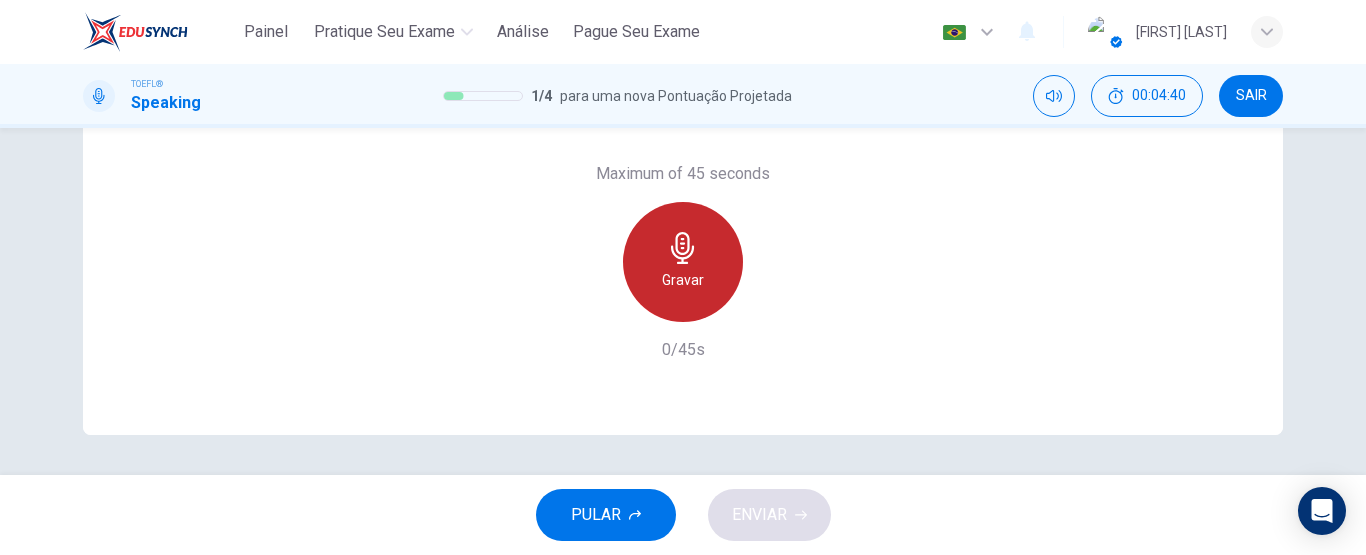 click on "Gravar" at bounding box center [683, 280] 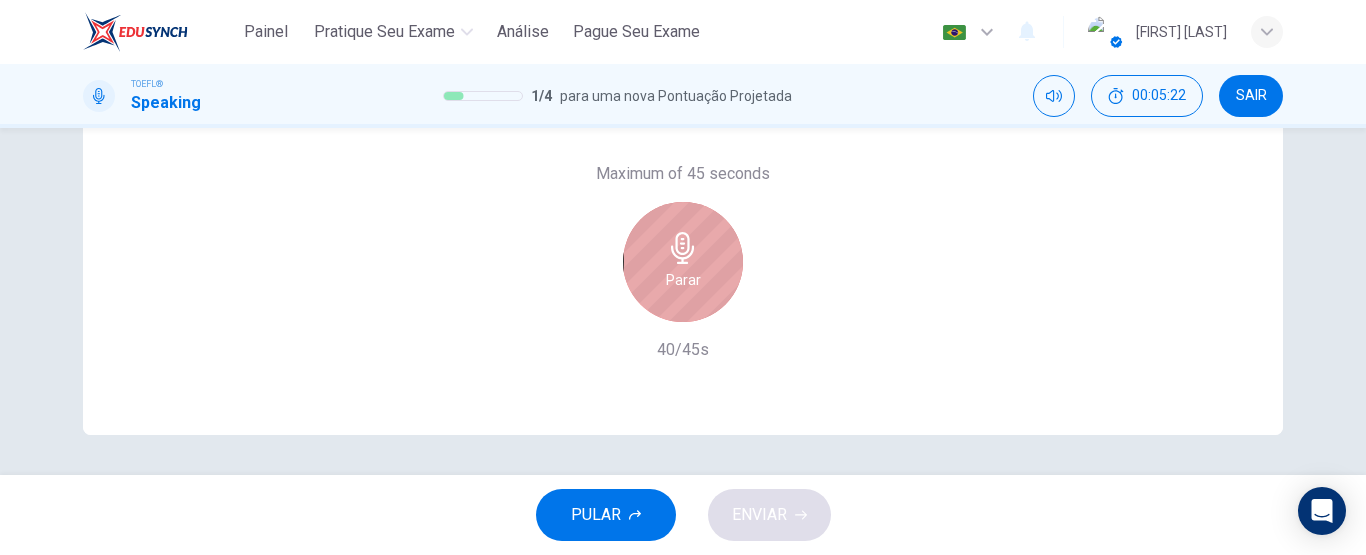 click on "Parar" at bounding box center [683, 262] 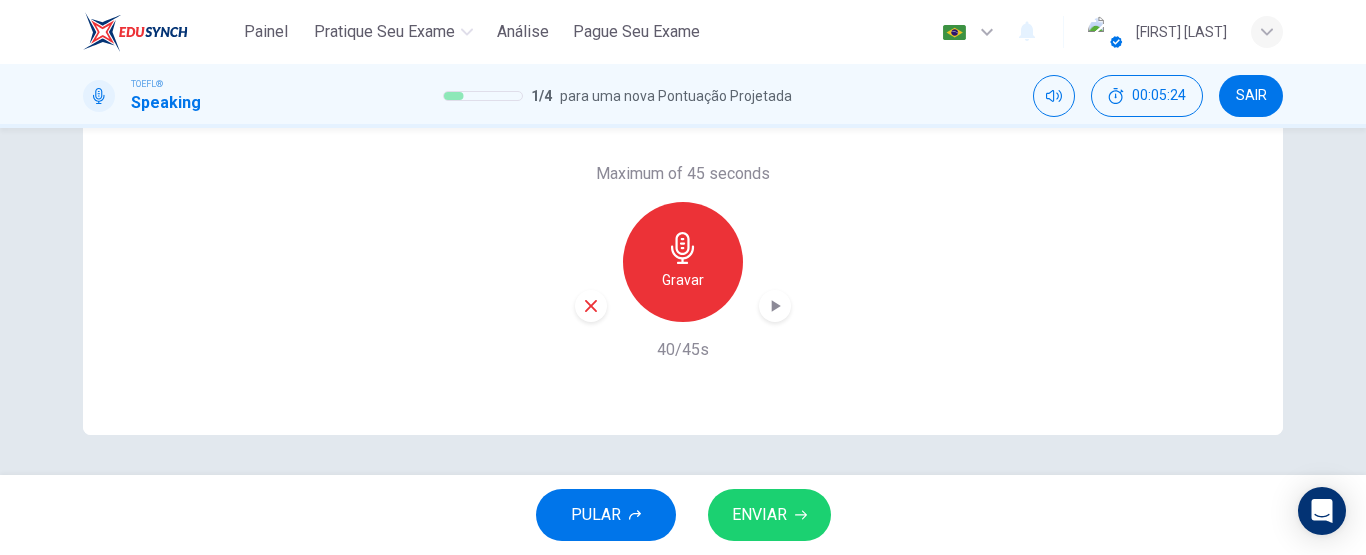 click on "ENVIAR" at bounding box center [759, 515] 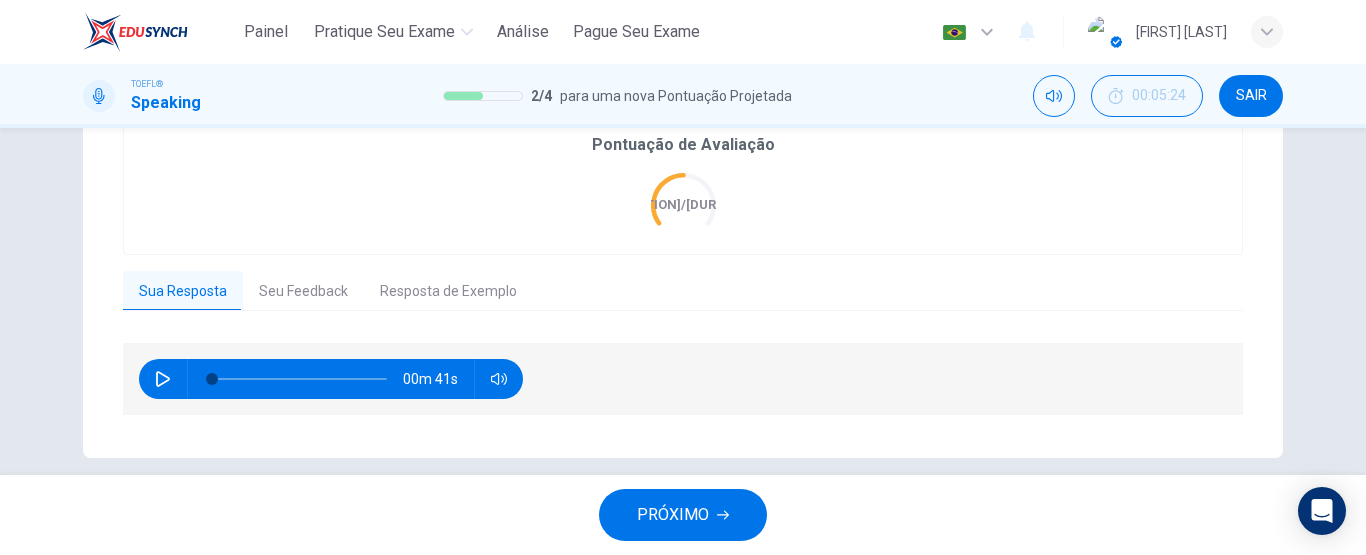 click on "Seu Feedback" at bounding box center [303, 292] 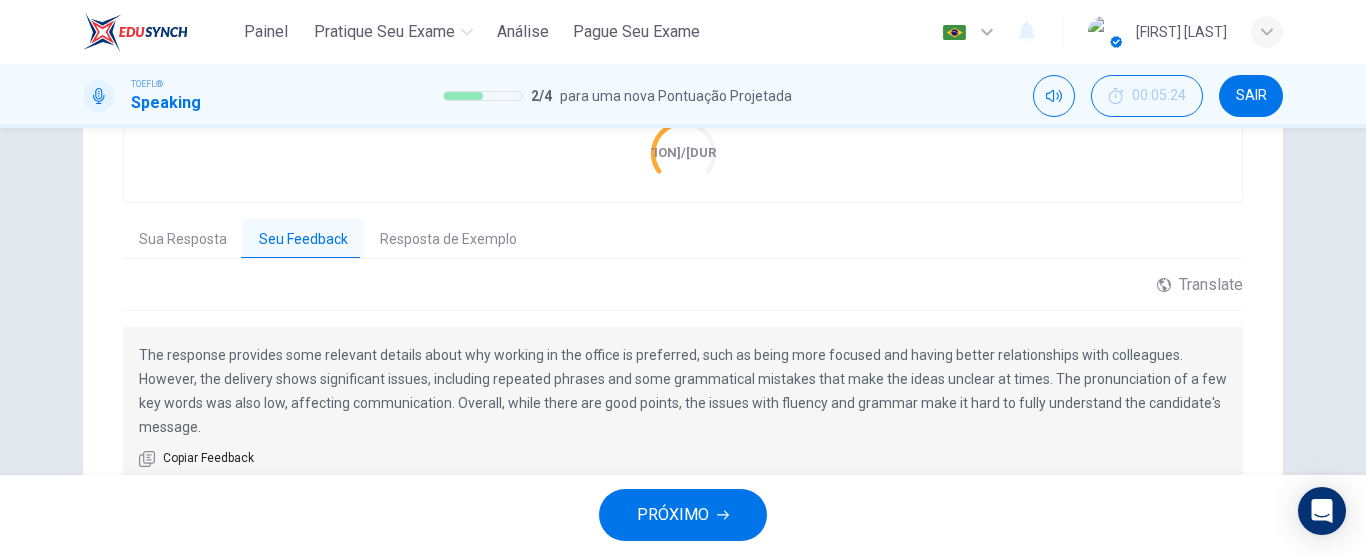 scroll, scrollTop: 528, scrollLeft: 0, axis: vertical 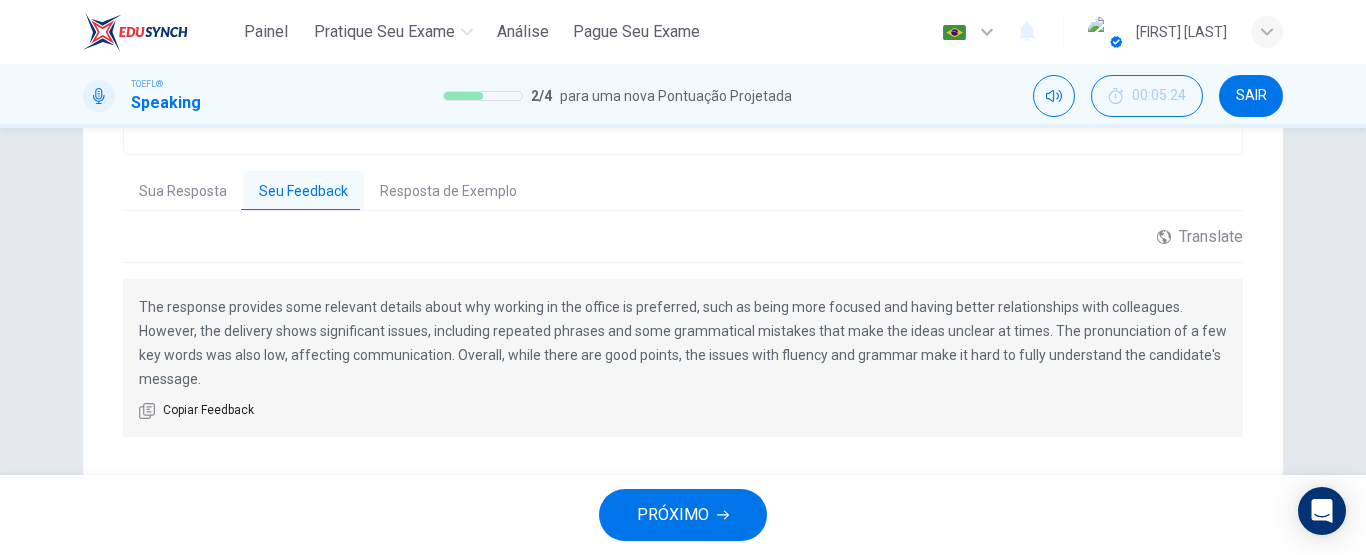 click on "Resposta de Exemplo" at bounding box center (448, 192) 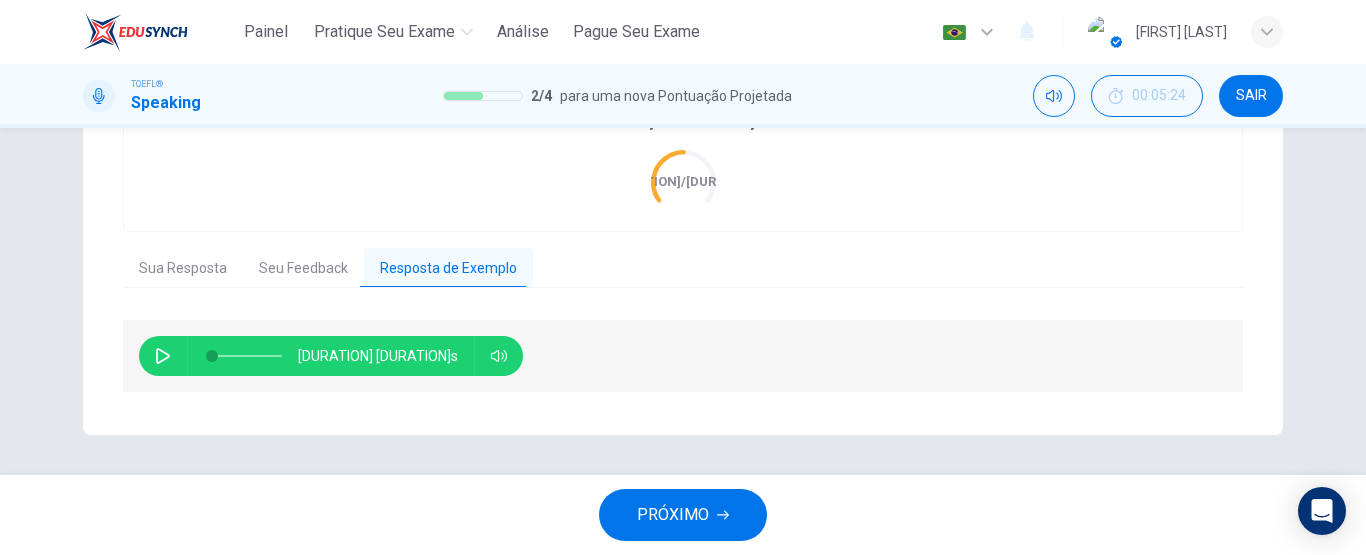 scroll, scrollTop: 451, scrollLeft: 0, axis: vertical 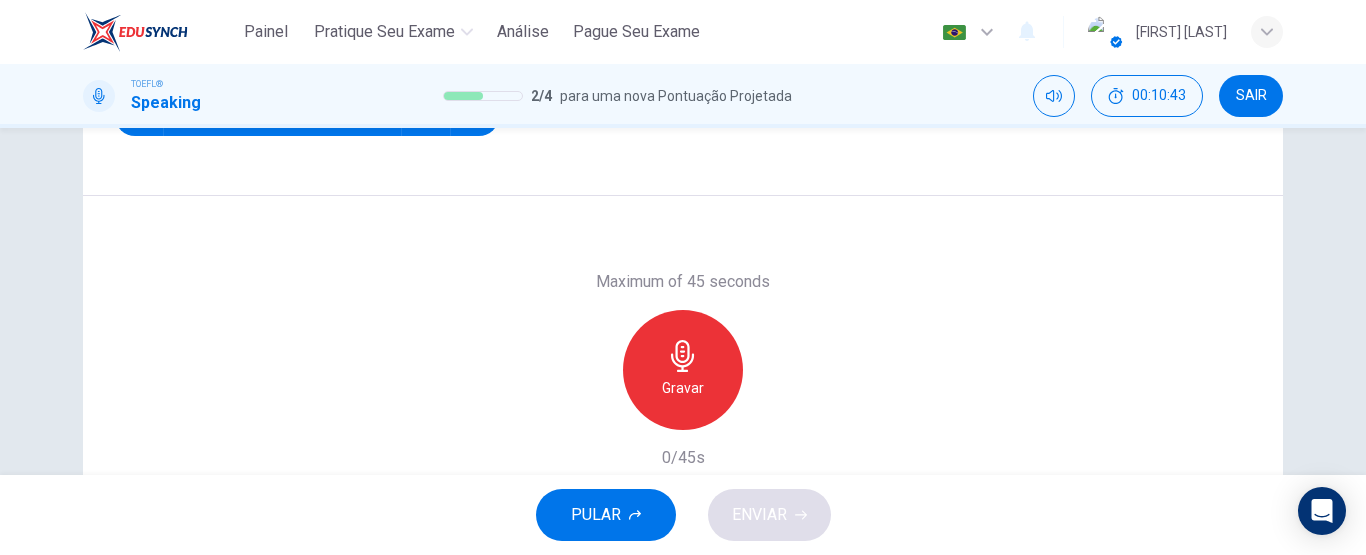 click on "Gravar" at bounding box center [683, 370] 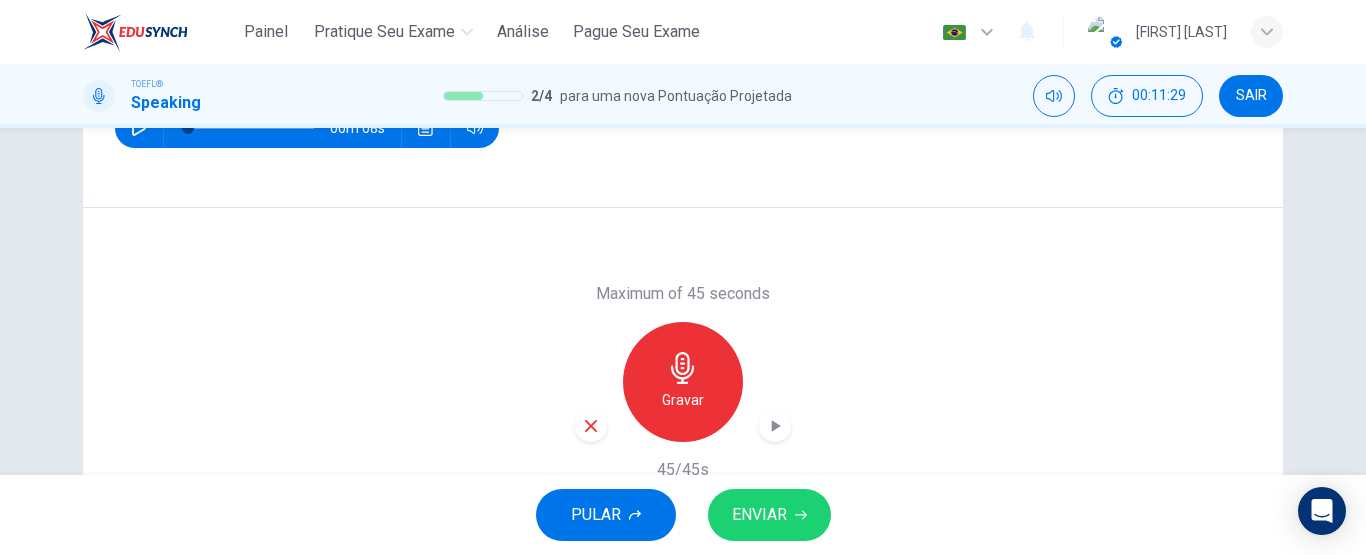 scroll, scrollTop: 323, scrollLeft: 0, axis: vertical 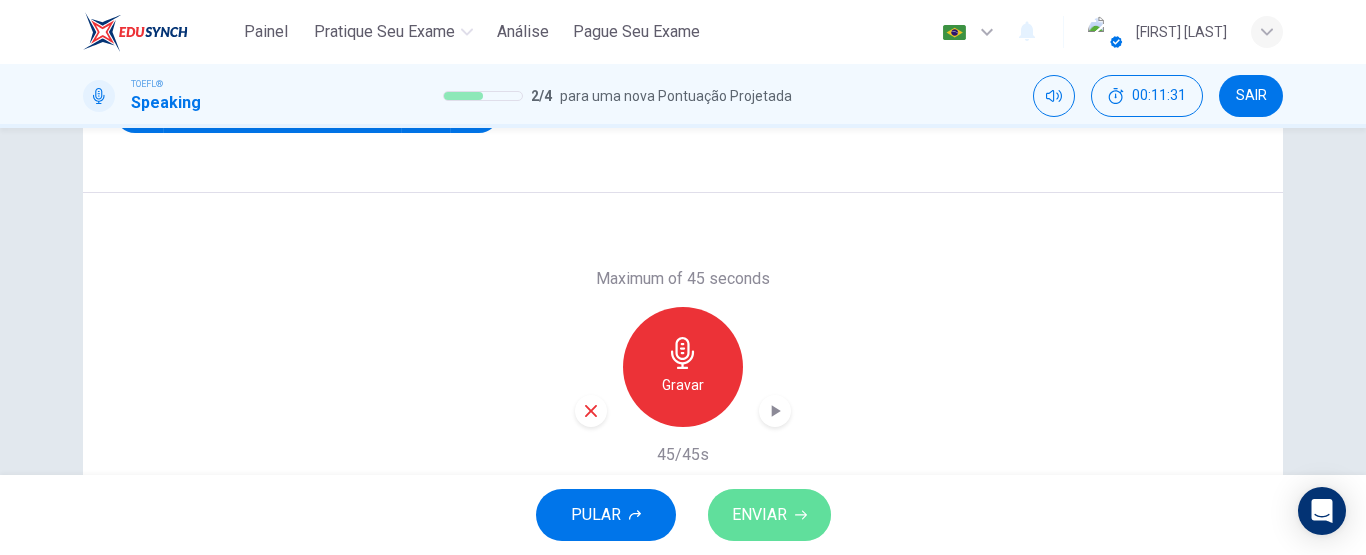 click on "ENVIAR" at bounding box center (769, 515) 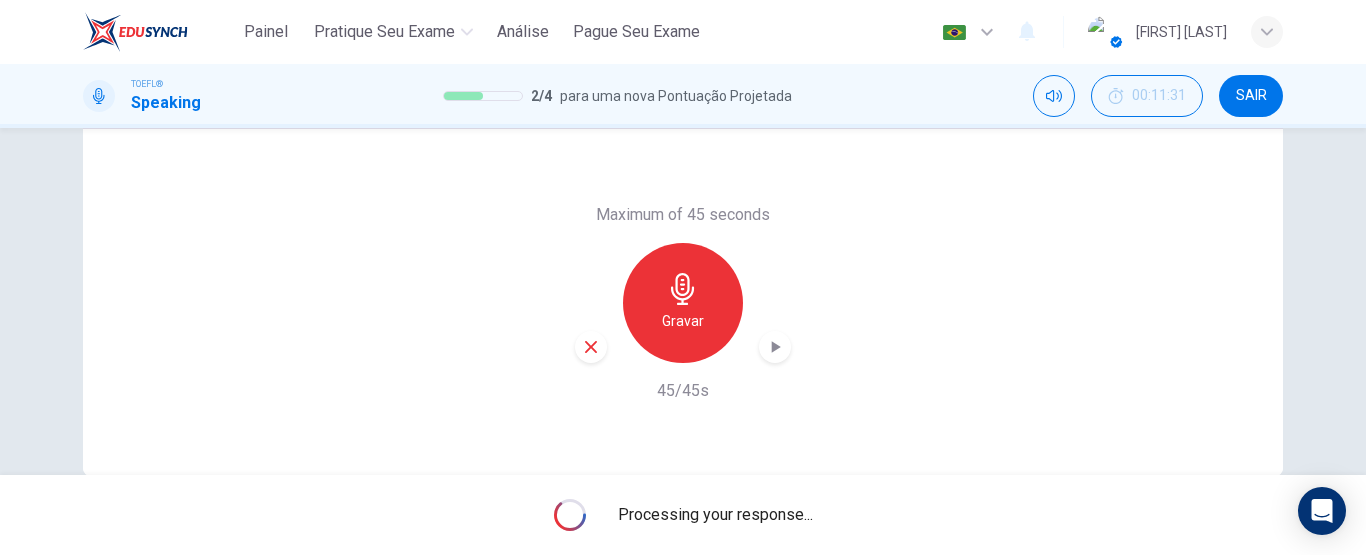 scroll, scrollTop: 428, scrollLeft: 0, axis: vertical 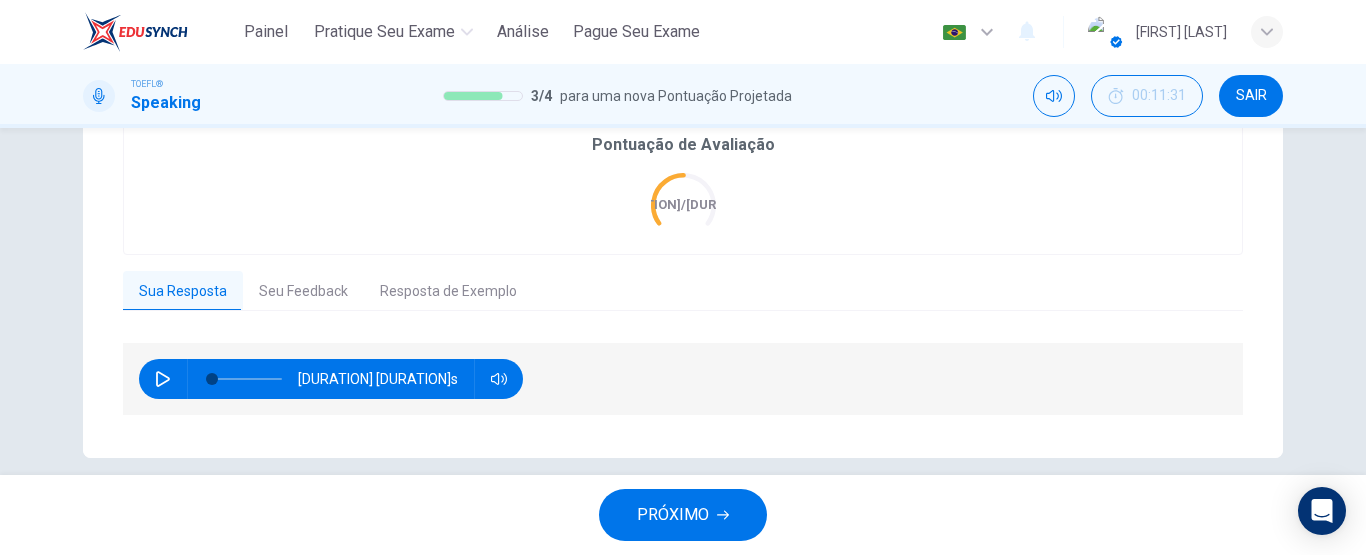click on "Seu Feedback" at bounding box center (303, 292) 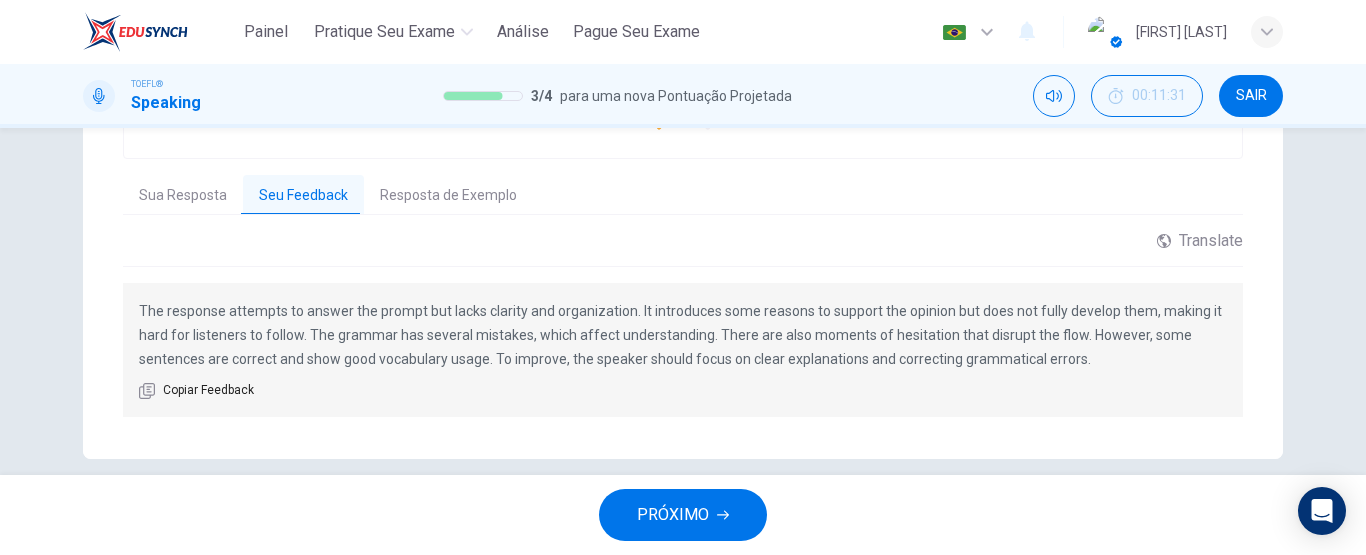 scroll, scrollTop: 528, scrollLeft: 0, axis: vertical 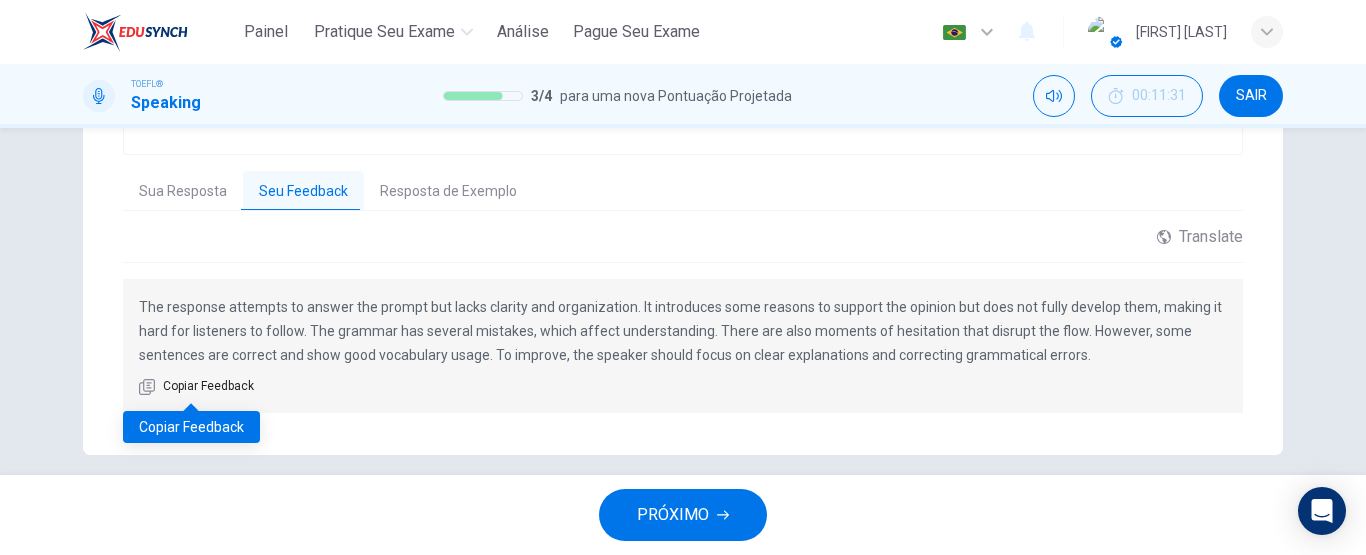 click on "Copiar Feedback" at bounding box center (208, 387) 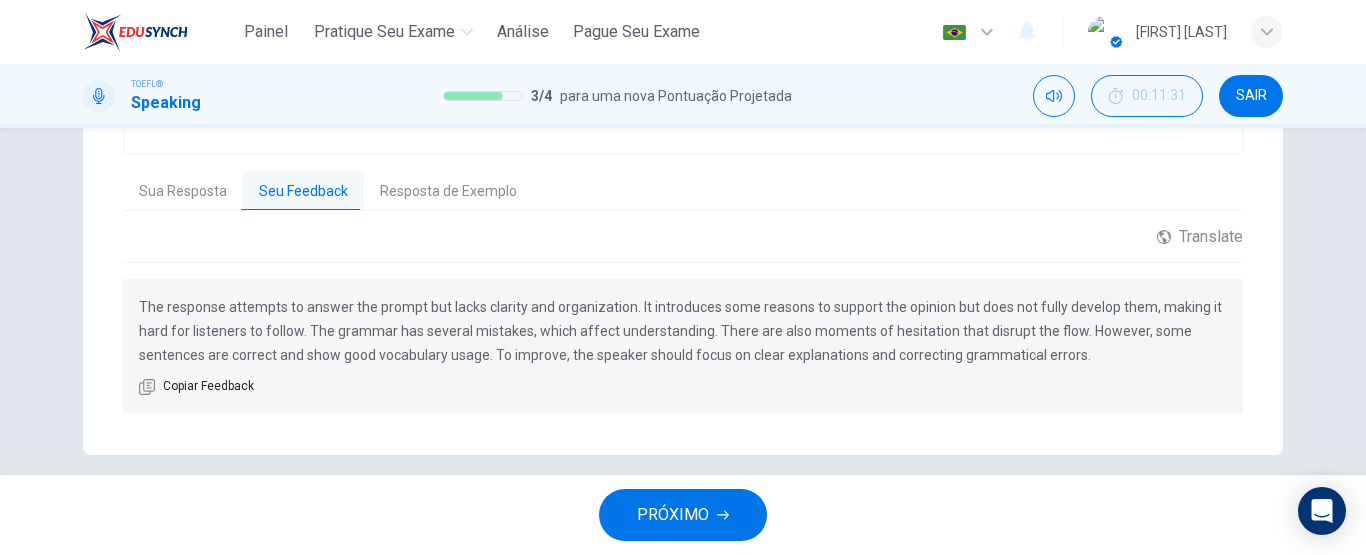 click on "Resposta de Exemplo" at bounding box center (448, 192) 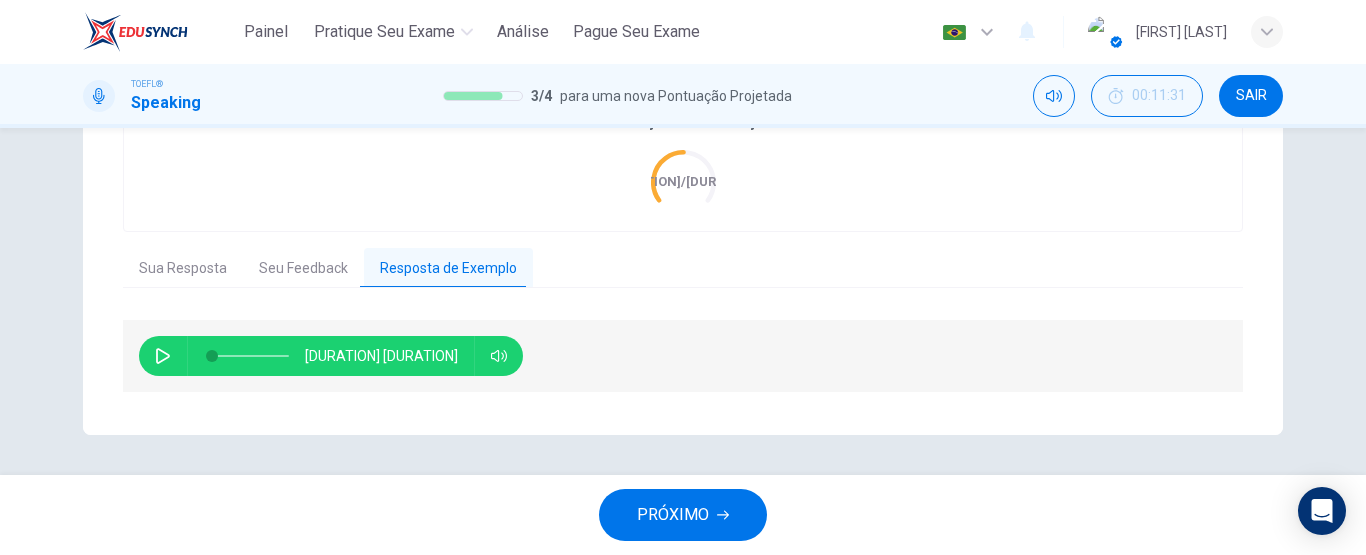 click at bounding box center [163, 356] 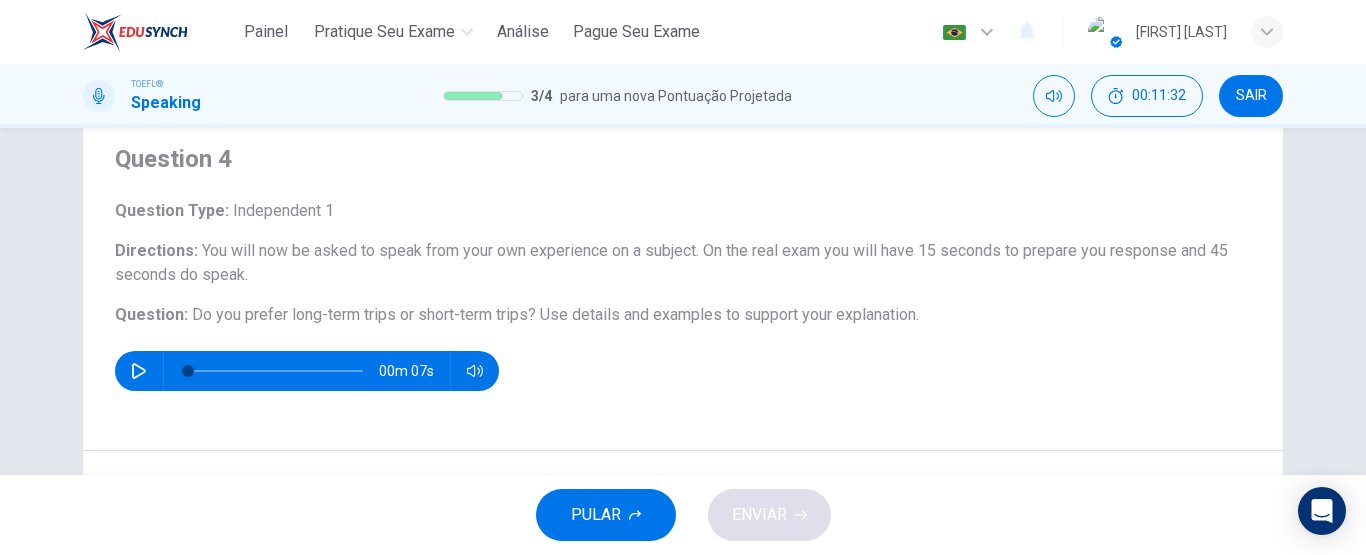 scroll, scrollTop: 100, scrollLeft: 0, axis: vertical 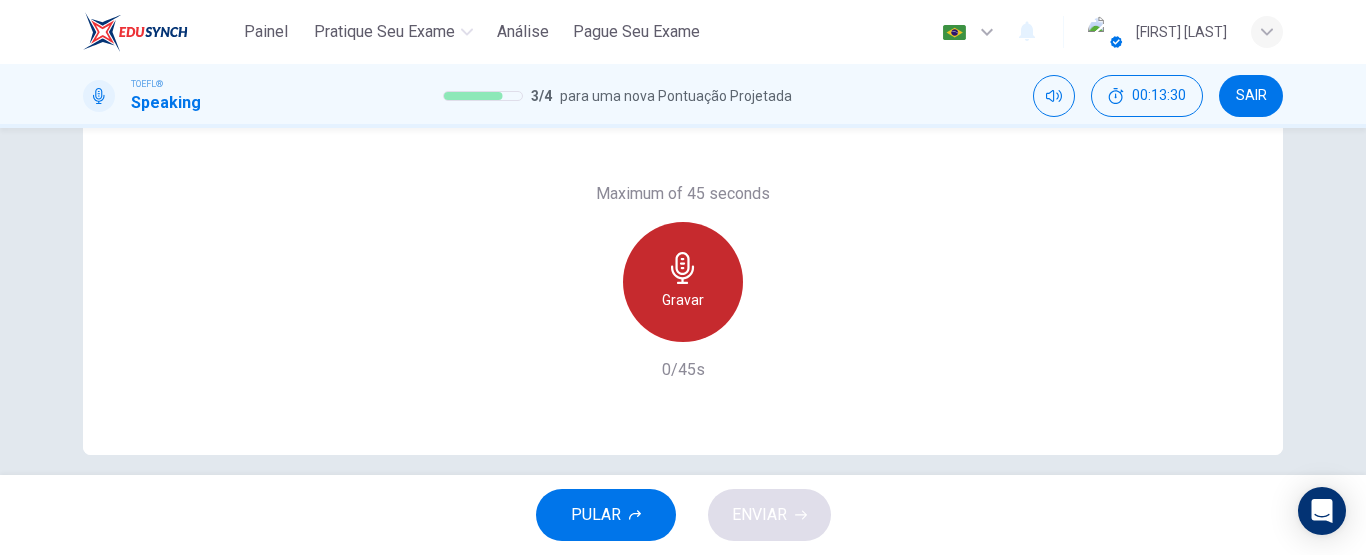 click on "Gravar" at bounding box center (683, 300) 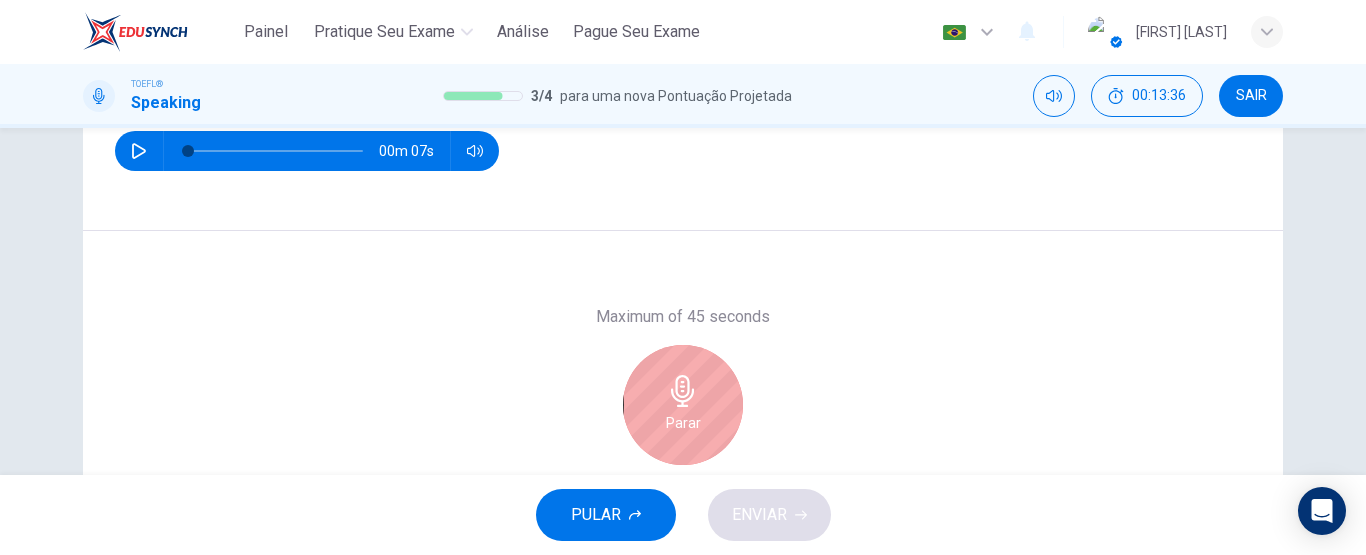 scroll, scrollTop: 308, scrollLeft: 0, axis: vertical 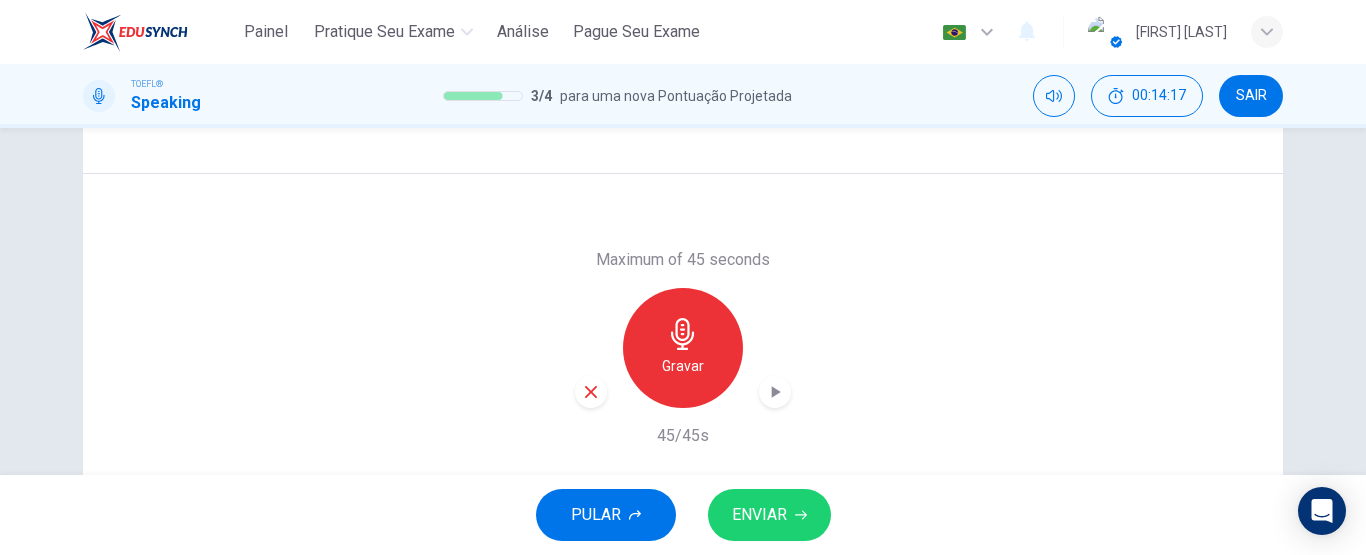 click on "ENVIAR" at bounding box center [769, 515] 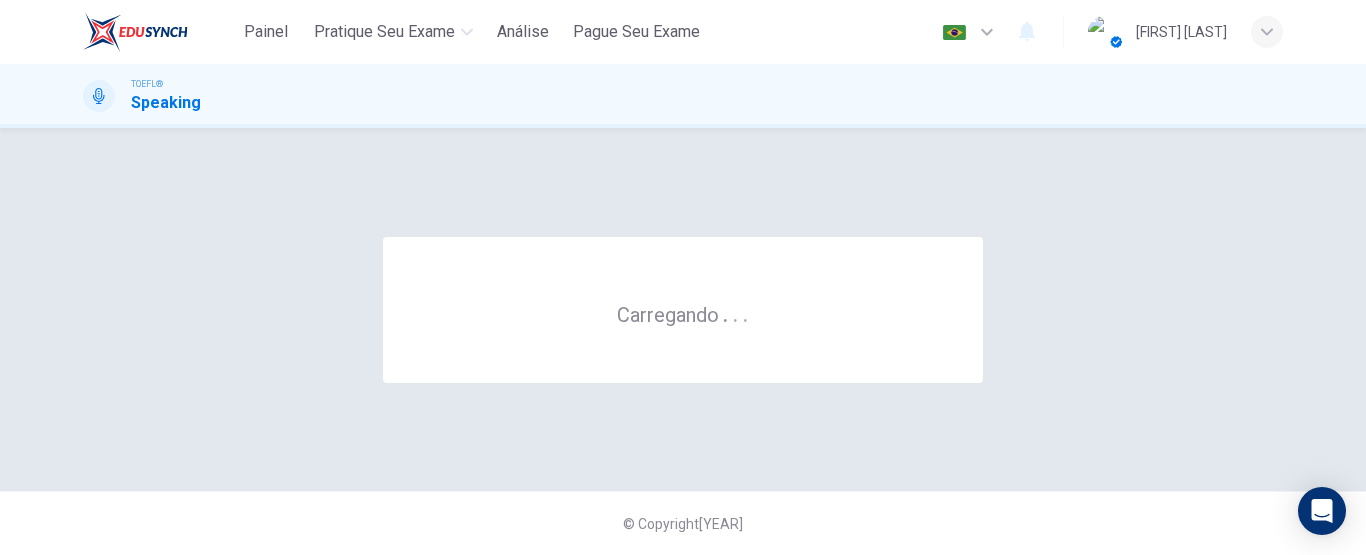 scroll, scrollTop: 0, scrollLeft: 0, axis: both 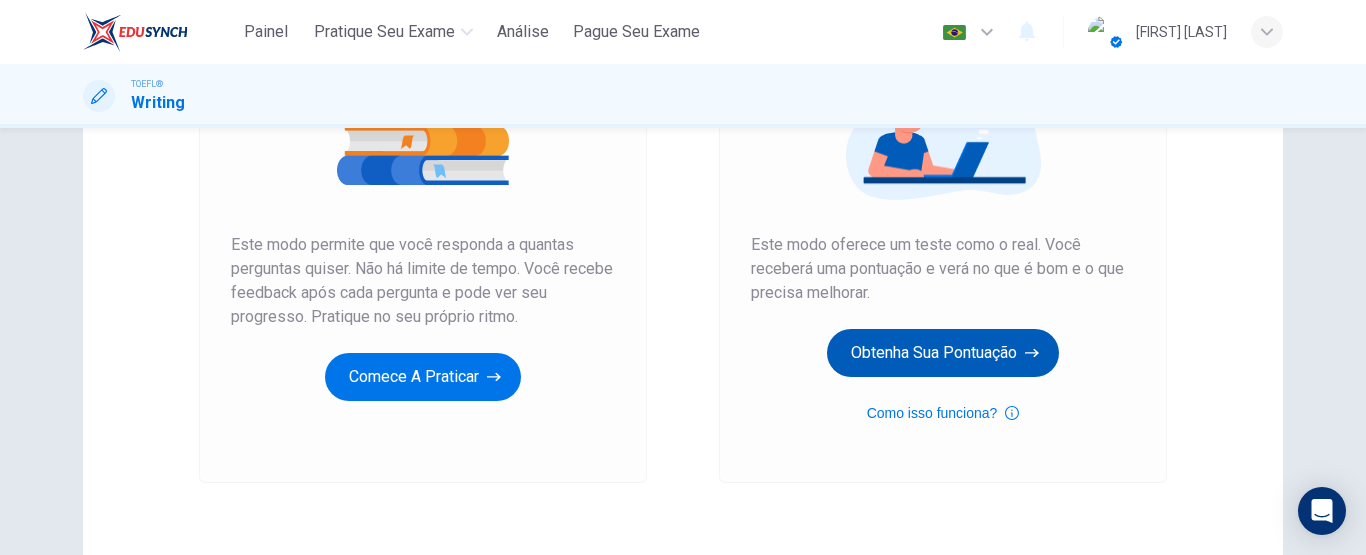 click on "Obtenha sua pontuação" at bounding box center [423, 377] 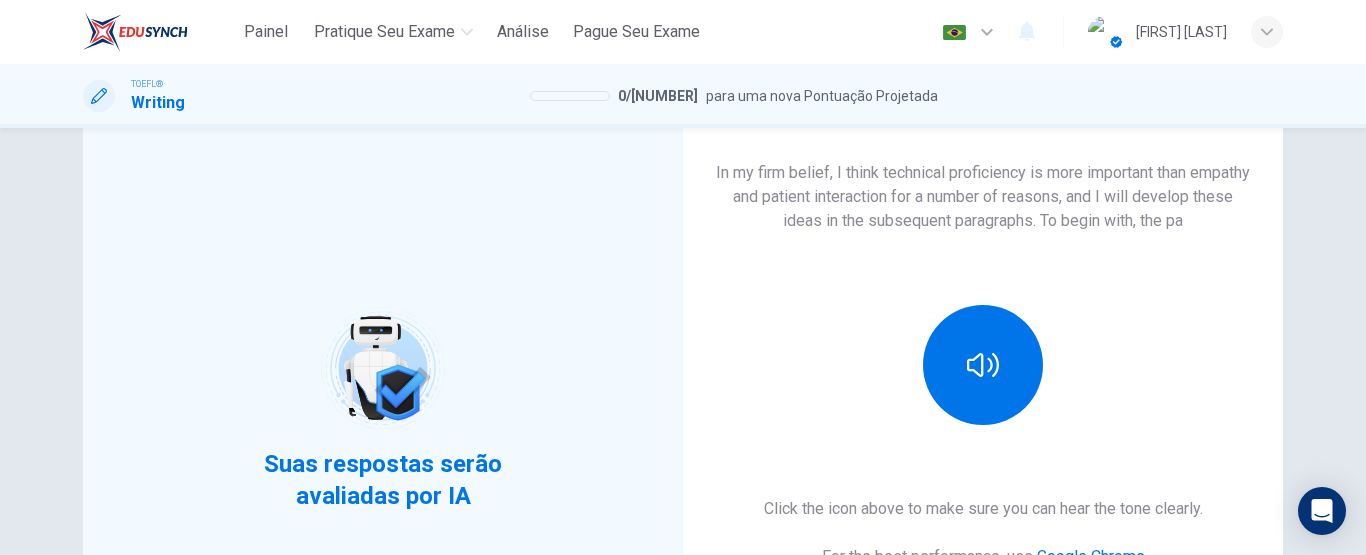 scroll, scrollTop: 200, scrollLeft: 0, axis: vertical 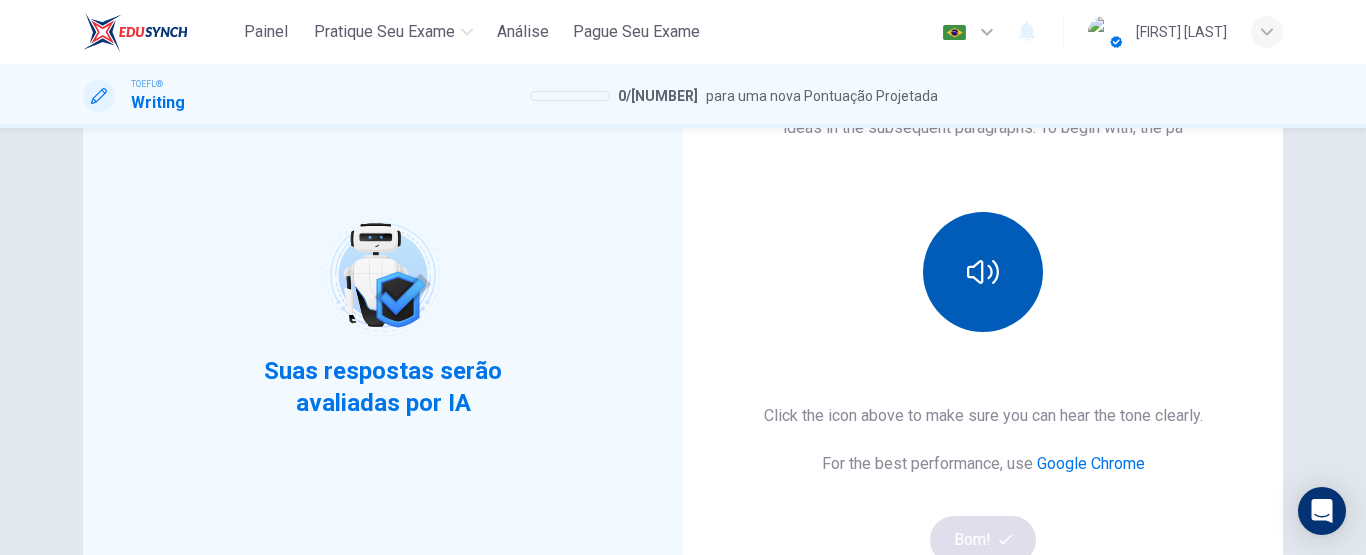 click at bounding box center (983, 272) 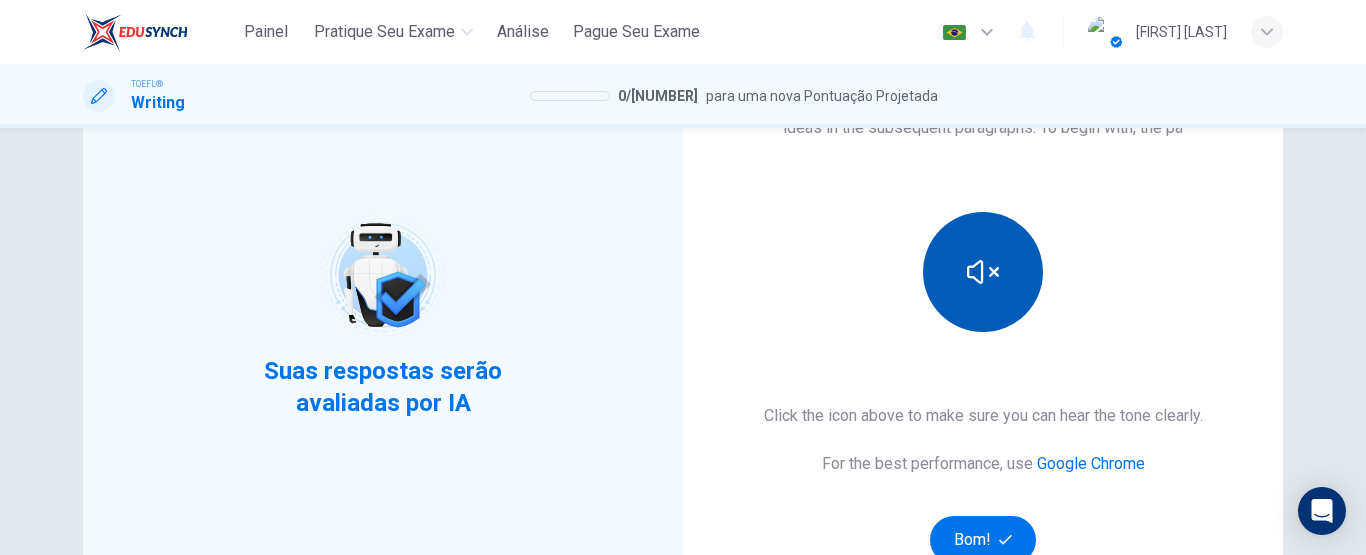 click at bounding box center [983, 272] 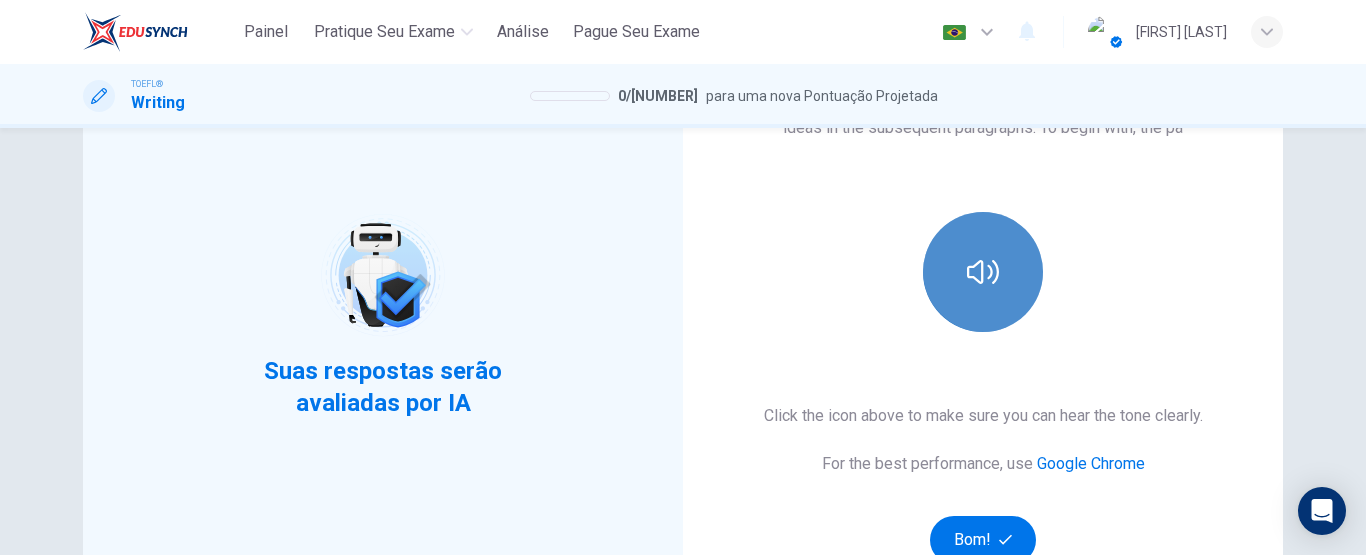 click at bounding box center (983, 272) 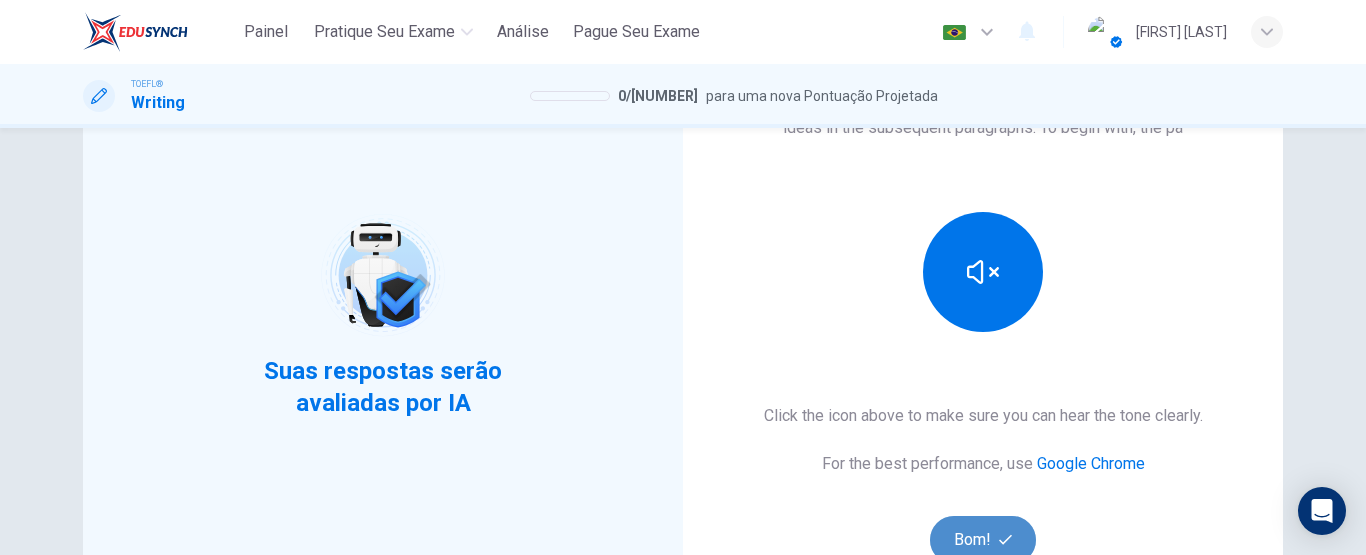 click on "Bom!" at bounding box center [983, 540] 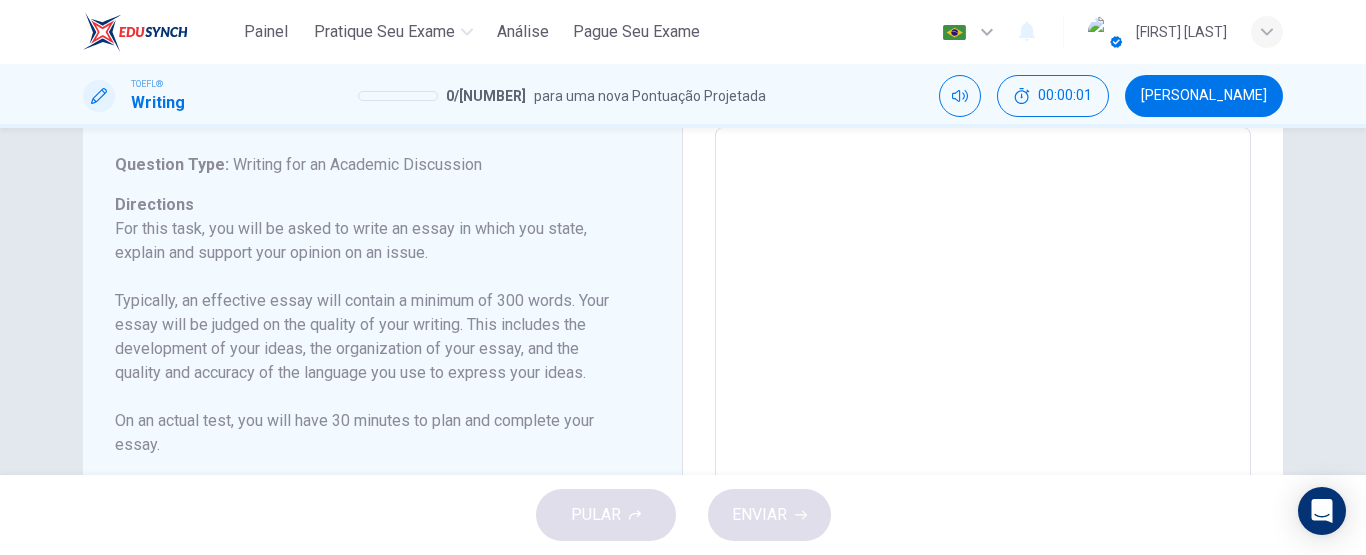 scroll, scrollTop: 0, scrollLeft: 0, axis: both 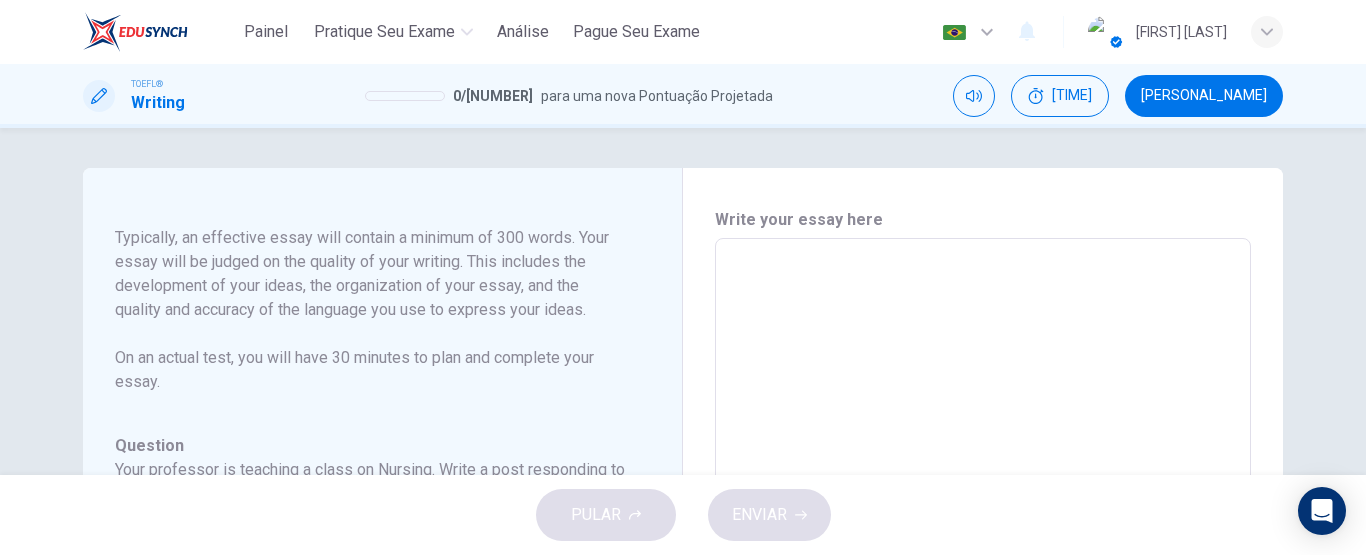 click at bounding box center [983, 572] 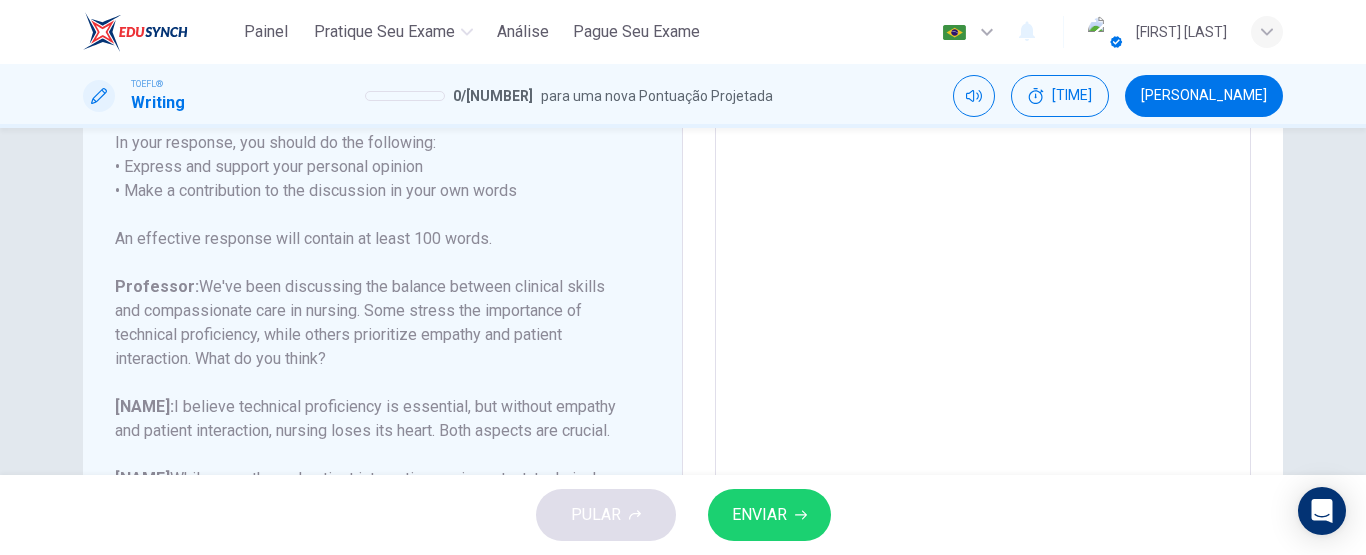 scroll, scrollTop: 400, scrollLeft: 0, axis: vertical 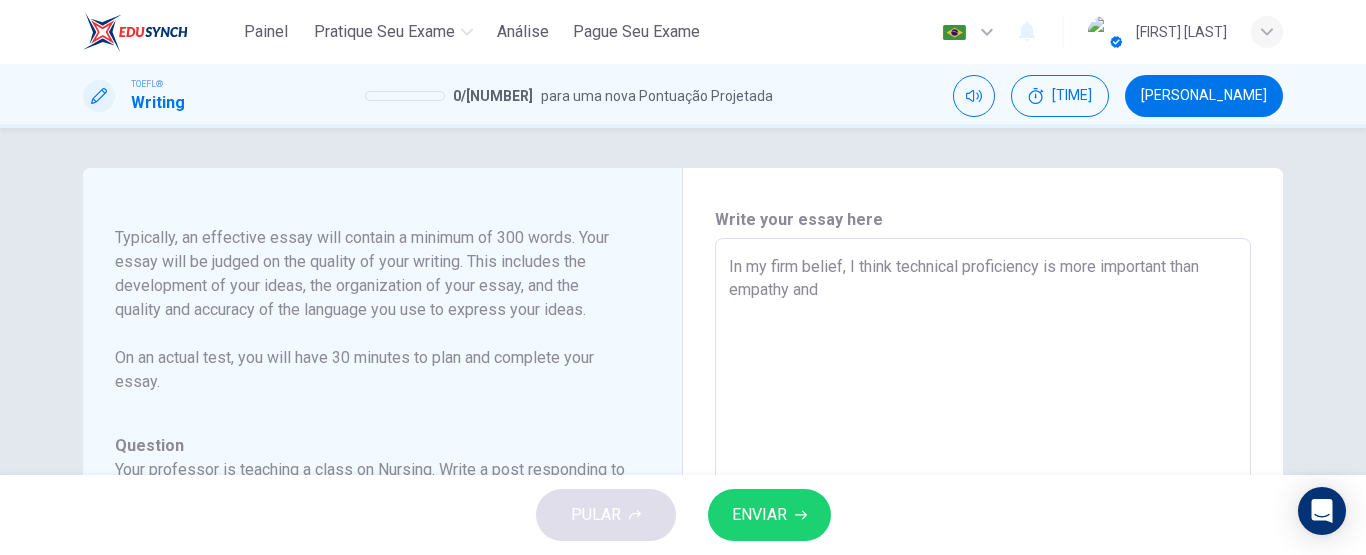 click on "In my firm belief, I think technical proficiency is more important than empathy and" at bounding box center (983, 572) 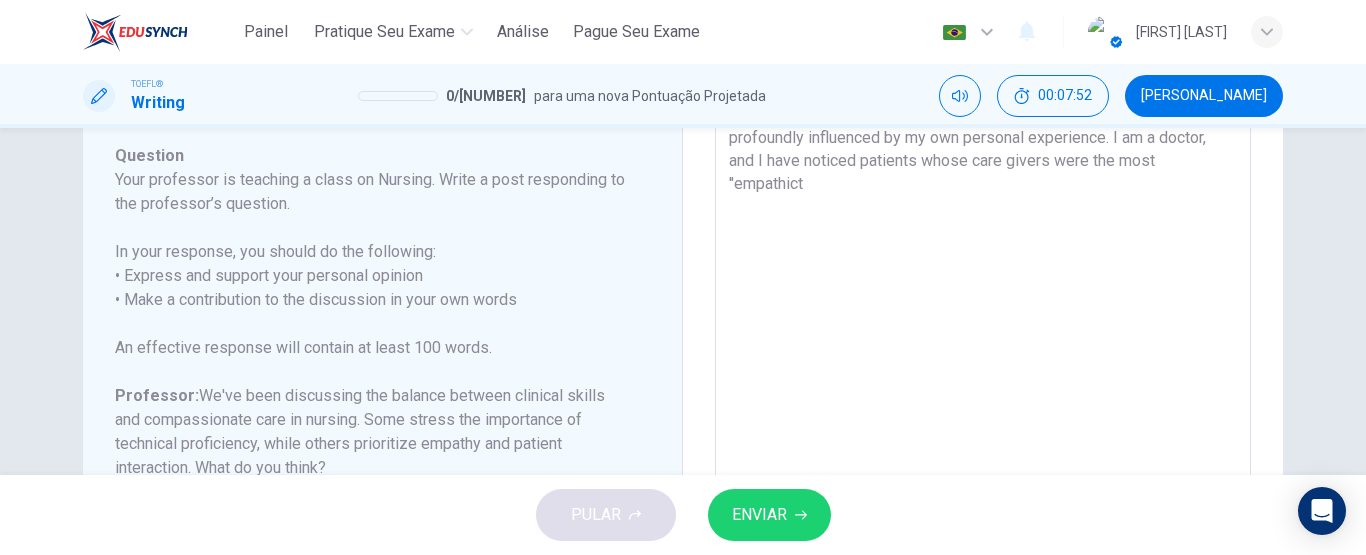 scroll, scrollTop: 243, scrollLeft: 0, axis: vertical 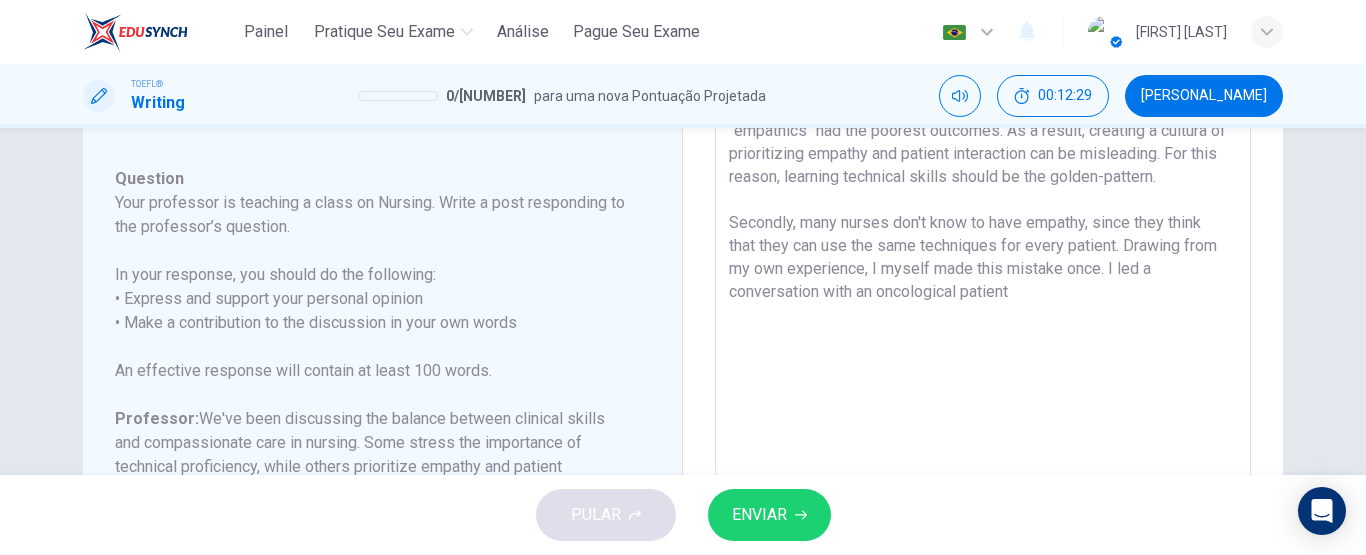 click on "In my firm belief, I think technical proficiency is more important than empathy and patient interaction for a number of reasons, and I will develop these ideas in the subsequent paragraphs.
To begin with, the patient needs a highly skilled professional on his care: the patient needs proper treatment, not a person to ''wipe their tears''. I have to admit that my opinion on this matter has been profoundly influenced by my own personal experience. I am a doctor, and I have noticed patients whose care givers were the most ''empathics'' had the poorest outcomes. As a result, creating a cultura of prioritizing empathy and patient interaction can be misleading. For this reason, learning technical skills should be the golden-pattern.
Secondly, many nurses don't know to have empathy, since they think that they can use the same techniques for every patient. Drawing from my own experience, I myself made this mistake once. I led a conversation with an oncological patient" at bounding box center (983, 229) 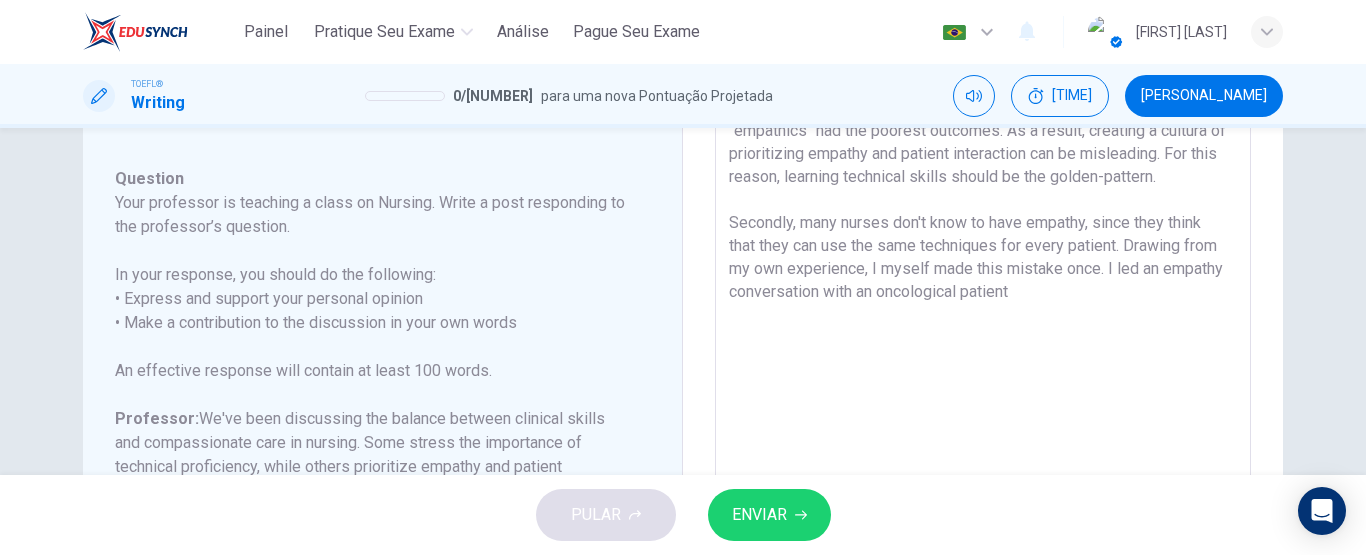 click on "In my firm belief, I think technical proficiency is more important than empathy and patient interaction for a number of reasons, and I will develop these ideas in the subsequent paragraphs.
To begin with, the patient needs a highly skilled professional on his care: the patient needs proper treatment, not a person to ''wipe their tears''. I have to admit that my opinion on this matter has been profoundly influenced by my own personal experience. I am a doctor, and I have noticed patients whose care givers were the most ''empathics'' had the poorest outcomes. As a result, creating a cultura of prioritizing empathy and patient interaction can be misleading. For this reason, learning technical skills should be the golden-pattern.
Secondly, many nurses don't know to have empathy, since they think that they can use the same techniques for every patient. Drawing from my own experience, I myself made this mistake once. I led an empathy conversation with an oncological patient" at bounding box center (983, 229) 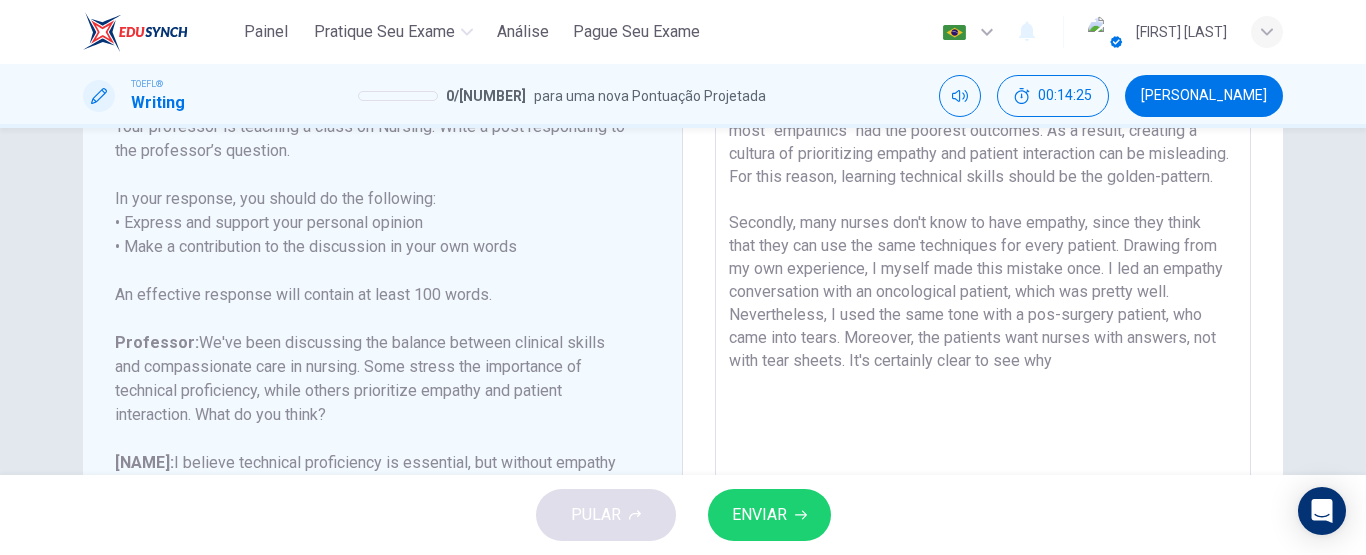 scroll, scrollTop: 198, scrollLeft: 0, axis: vertical 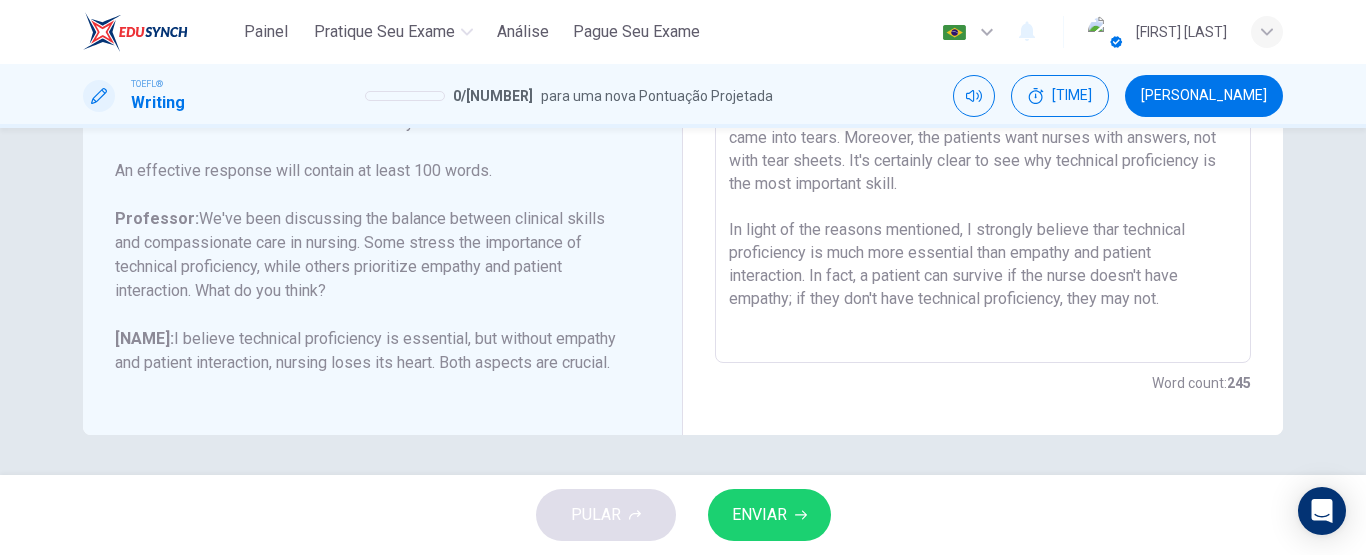 type on "In my firm belief, I think technical proficiency is more important than empathy and patient interaction for a number of reasons, and I will develop these ideas in the subsequent paragraphs.
To begin with, the patient needs a highly skilled professional on his care: the patient needs proper treatment, not a person to ''wipe their tears''. I have to admit that my opinion on this matter has been profoundly influenced by my own personal experience. I am a doctor, and I have noticed patients whose care givers were the most ''empathics'' had the poorest outcomes. As a result, creating a cultura of prioritizing empathy and patient interaction can be misleading. For this reason, learning technical skills should be the golden-pattern.
Secondly, many nurses don't know to have empathy, since they think that they can use the same techniques for every patient. Drawing from my own experience, I myself made this mistake once. I led an empathy conversation with an oncological patient, which was pretty well. Nevertheless..." 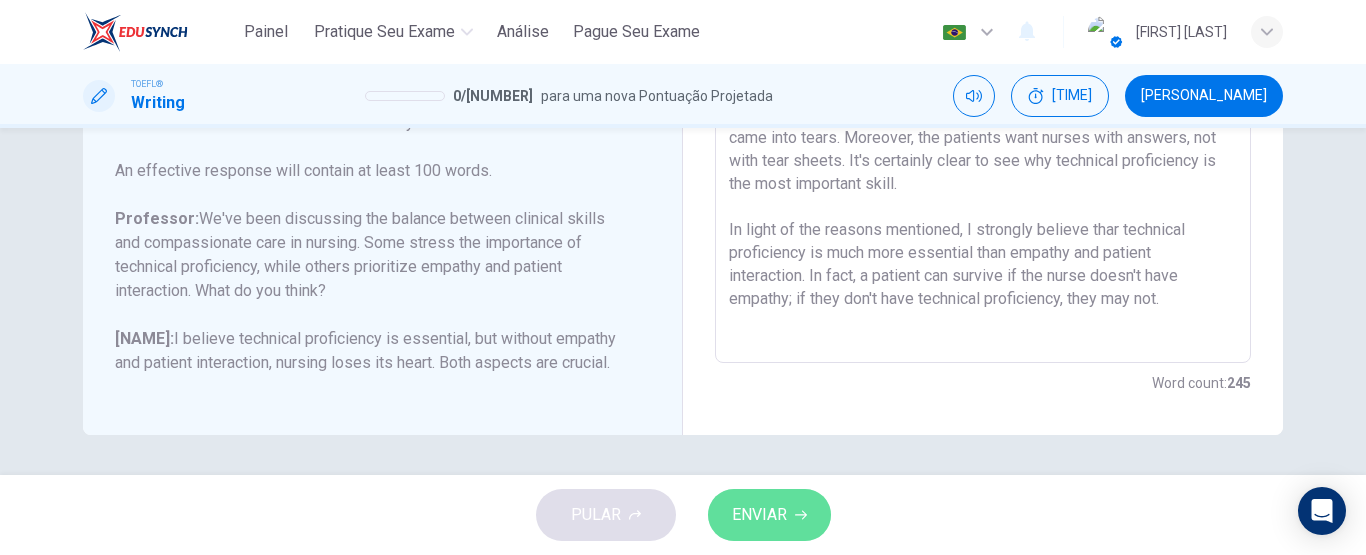 click on "ENVIAR" at bounding box center (769, 515) 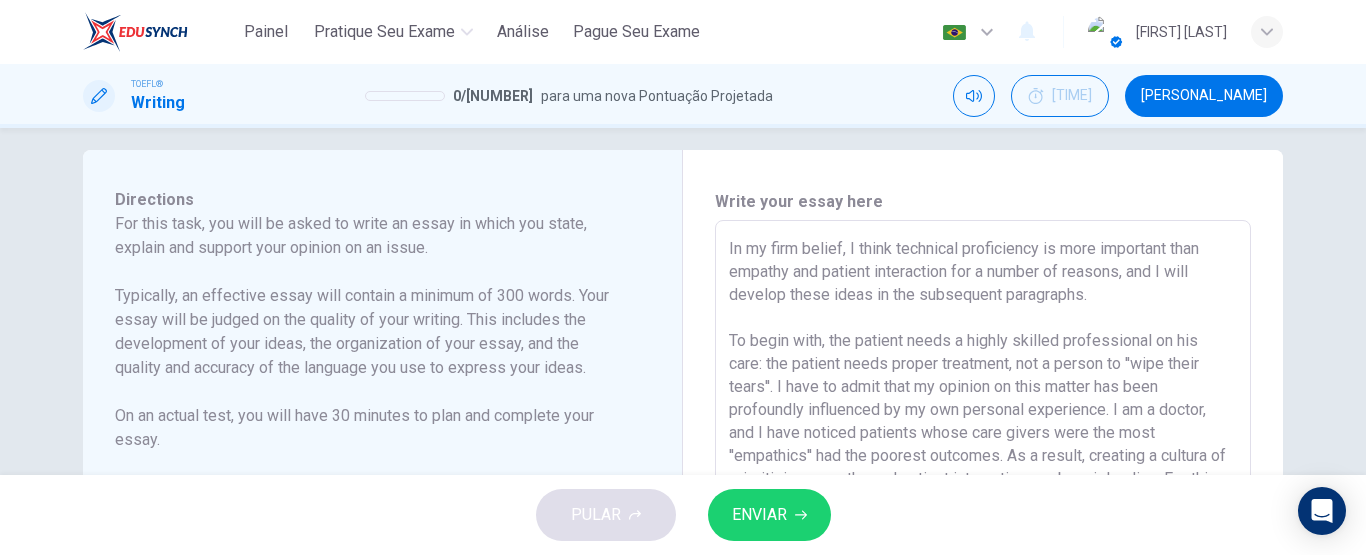 scroll, scrollTop: 0, scrollLeft: 0, axis: both 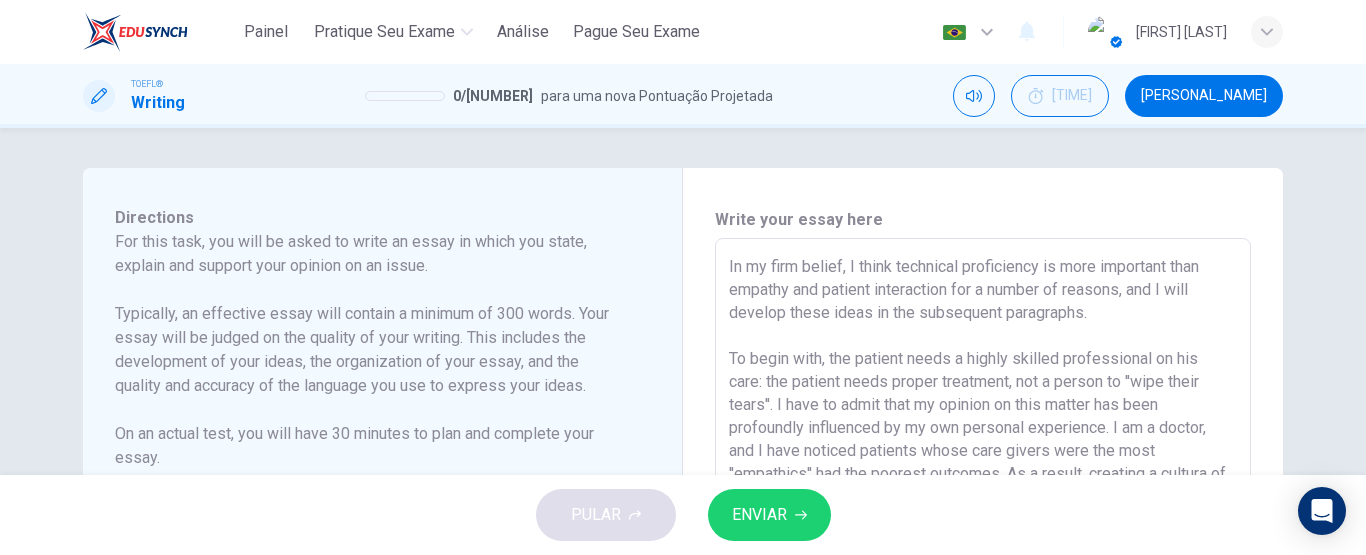 drag, startPoint x: 1178, startPoint y: 306, endPoint x: 699, endPoint y: 212, distance: 488.13626 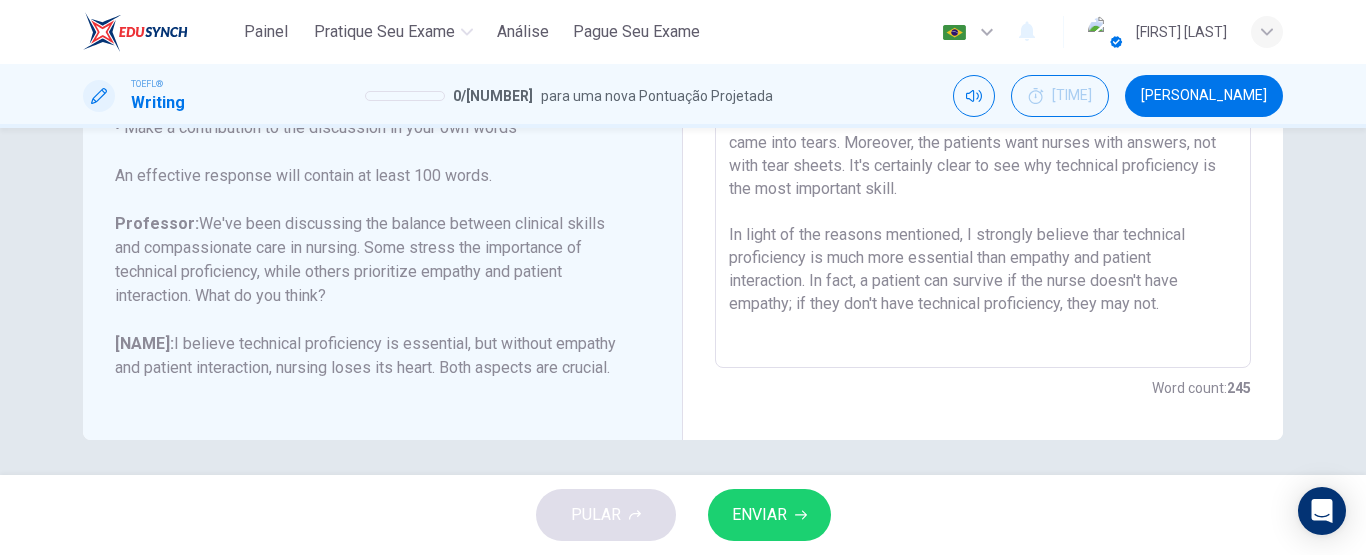 scroll, scrollTop: 543, scrollLeft: 0, axis: vertical 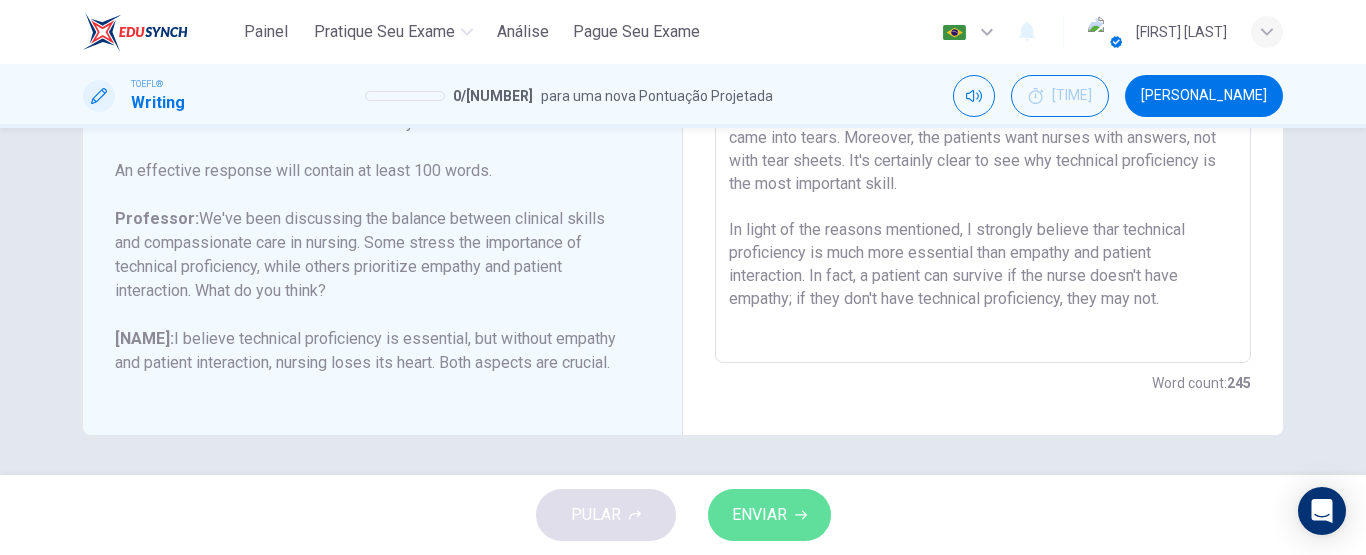 click on "ENVIAR" at bounding box center (769, 515) 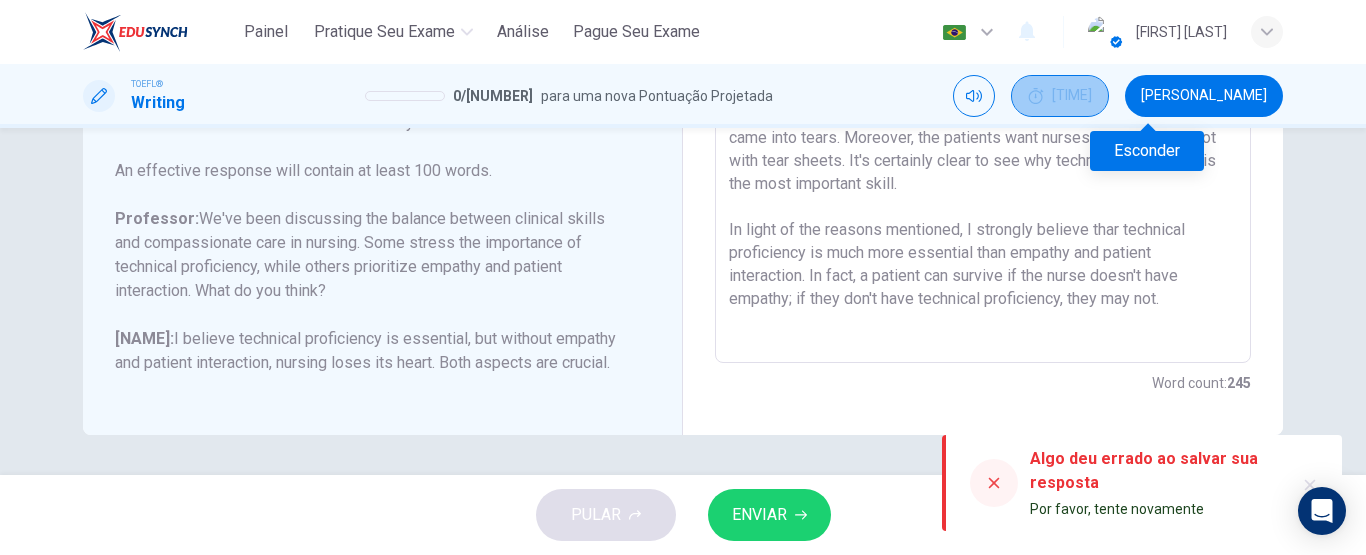 click on "[TIME]" at bounding box center (1072, 96) 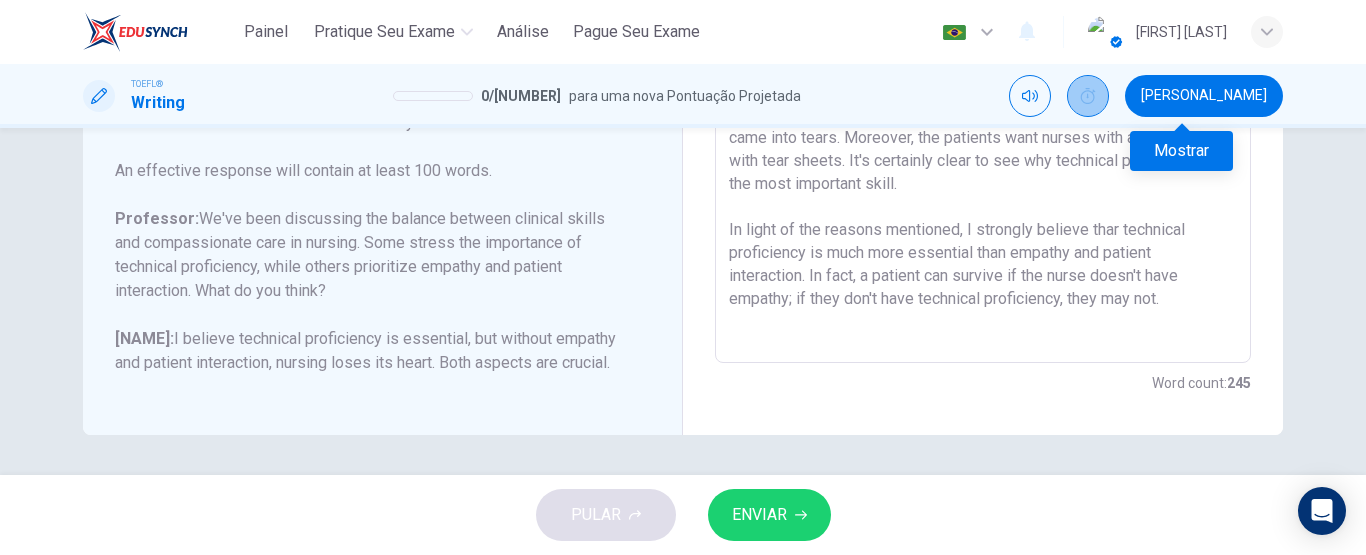 click at bounding box center [1088, 96] 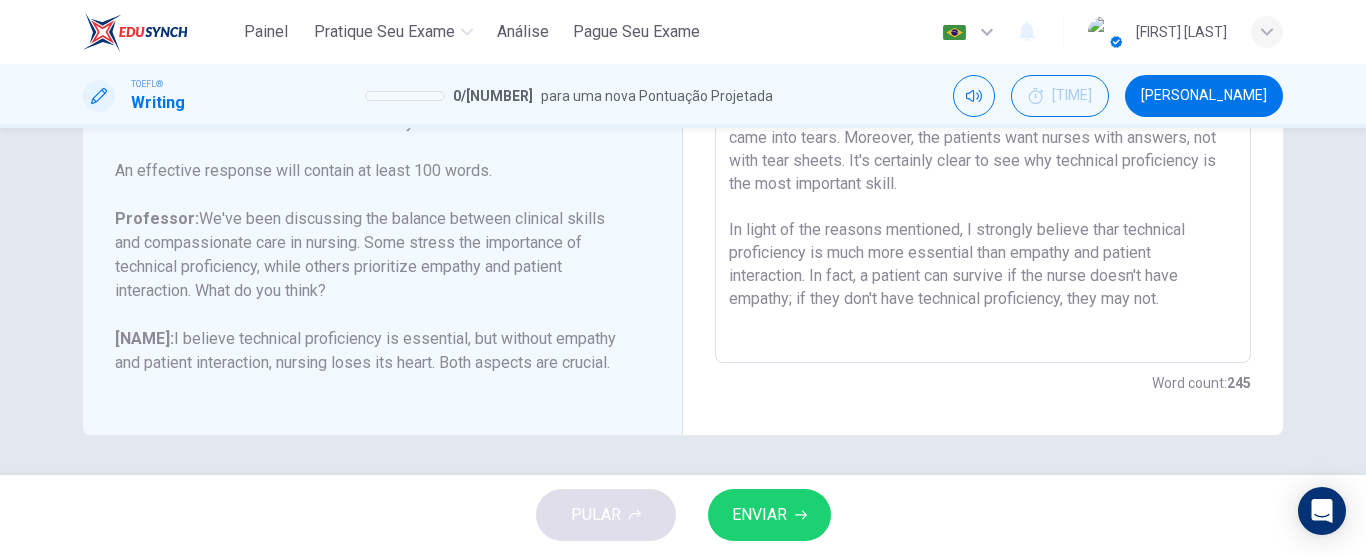 click on "ENVIAR" at bounding box center (769, 515) 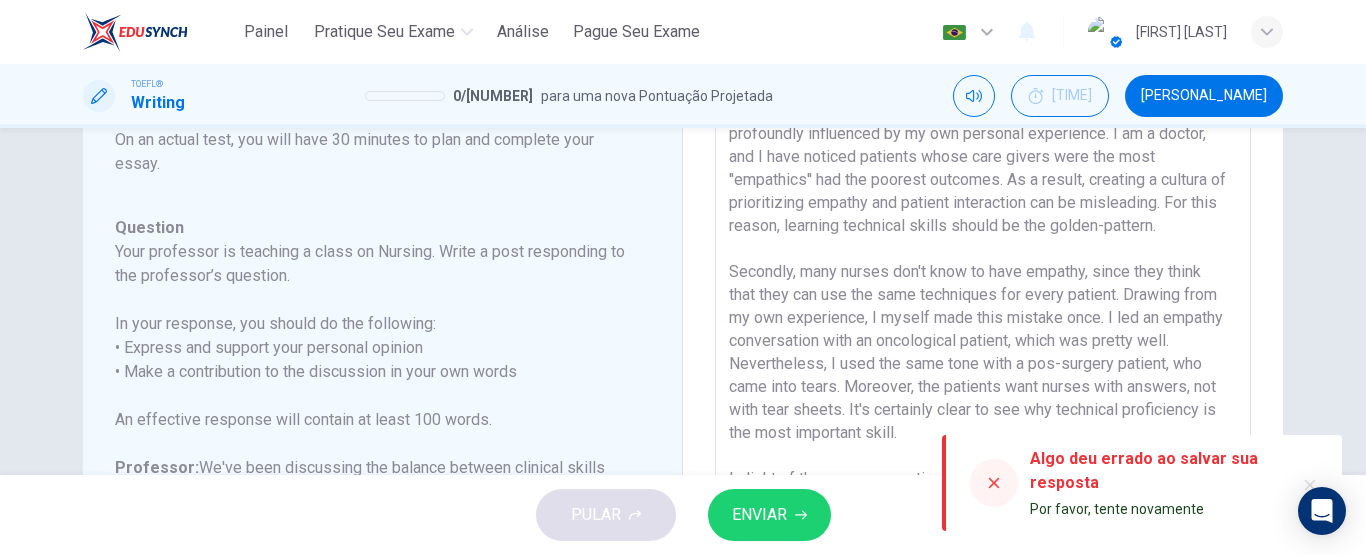 scroll, scrollTop: 243, scrollLeft: 0, axis: vertical 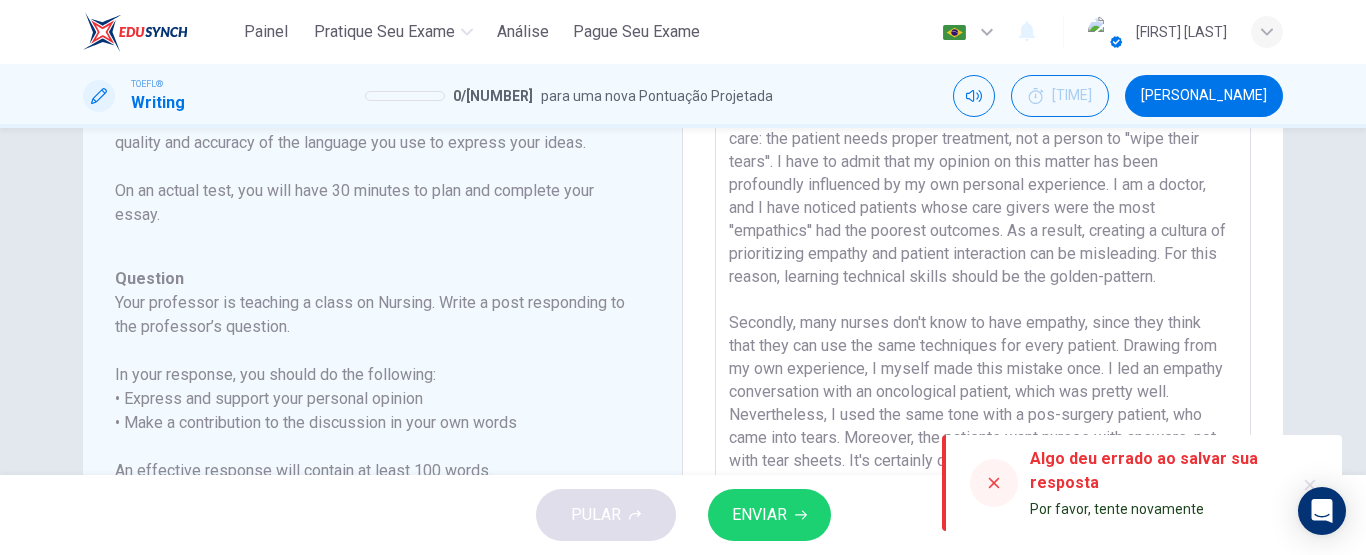 click at bounding box center [983, 329] 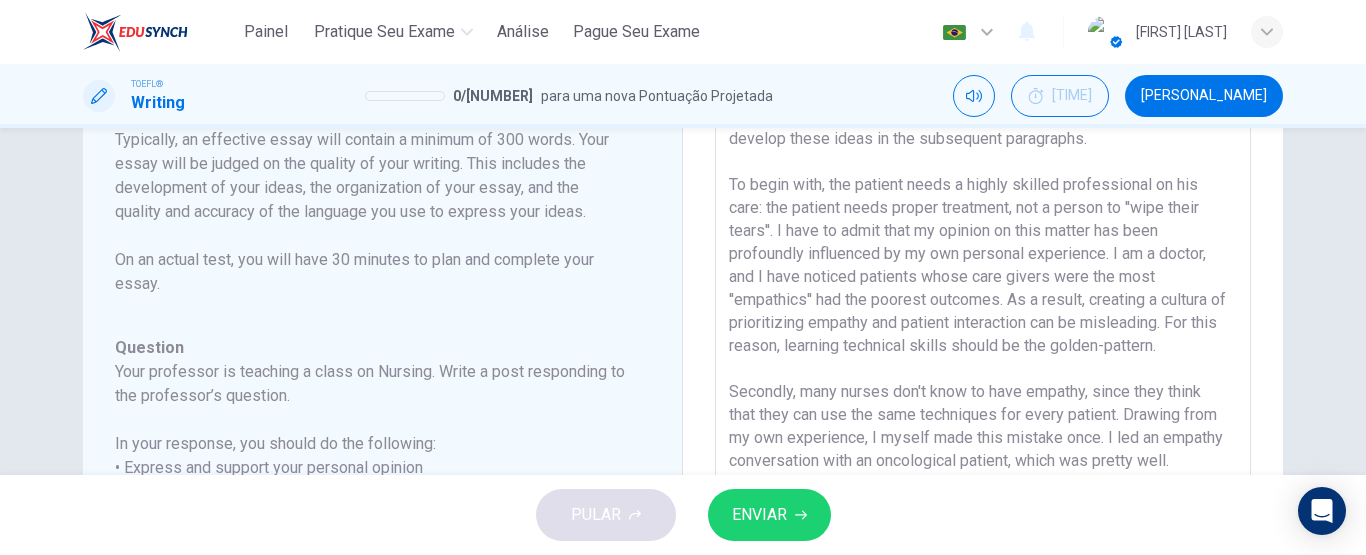 scroll, scrollTop: 543, scrollLeft: 0, axis: vertical 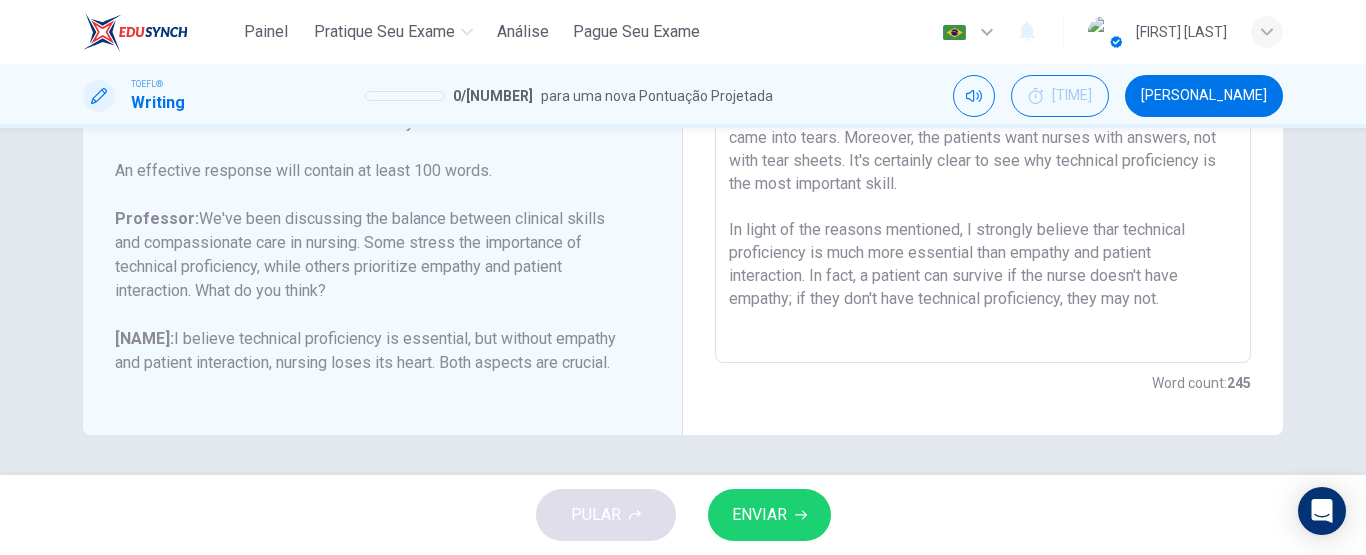 drag, startPoint x: 724, startPoint y: 264, endPoint x: 1295, endPoint y: 492, distance: 614.8374 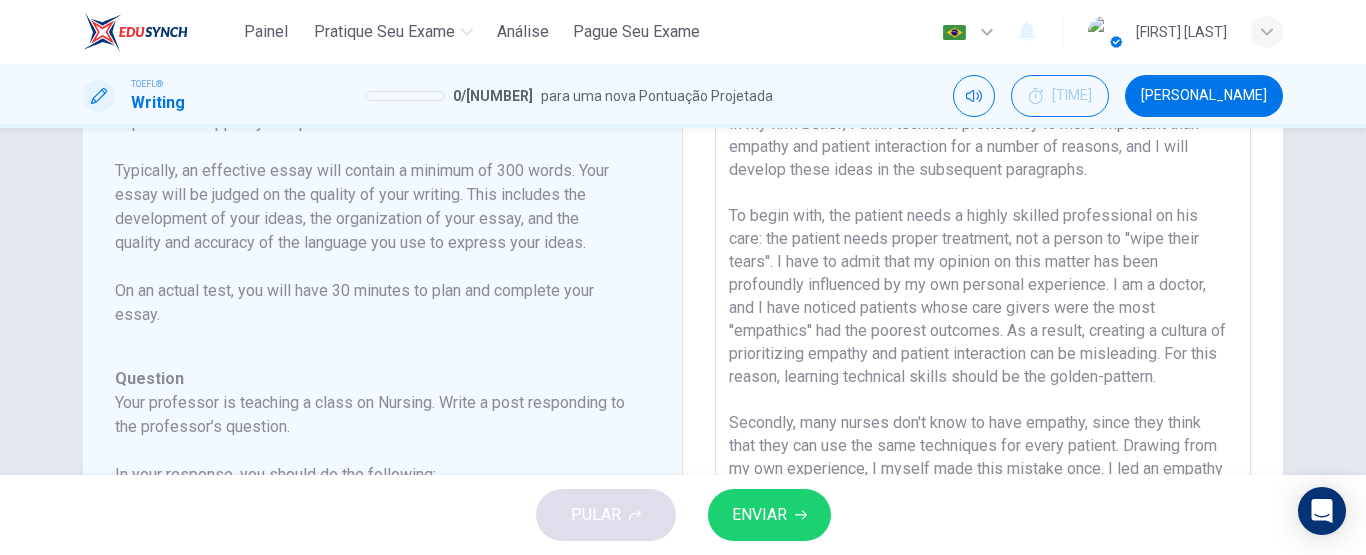 click at bounding box center (983, 429) 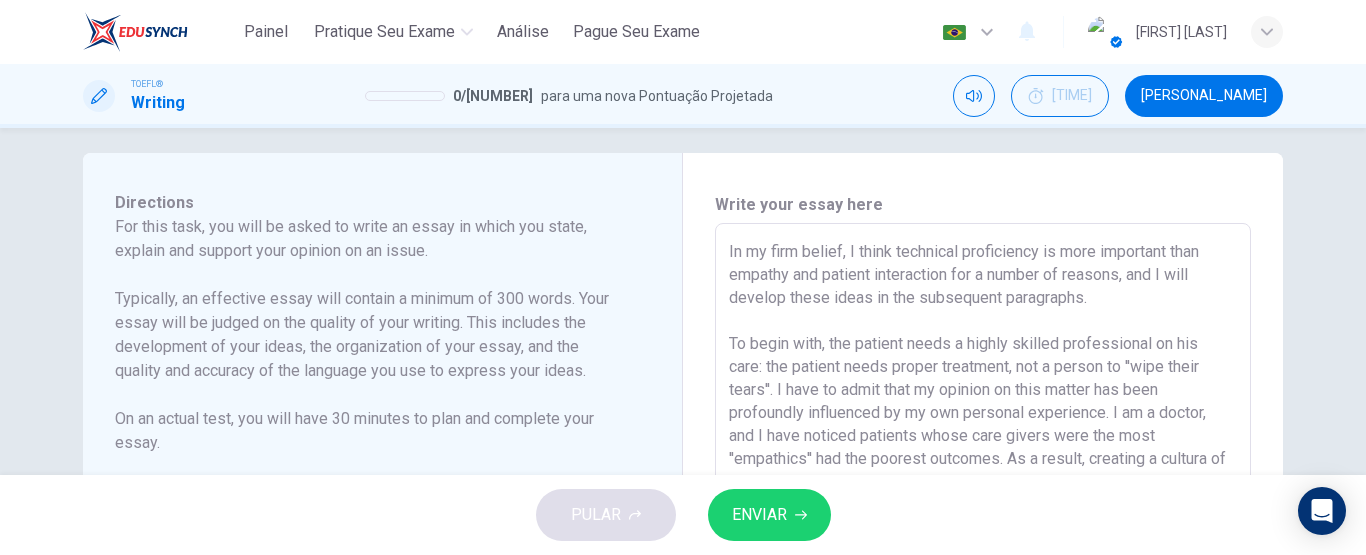 scroll, scrollTop: 0, scrollLeft: 0, axis: both 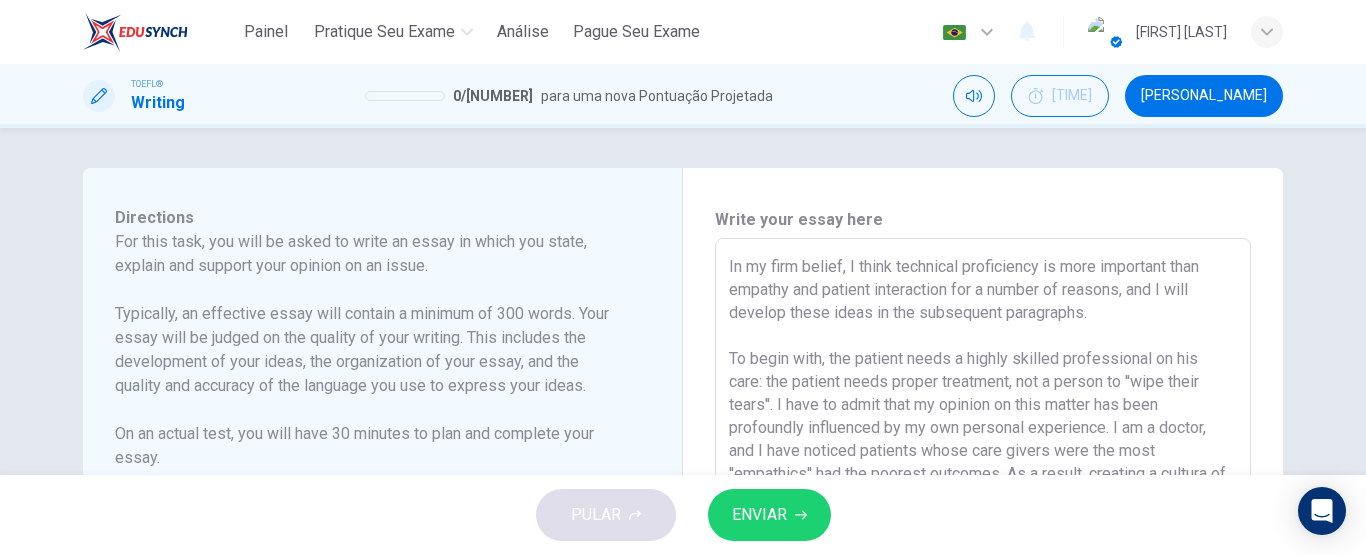 click on "ENVIAR" at bounding box center (759, 515) 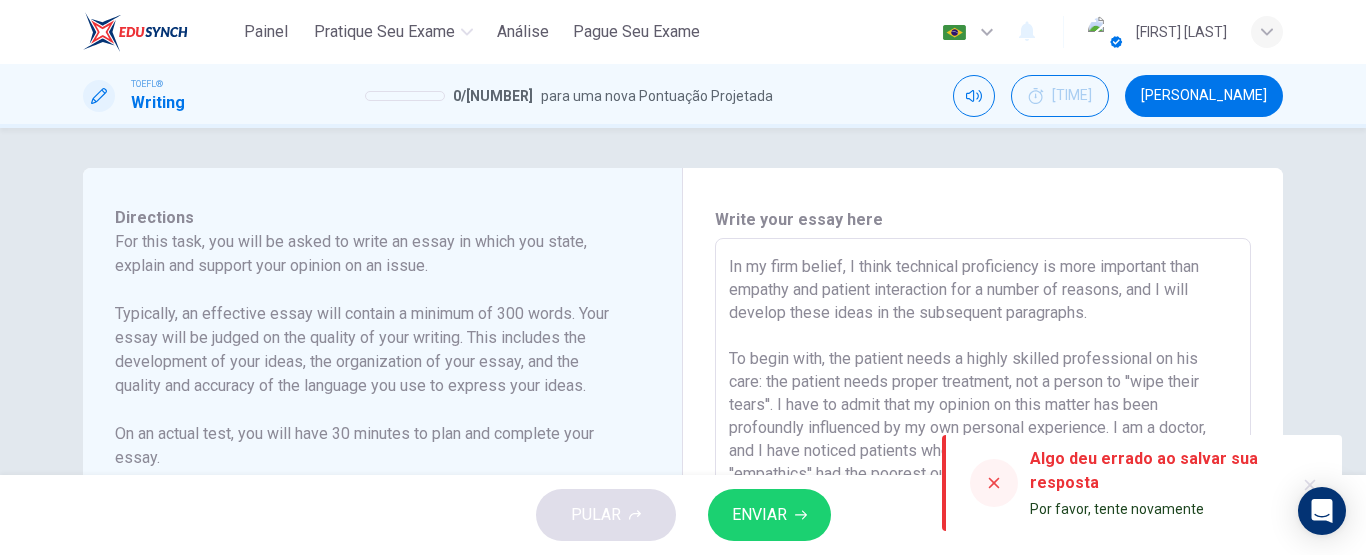 click on "ENVIAR" at bounding box center (759, 515) 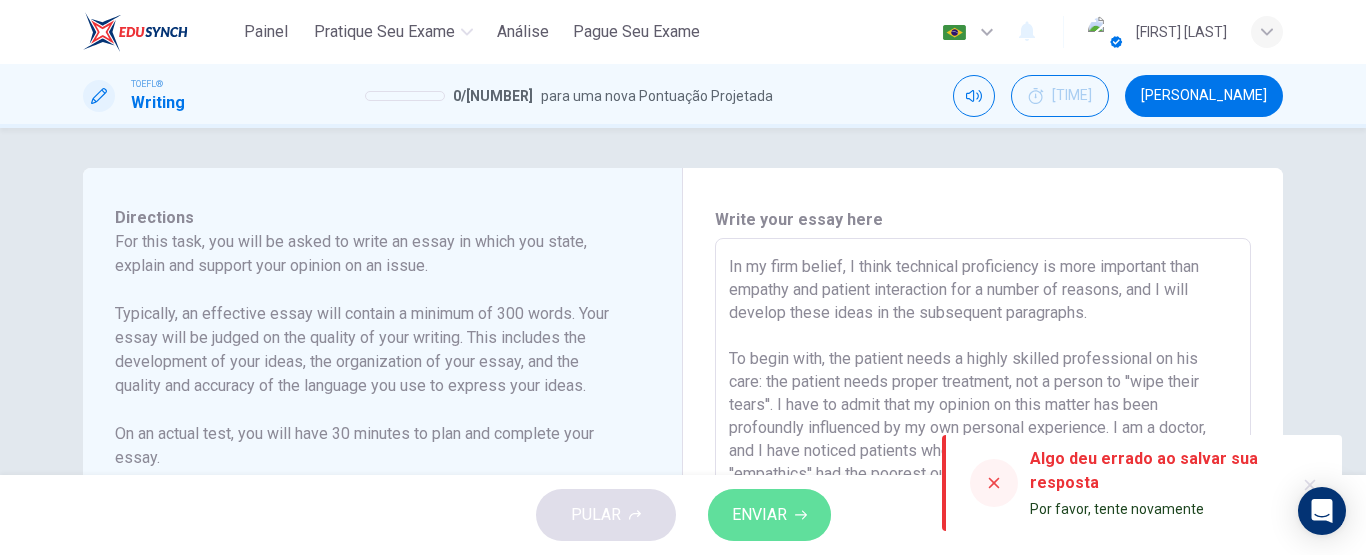click on "ENVIAR" at bounding box center (759, 515) 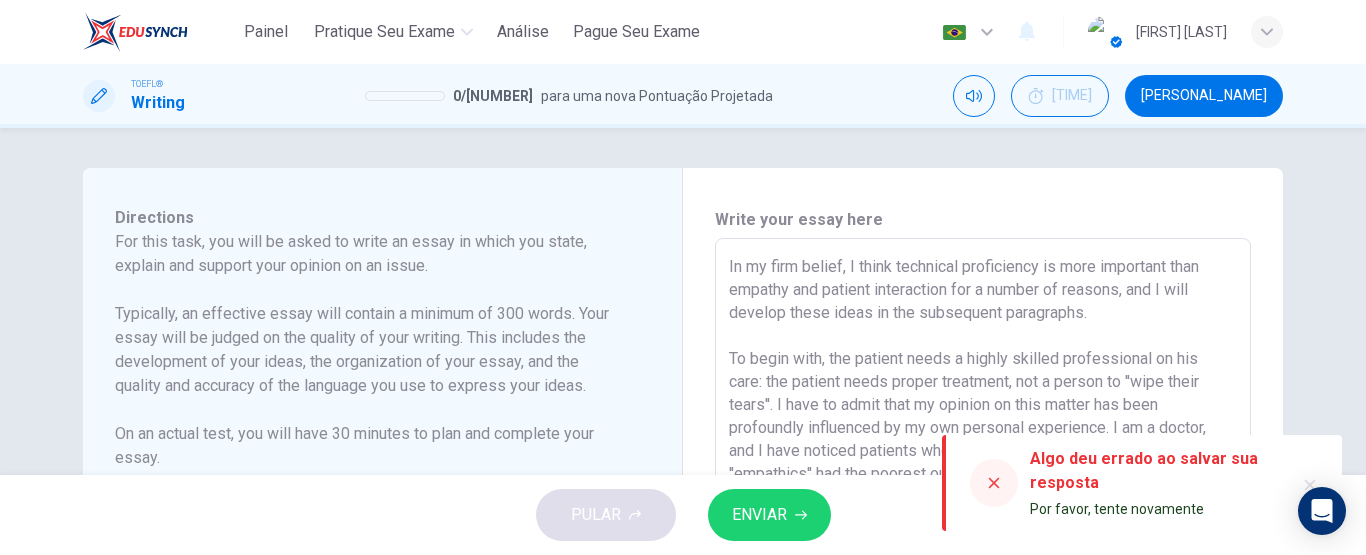 click on "ENVIAR" at bounding box center [759, 515] 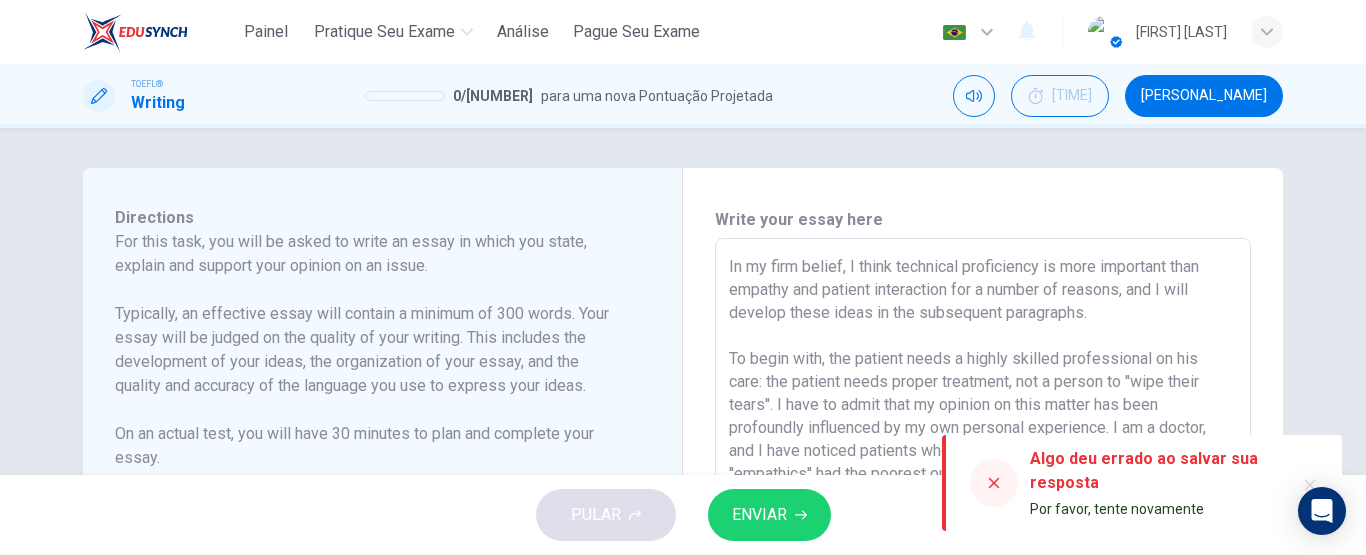 click at bounding box center (994, 483) 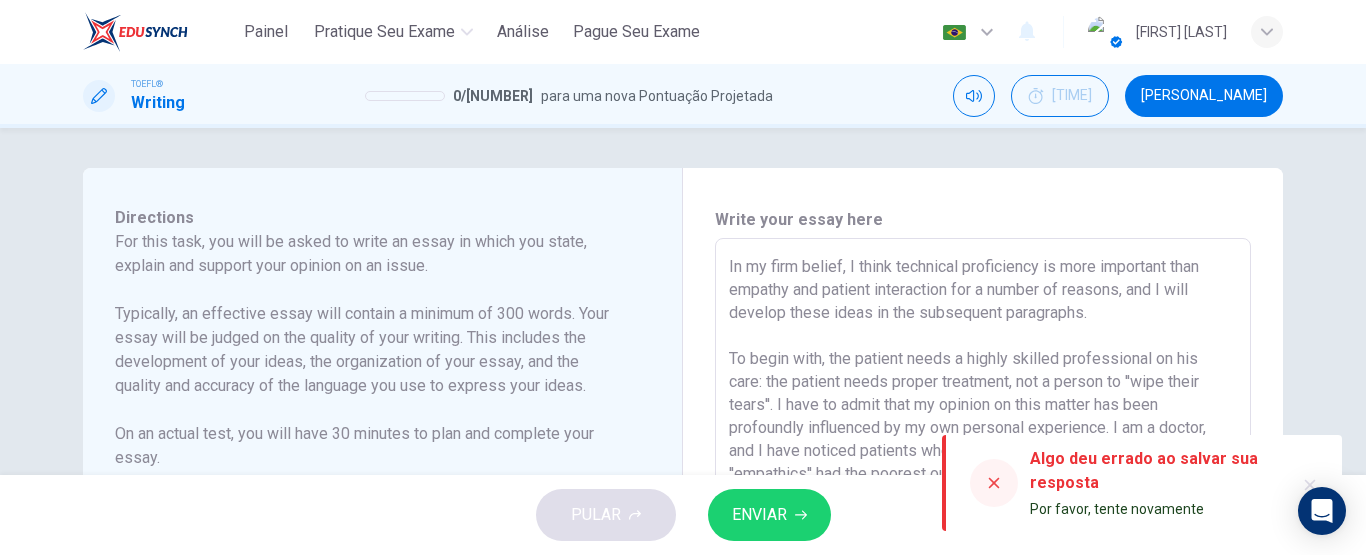 click at bounding box center (994, 483) 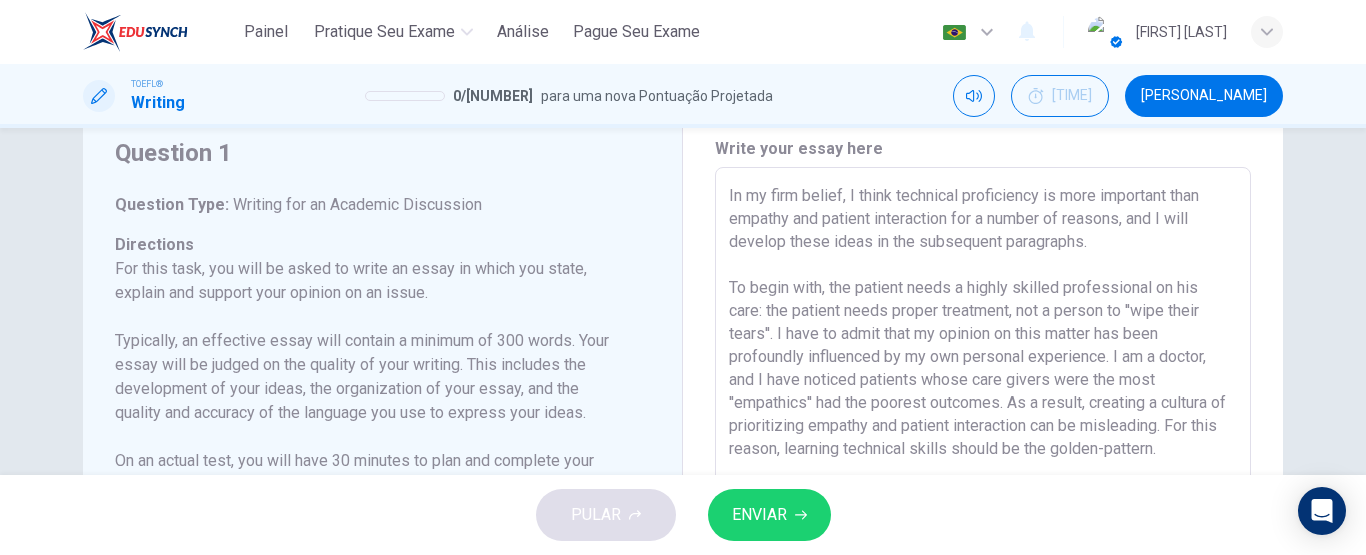 scroll, scrollTop: 171, scrollLeft: 0, axis: vertical 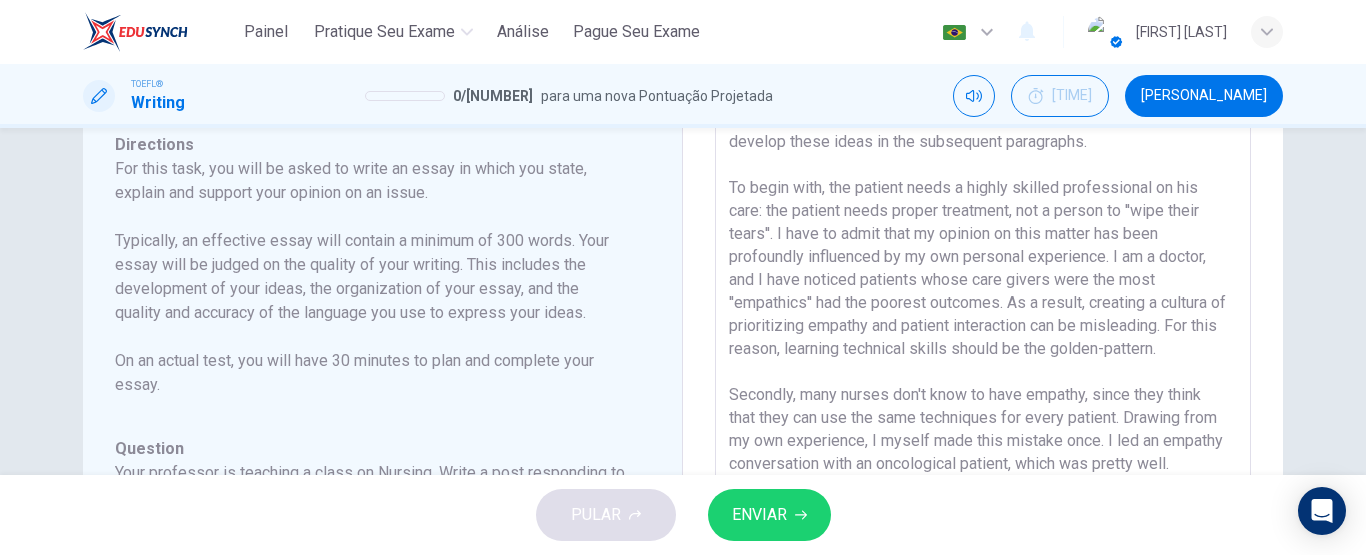 click at bounding box center (983, 401) 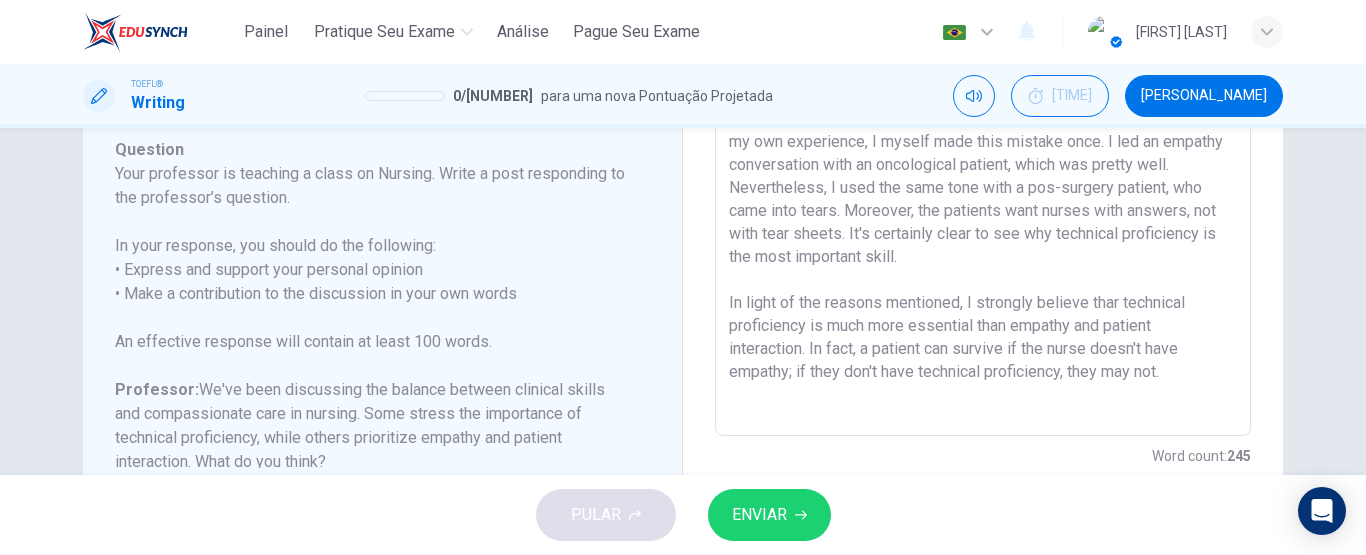 scroll, scrollTop: 471, scrollLeft: 0, axis: vertical 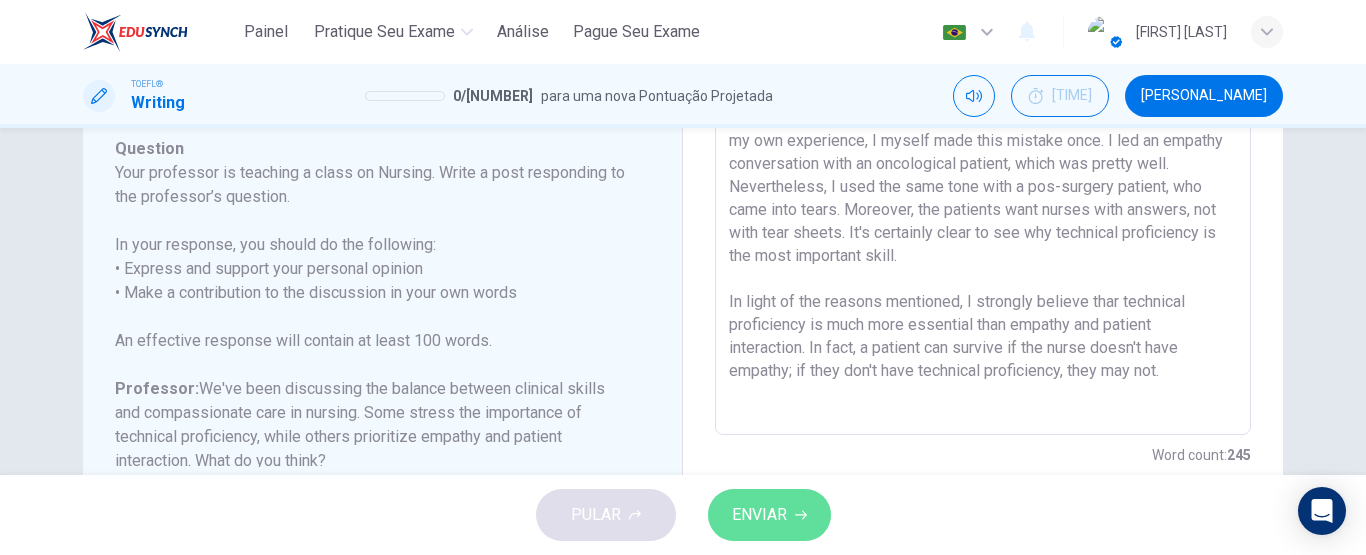 click on "ENVIAR" at bounding box center (769, 515) 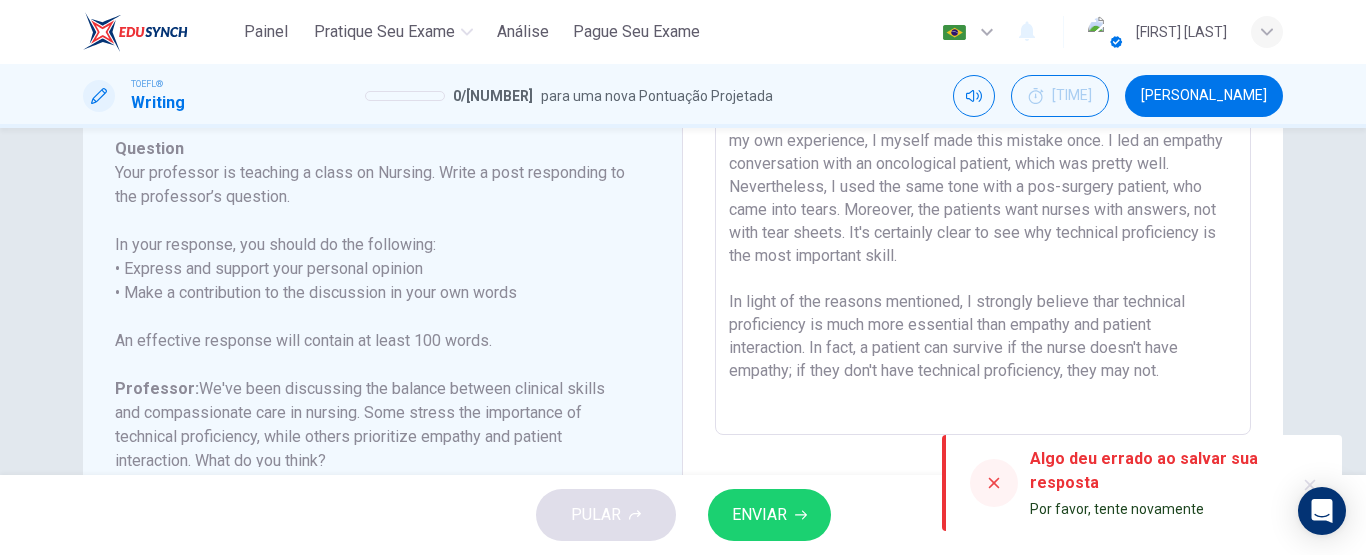 click at bounding box center (994, 483) 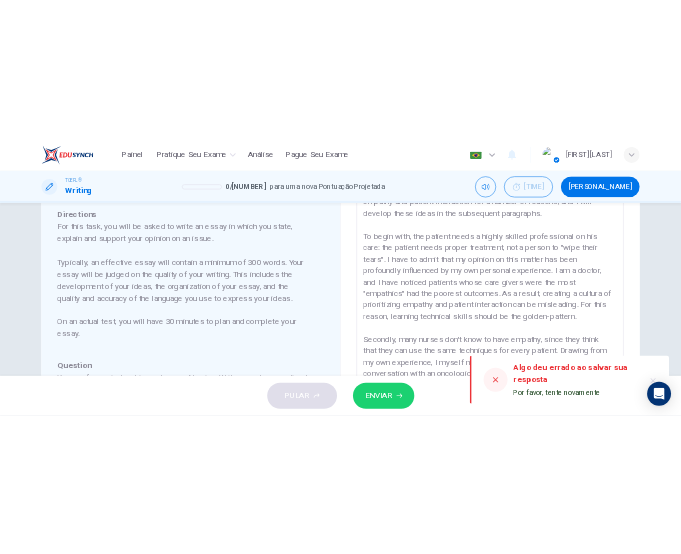 scroll, scrollTop: 0, scrollLeft: 0, axis: both 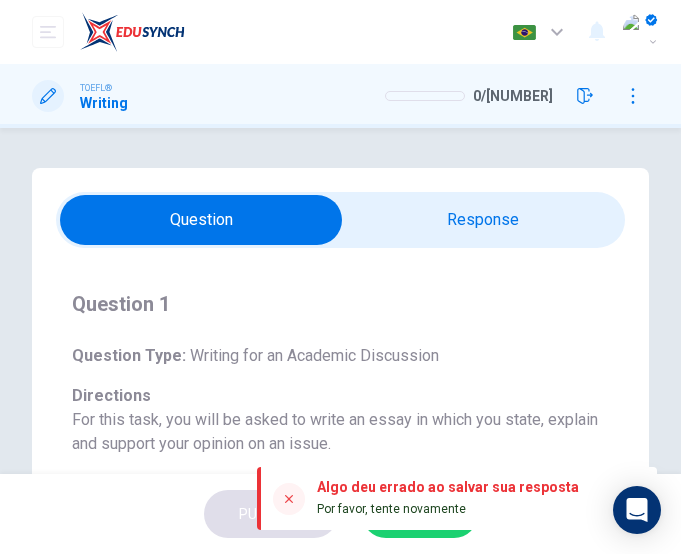 click at bounding box center (202, 220) 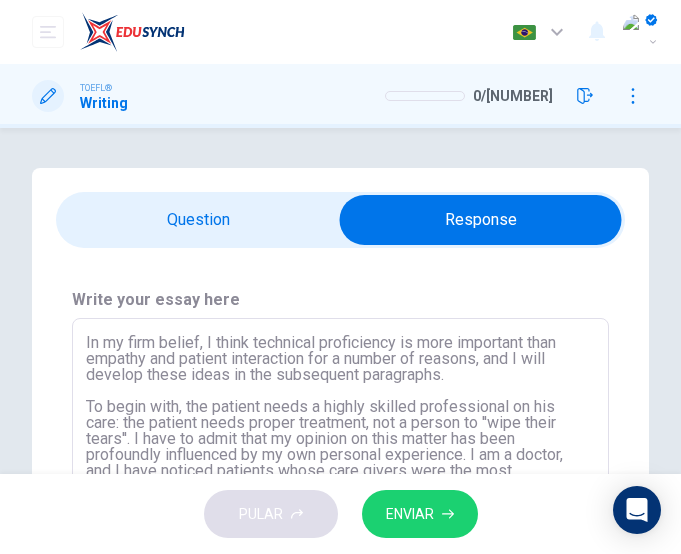 scroll, scrollTop: 100, scrollLeft: 0, axis: vertical 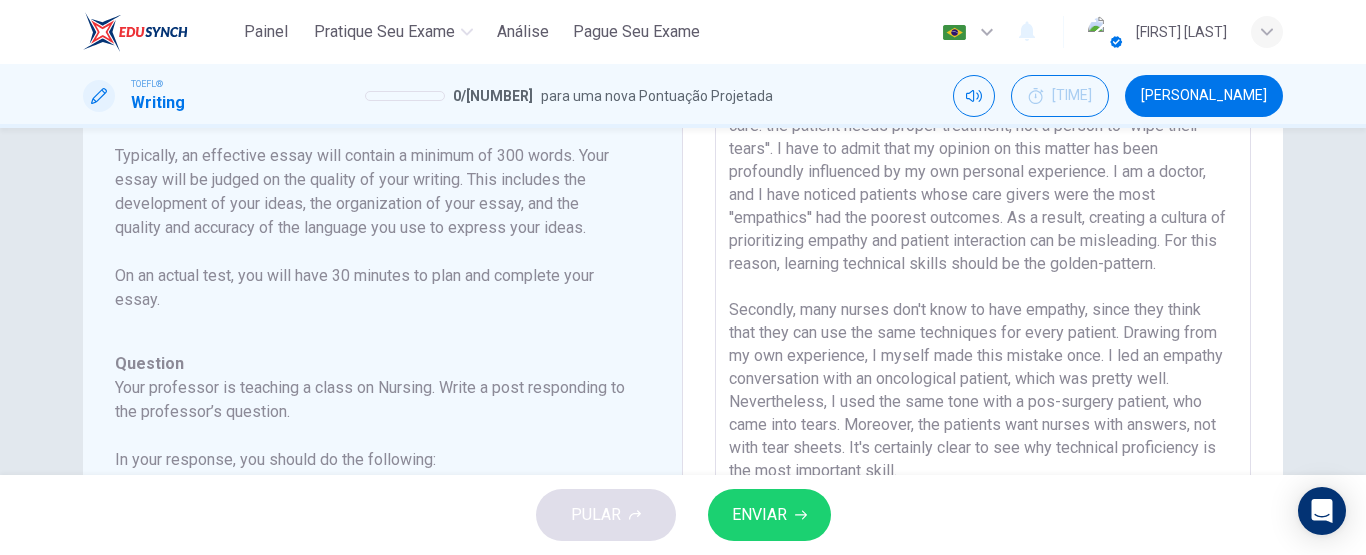 click on "ENVIAR" at bounding box center (769, 515) 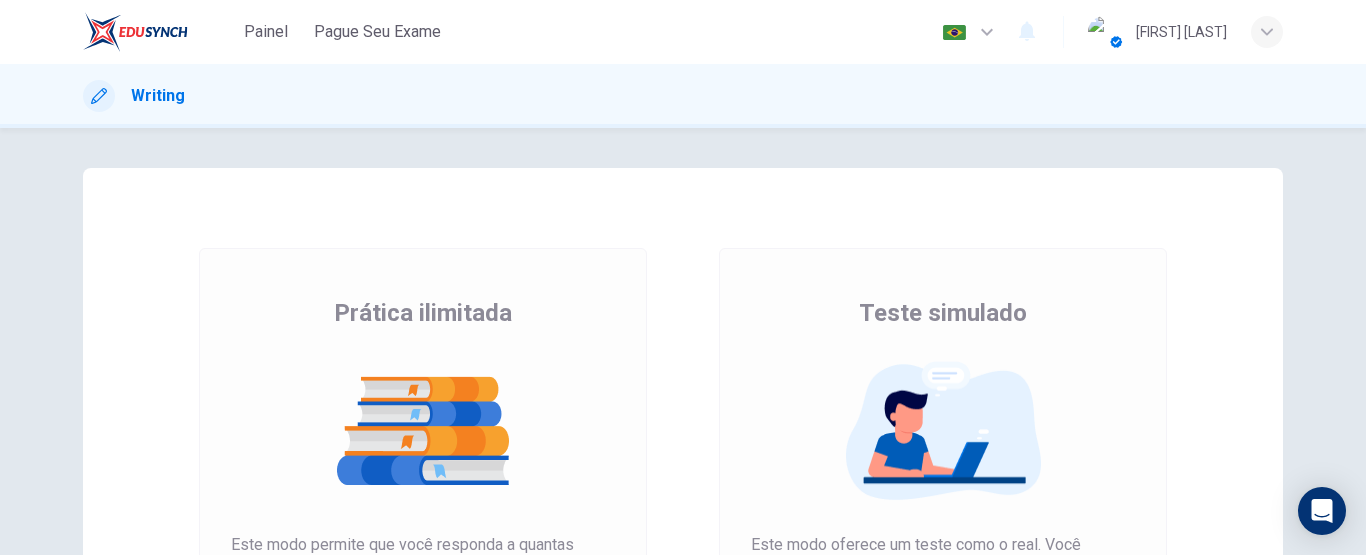scroll, scrollTop: 0, scrollLeft: 0, axis: both 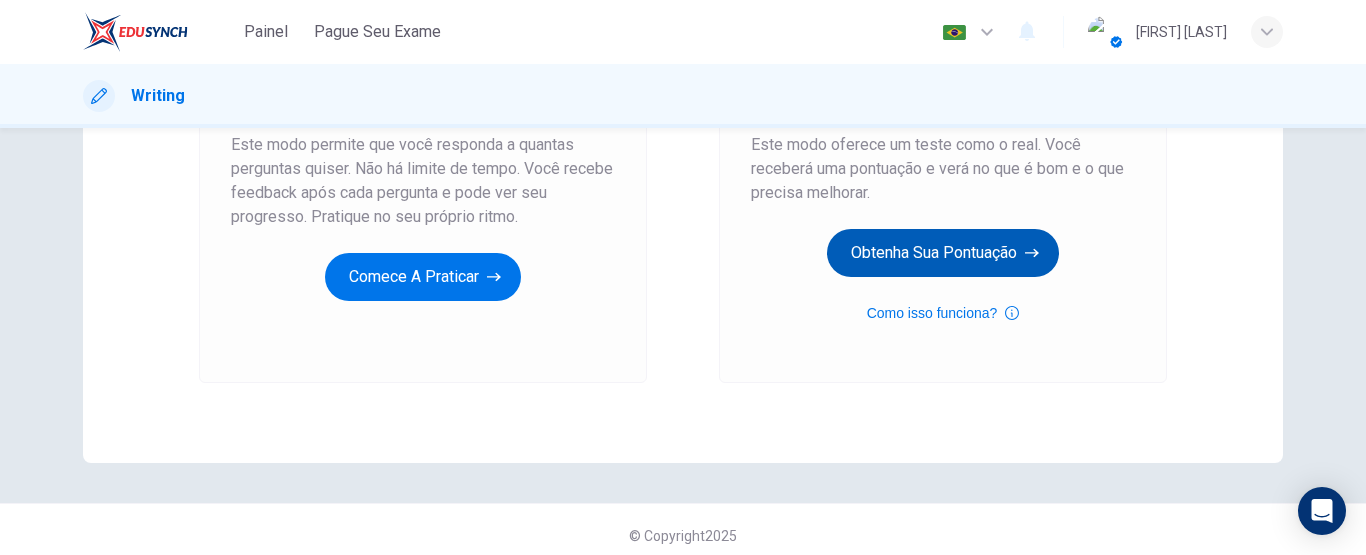 click on "Obtenha sua pontuação" at bounding box center (423, 277) 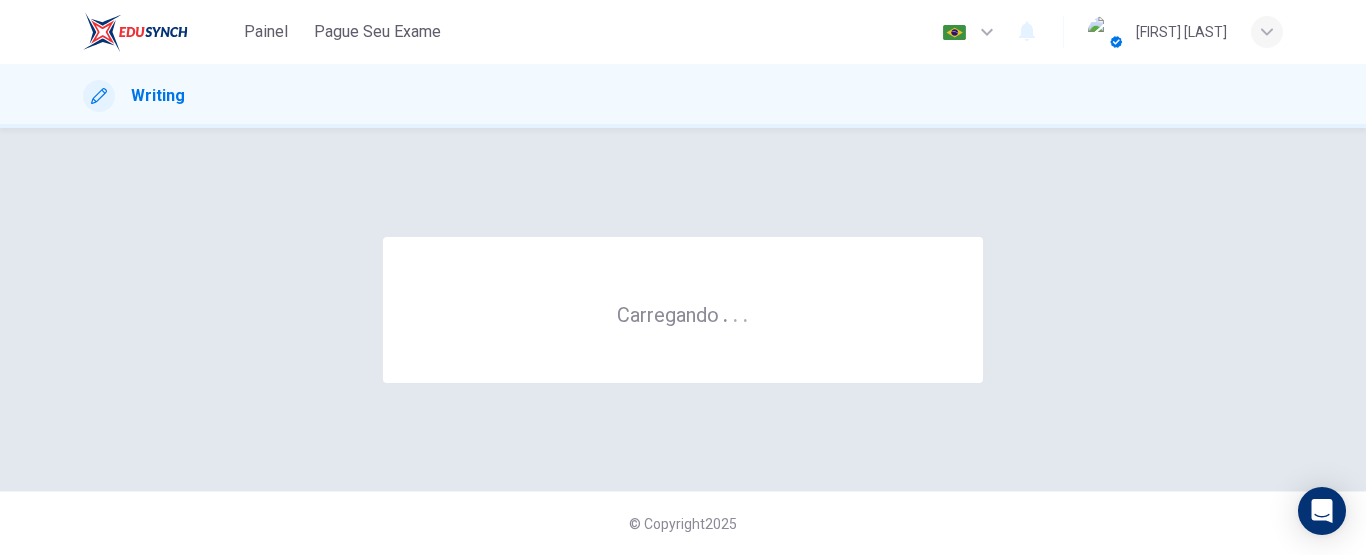 scroll, scrollTop: 0, scrollLeft: 0, axis: both 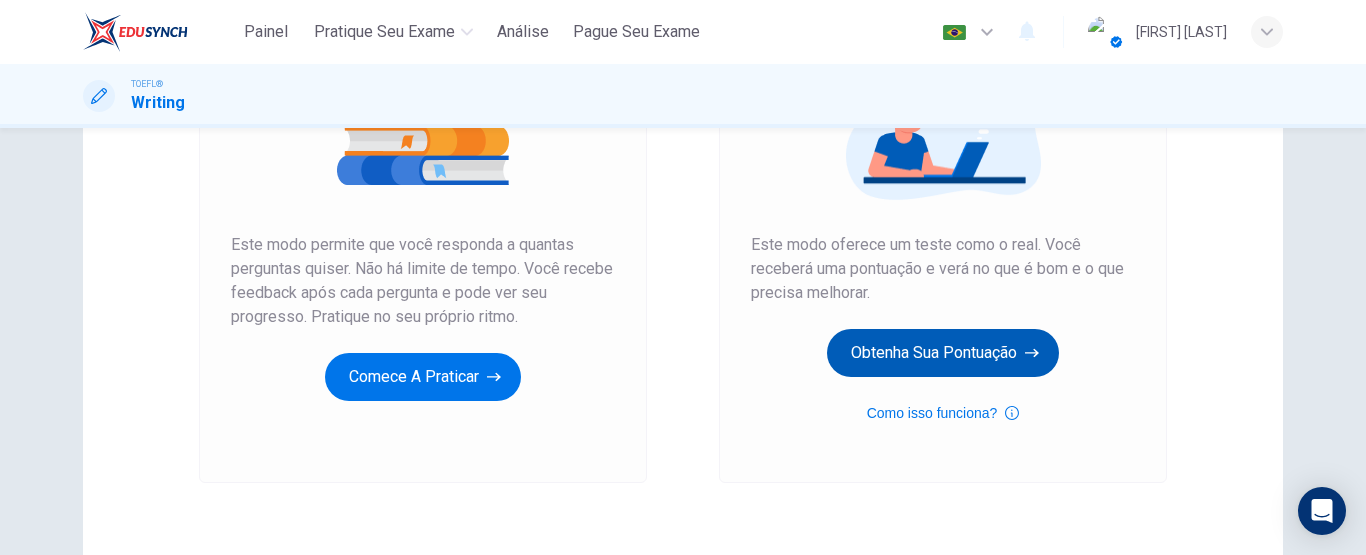 click on "Obtenha sua pontuação" at bounding box center [423, 377] 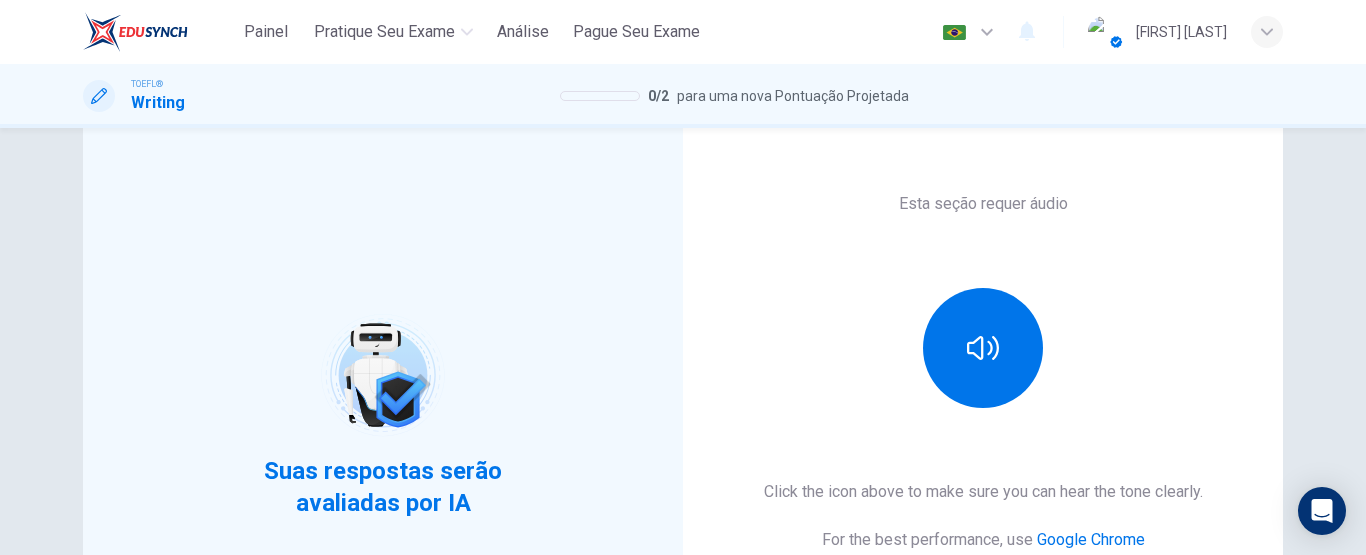scroll, scrollTop: 200, scrollLeft: 0, axis: vertical 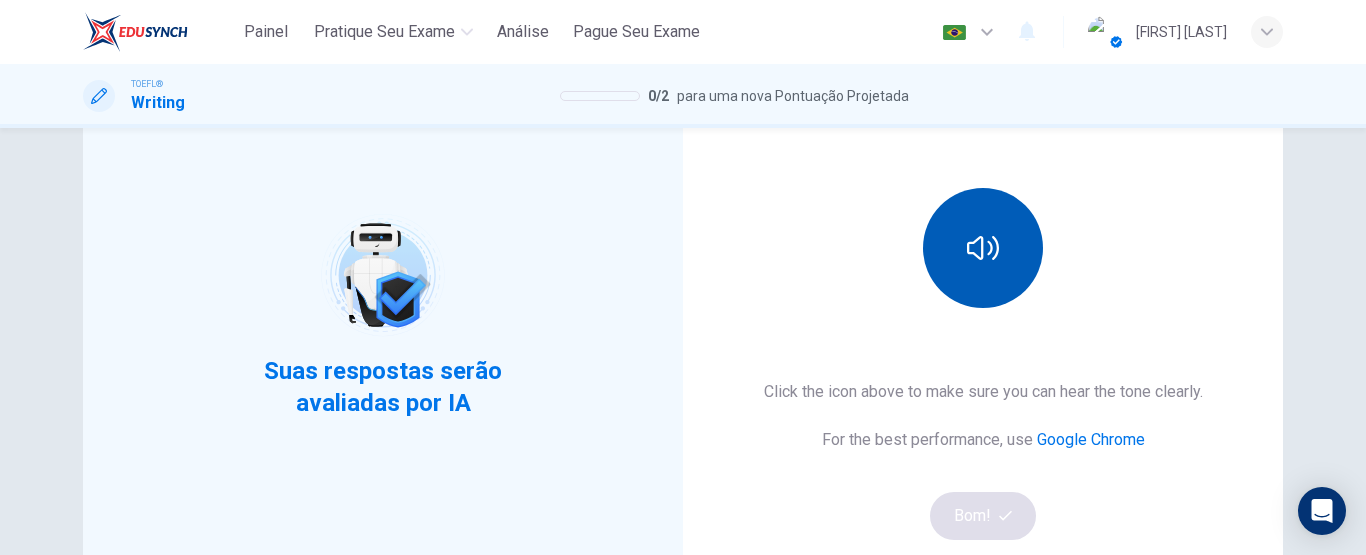 click at bounding box center [983, 248] 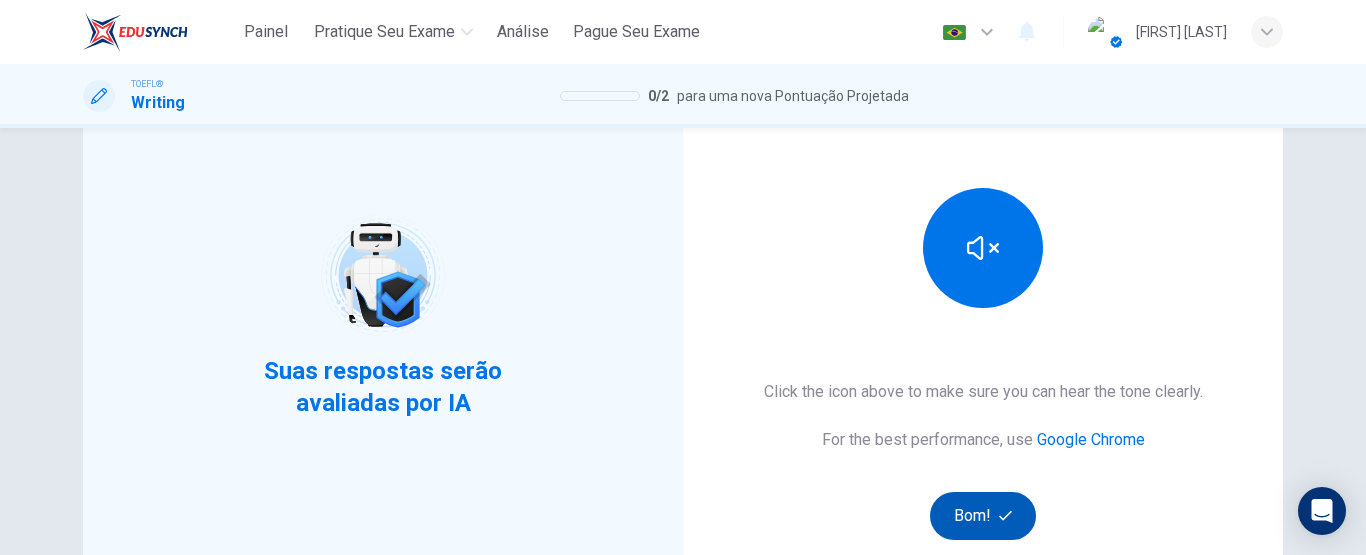 click on "Bom!" at bounding box center [983, 516] 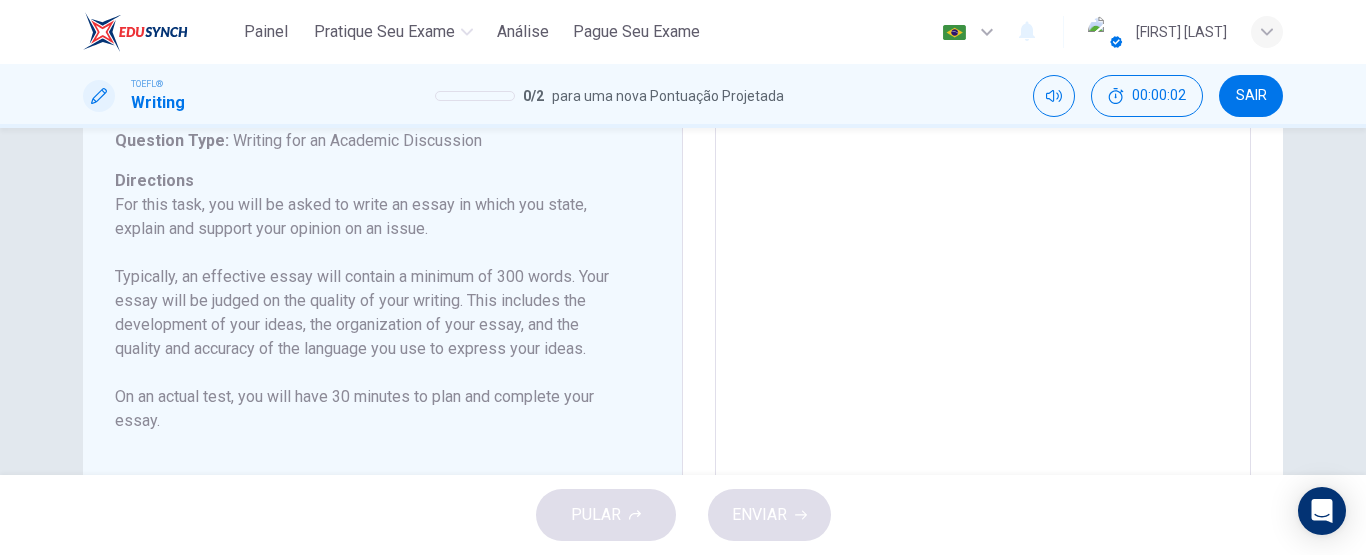 scroll, scrollTop: 100, scrollLeft: 0, axis: vertical 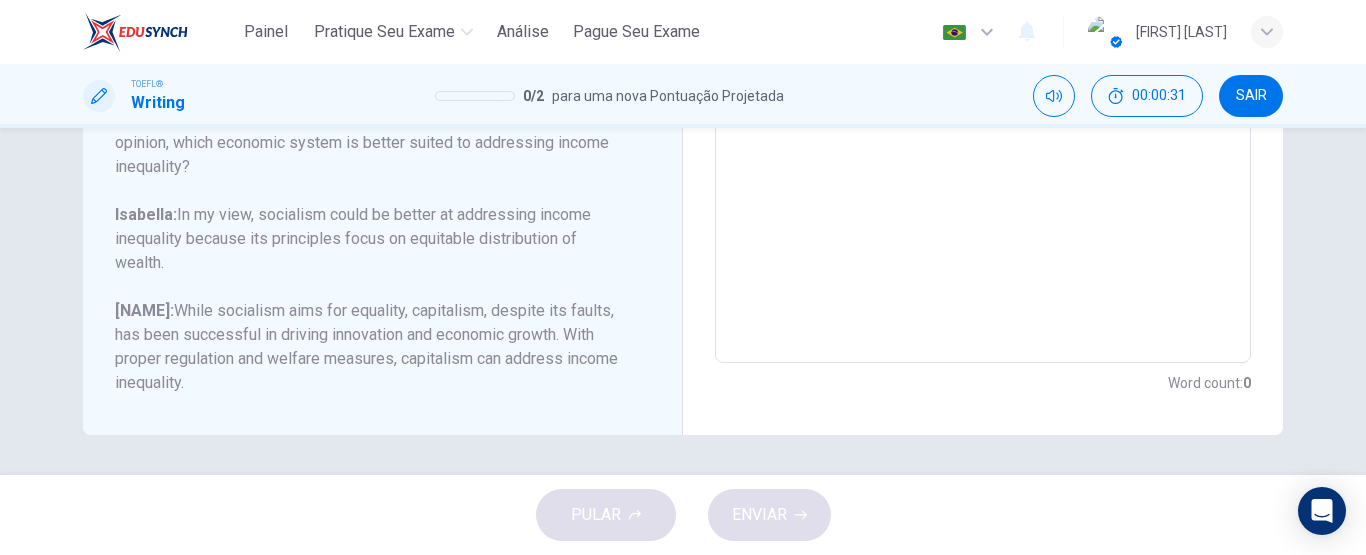 click at bounding box center (983, 29) 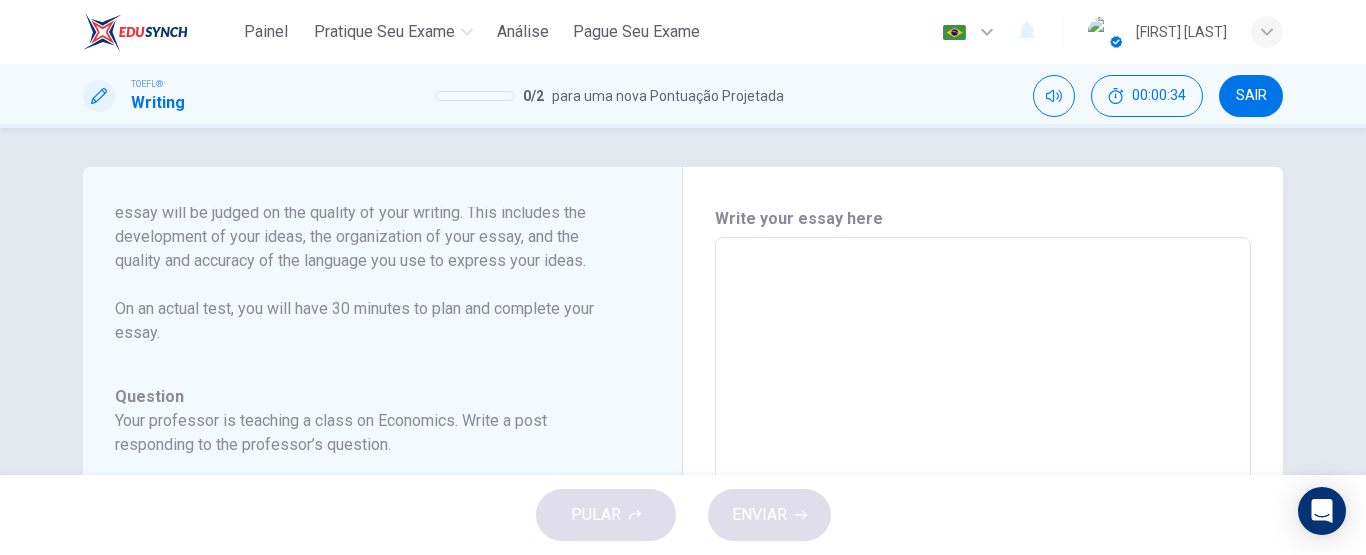 scroll, scrollTop: 0, scrollLeft: 0, axis: both 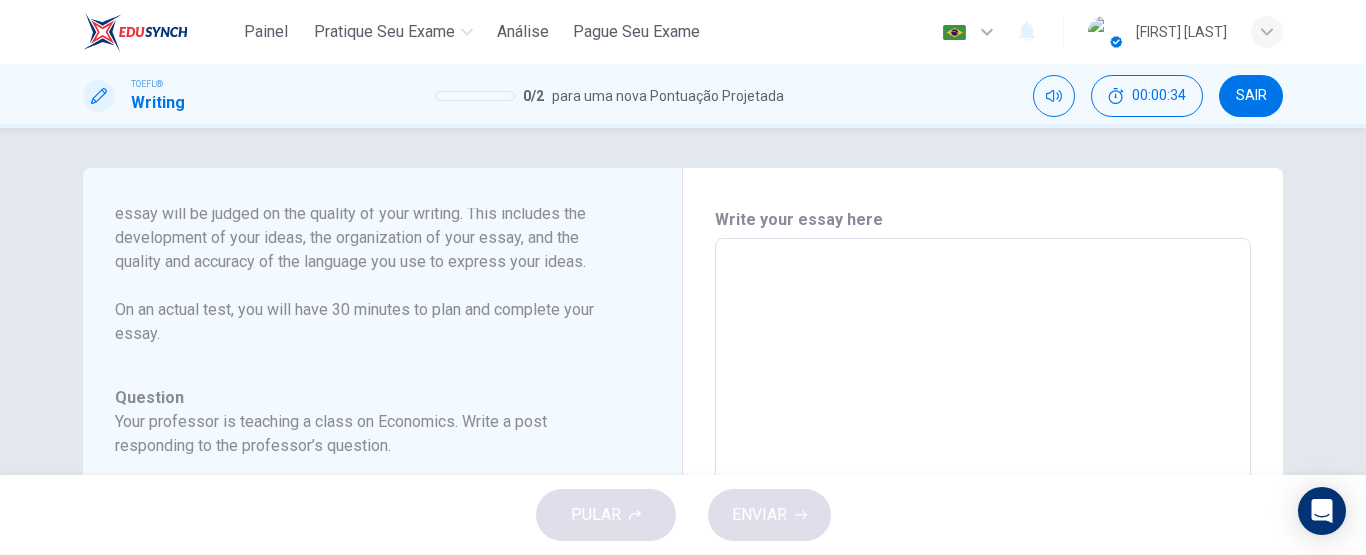 click at bounding box center [983, 572] 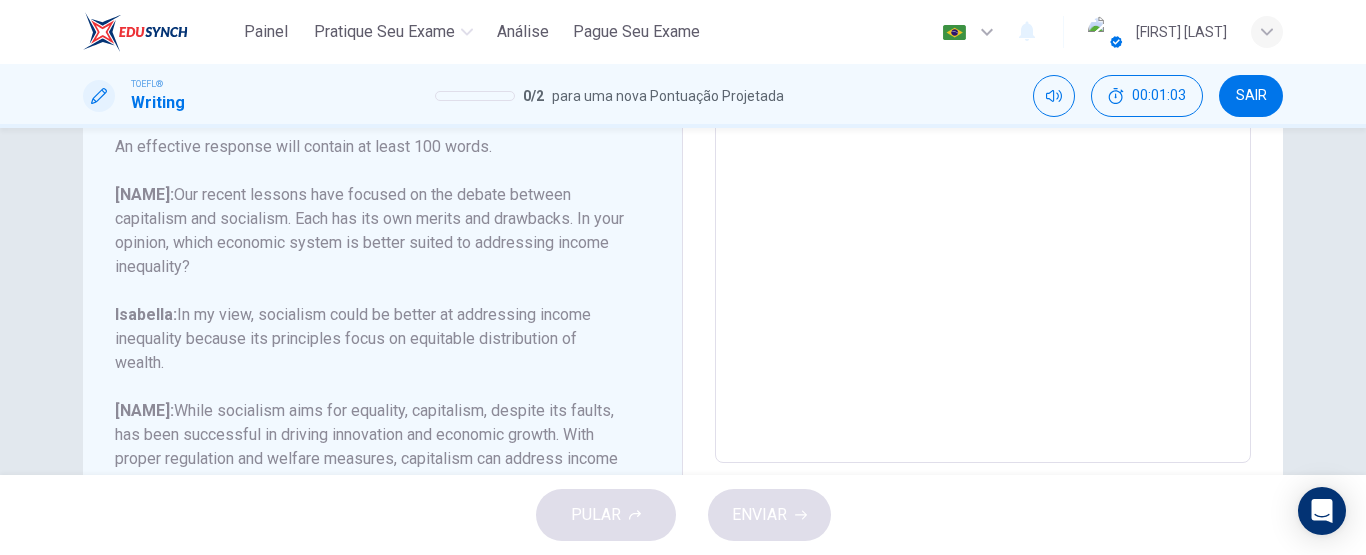 scroll, scrollTop: 543, scrollLeft: 0, axis: vertical 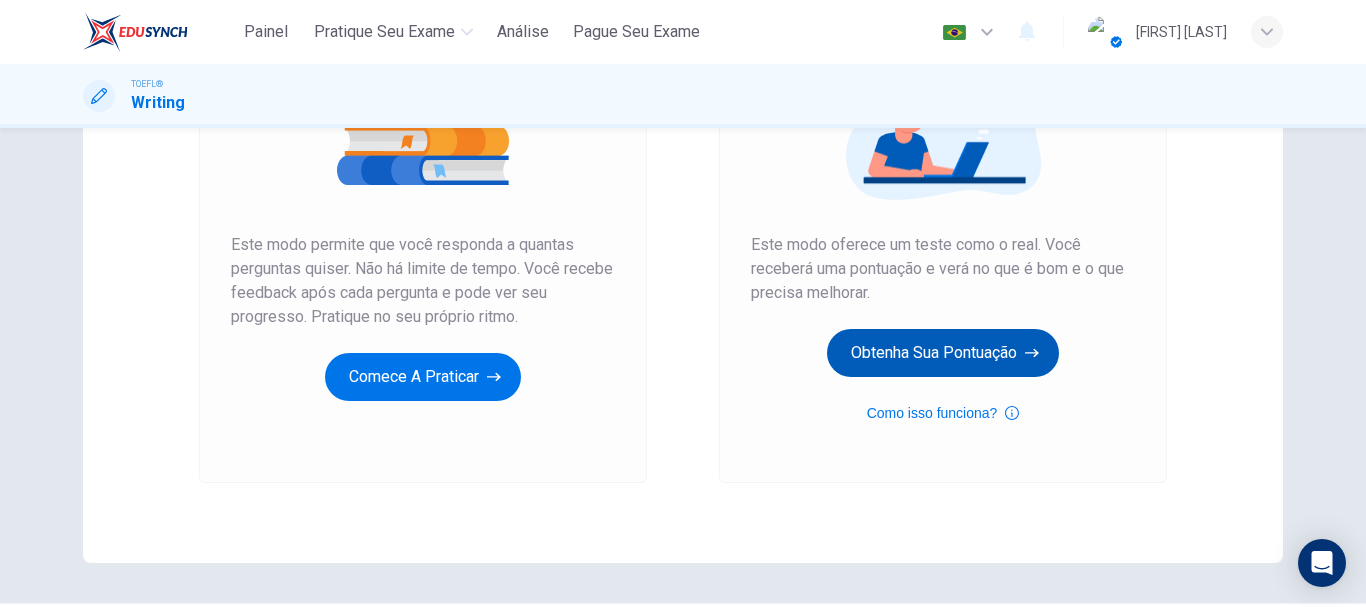 click on "Obtenha sua pontuação" at bounding box center [423, 377] 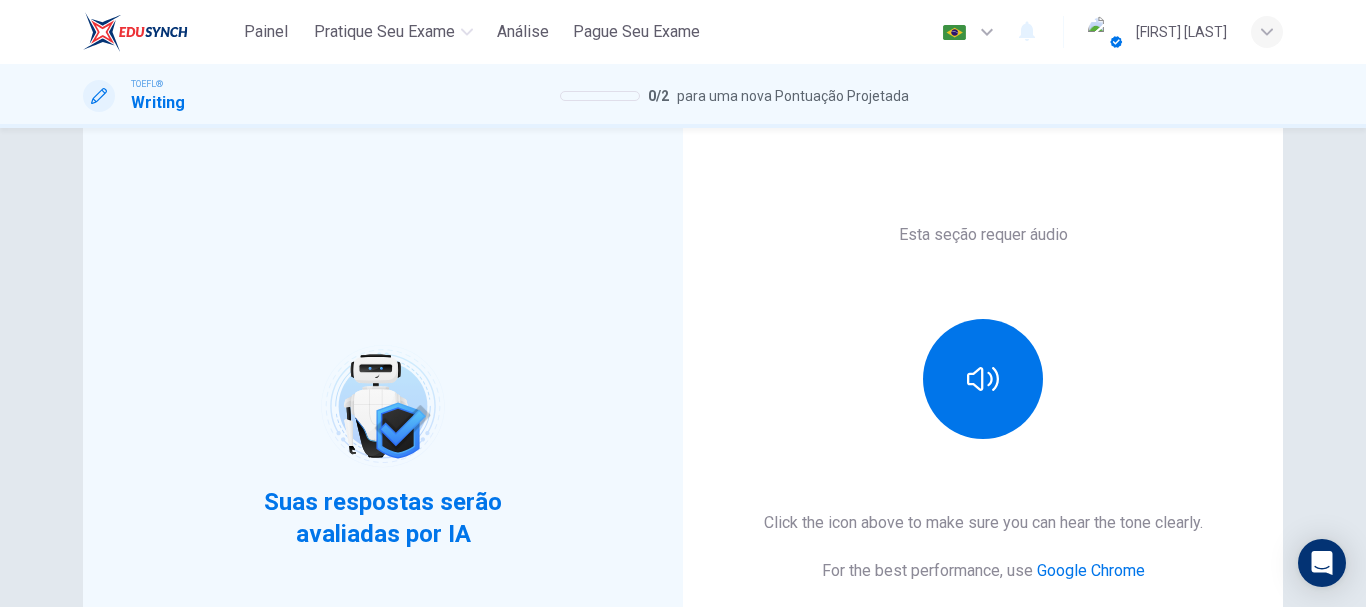 scroll, scrollTop: 100, scrollLeft: 0, axis: vertical 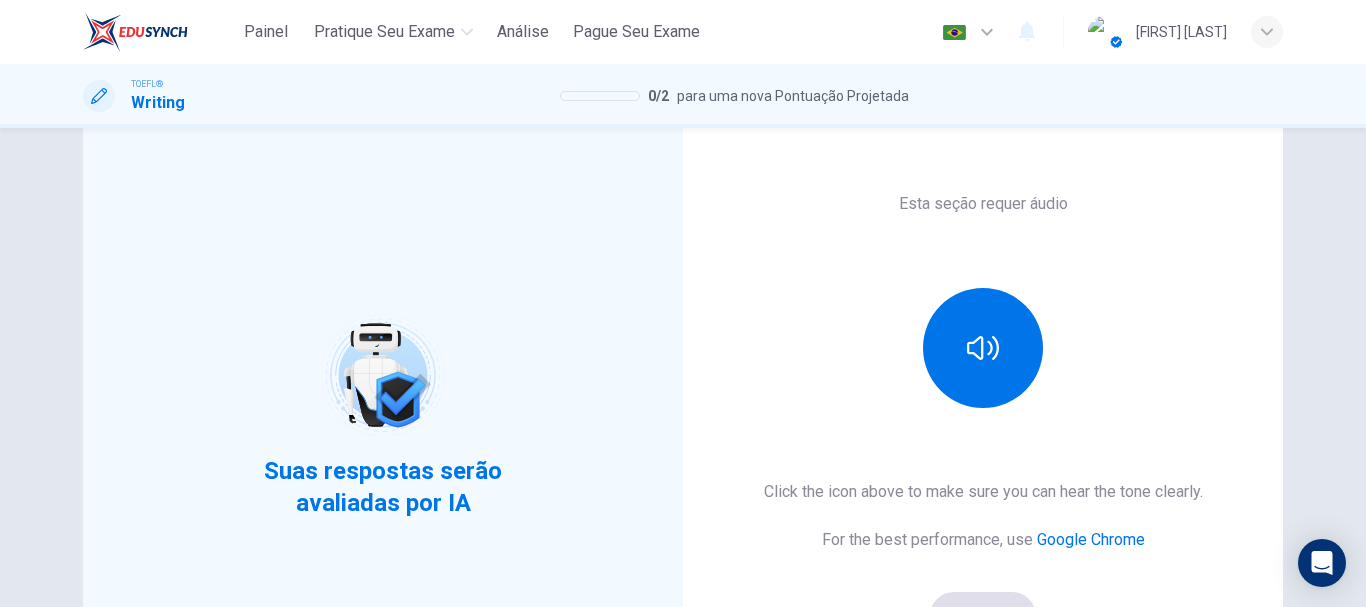 click on "Suas respostas serão avaliadas por IA Esta seção requer áudio Click the icon above to make sure you can hear the tone clearly. For the best performance, use   Google Chrome Bom! © Copyright  2025" at bounding box center [683, 367] 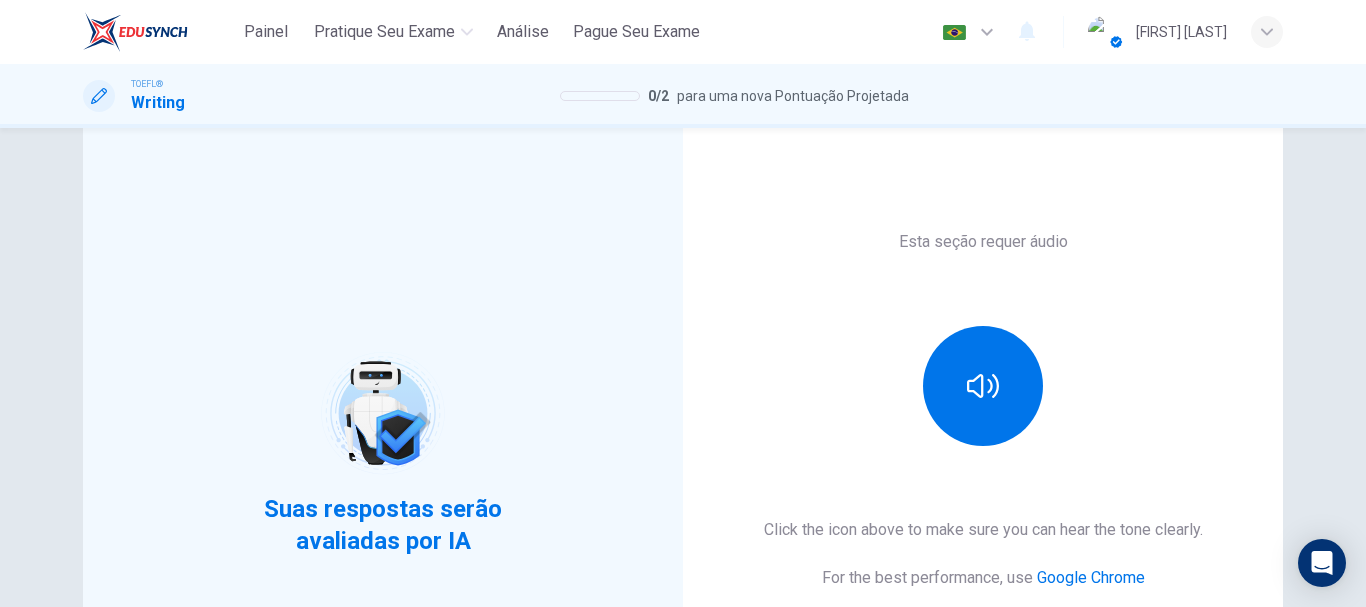 scroll, scrollTop: 60, scrollLeft: 0, axis: vertical 